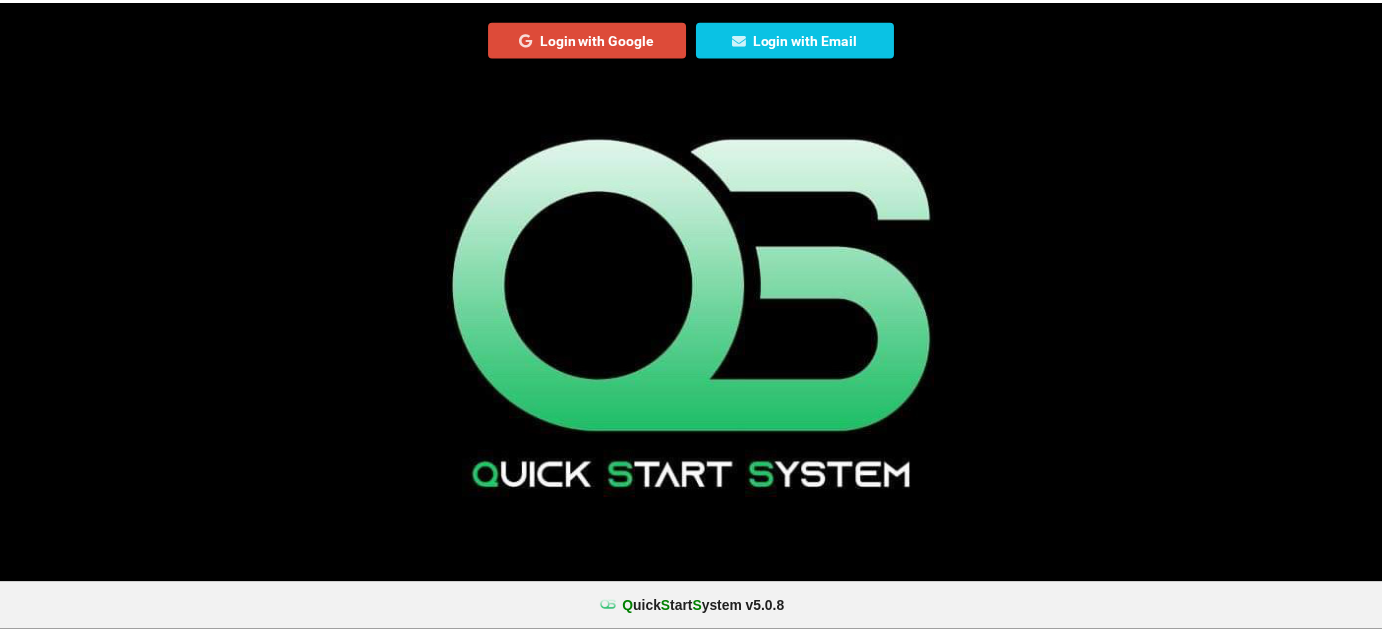 scroll, scrollTop: 0, scrollLeft: 0, axis: both 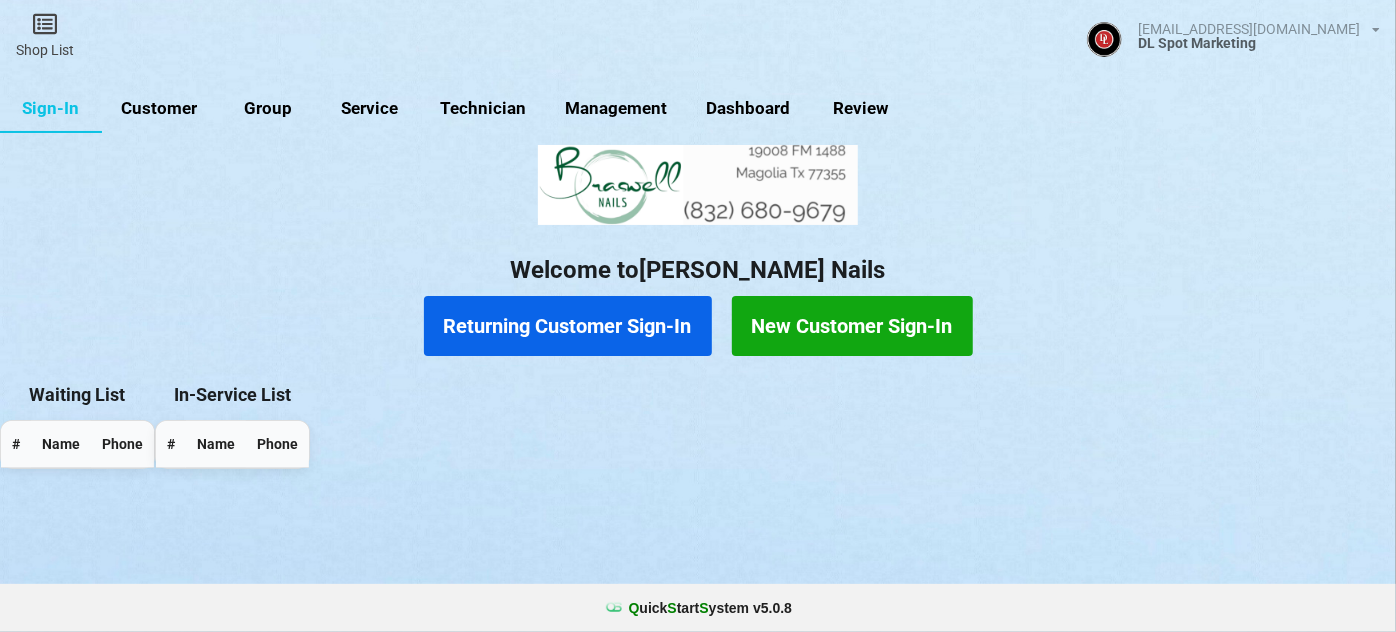 click on "Customer" at bounding box center [159, 109] 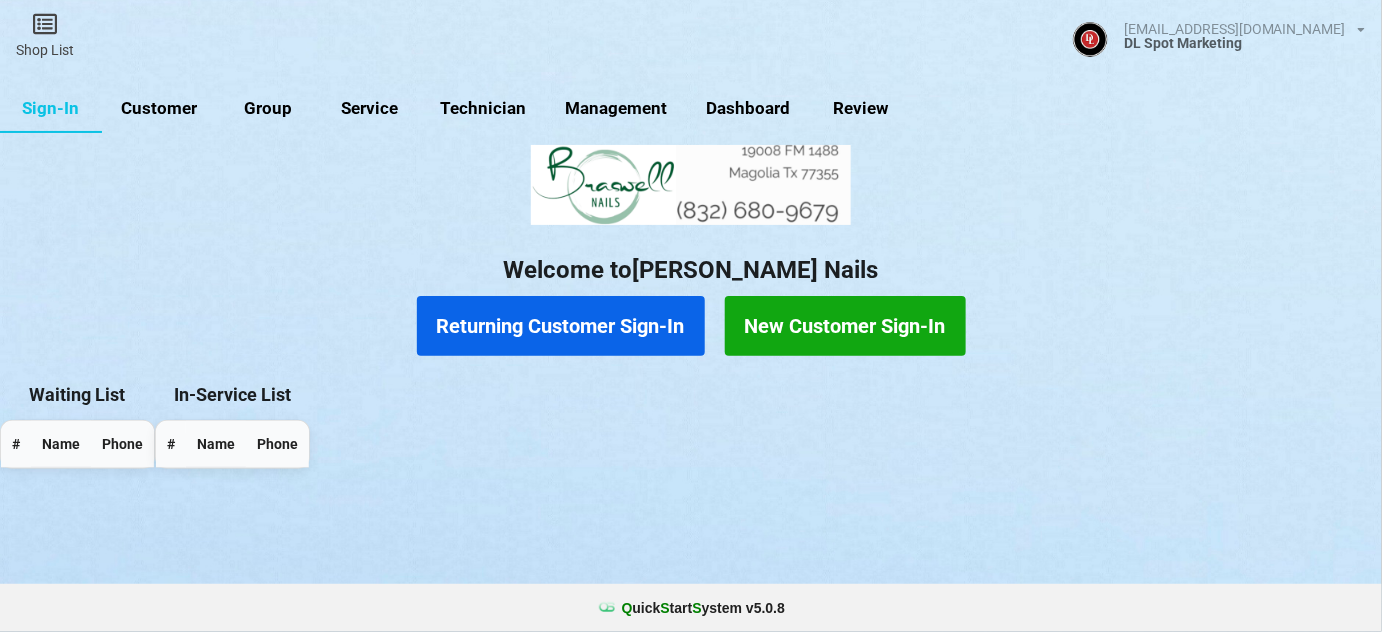 select on "25" 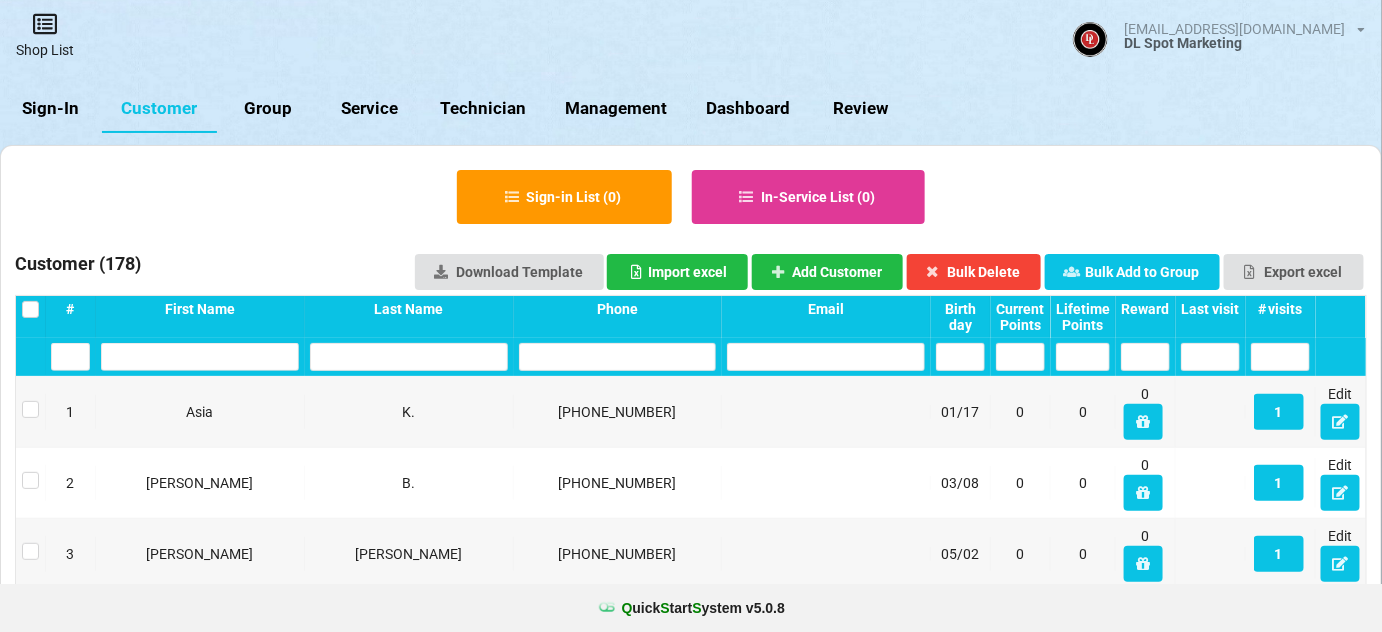 click on "Shop List" at bounding box center [45, 35] 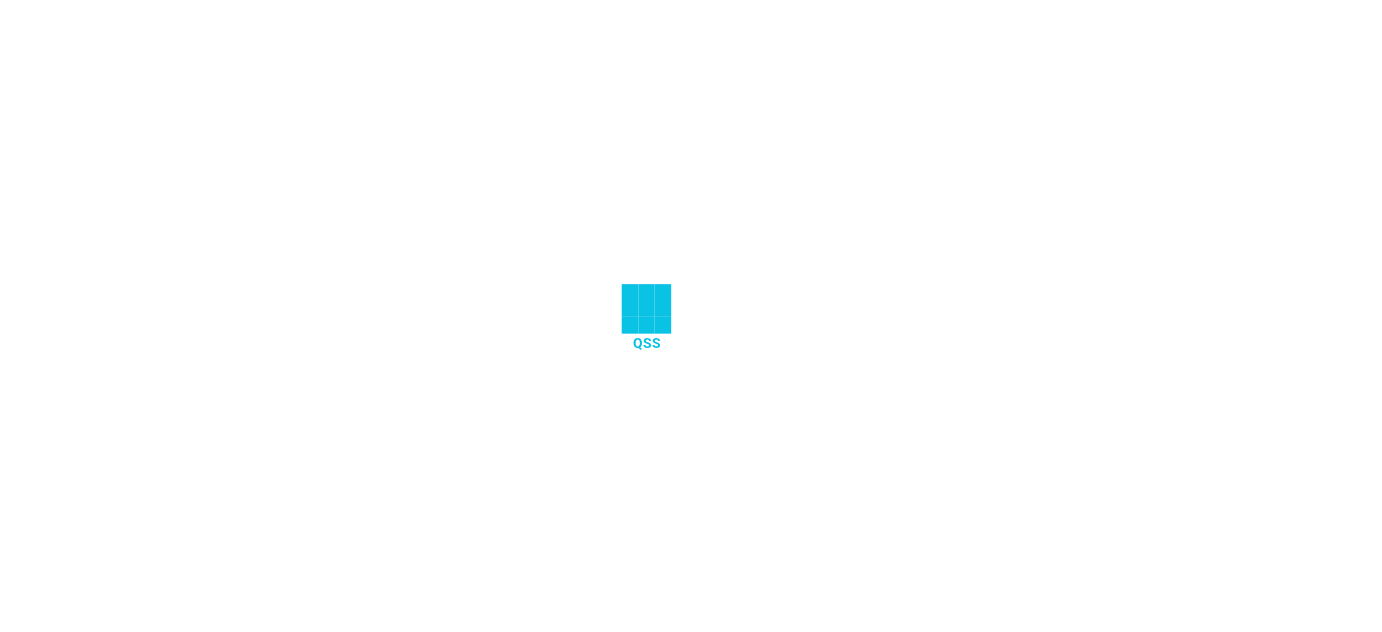 scroll, scrollTop: 0, scrollLeft: 0, axis: both 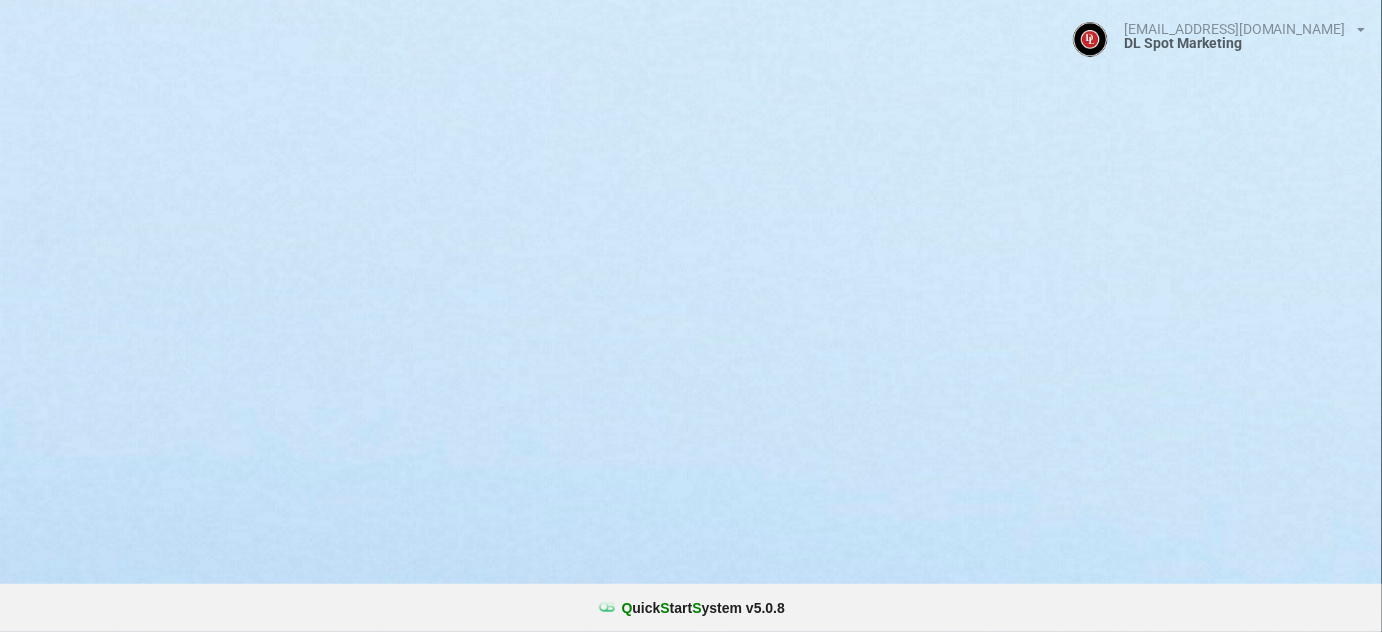 select on "25" 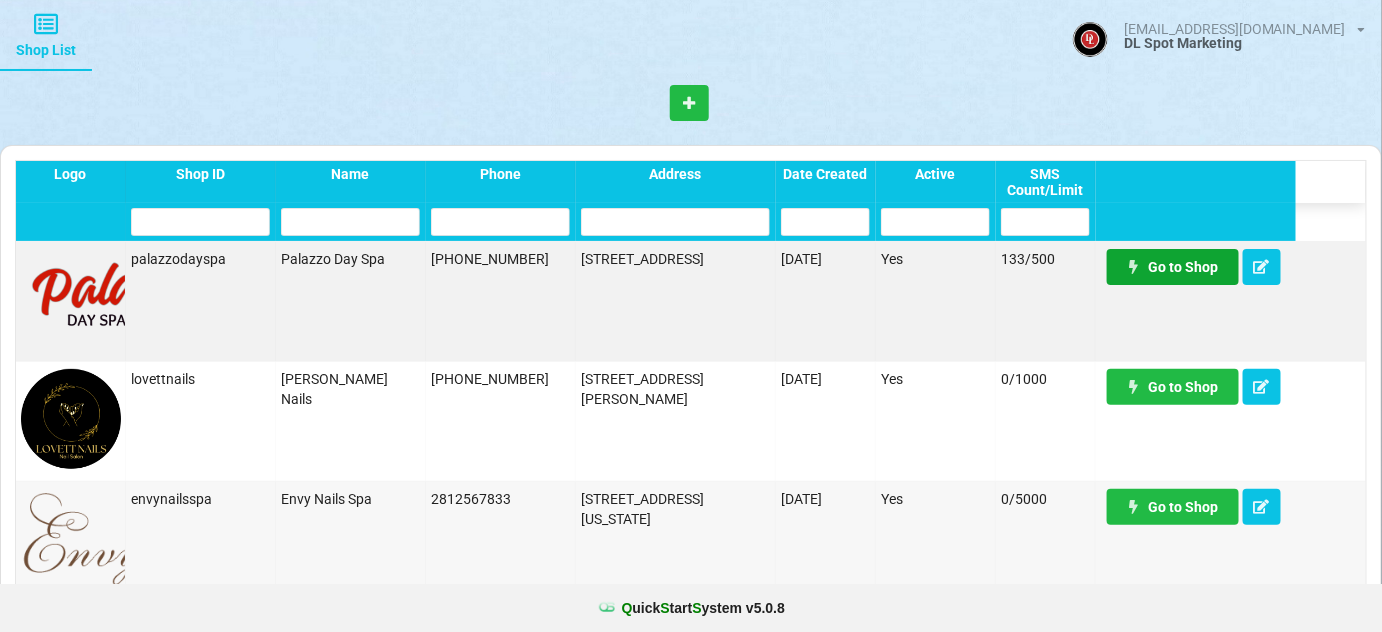 click on "Go to Shop" at bounding box center (1173, 267) 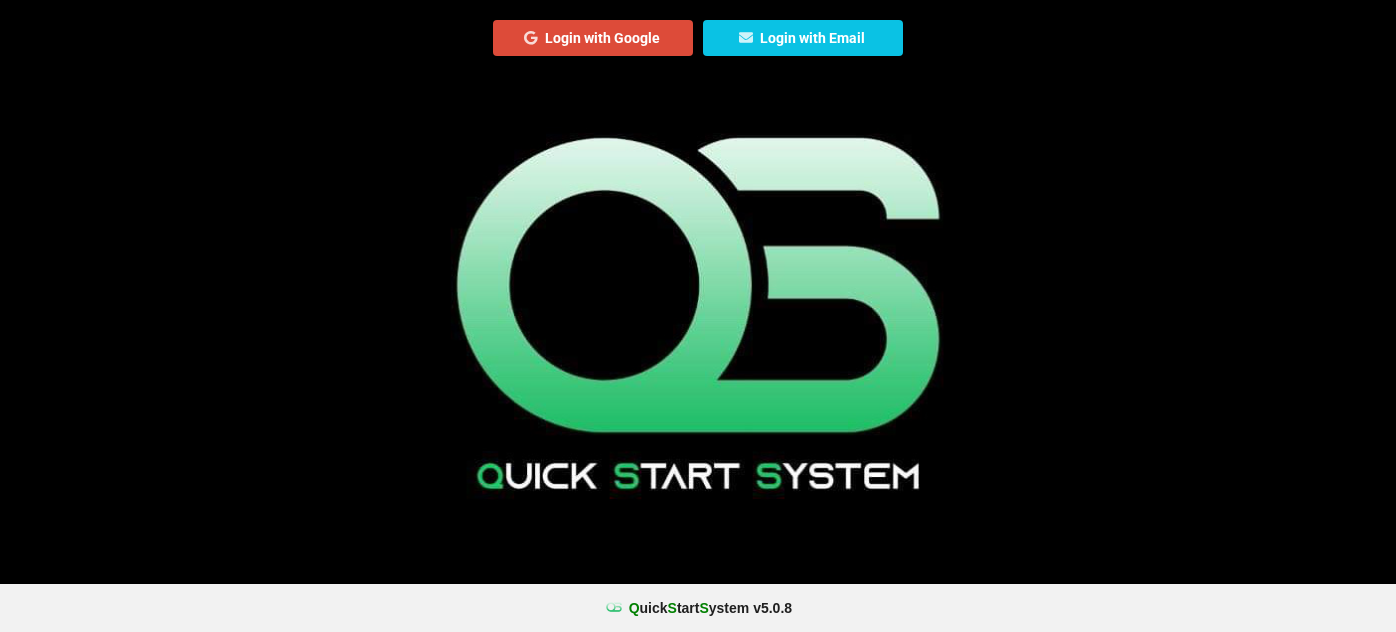 scroll, scrollTop: 0, scrollLeft: 0, axis: both 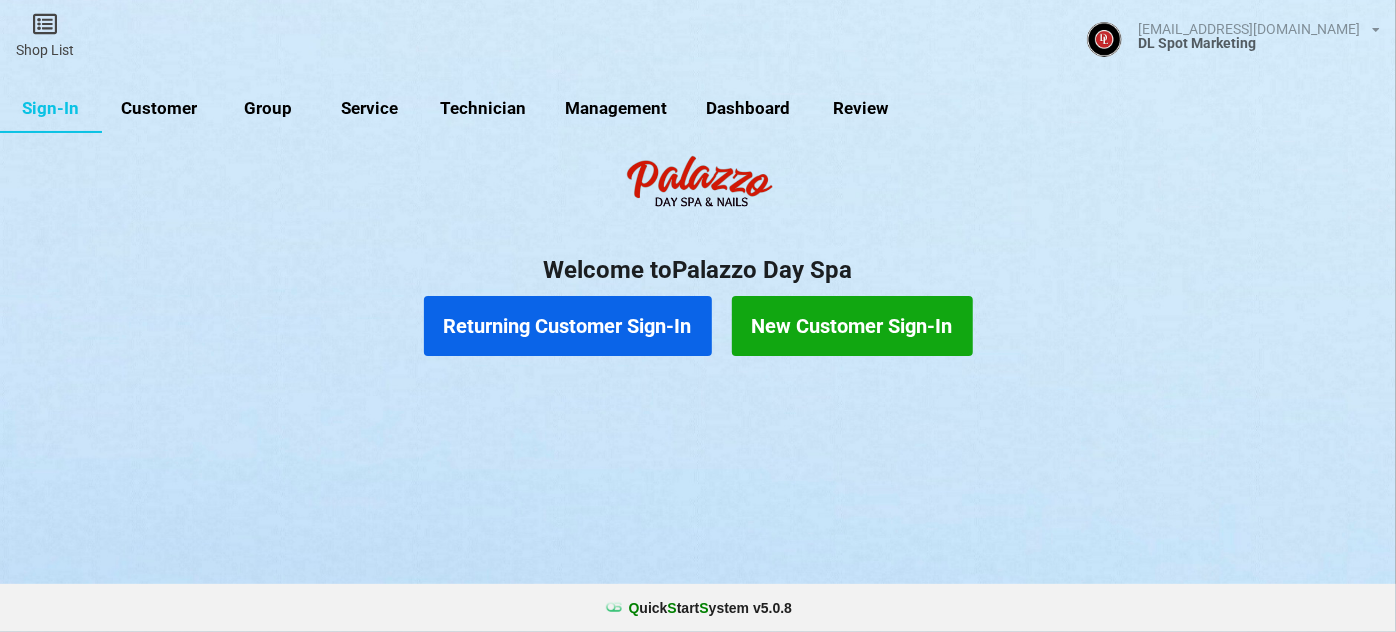 click on "Customer" at bounding box center (159, 109) 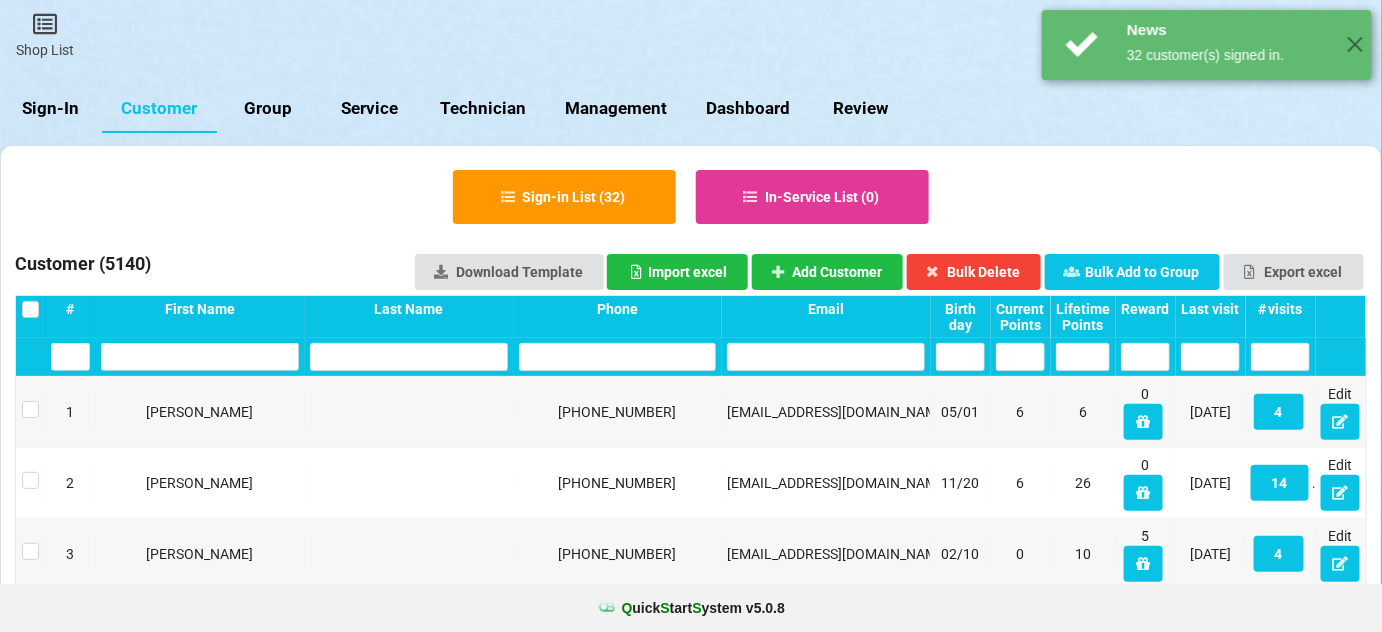 click on "Last visit" at bounding box center [1210, 309] 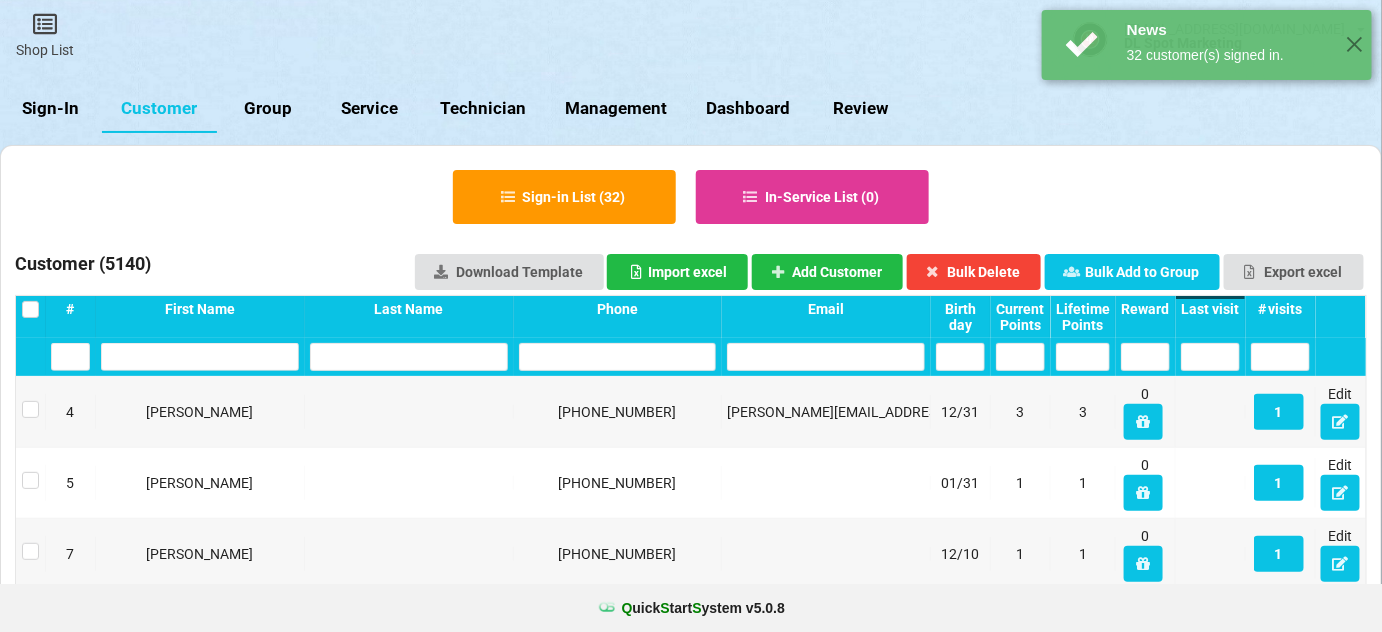 click on "Last visit" at bounding box center [1210, 309] 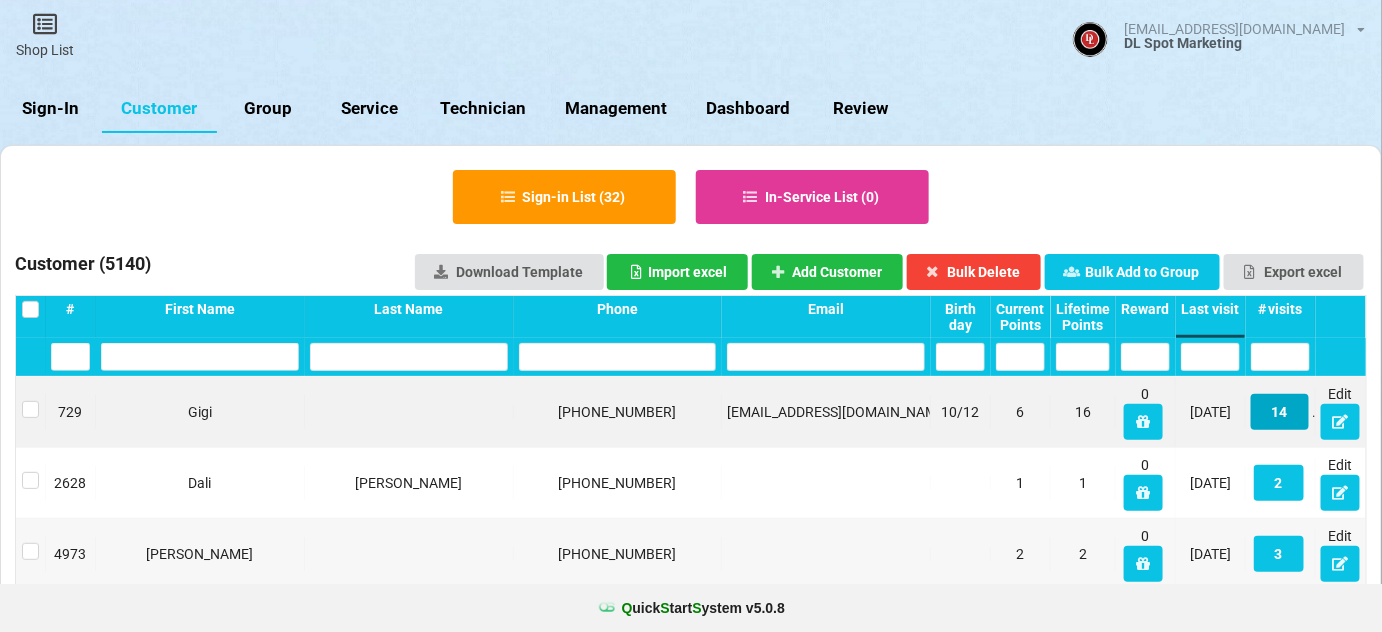 click on "14" at bounding box center [1280, 412] 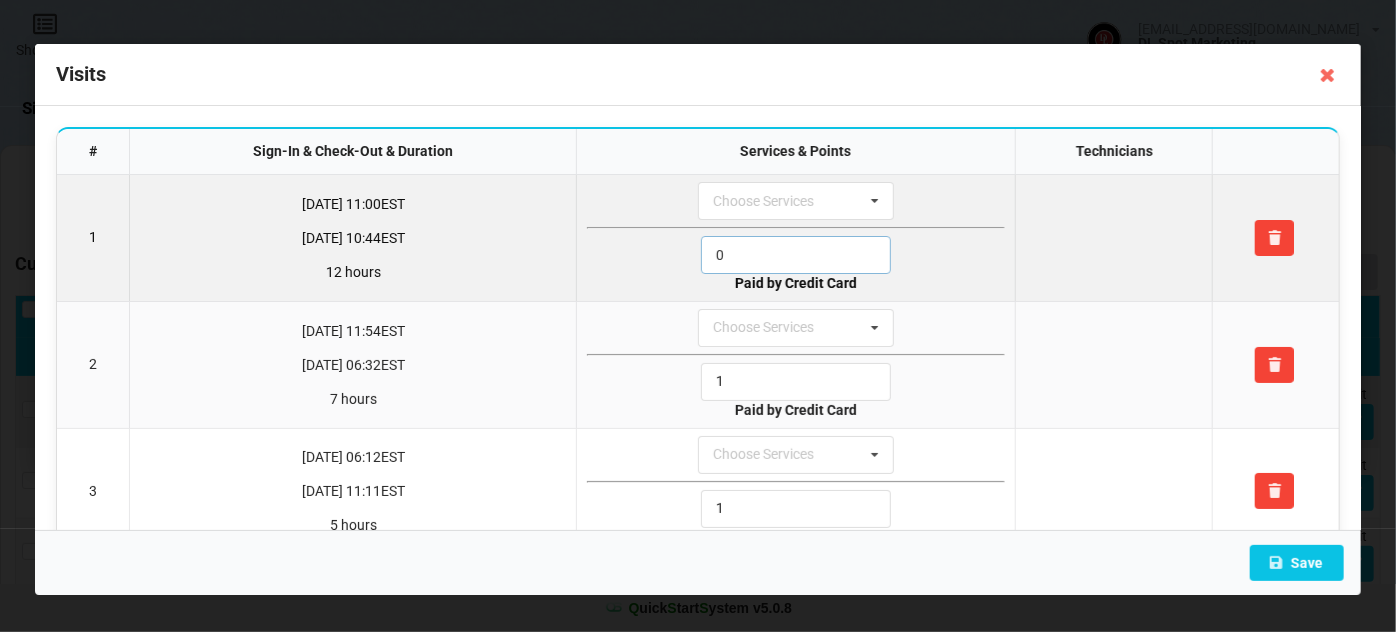 click on "0" at bounding box center (796, 255) 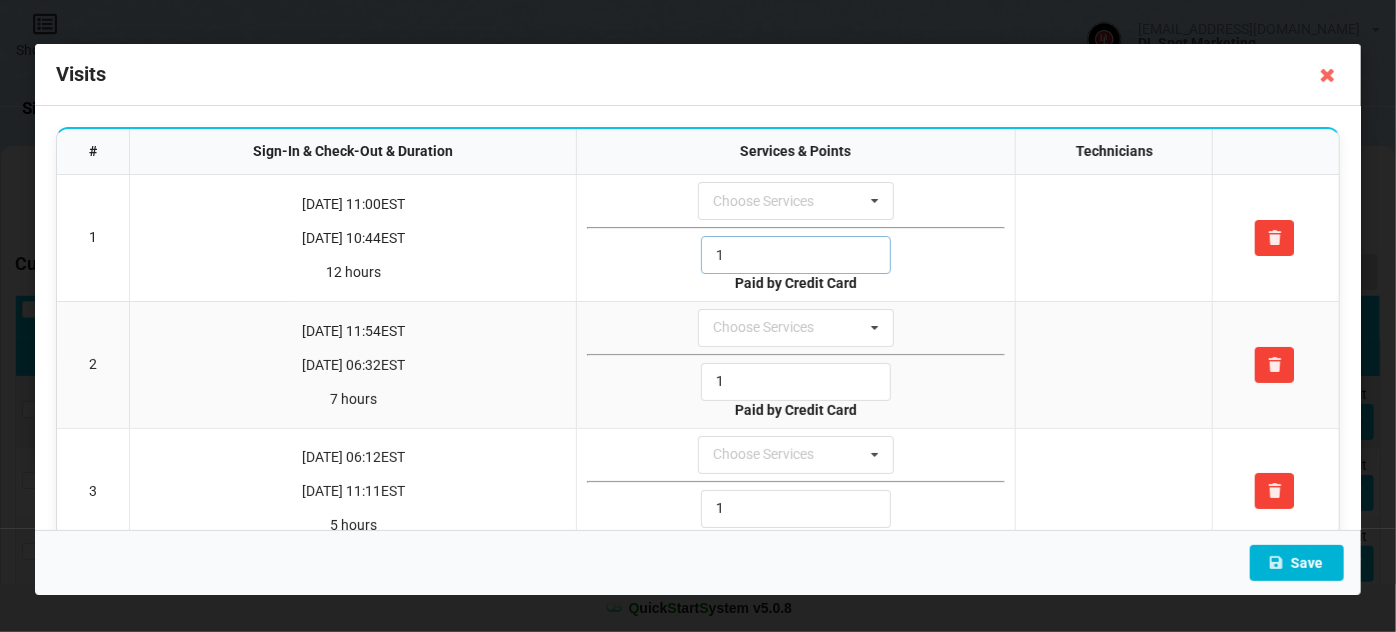 type on "1" 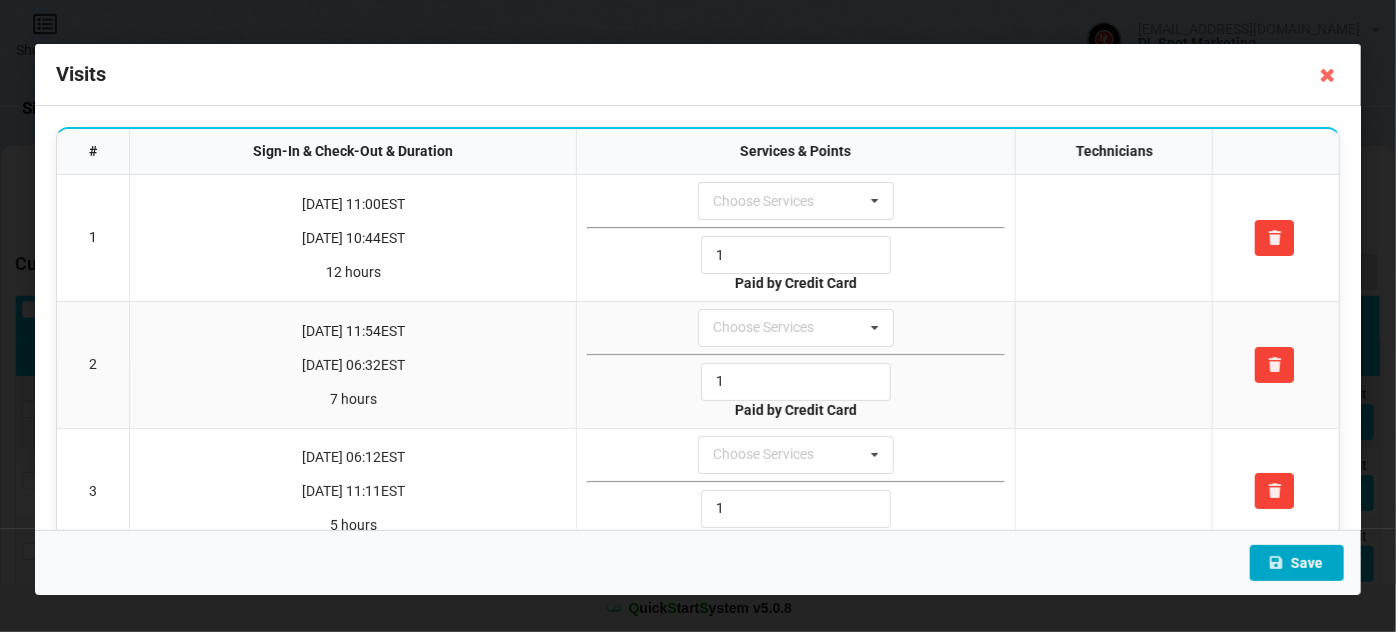 click on "Save" at bounding box center (1297, 563) 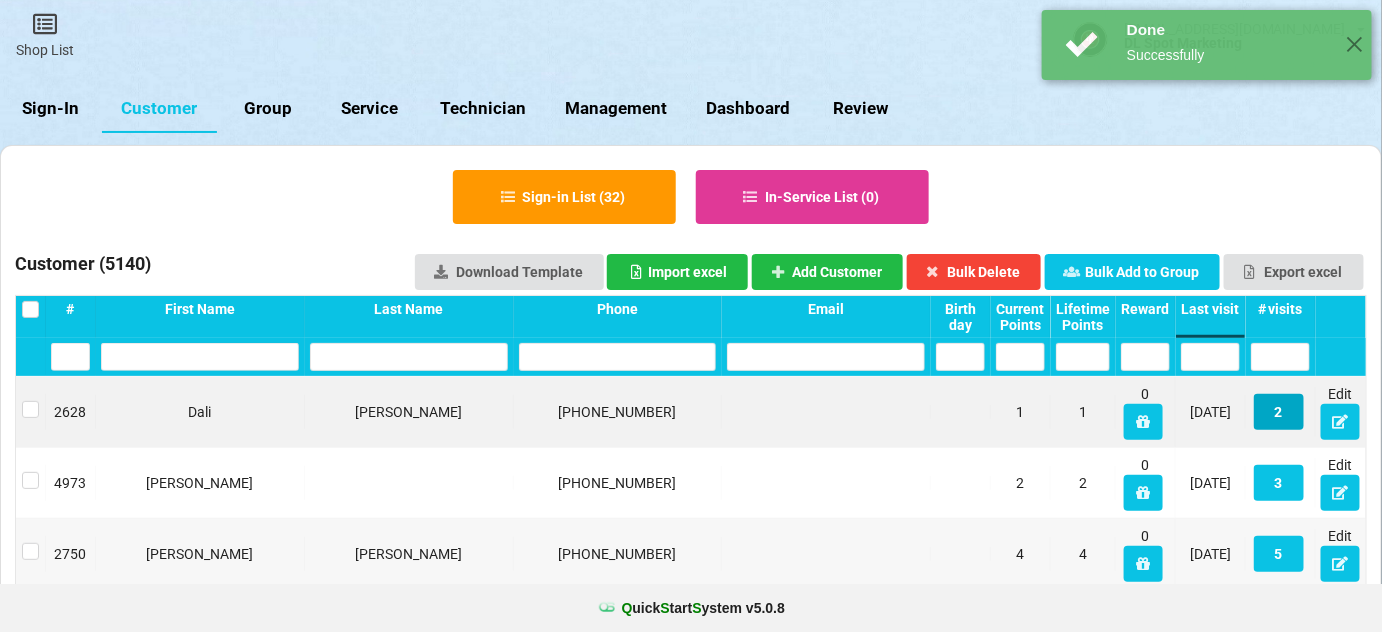 click on "2" at bounding box center (1279, 412) 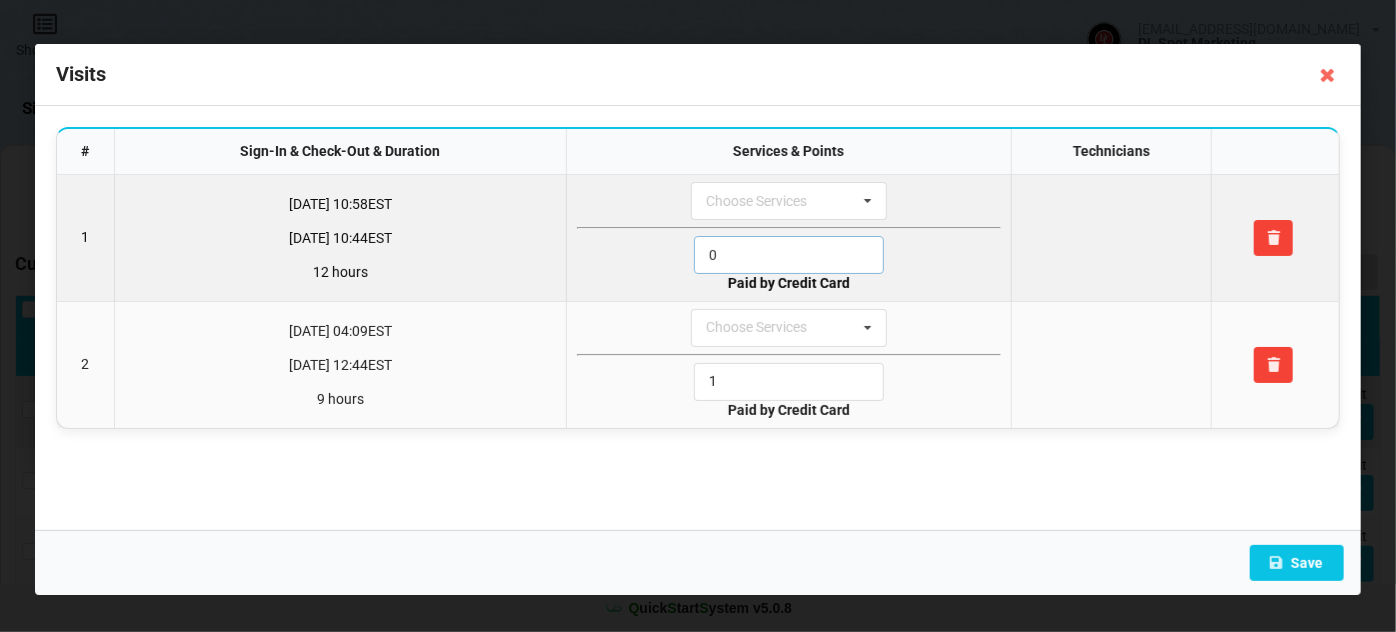 click on "0" at bounding box center (789, 255) 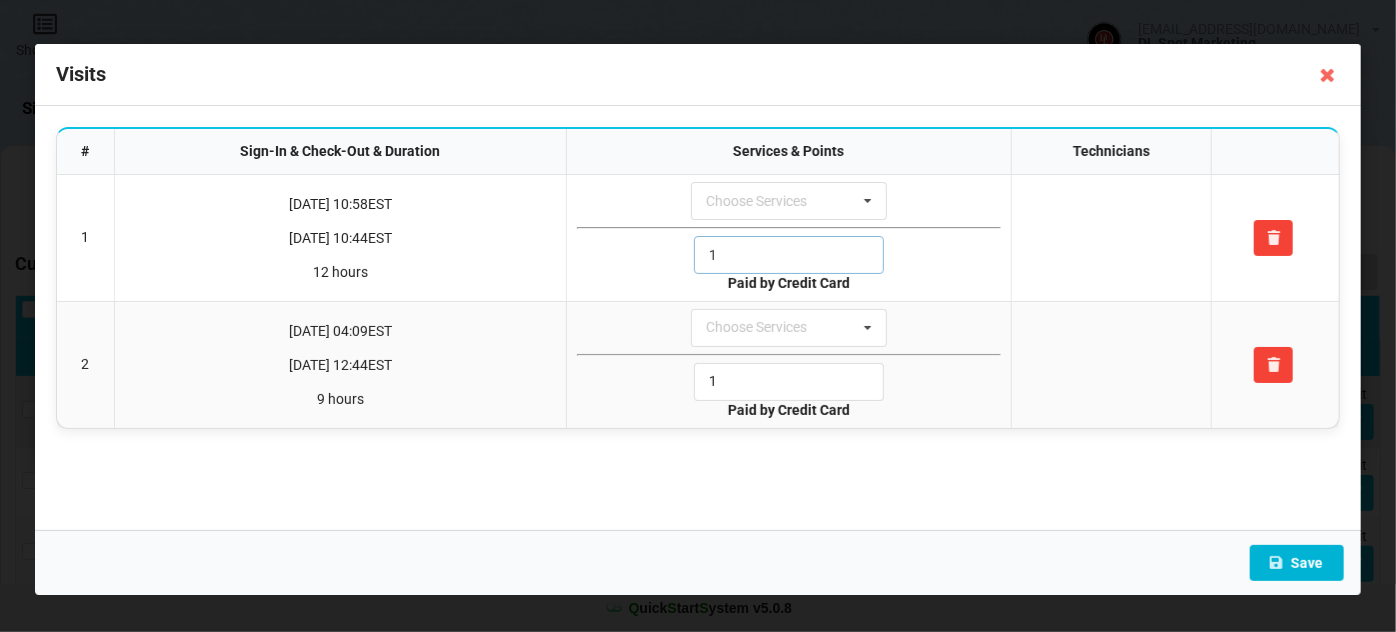 type on "1" 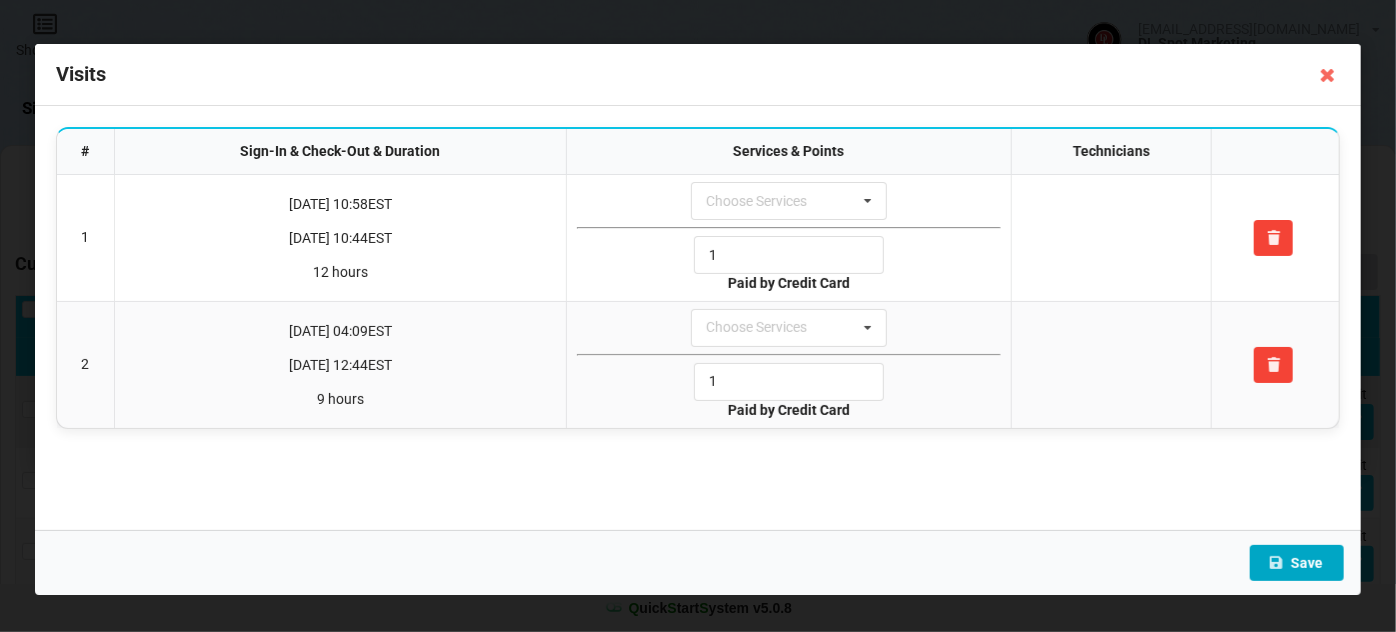 click on "Save" at bounding box center (1297, 563) 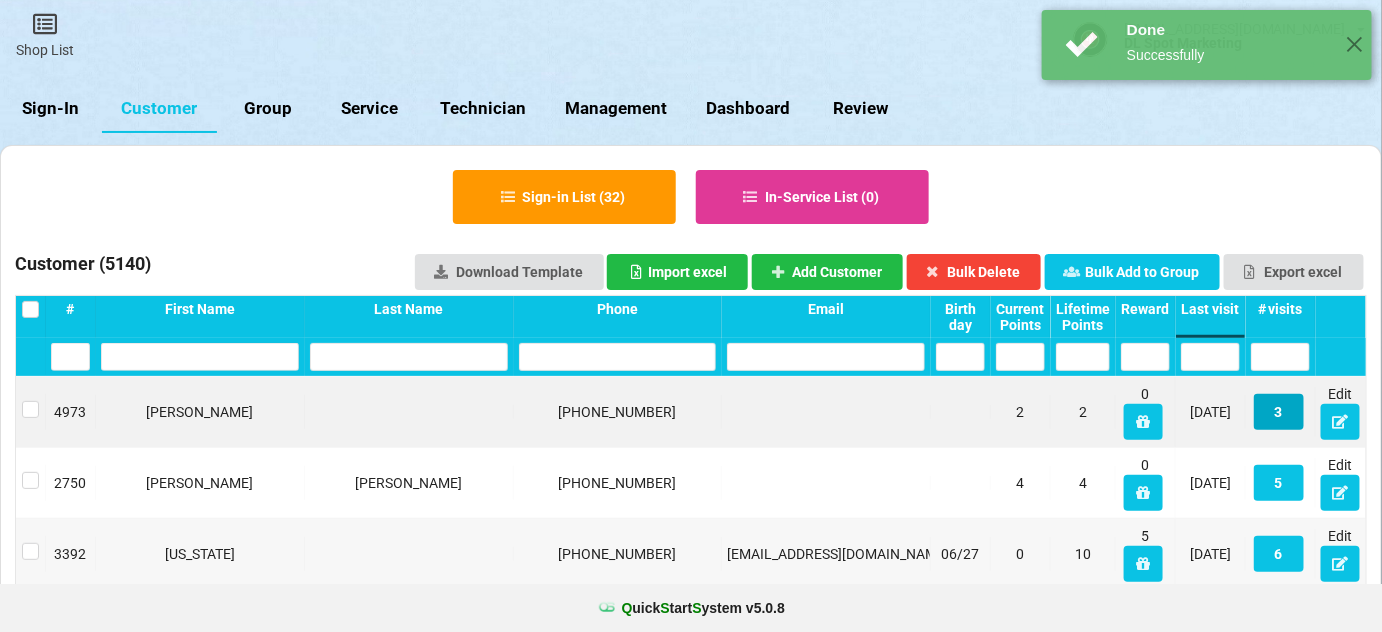 click on "3" at bounding box center [1279, 412] 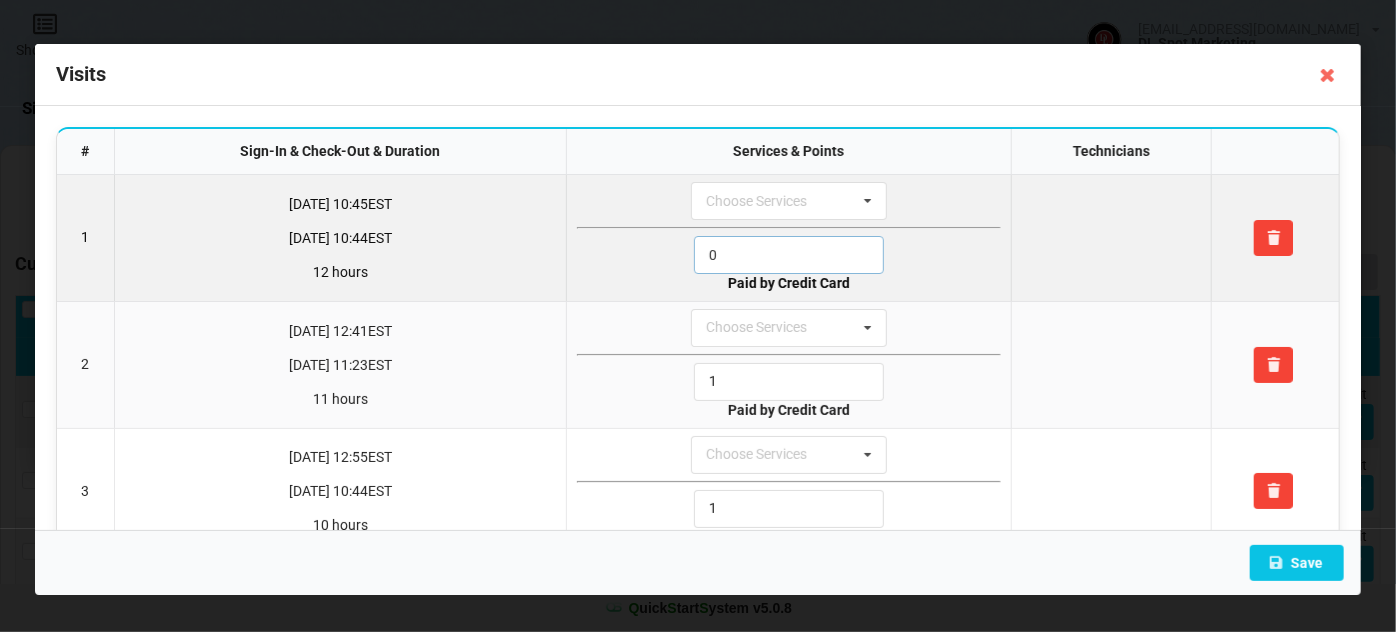 click on "0" at bounding box center [789, 255] 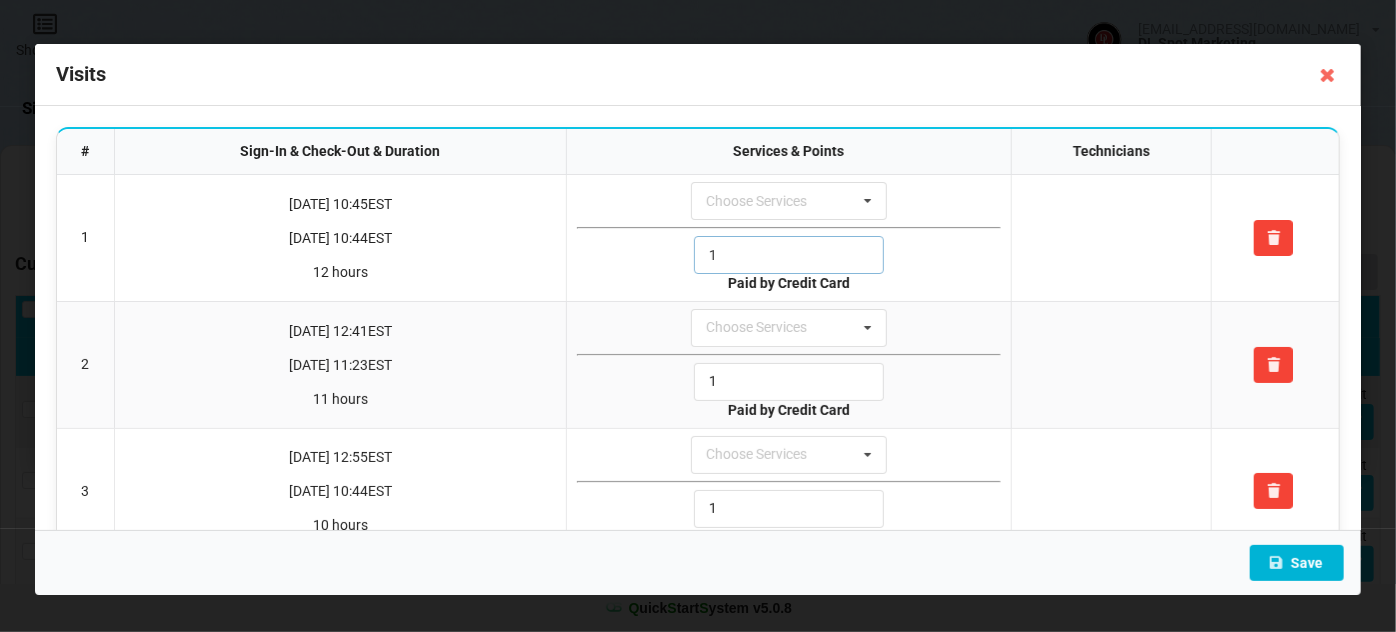 type on "1" 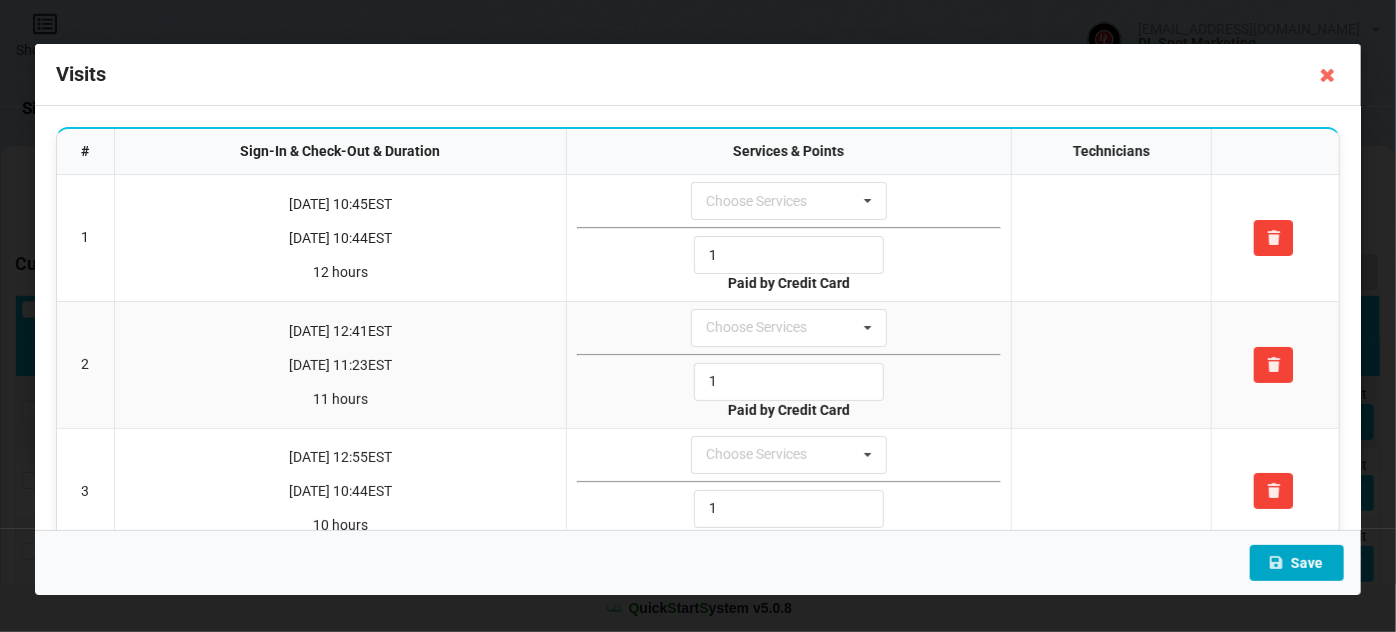 click on "Save" at bounding box center [1297, 563] 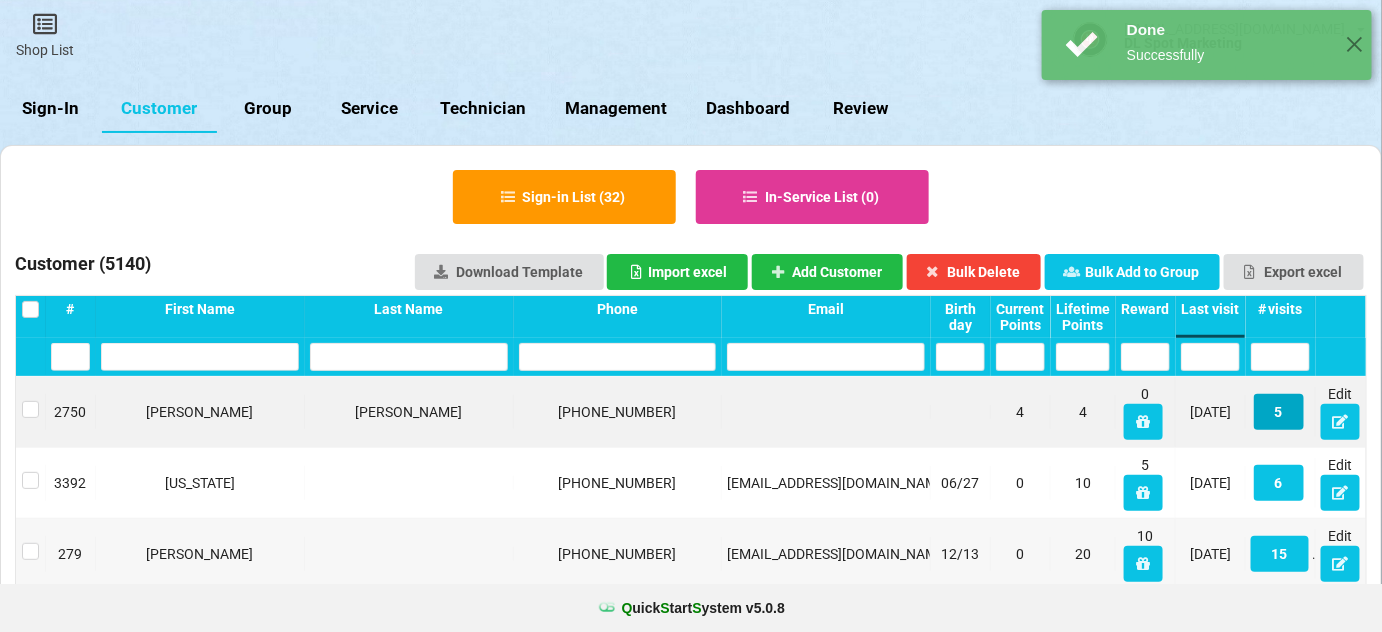 click on "5" at bounding box center (1279, 412) 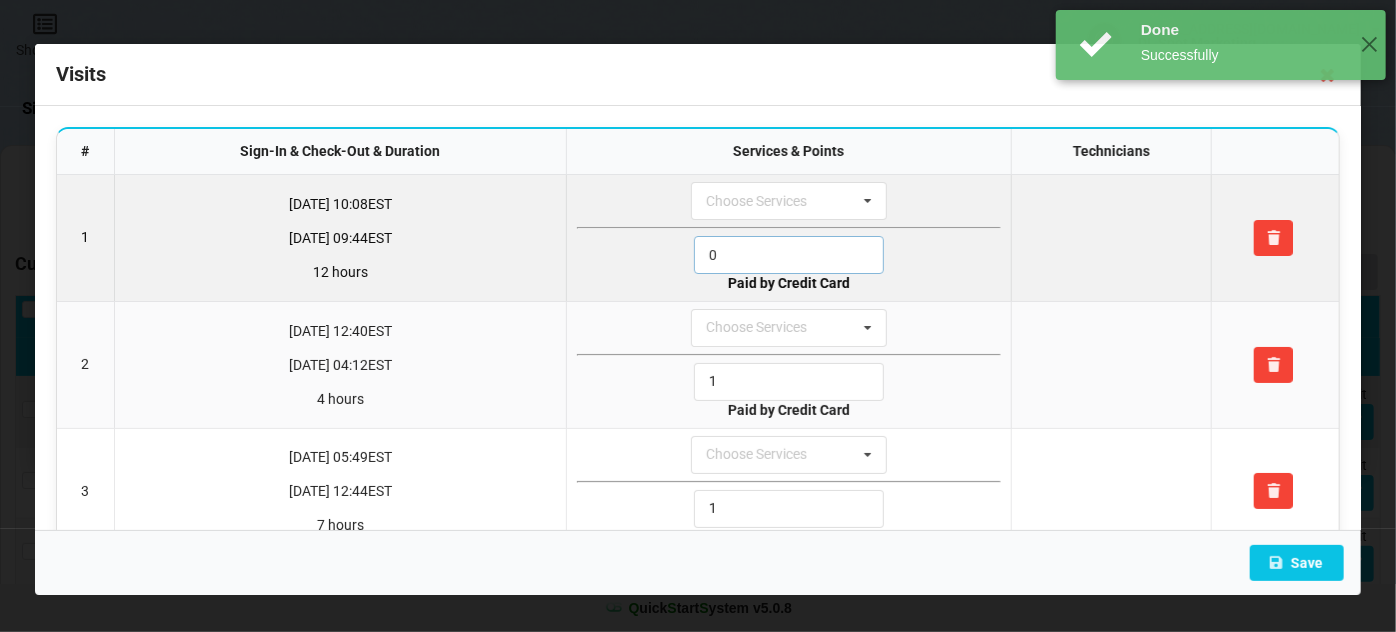click on "0" at bounding box center [789, 255] 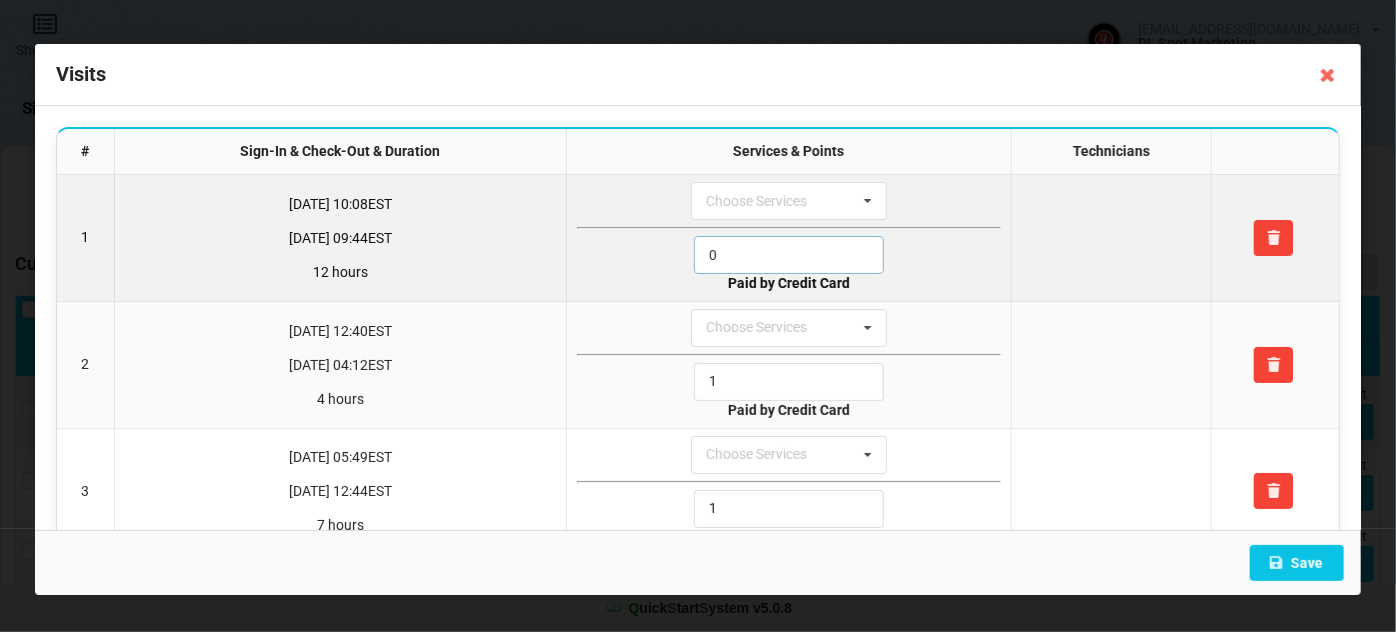 click on "0" at bounding box center [789, 255] 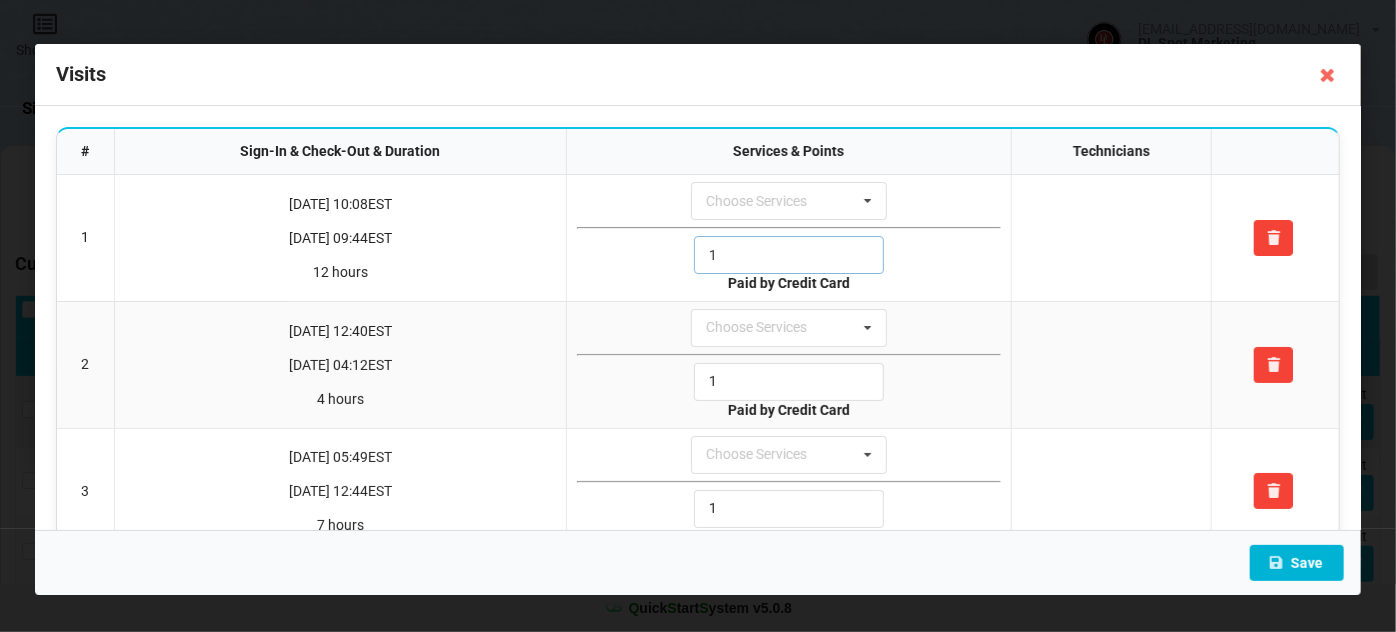 type on "1" 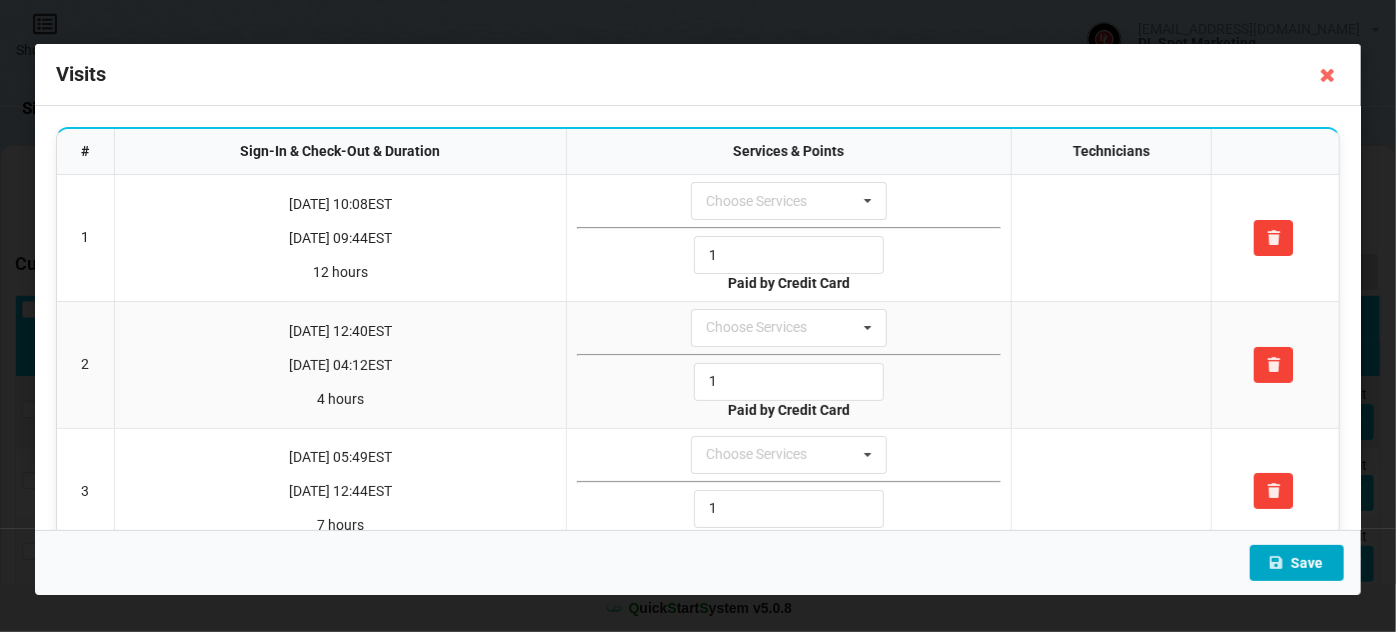 click on "Save" at bounding box center (1297, 563) 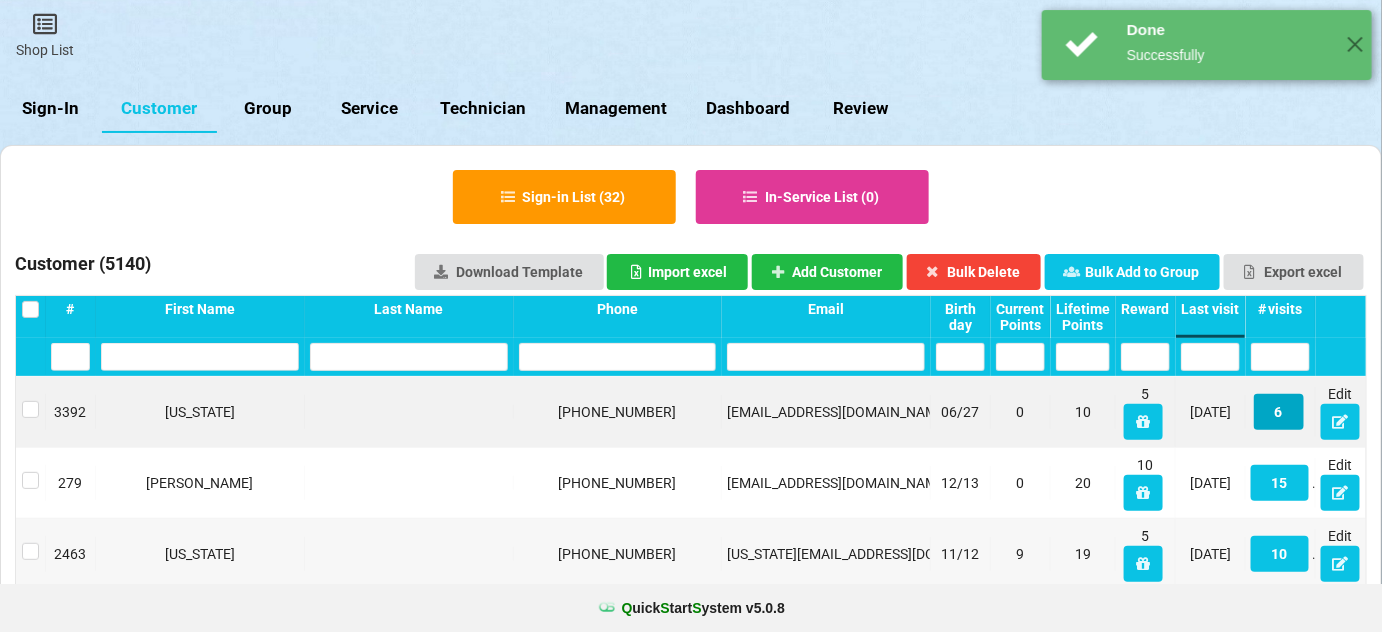 click on "6" at bounding box center [1279, 412] 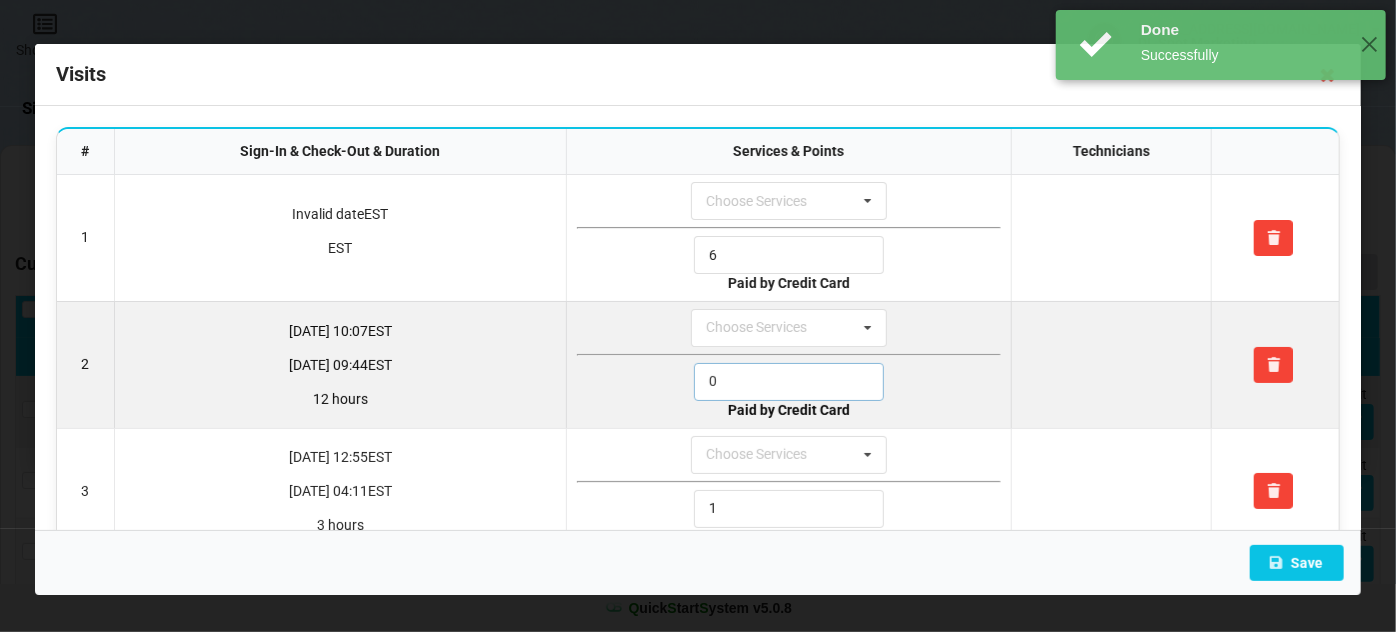 click on "0" at bounding box center [789, 382] 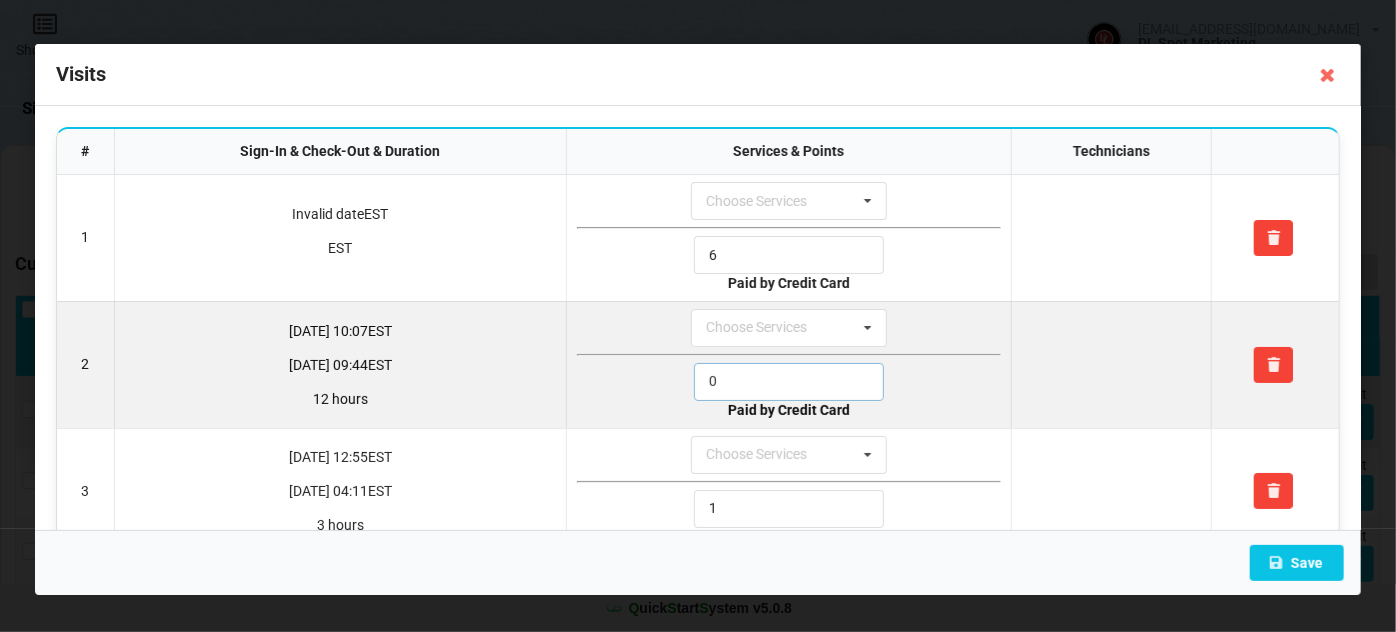 click on "0" at bounding box center [789, 382] 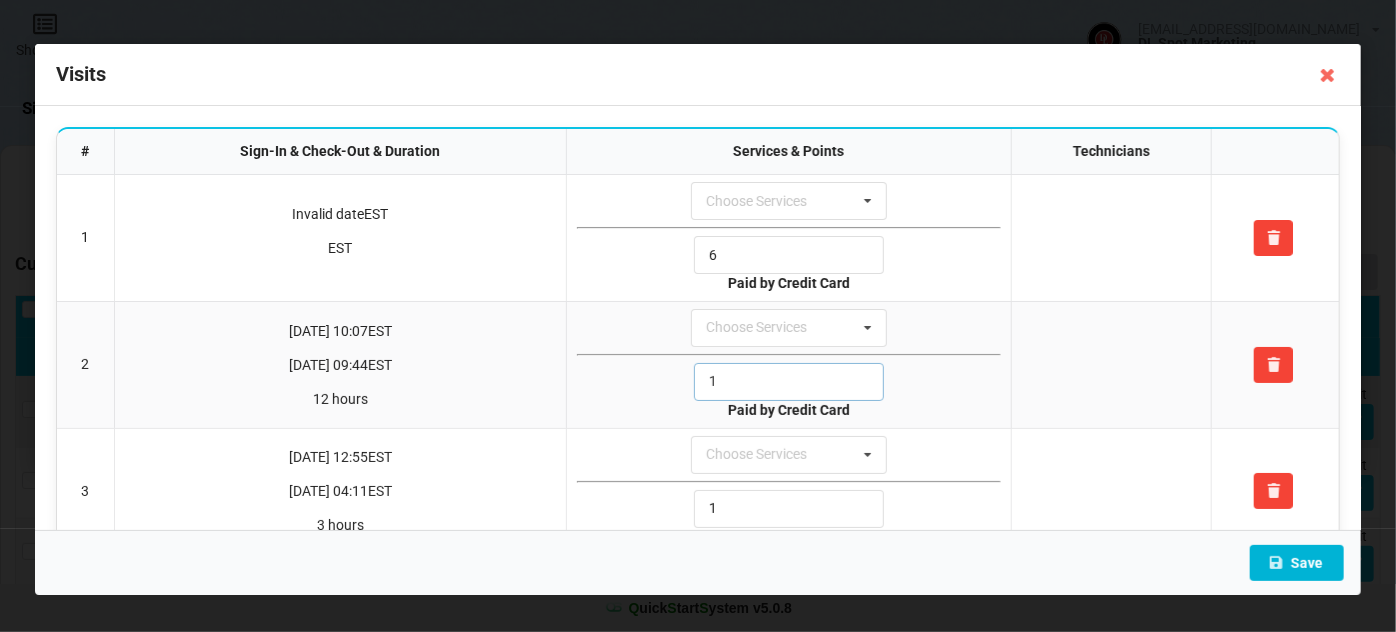 type on "1" 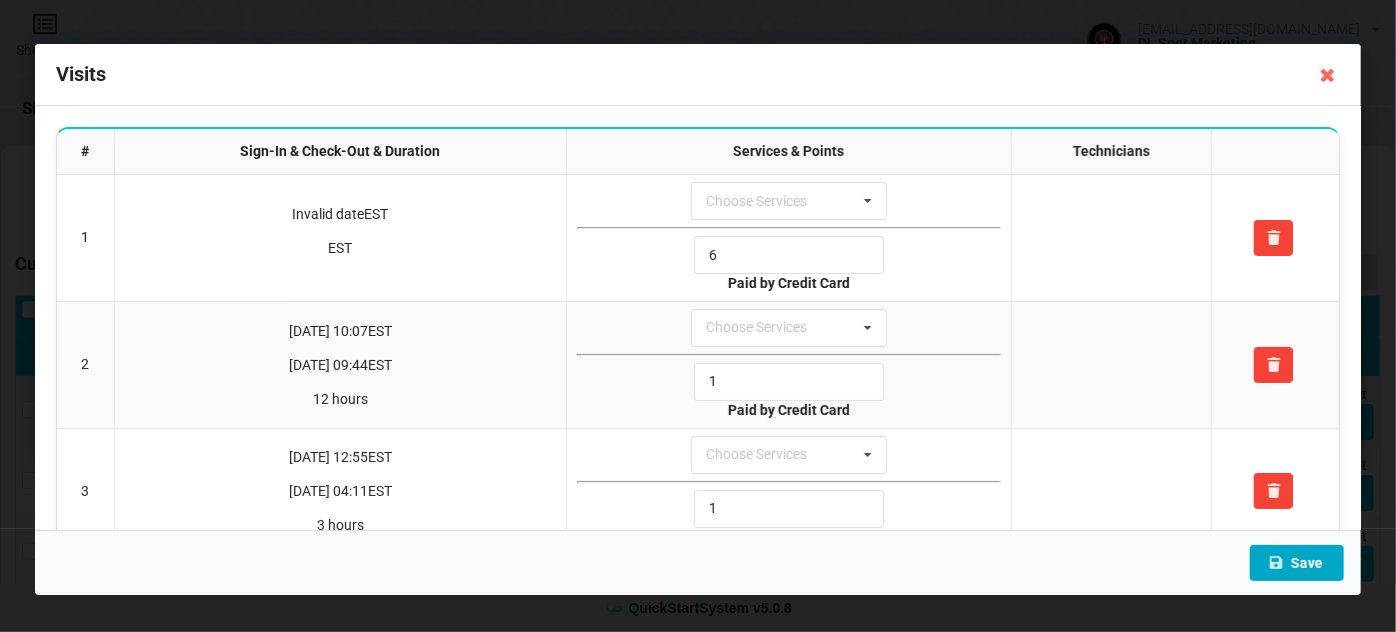 click on "Save" at bounding box center (1297, 563) 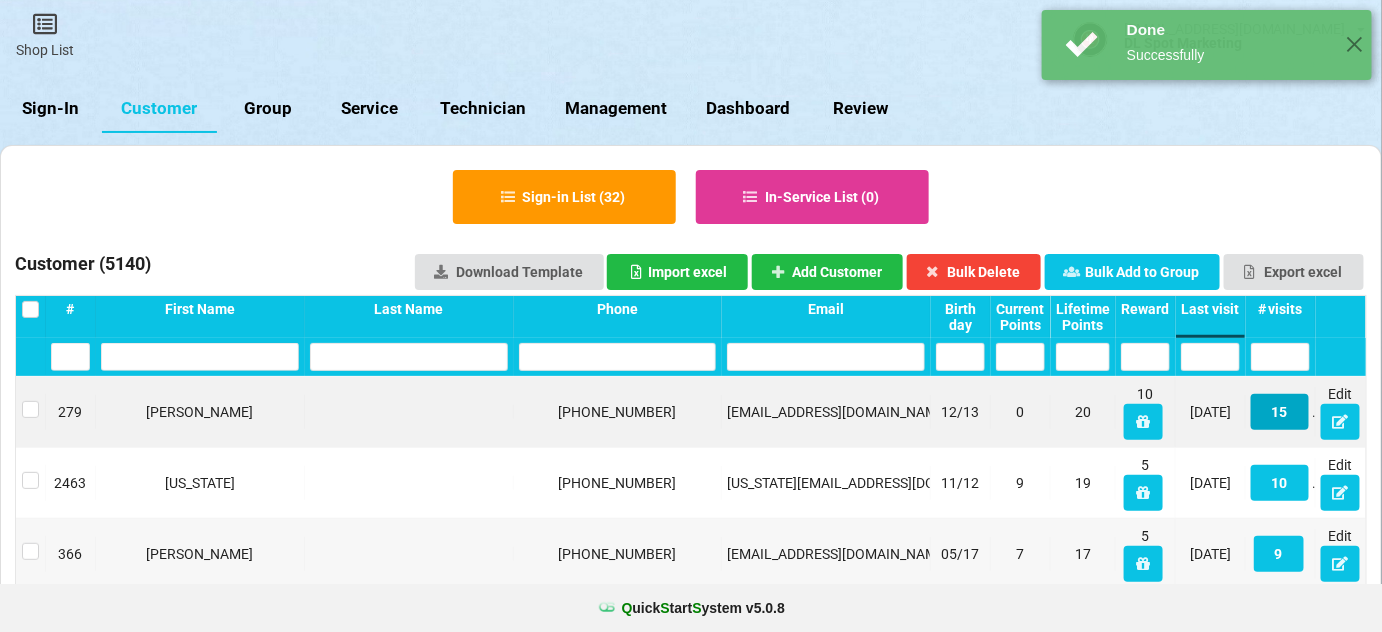 click on "15" at bounding box center [1280, 412] 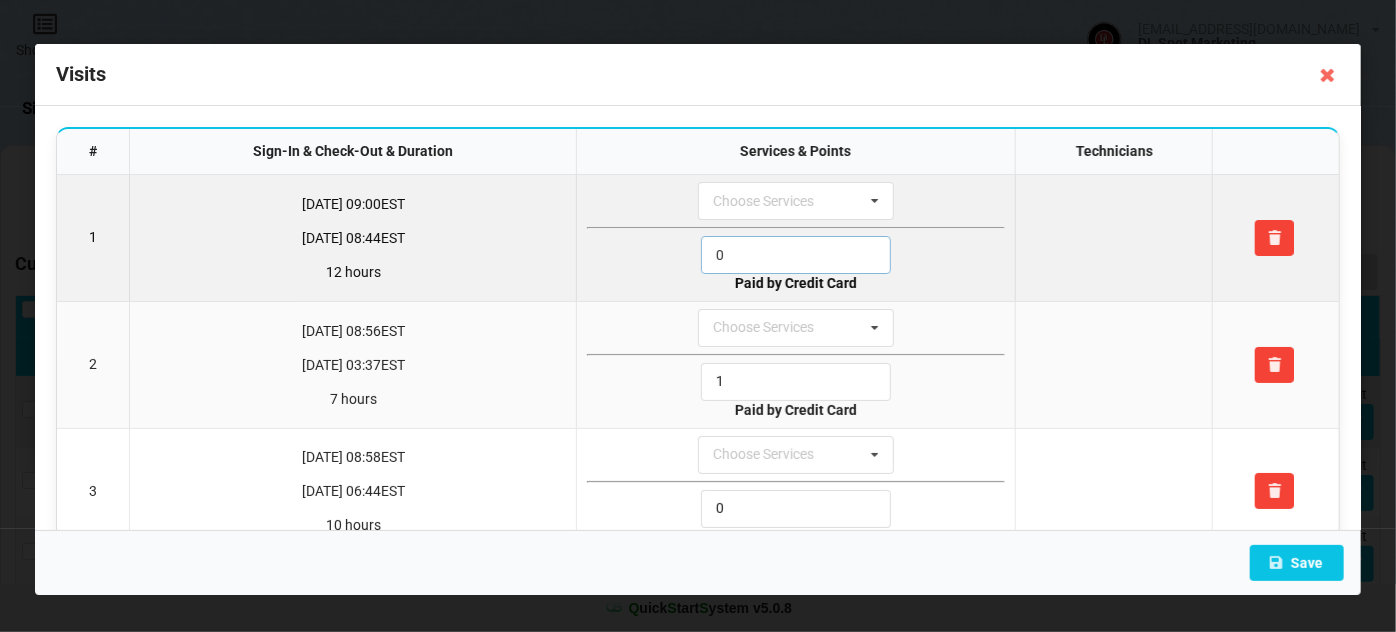 click on "0" at bounding box center (796, 255) 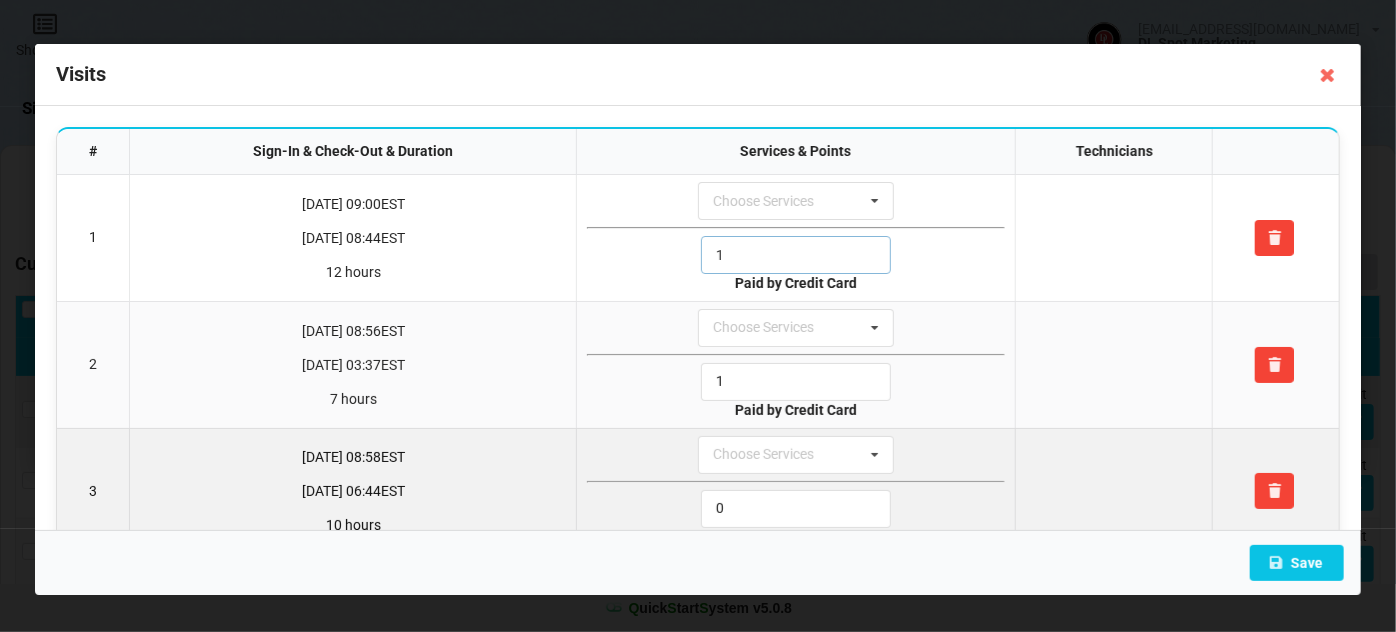 type on "1" 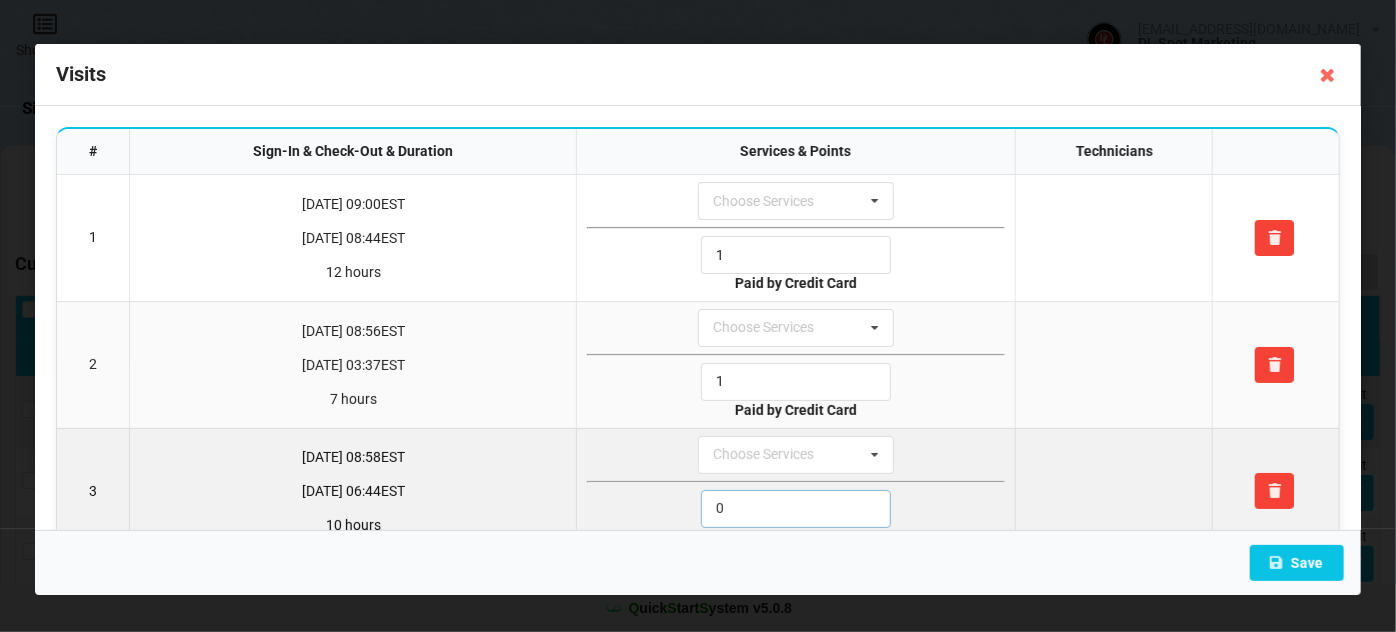 click on "0" at bounding box center [796, 509] 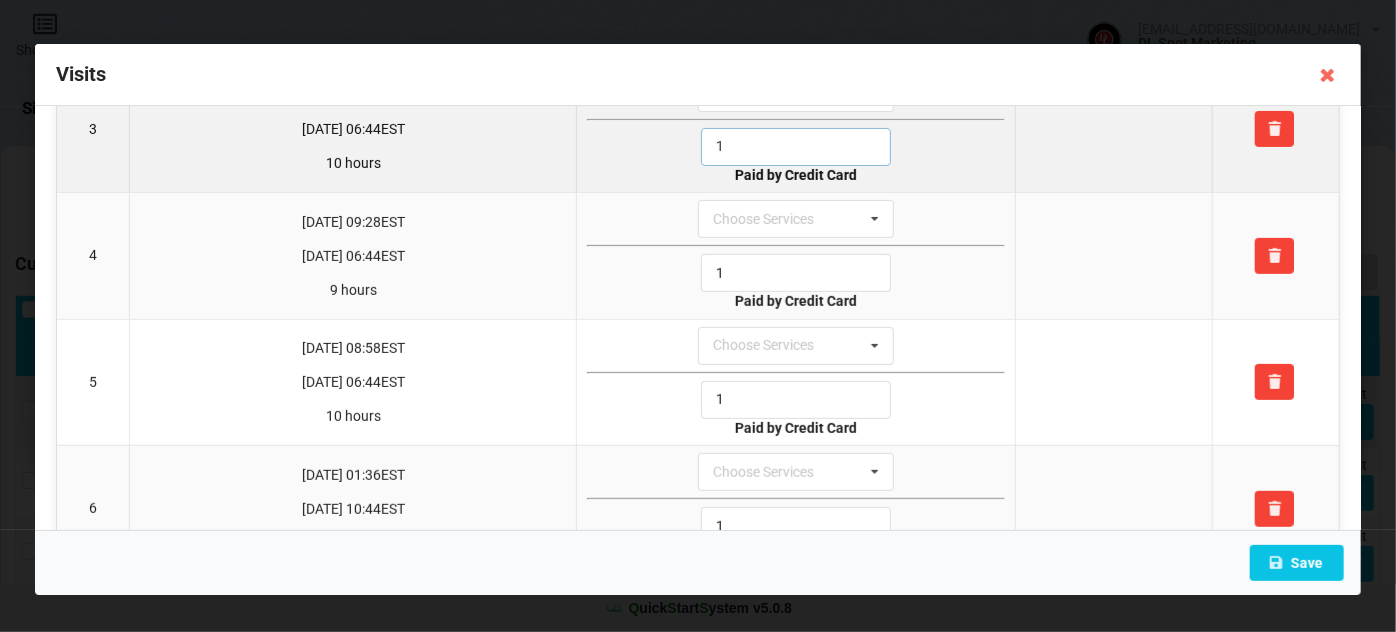 scroll, scrollTop: 363, scrollLeft: 0, axis: vertical 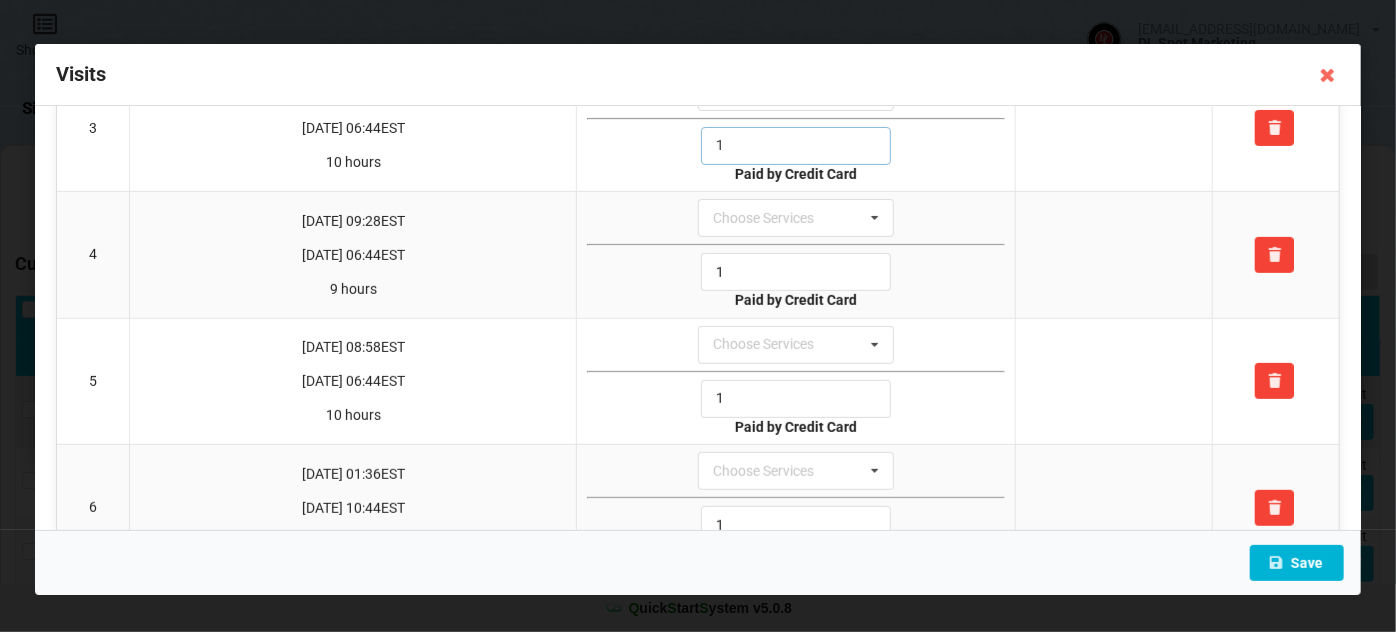 type on "1" 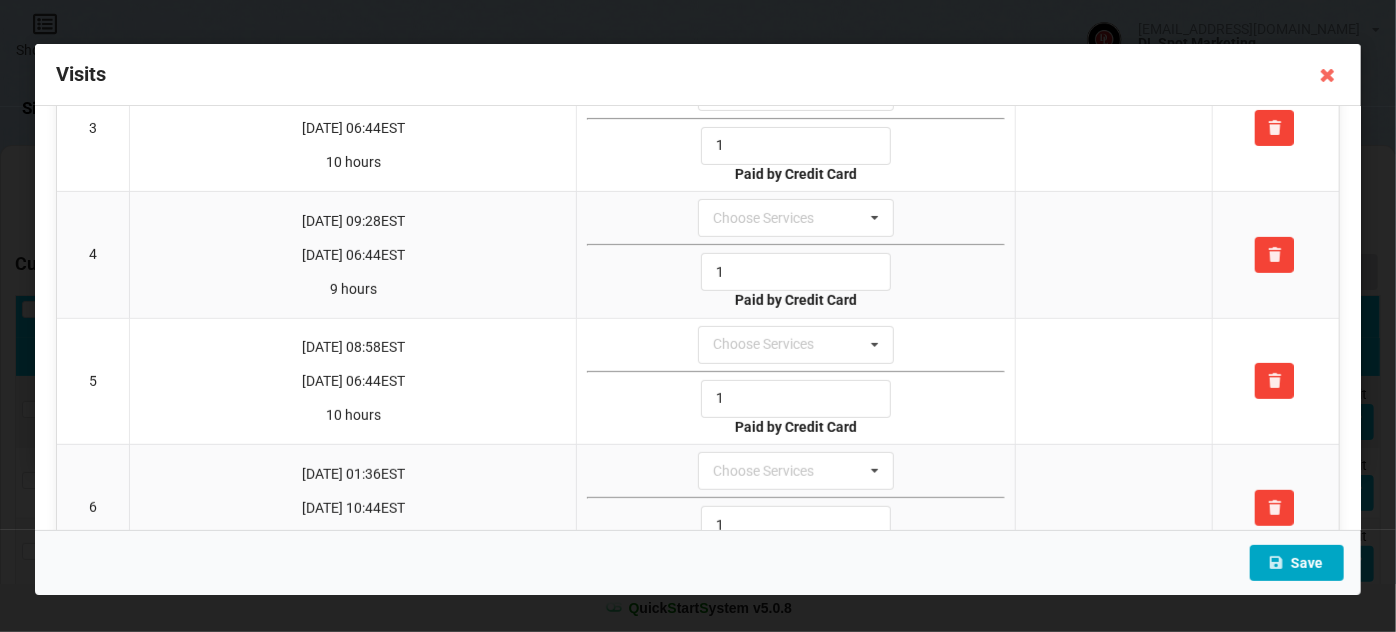 click on "Save" at bounding box center [1297, 563] 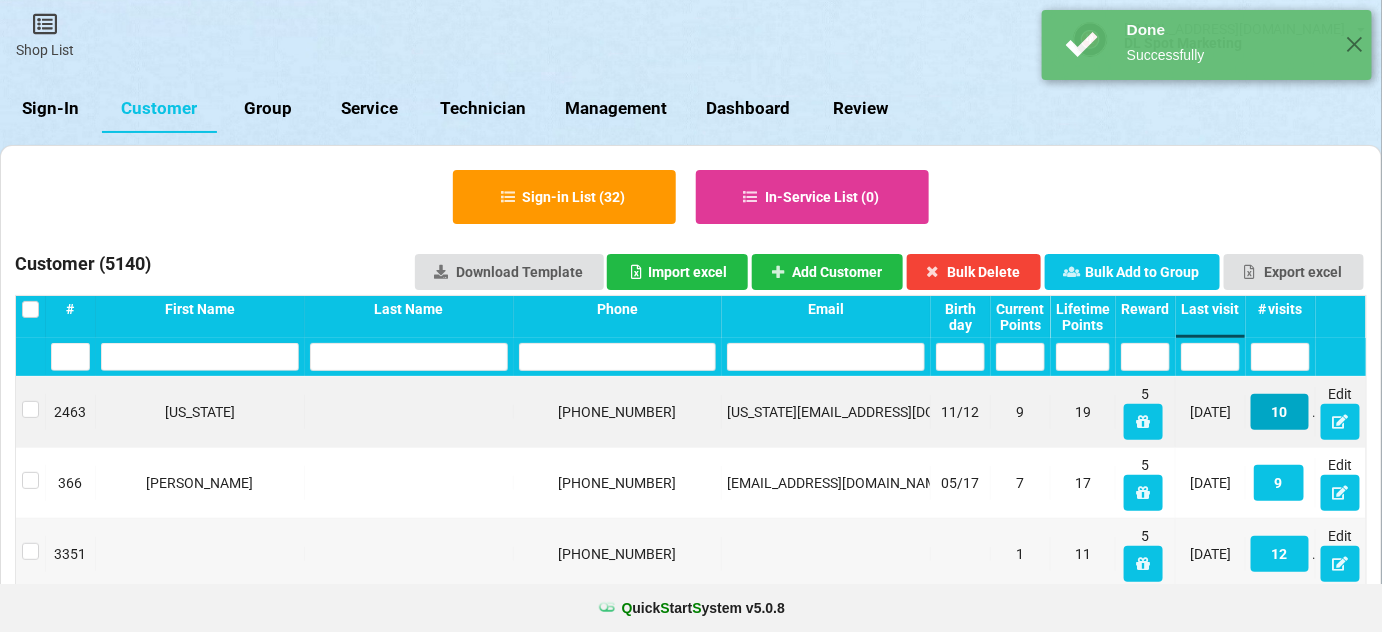 click on "10" at bounding box center (1280, 412) 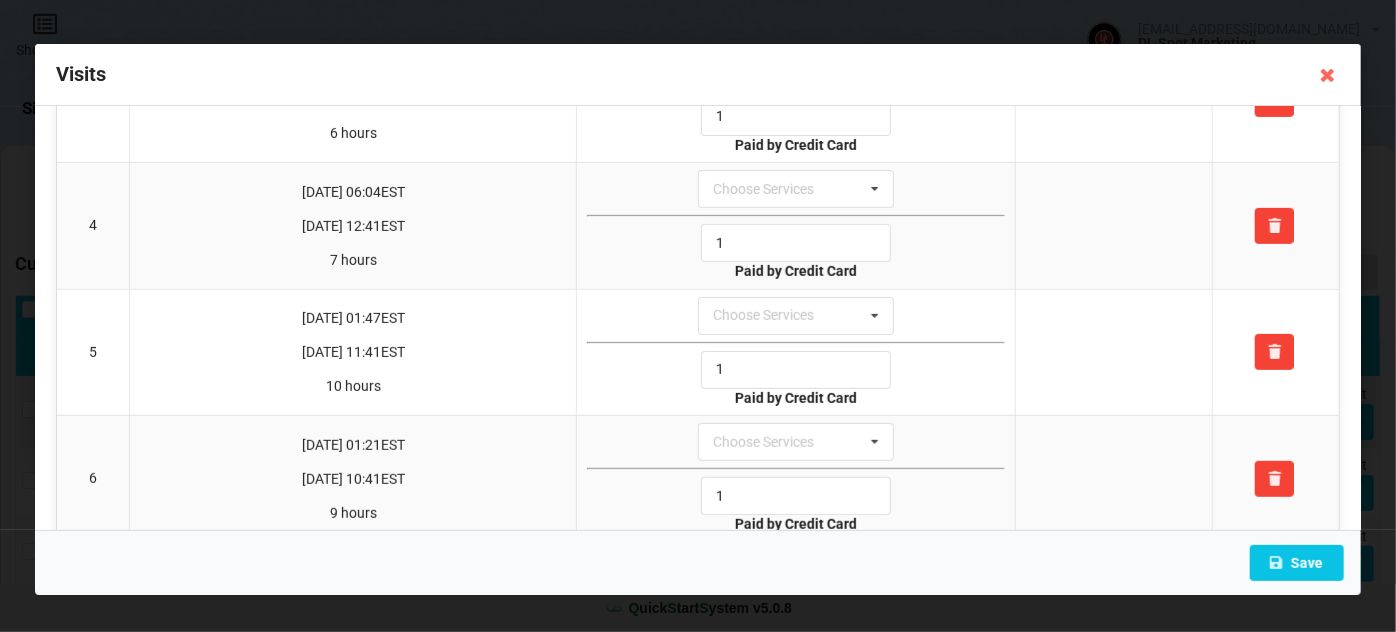 scroll, scrollTop: 0, scrollLeft: 0, axis: both 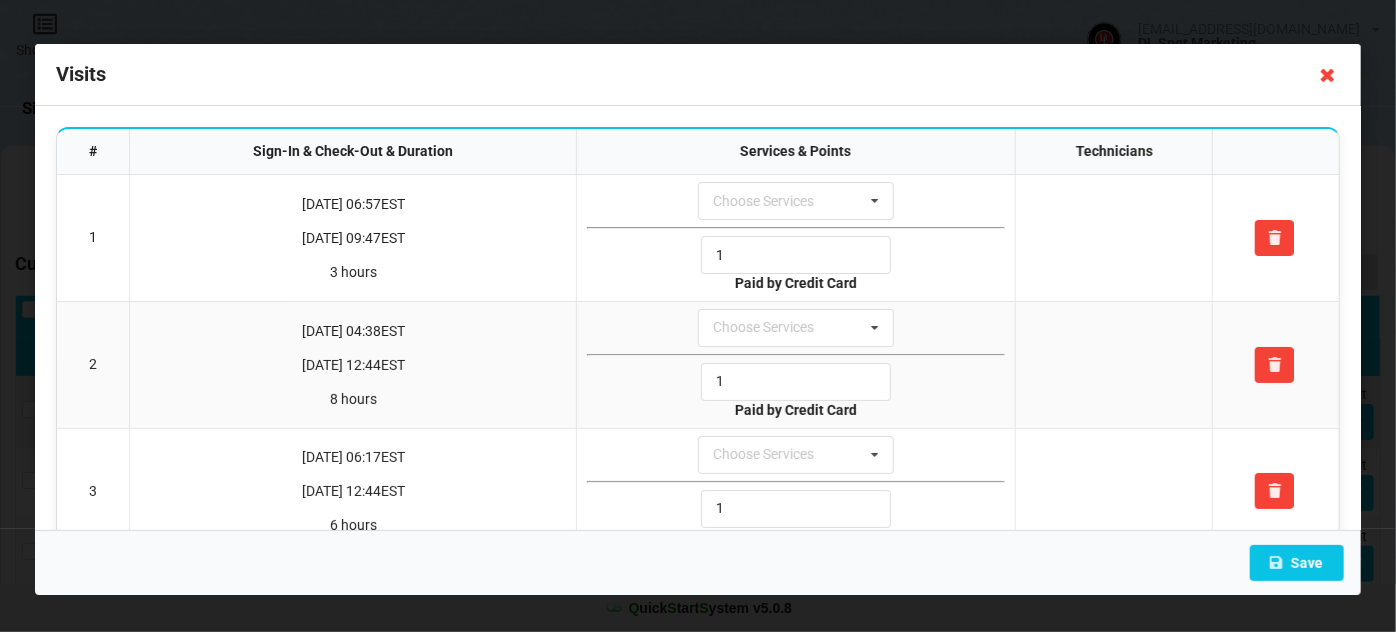 click at bounding box center [1328, 75] 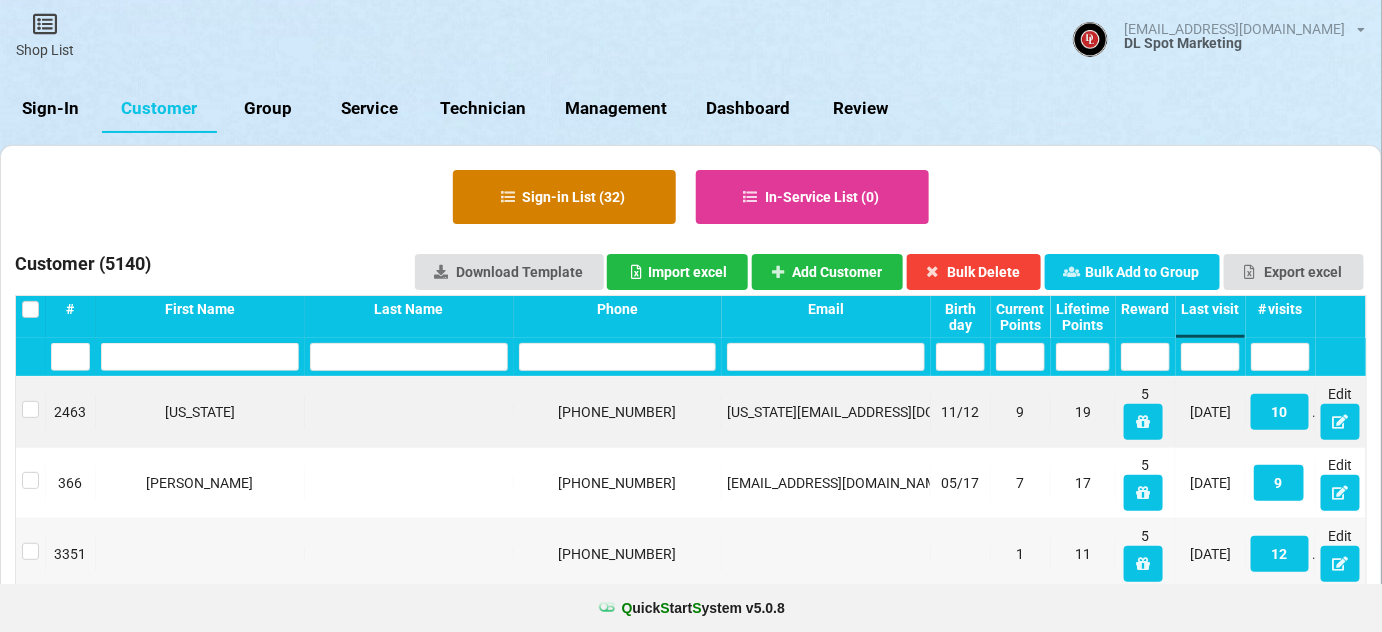 click on "Sign-in List ( 32 )" at bounding box center [564, 197] 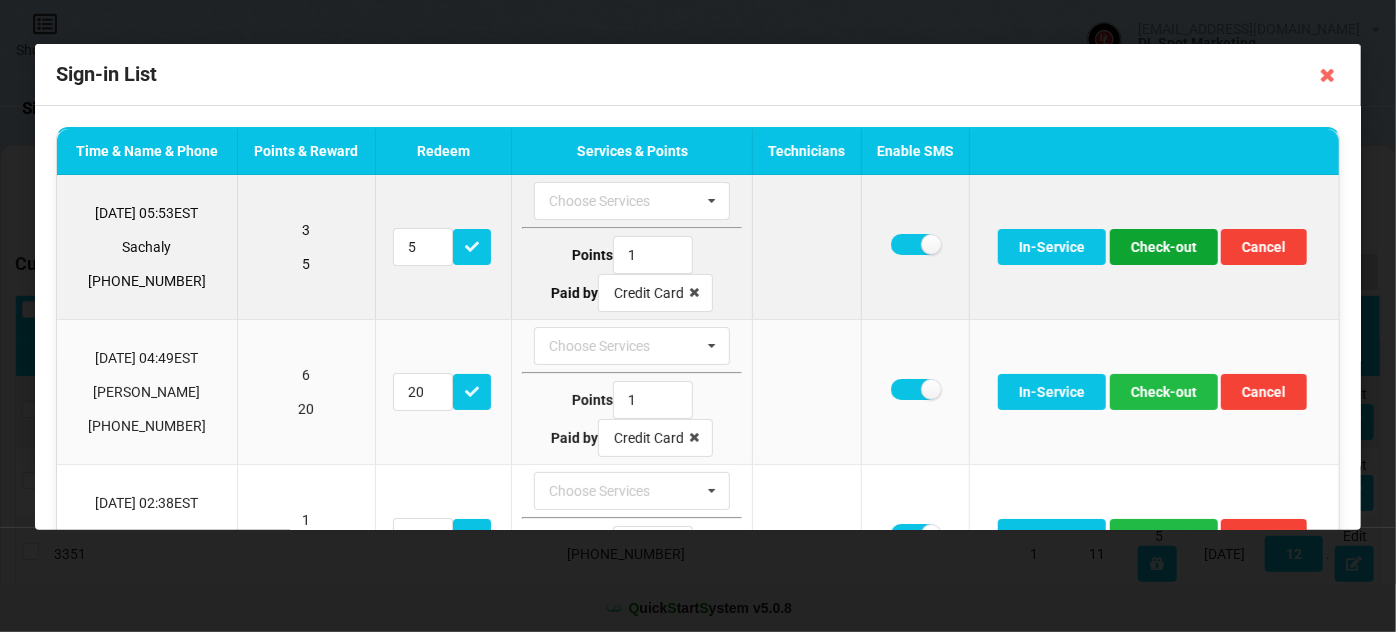 click on "Check-out" at bounding box center [1164, 247] 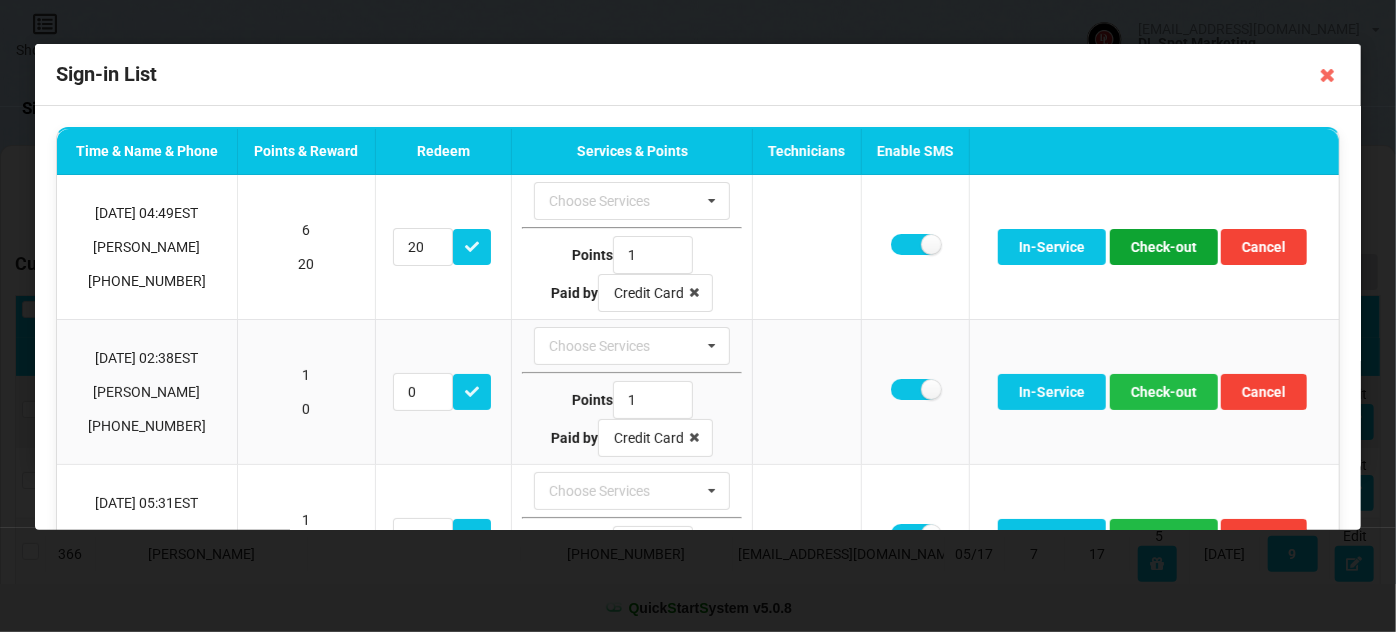 click on "Check-out" at bounding box center (1164, 247) 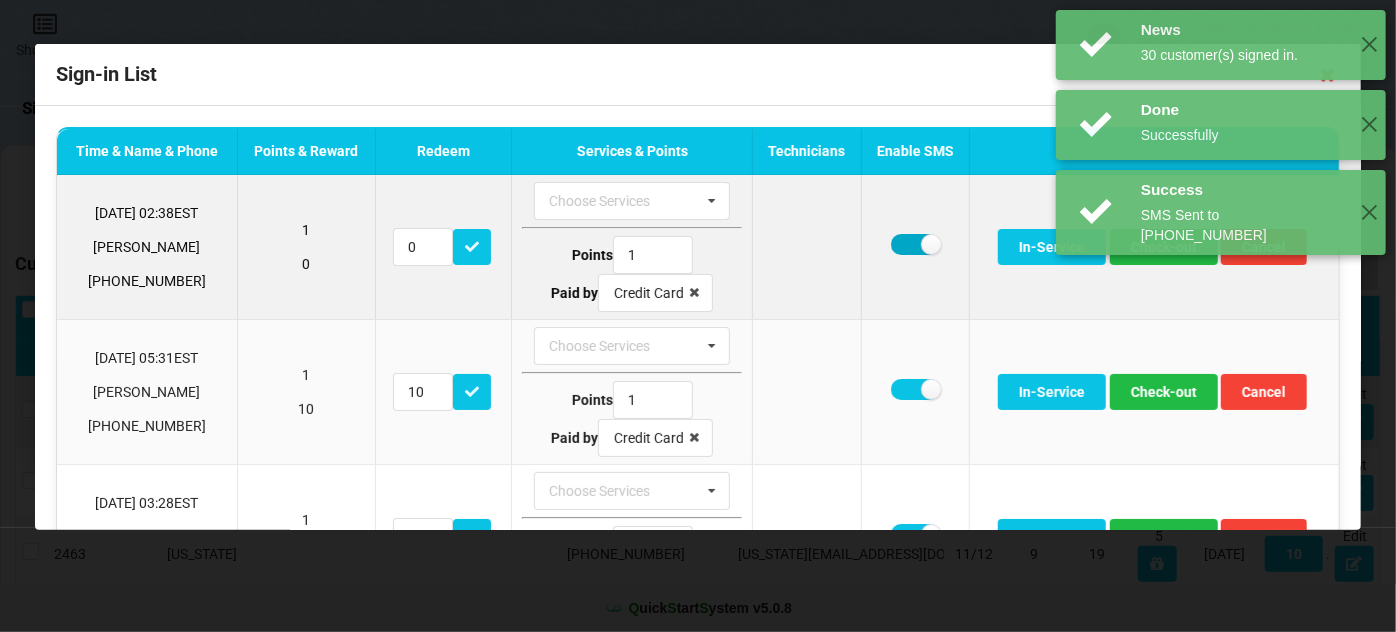 click at bounding box center [915, 244] 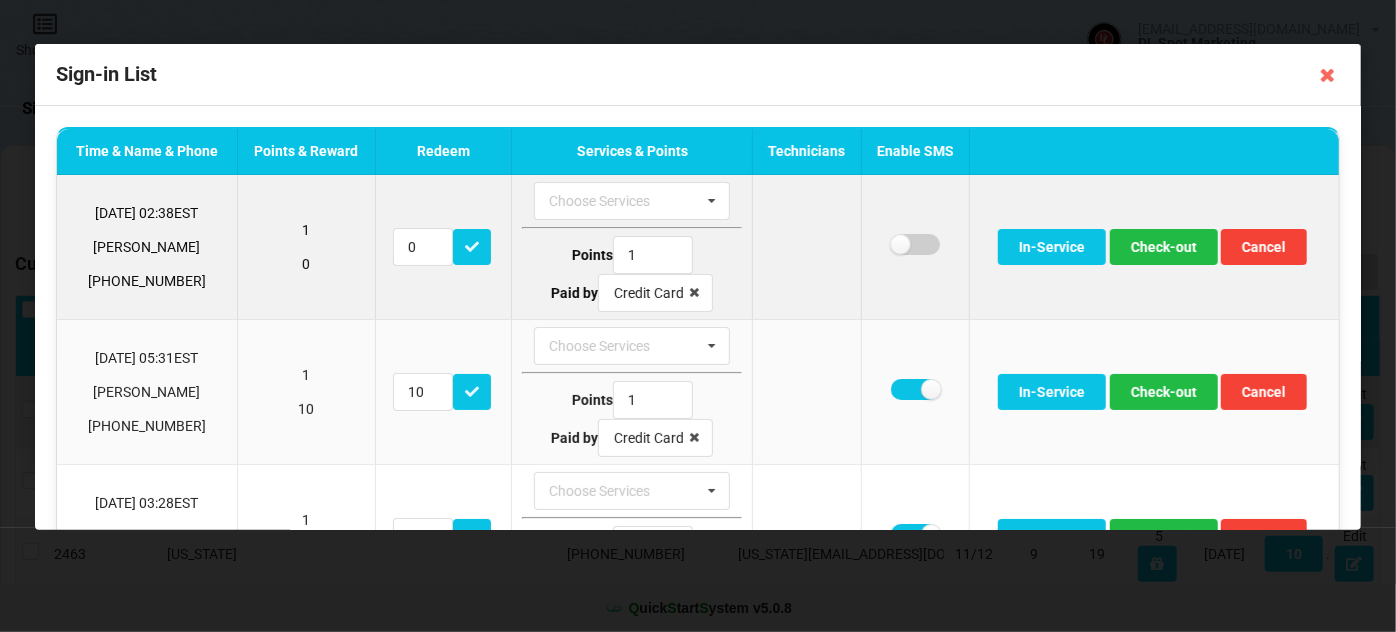 click at bounding box center (915, 244) 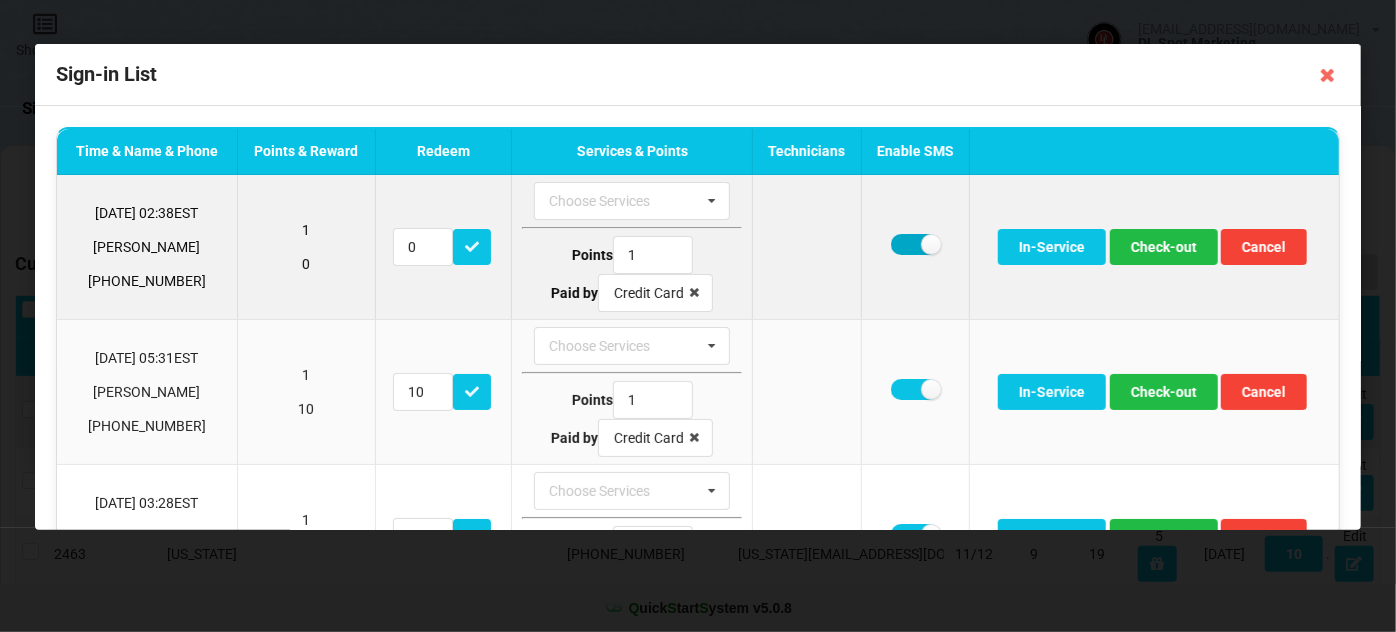 drag, startPoint x: 896, startPoint y: 247, endPoint x: 899, endPoint y: 258, distance: 11.401754 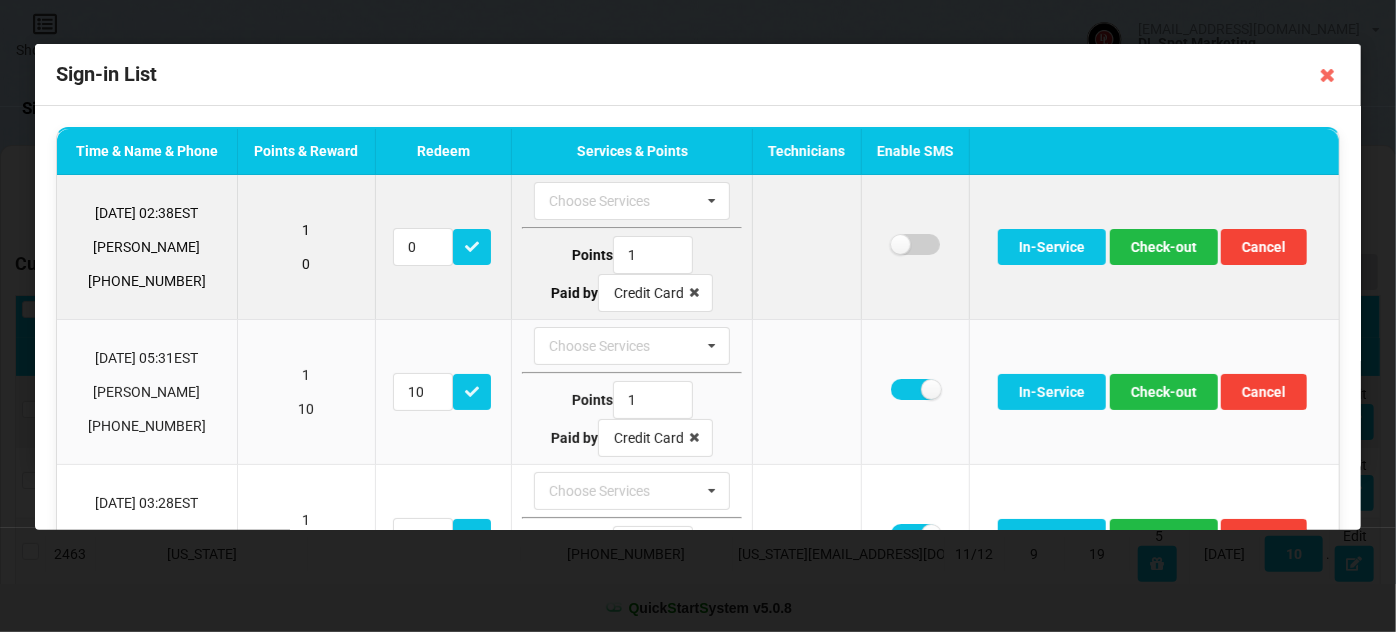 checkbox on "false" 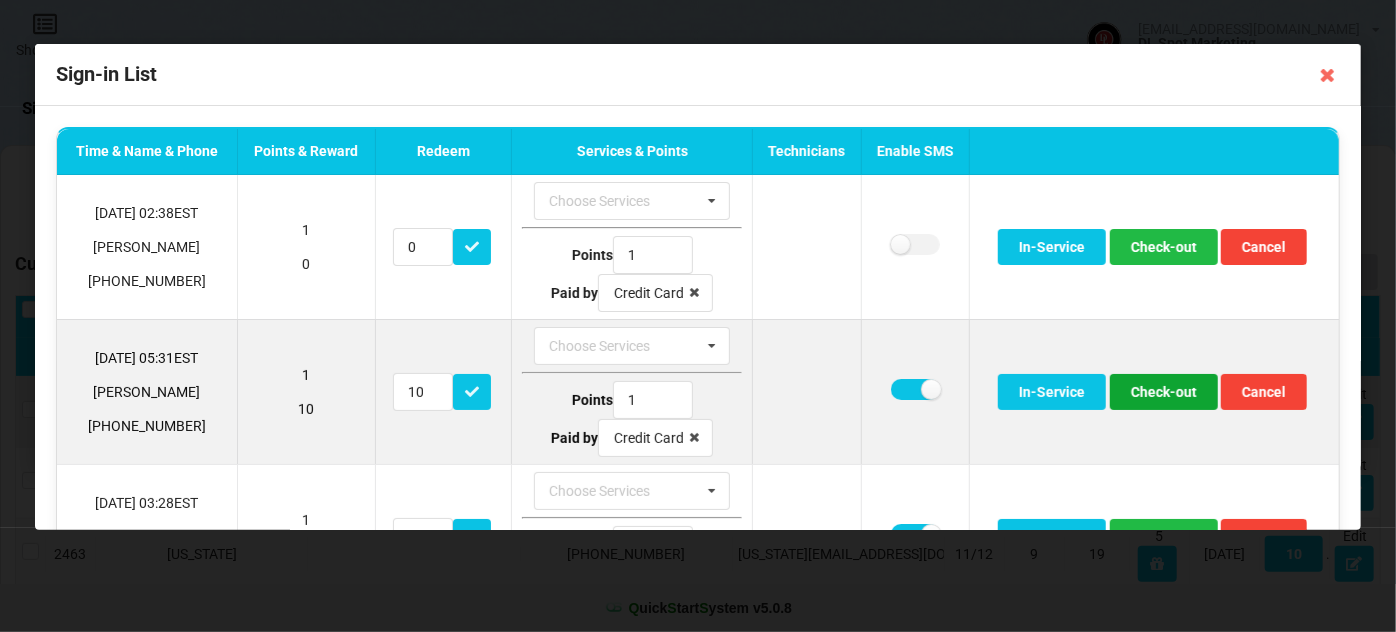 click on "Check-out" at bounding box center [1164, 392] 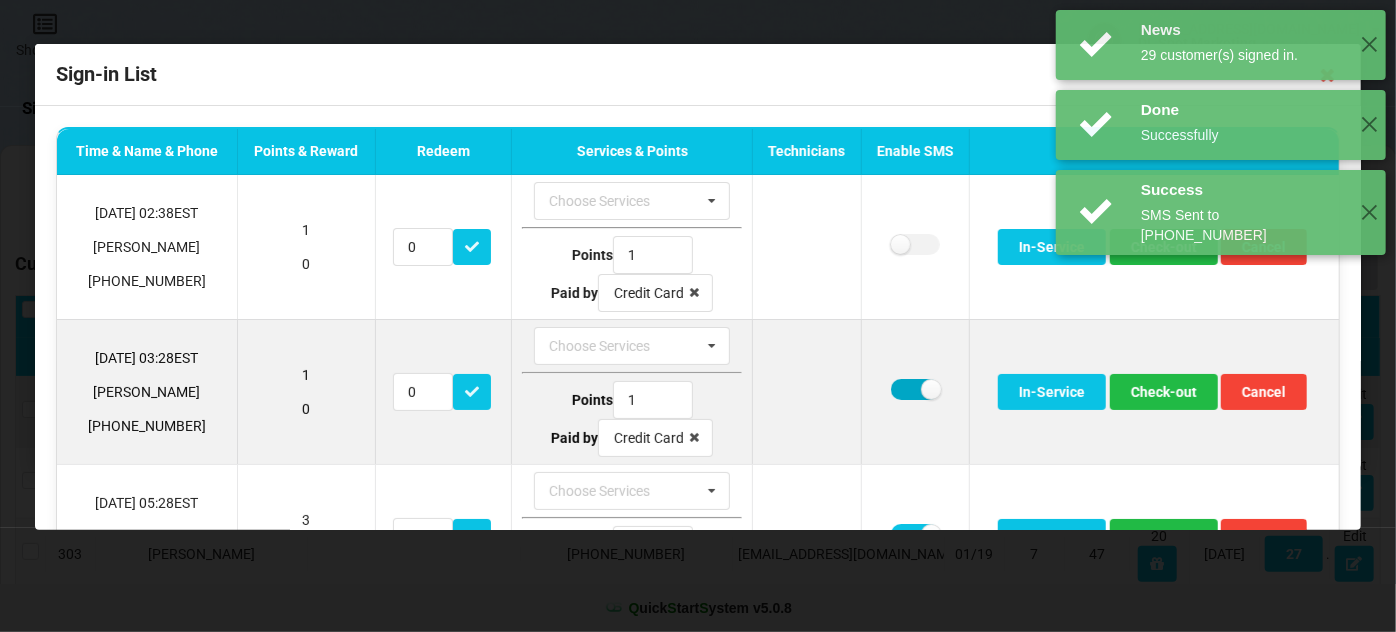 drag, startPoint x: 900, startPoint y: 388, endPoint x: 994, endPoint y: 391, distance: 94.04786 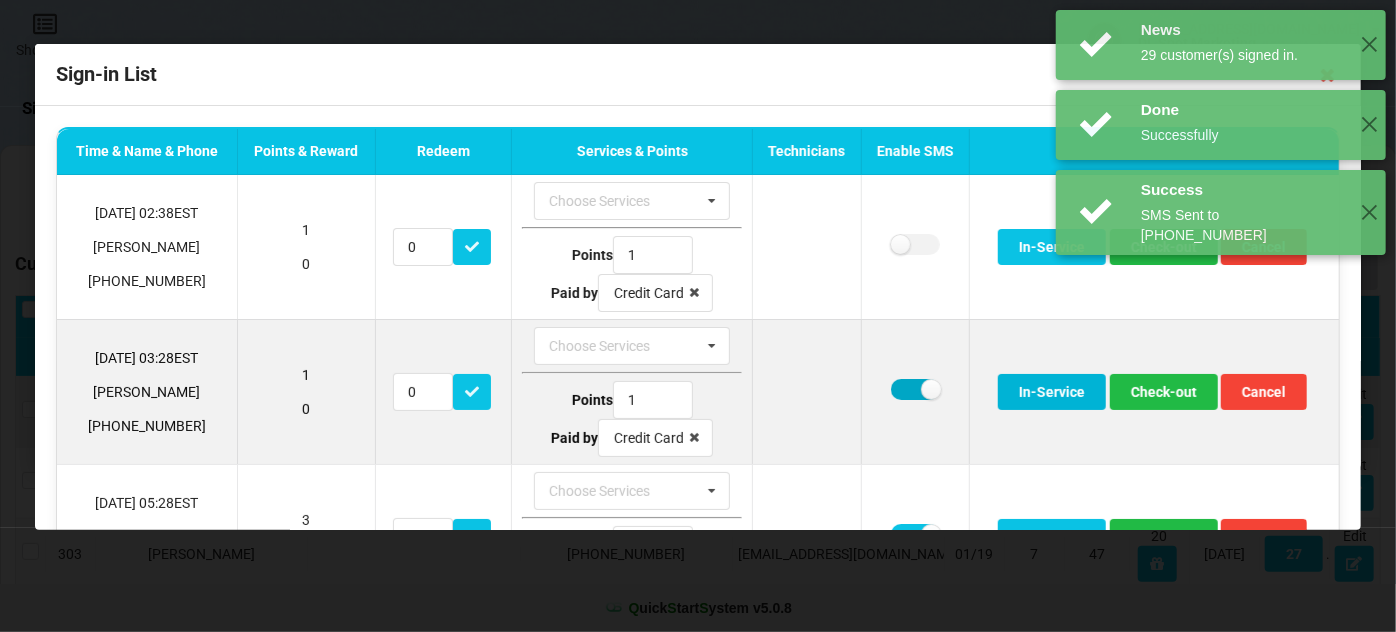 click at bounding box center [915, 389] 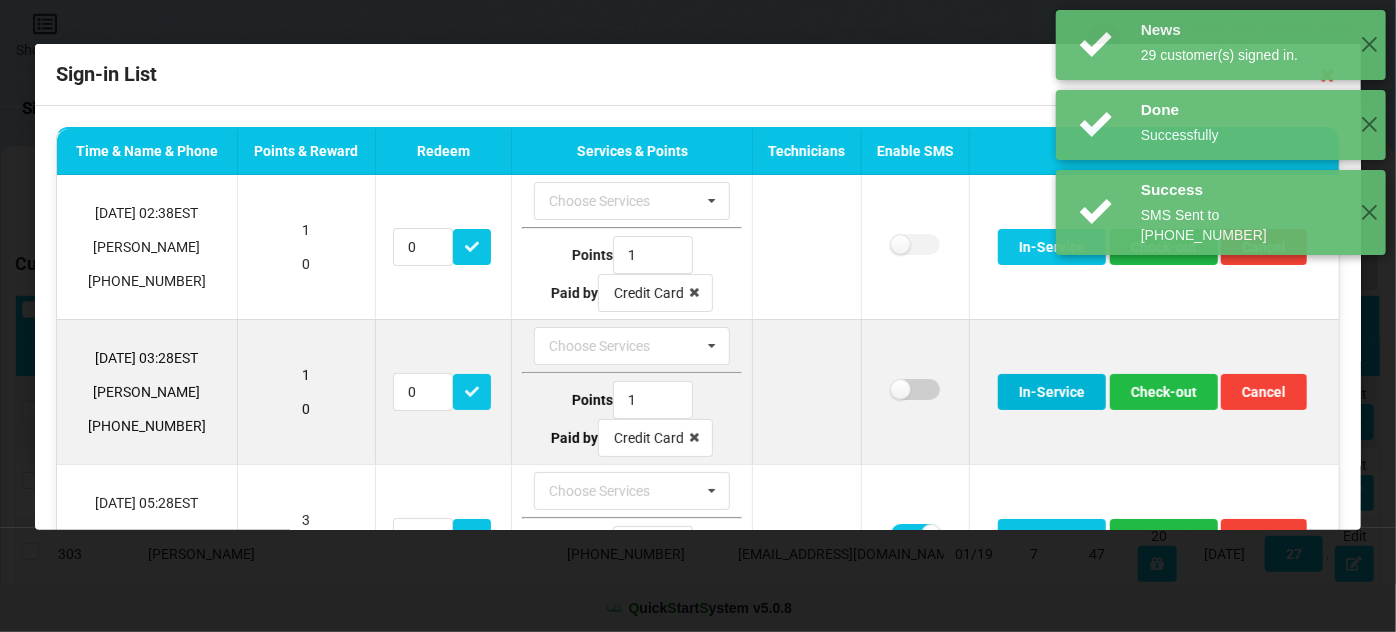 checkbox on "false" 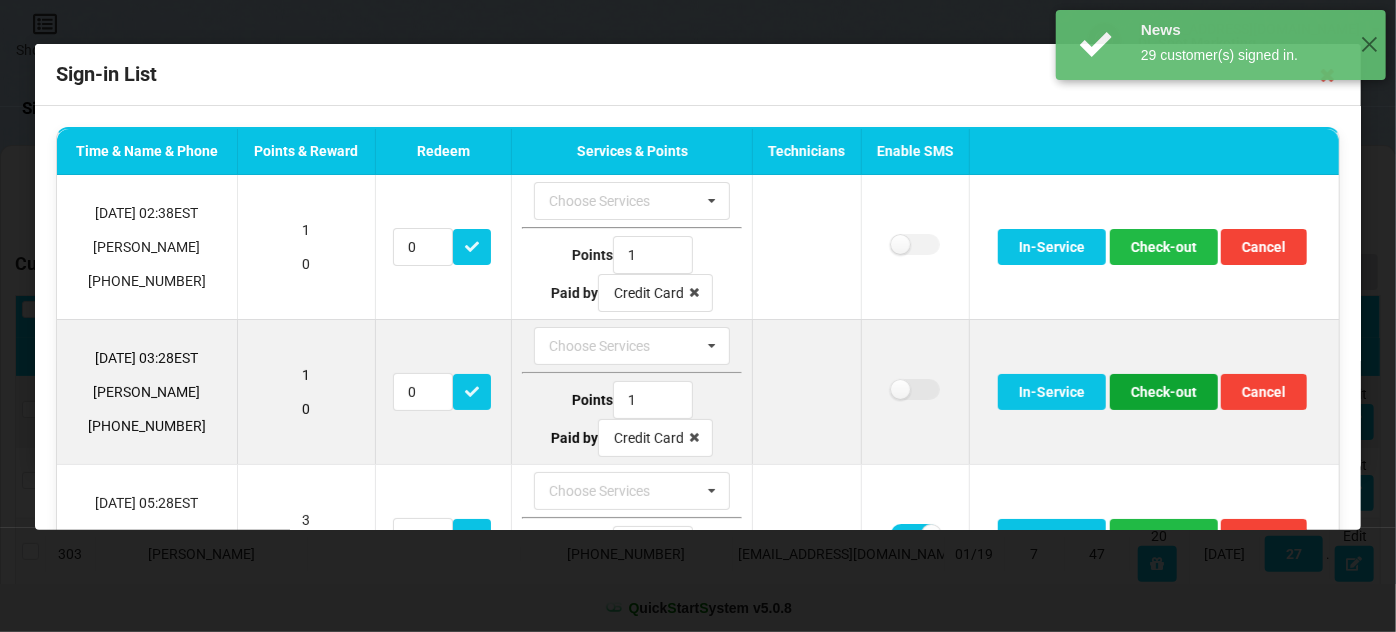 click on "Check-out" at bounding box center [1164, 392] 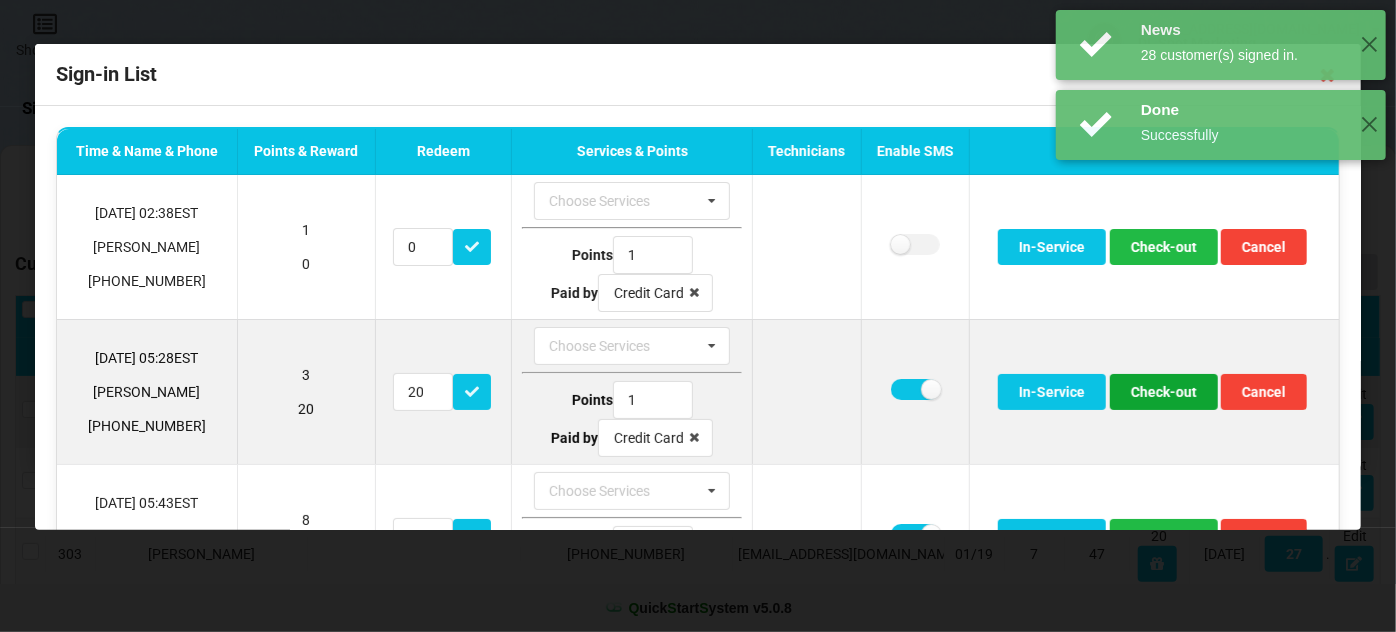 click on "Check-out" at bounding box center [1164, 392] 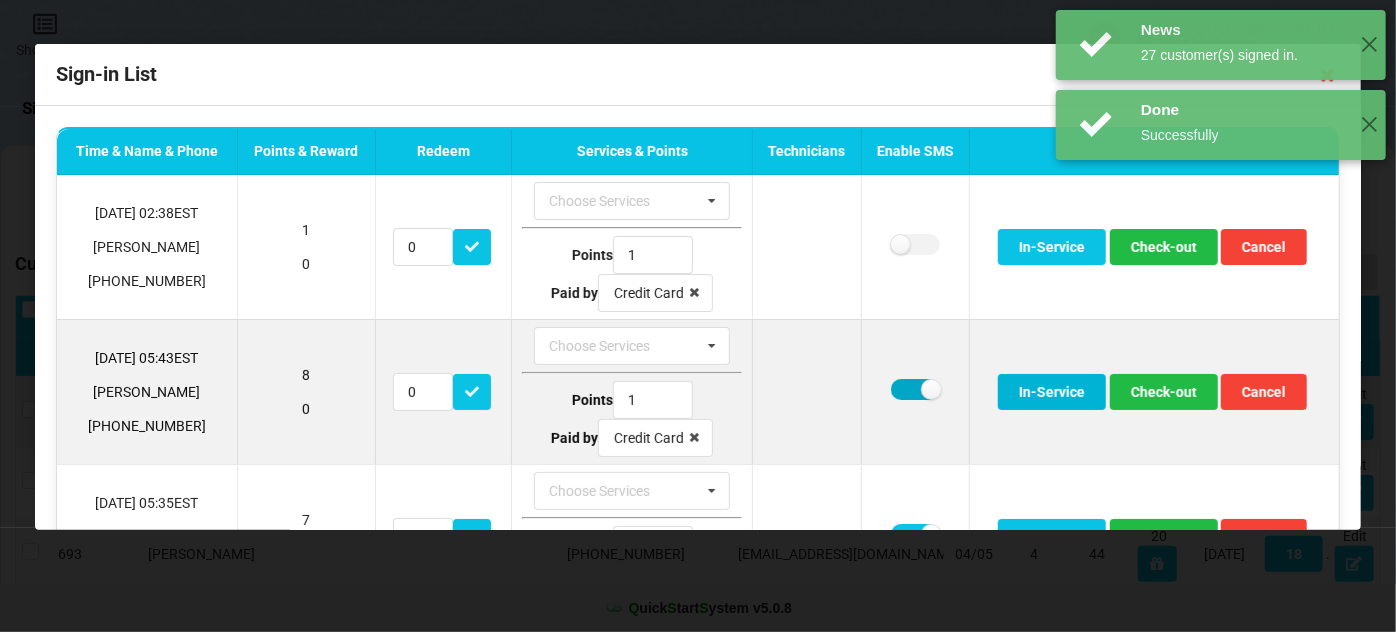 drag, startPoint x: 902, startPoint y: 388, endPoint x: 1007, endPoint y: 391, distance: 105.04285 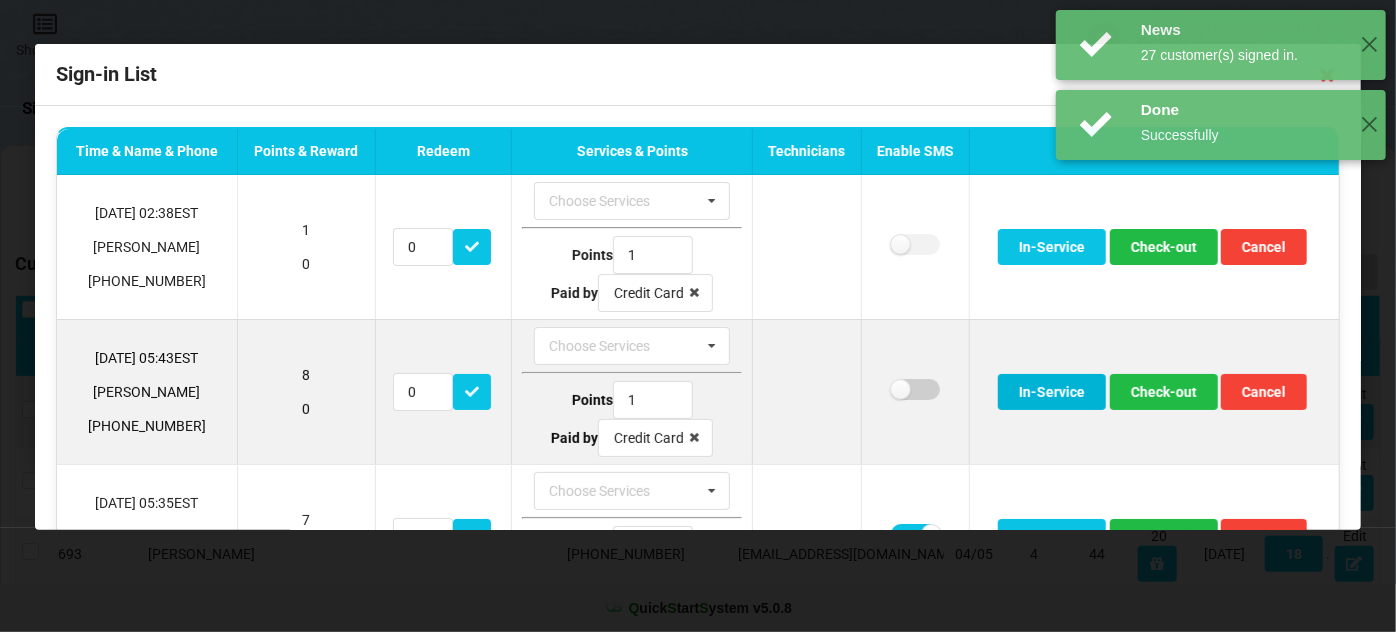 checkbox on "false" 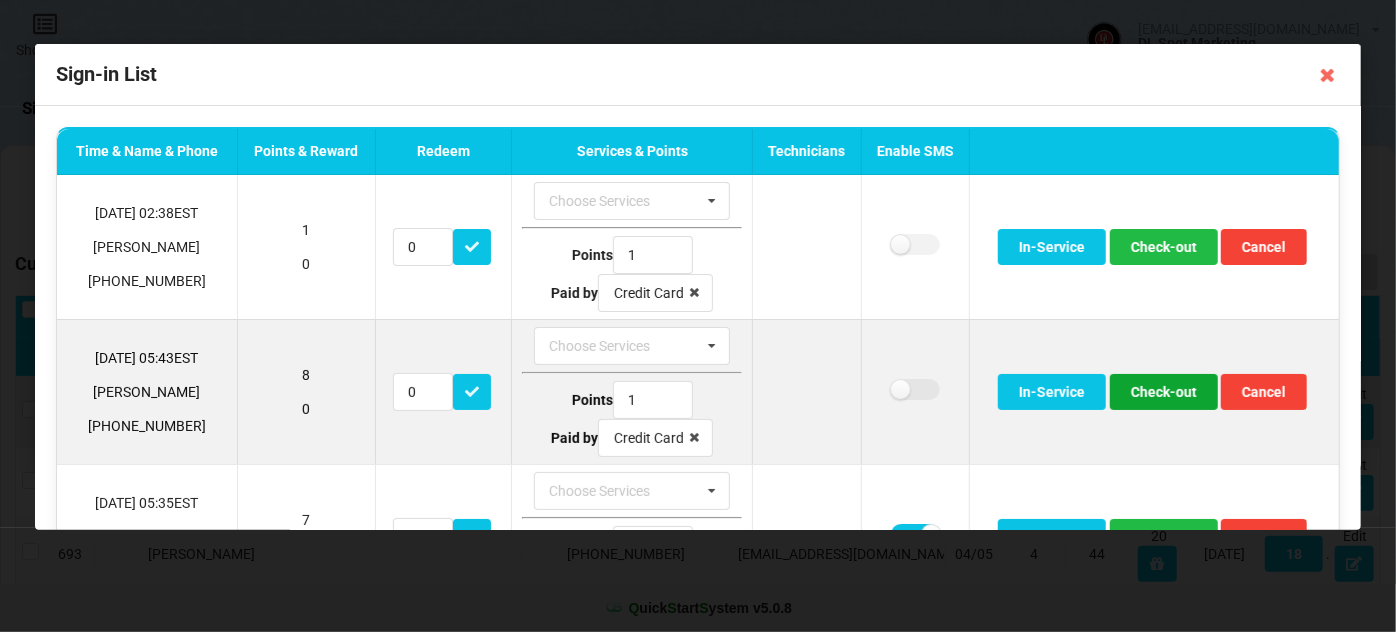 click on "Check-out" at bounding box center (1164, 392) 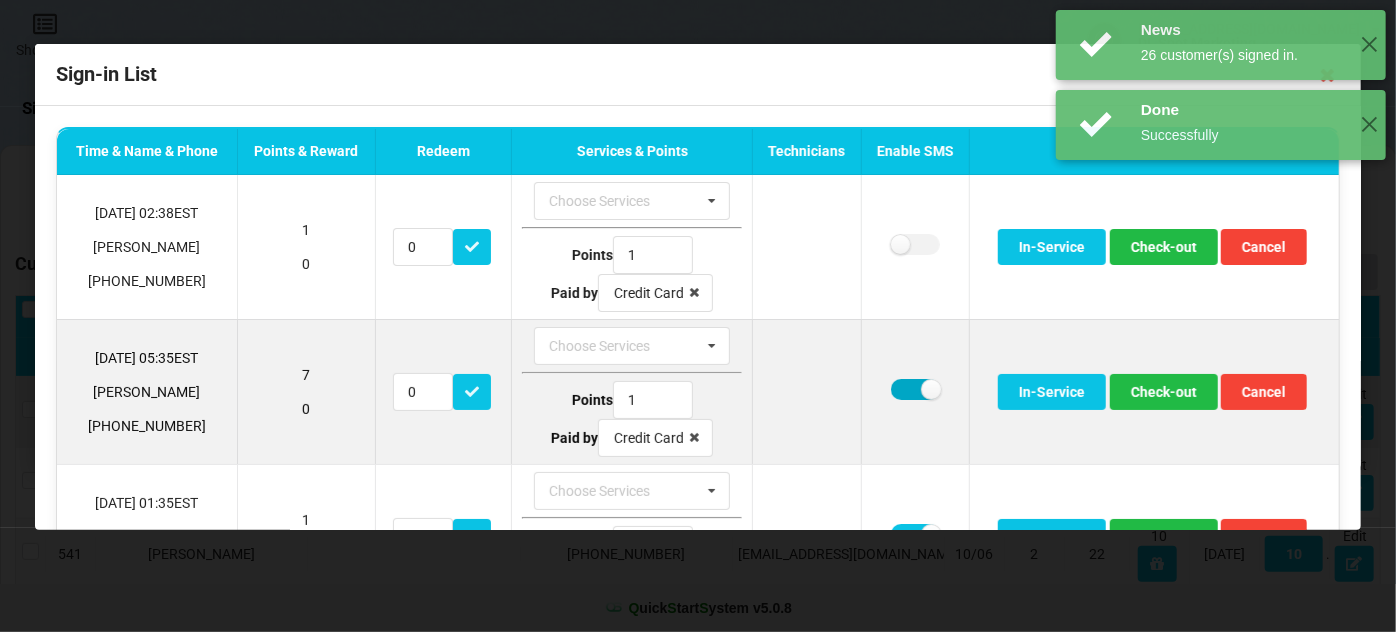 click at bounding box center [915, 389] 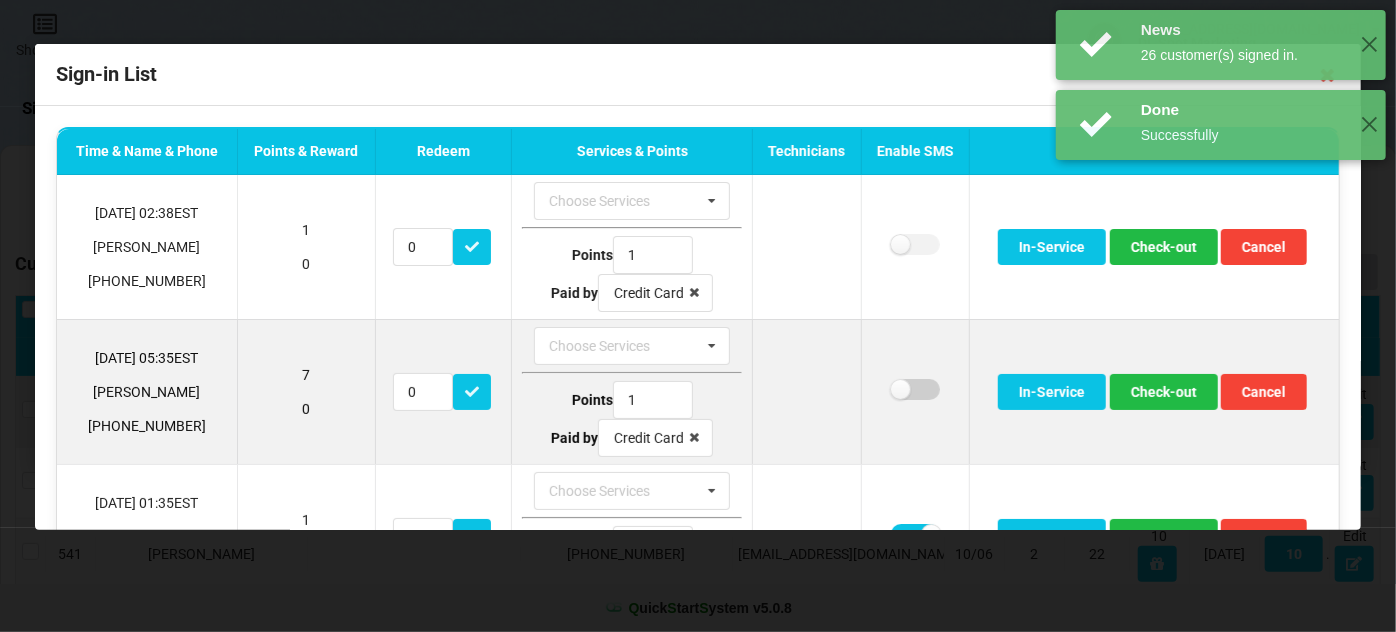 checkbox on "false" 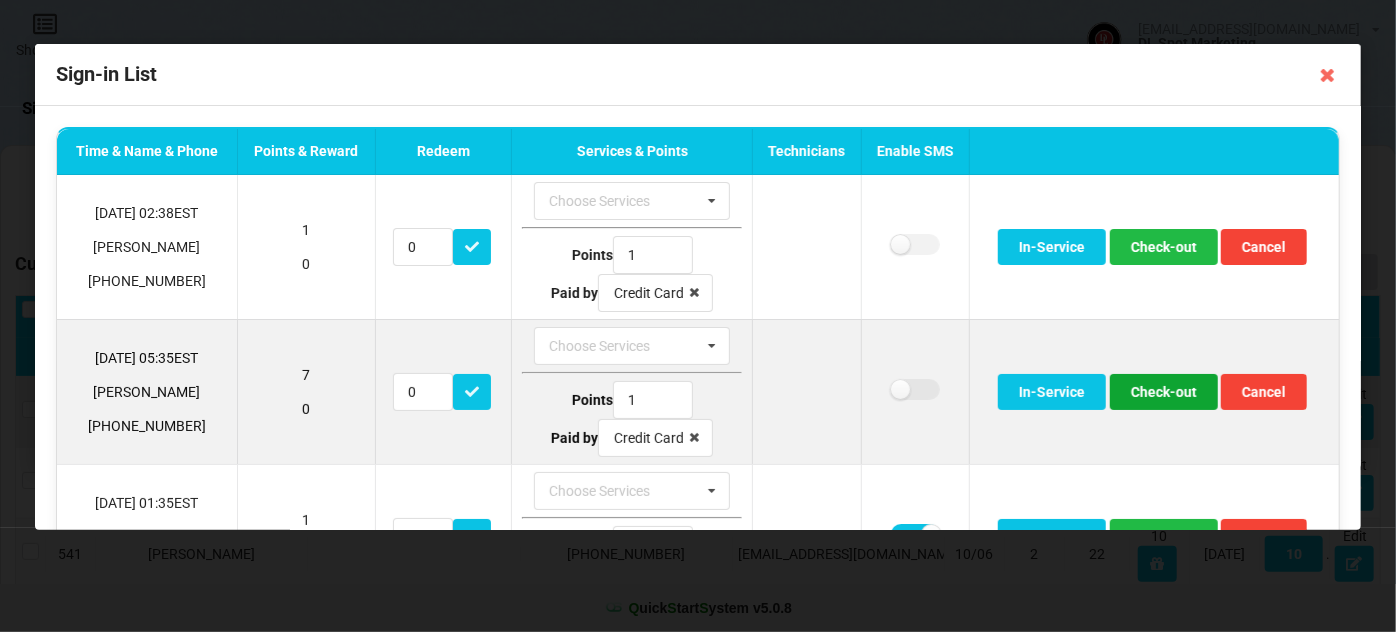 click on "Check-out" at bounding box center (1164, 392) 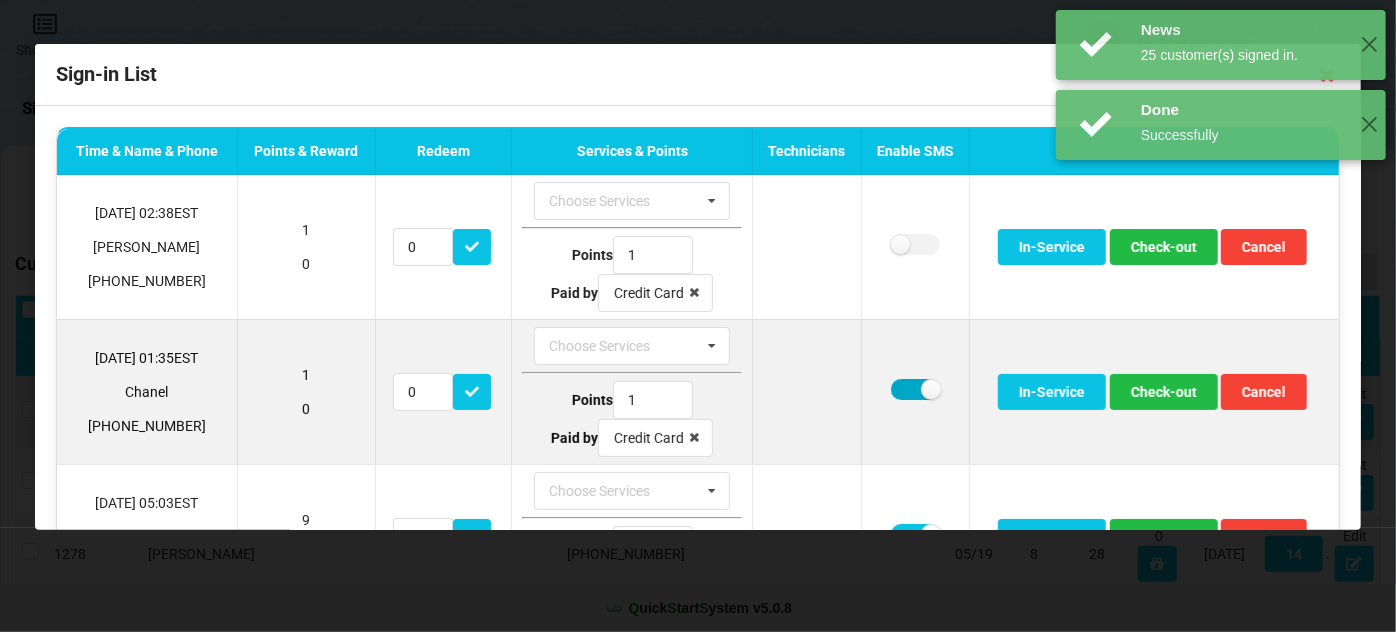 click at bounding box center [915, 389] 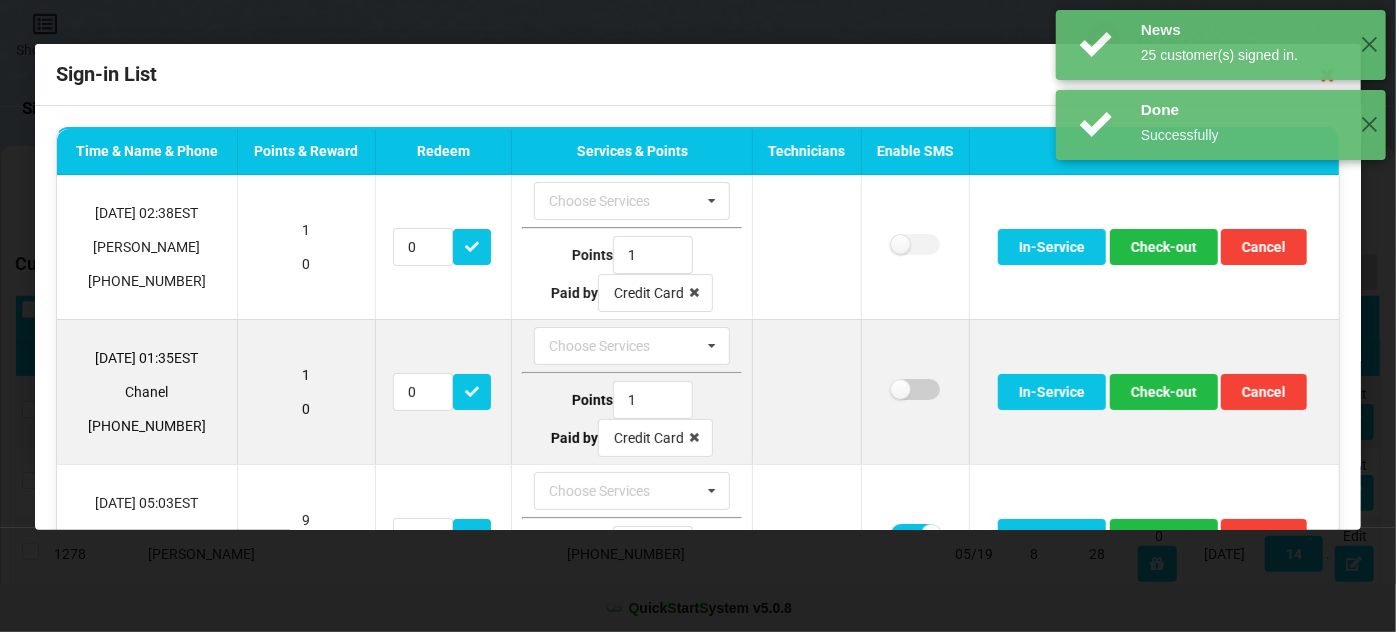 checkbox on "false" 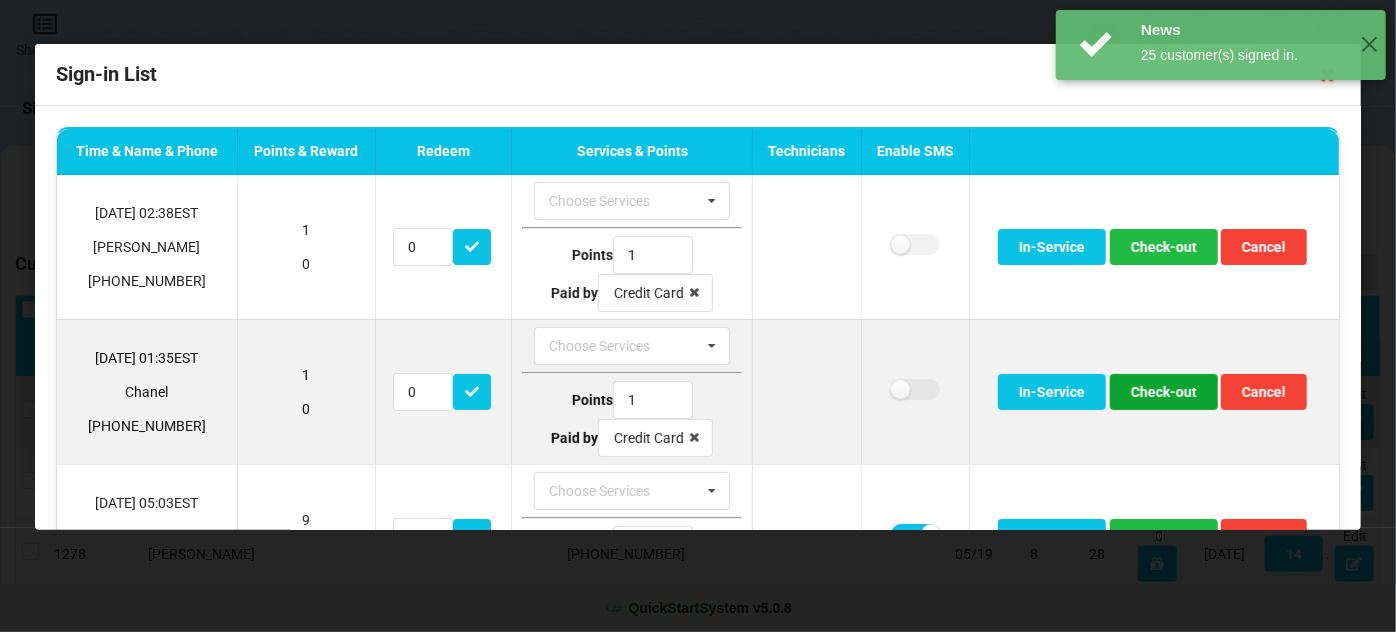 click on "Check-out" at bounding box center [1164, 392] 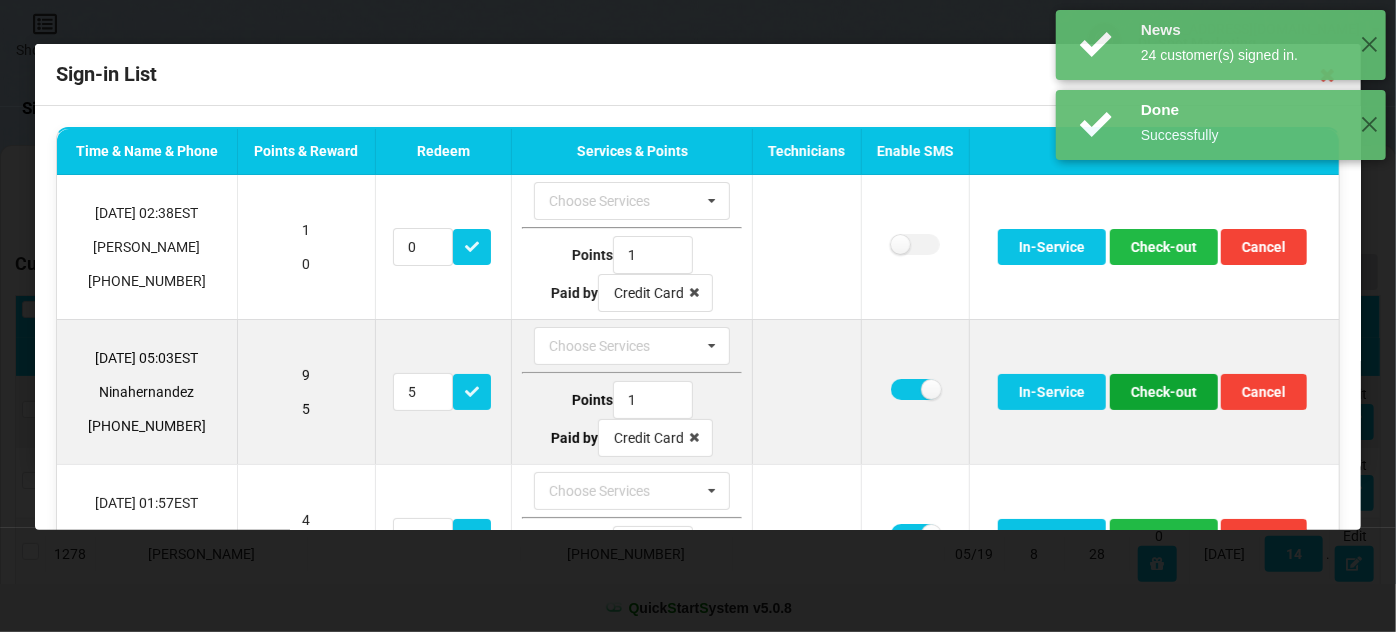 click on "Check-out" at bounding box center [1164, 392] 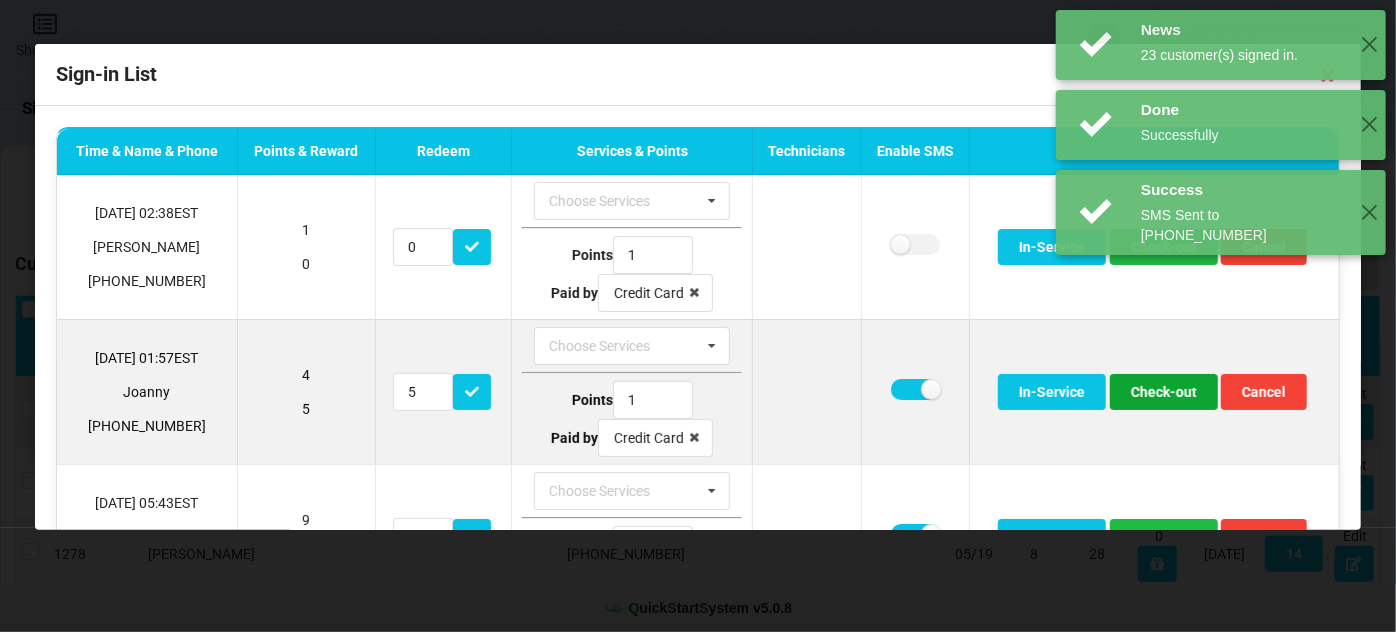 click on "Check-out" at bounding box center (1164, 392) 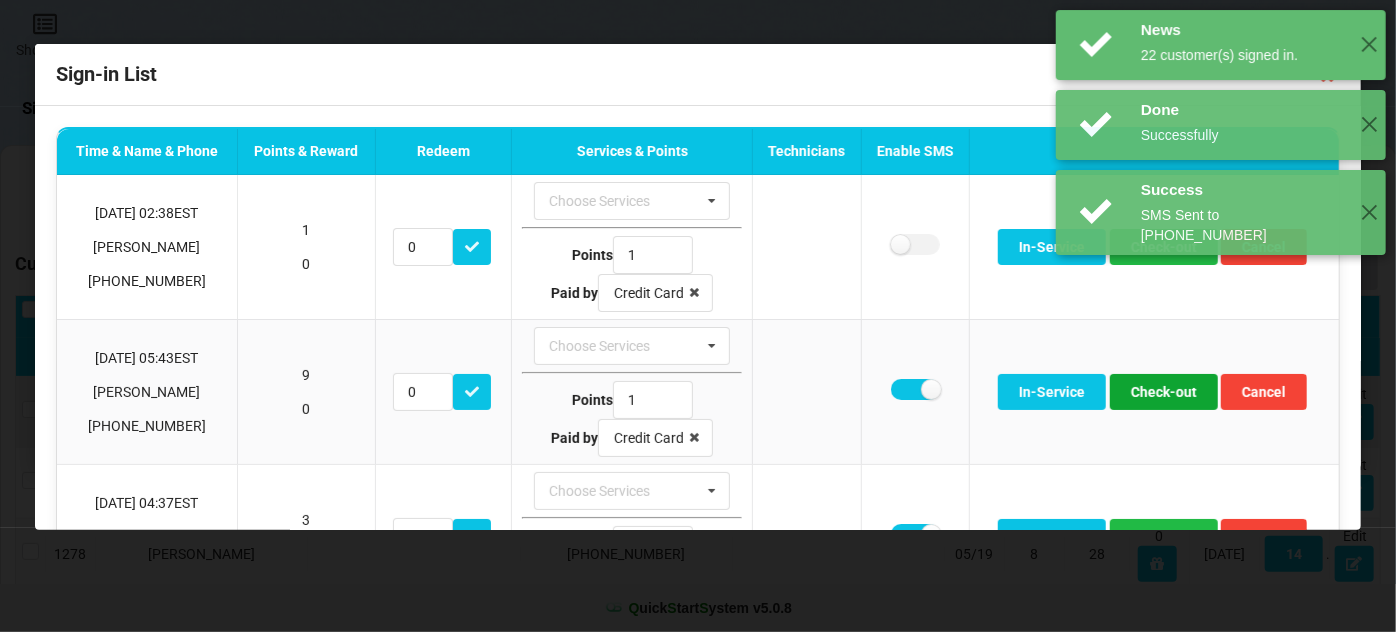 click on "Check-out" at bounding box center [1164, 392] 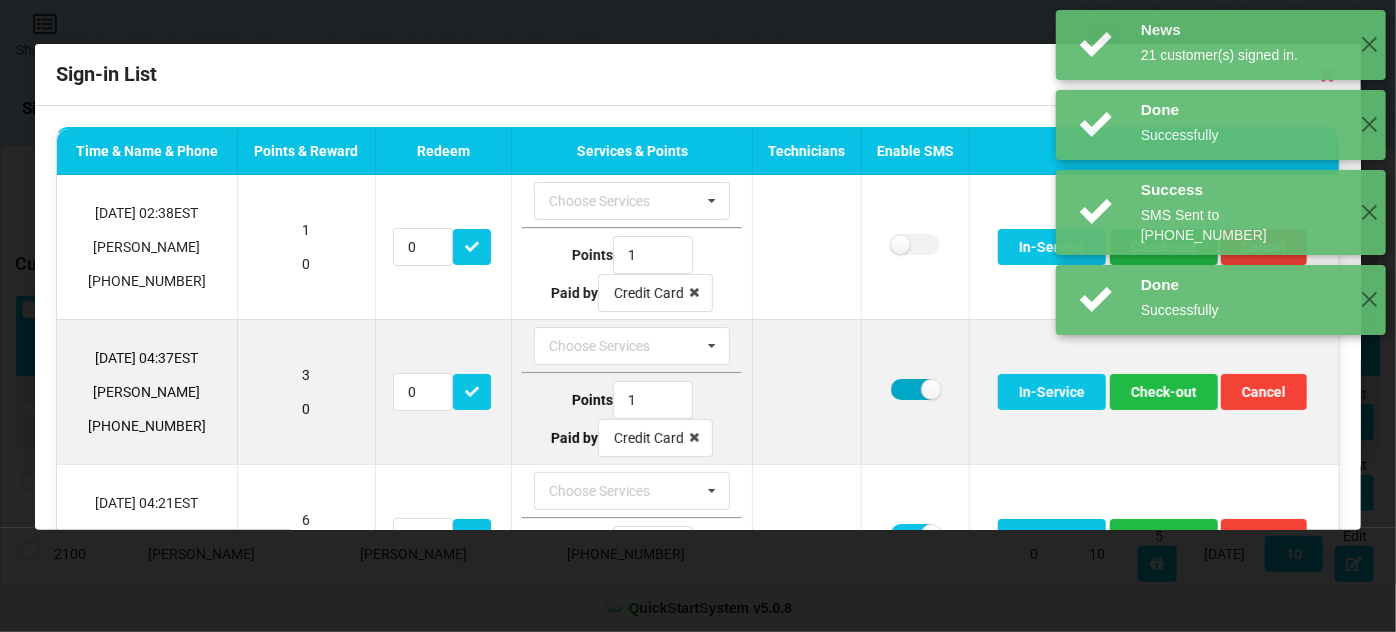 click at bounding box center (915, 389) 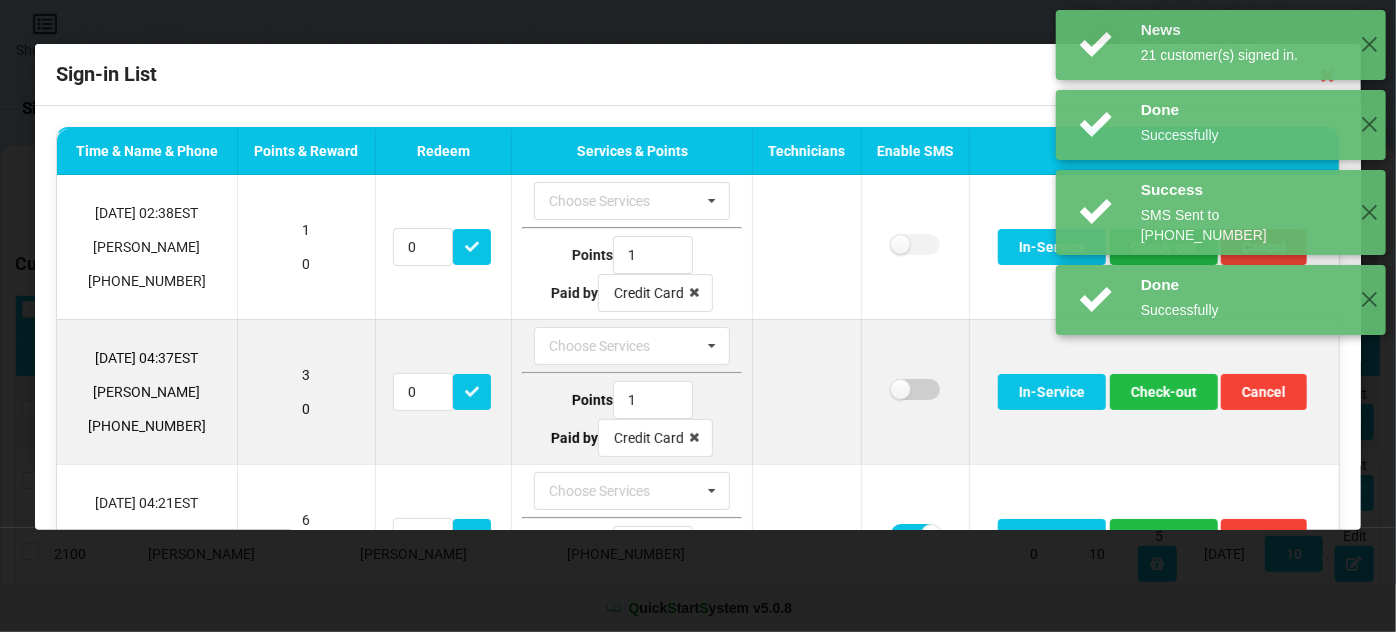 checkbox on "false" 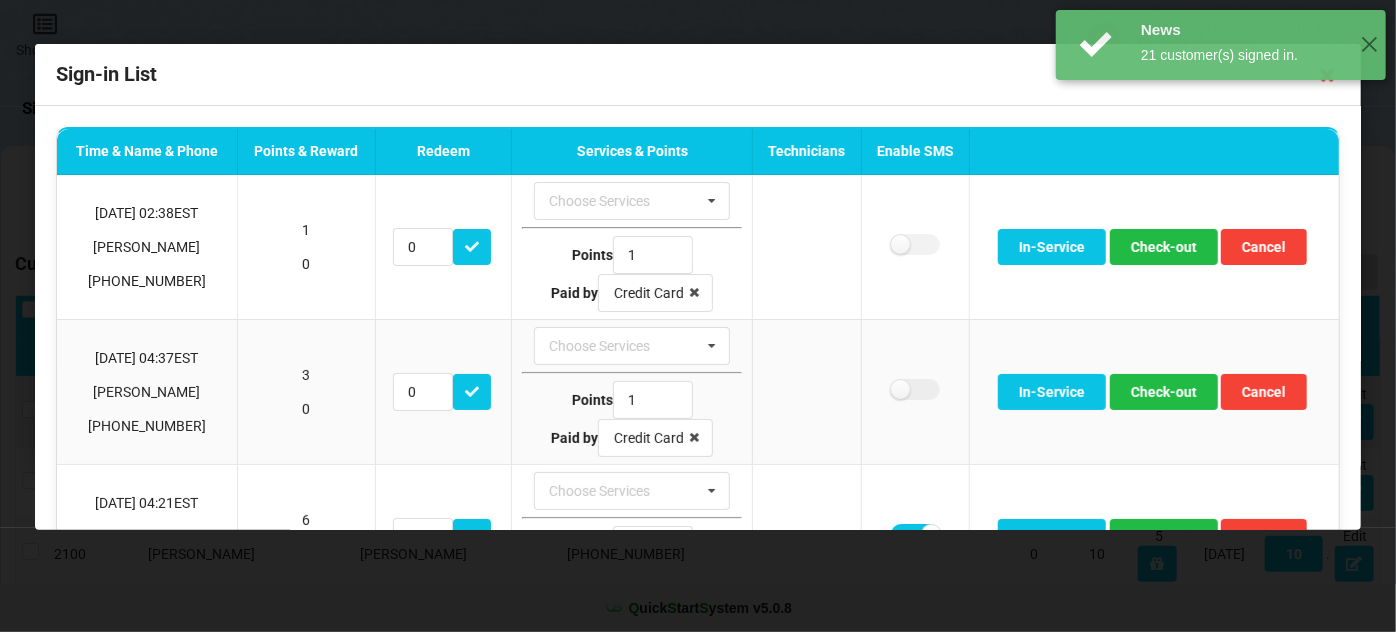 click on "Done Successfully ✕" at bounding box center [1221, 380] 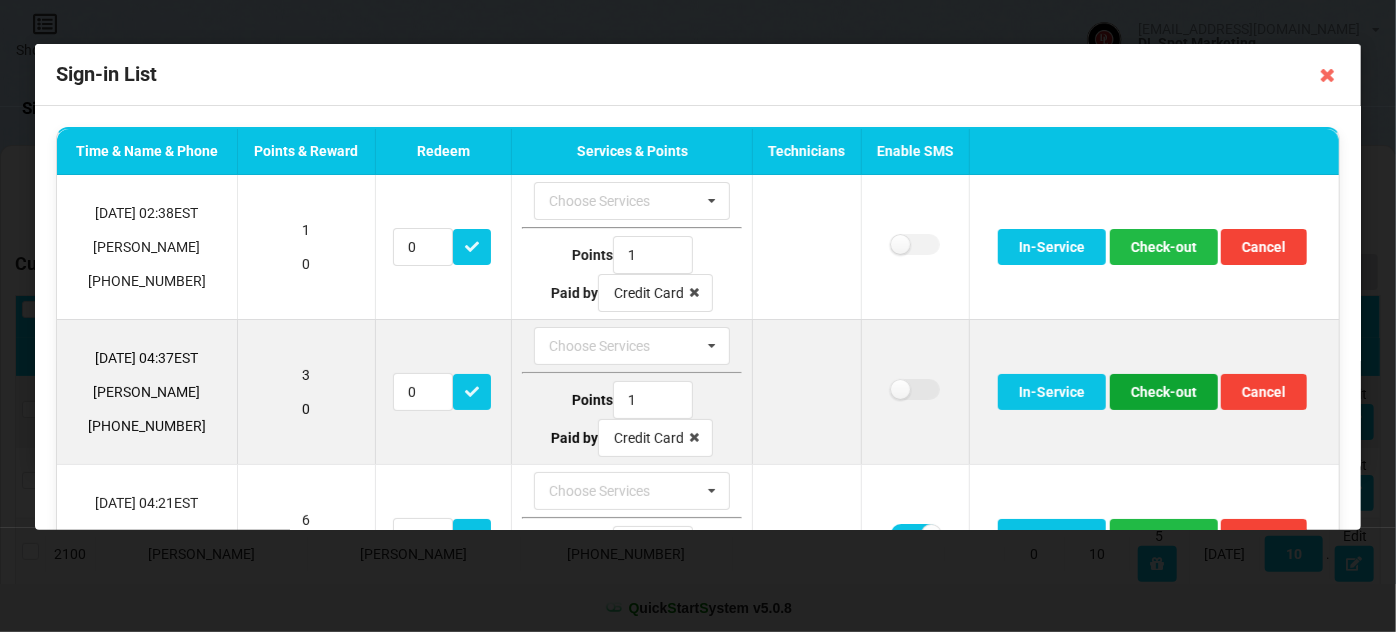 click on "Check-out" at bounding box center (1164, 392) 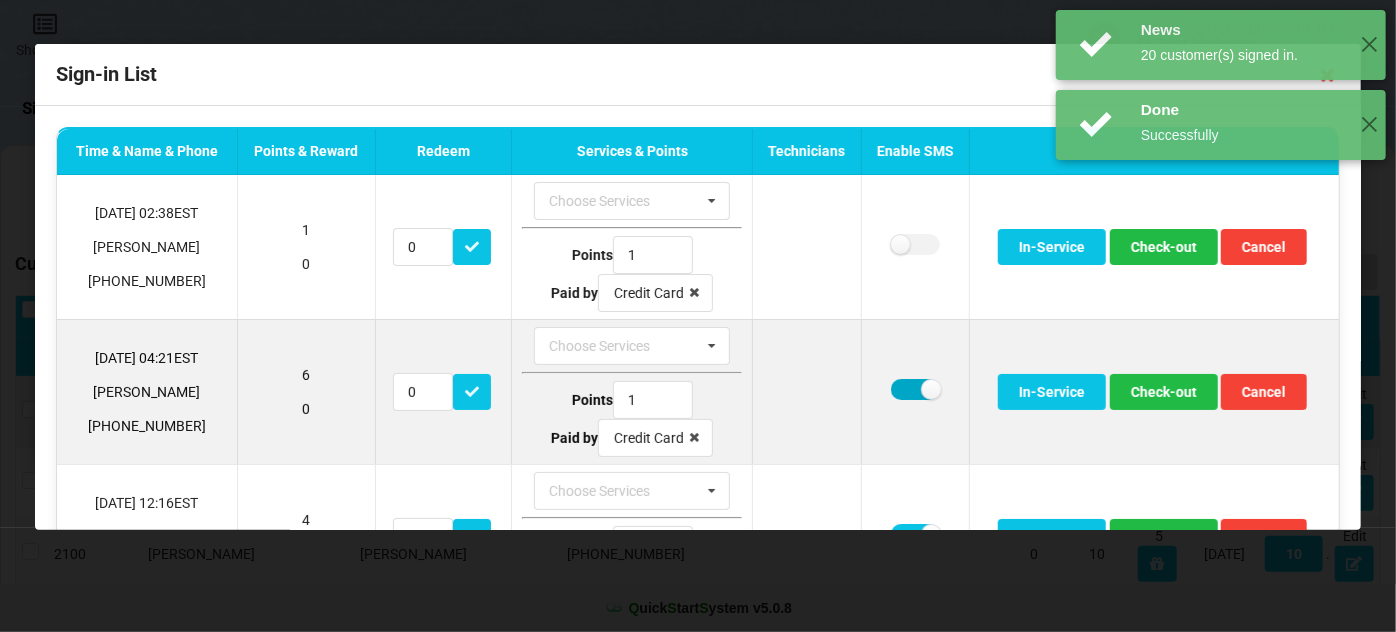 click at bounding box center (915, 389) 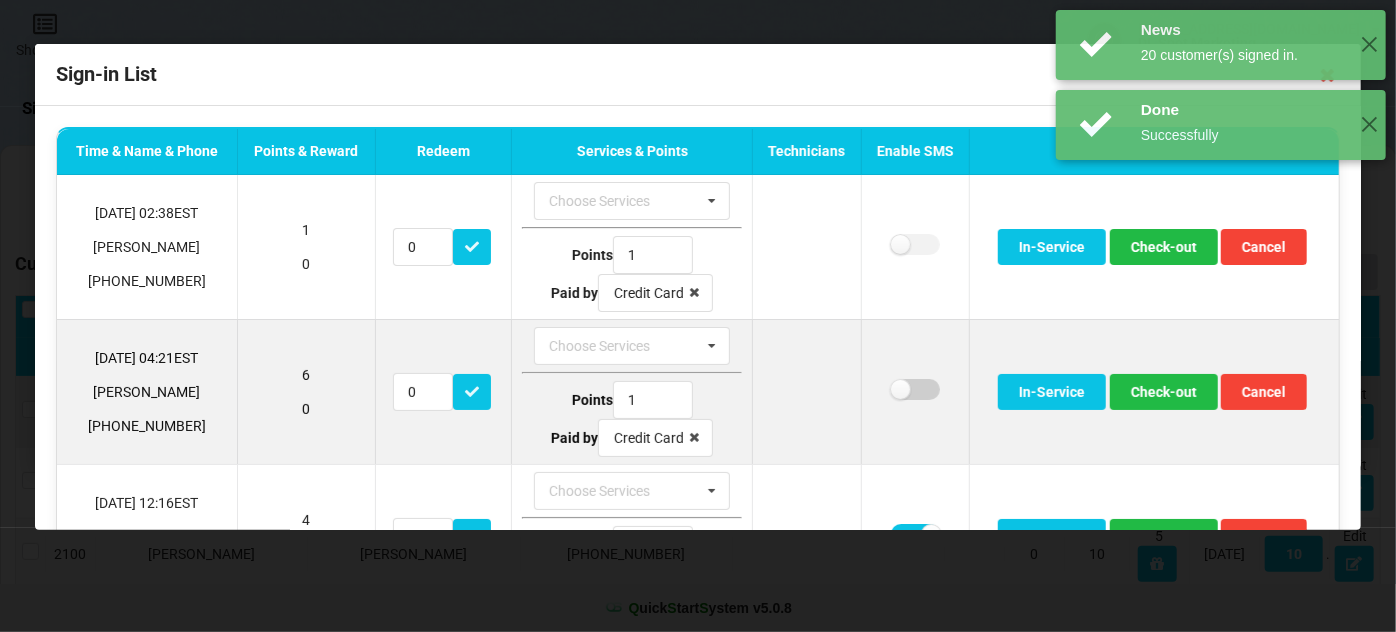 checkbox on "false" 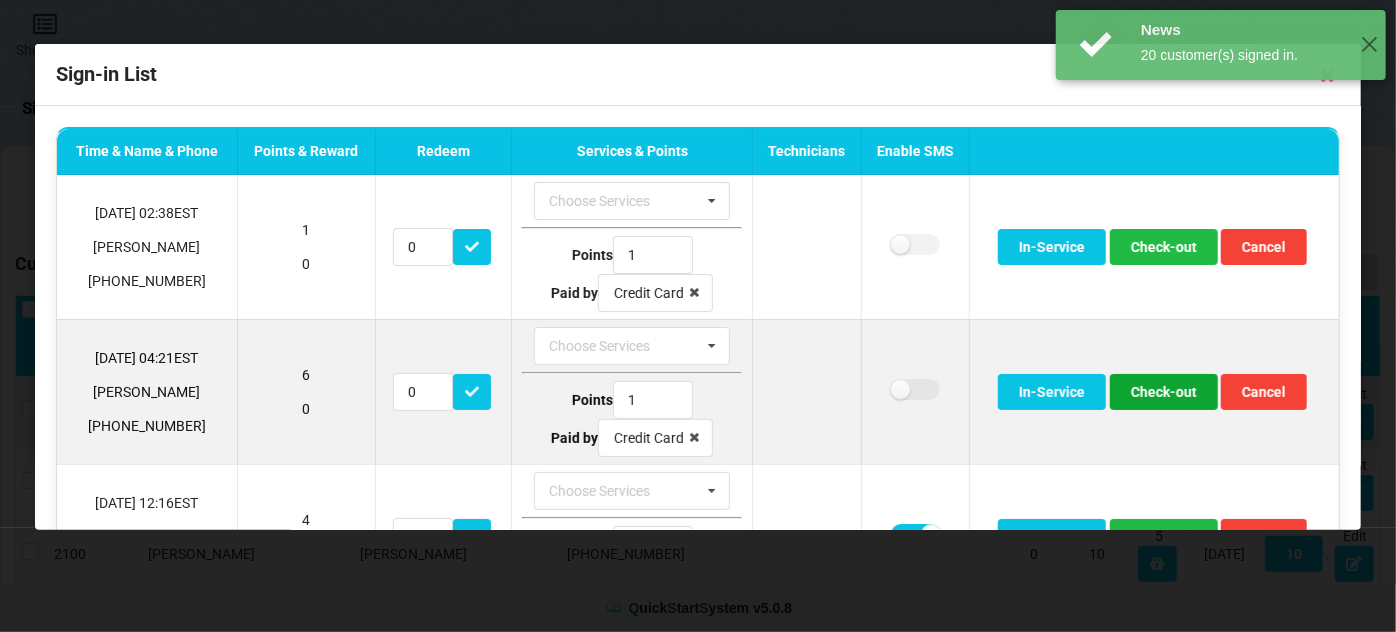 click on "Check-out" at bounding box center (1164, 392) 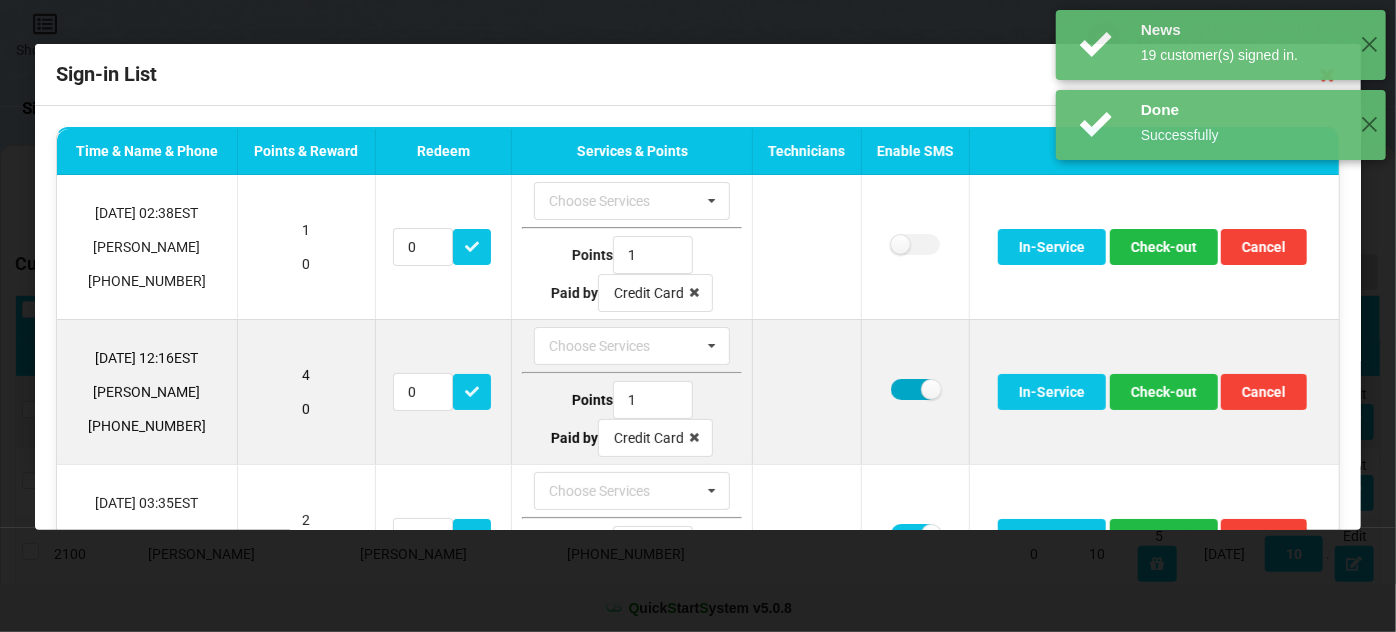 click at bounding box center (915, 389) 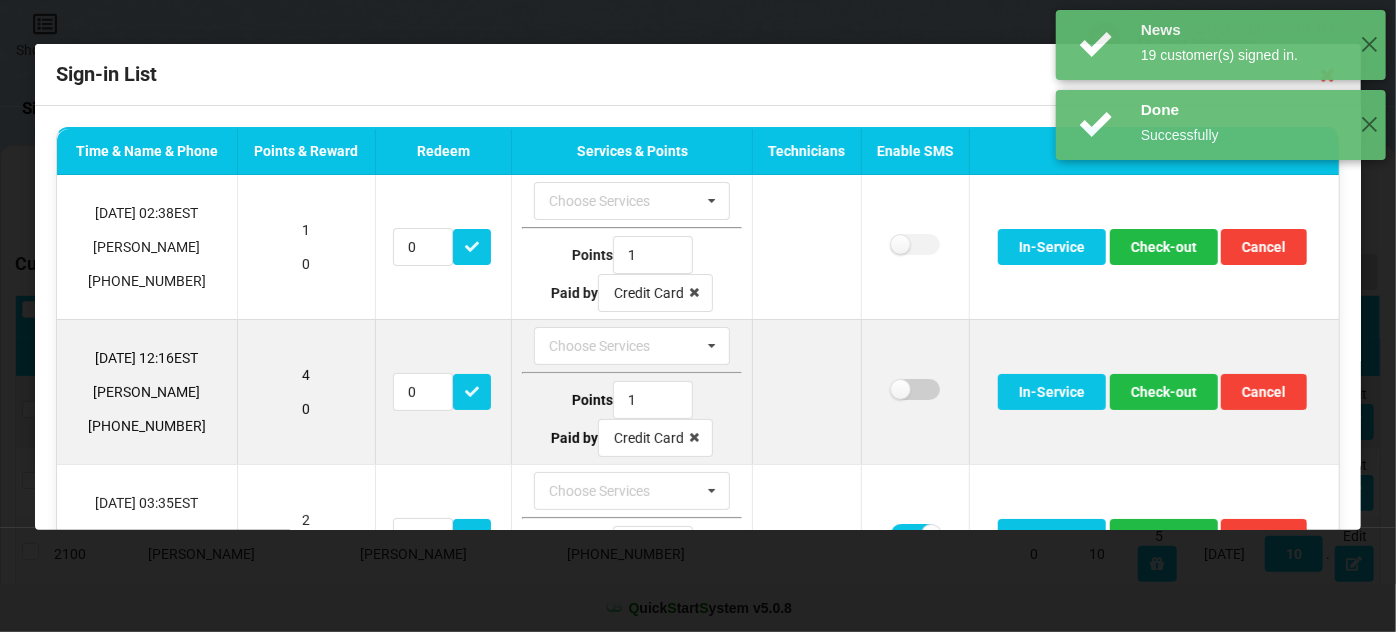 checkbox on "false" 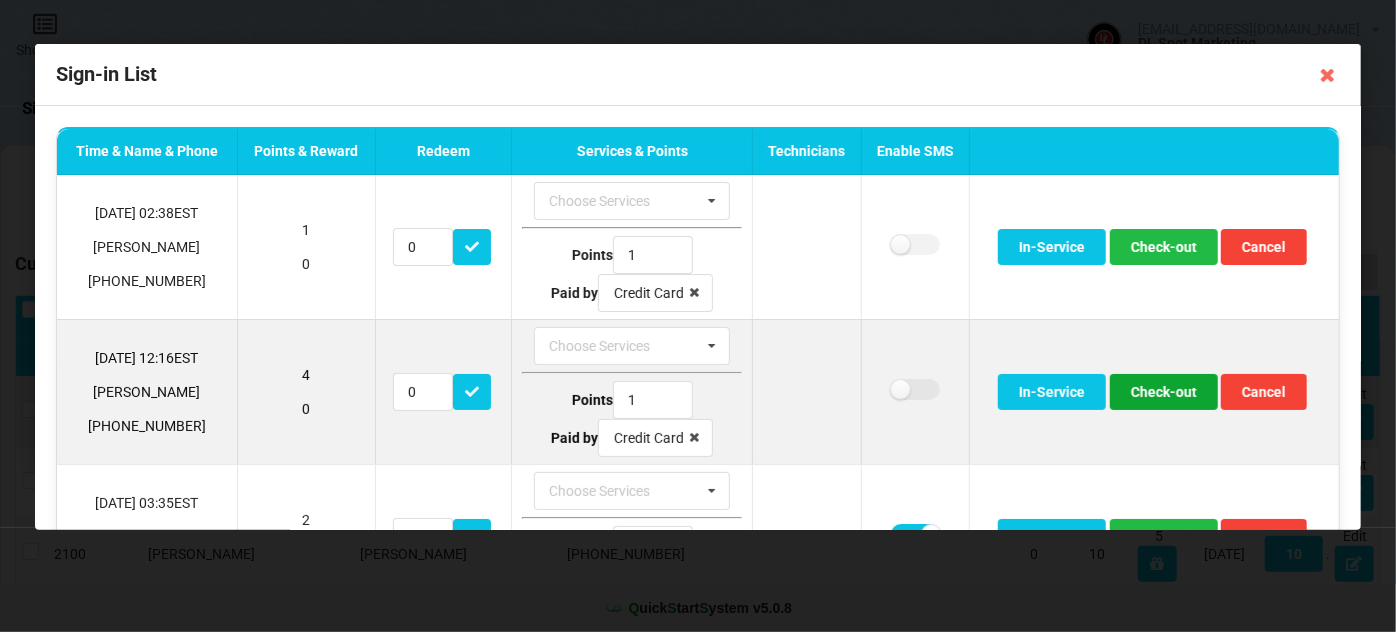 click on "Check-out" at bounding box center (1164, 392) 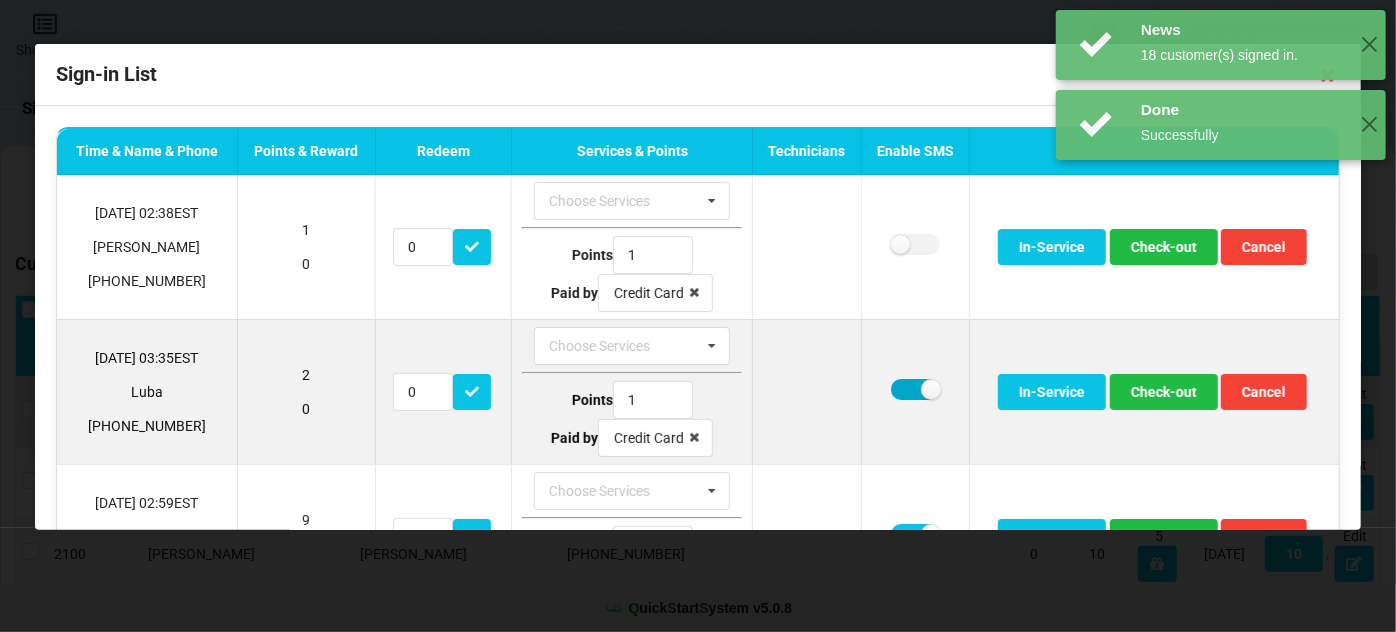 click at bounding box center [915, 389] 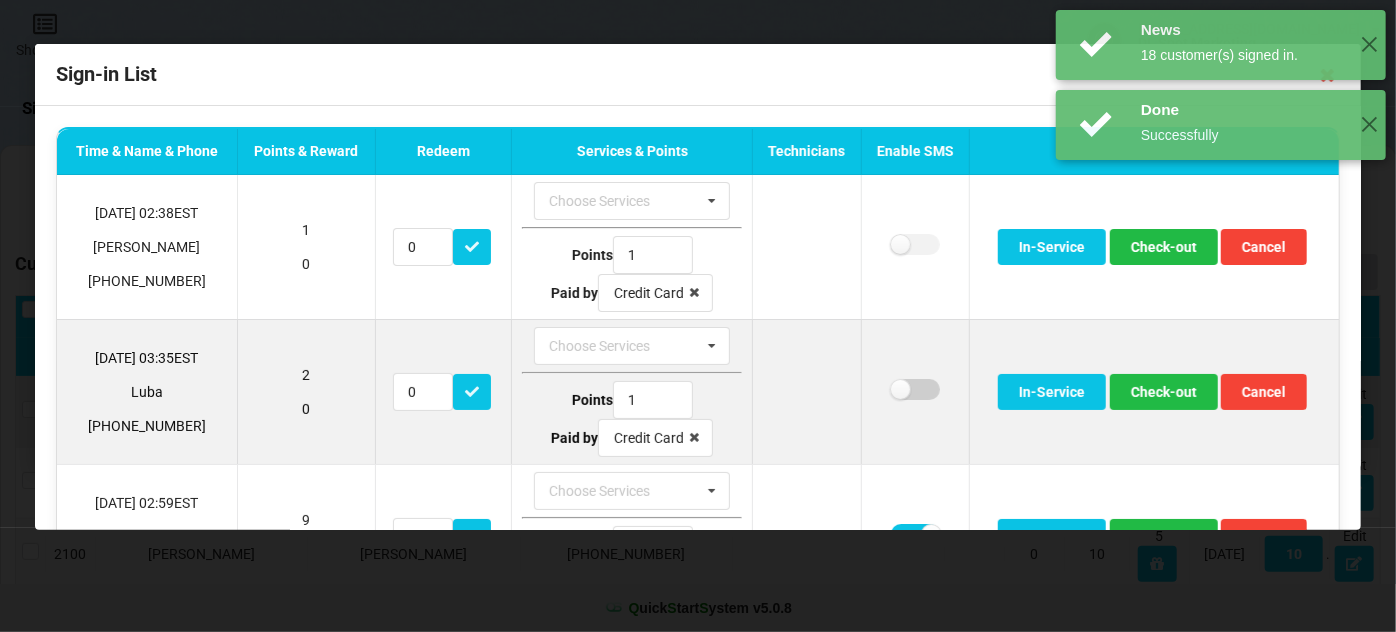 checkbox on "false" 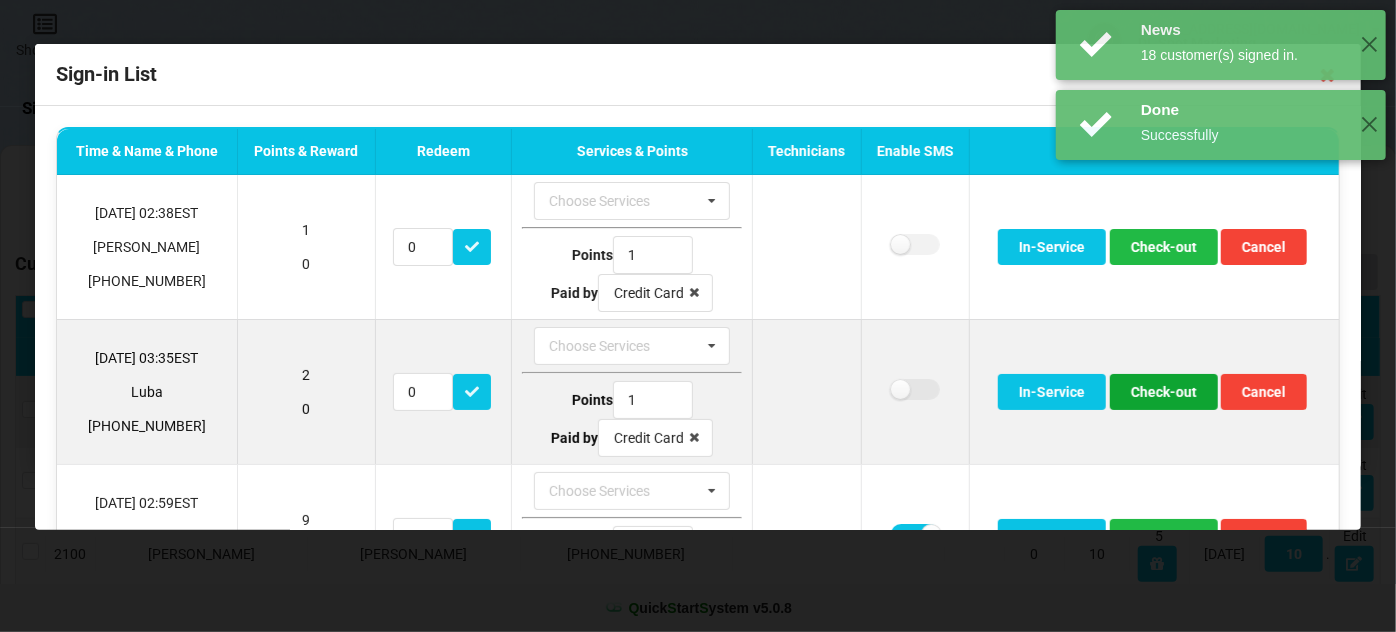 click on "Check-out" at bounding box center [1164, 392] 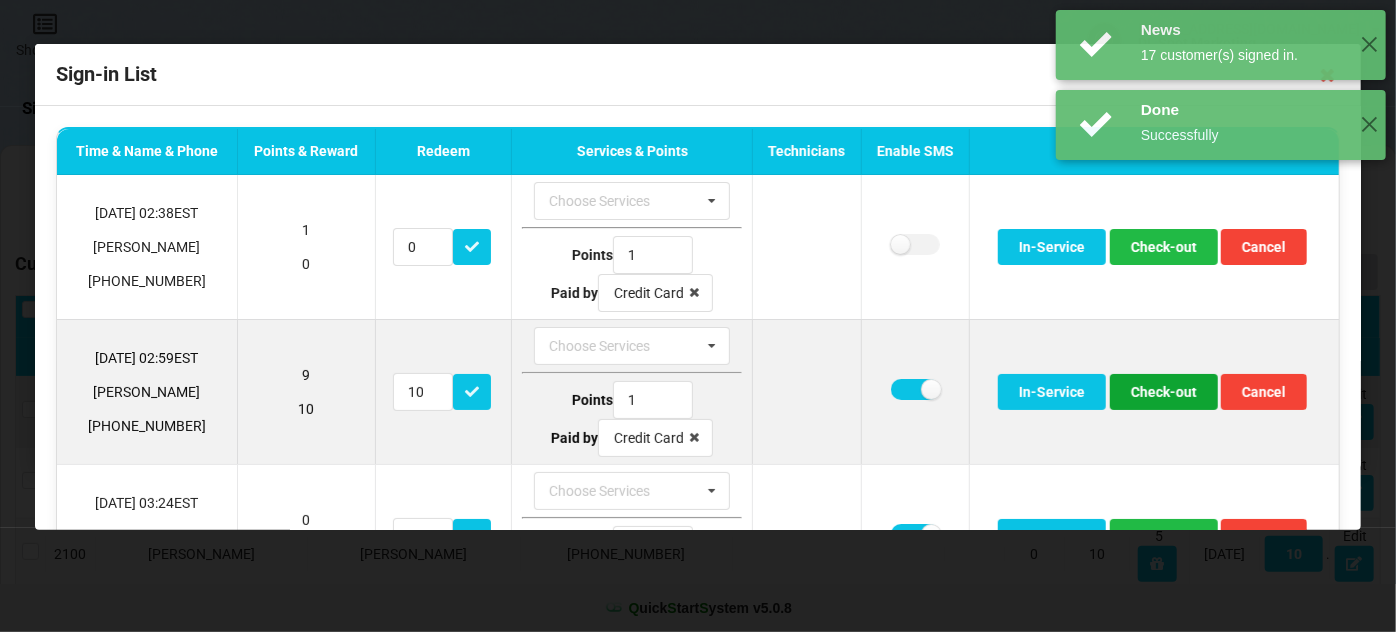 click on "Check-out" at bounding box center [1164, 392] 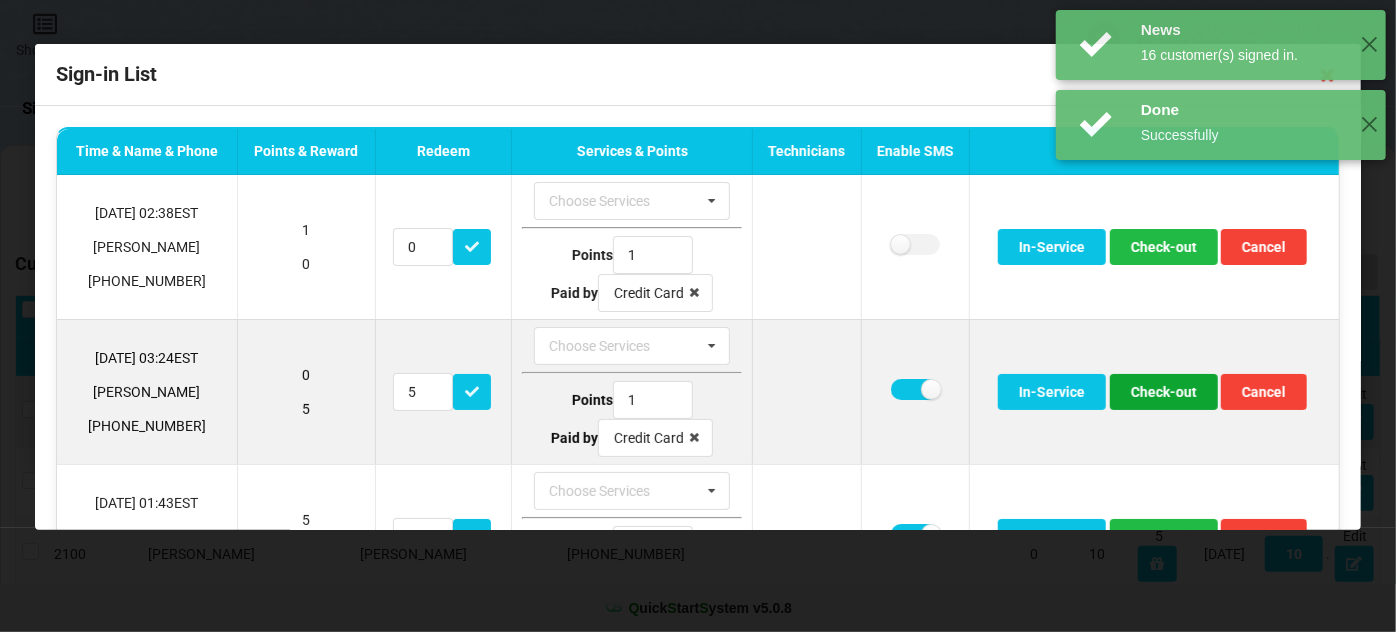click on "Check-out" at bounding box center [1164, 392] 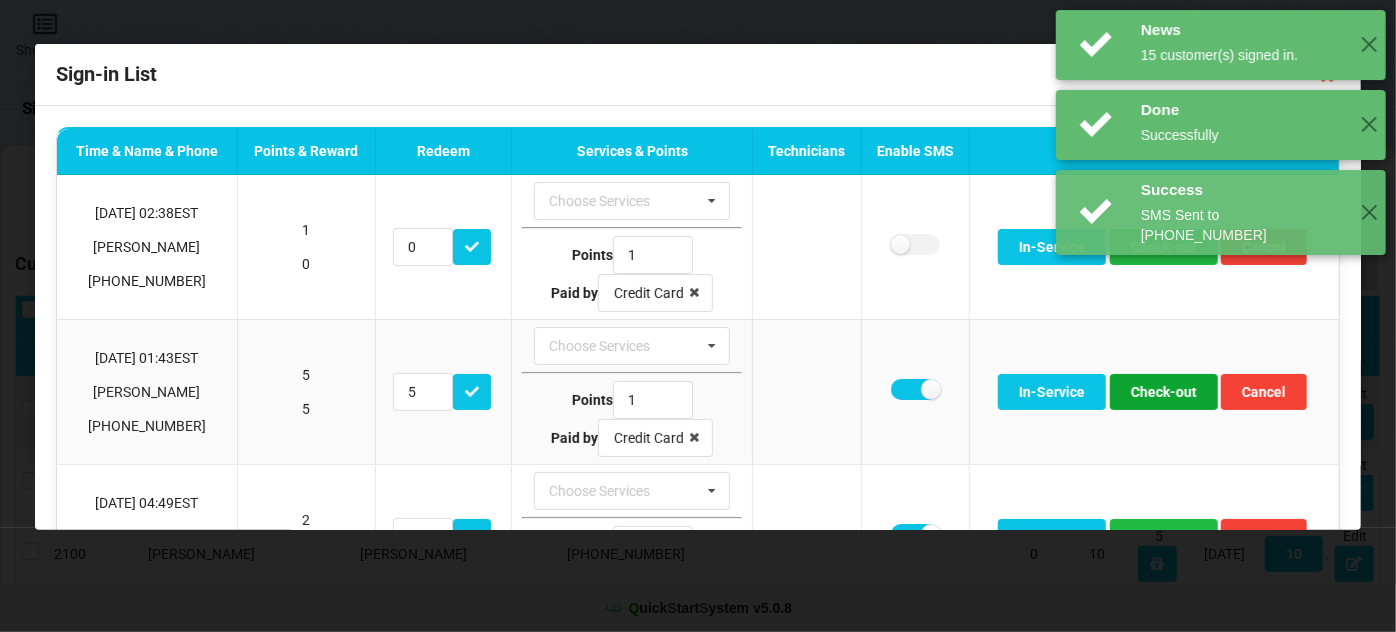 click on "Check-out" at bounding box center (1164, 392) 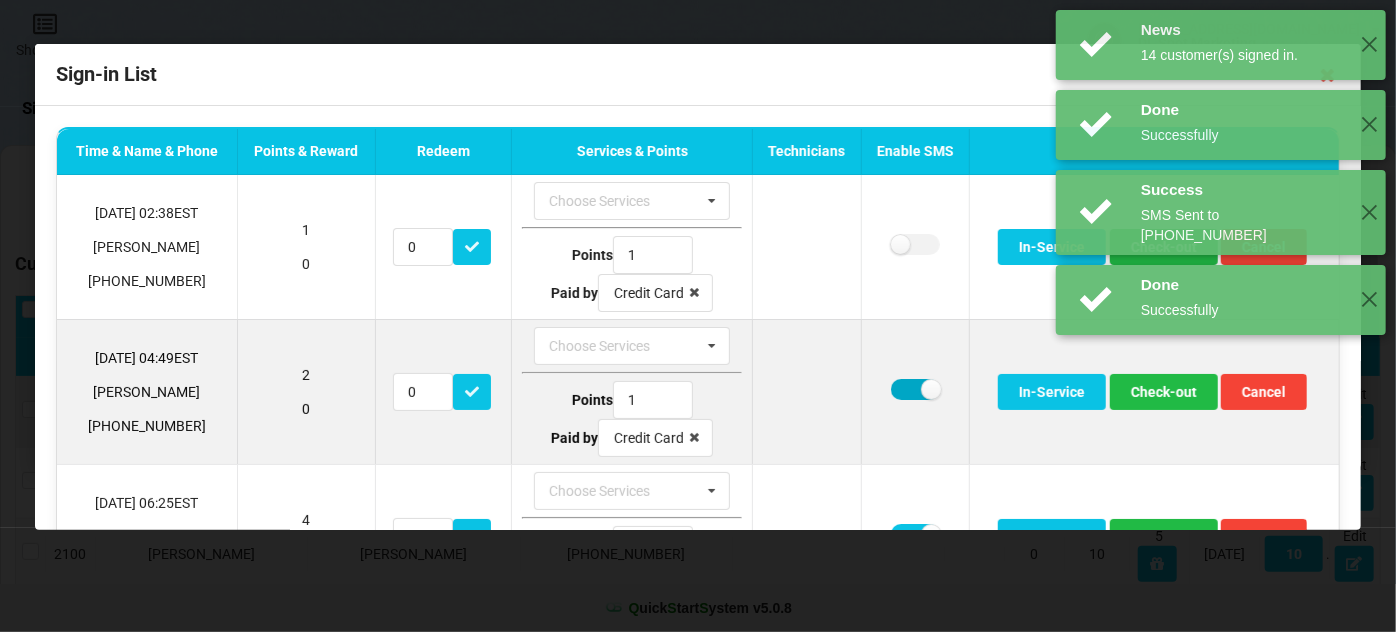 click at bounding box center [915, 389] 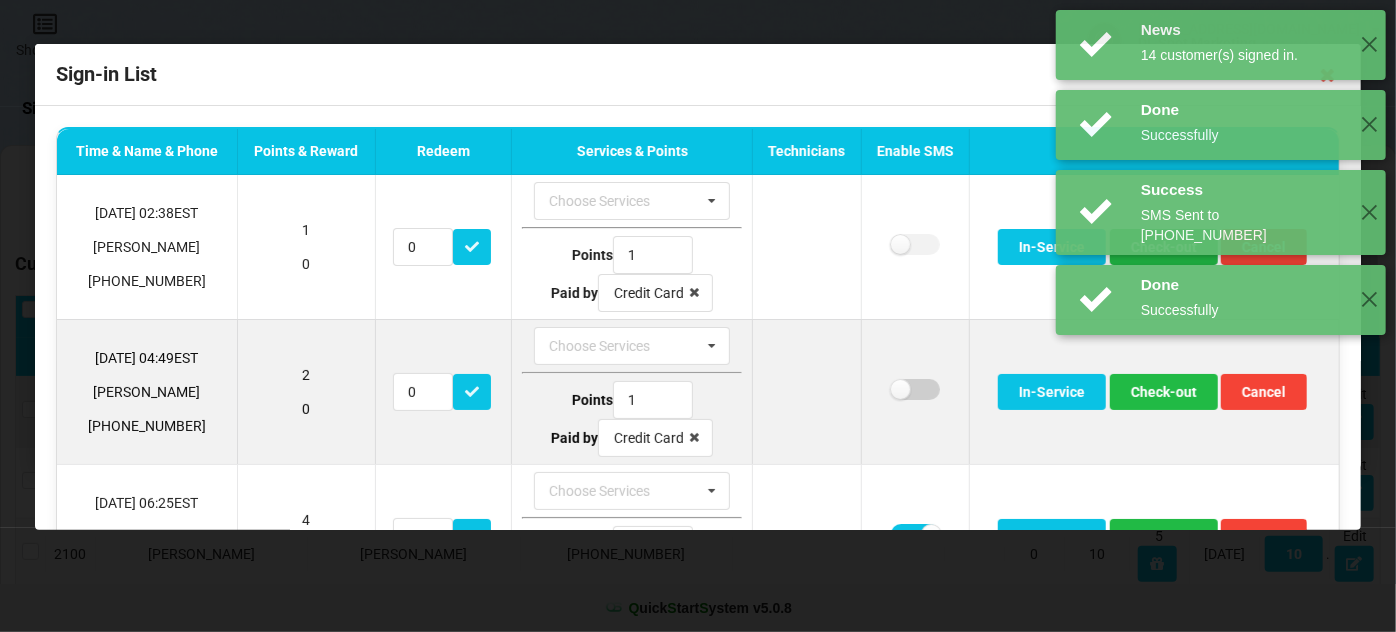 checkbox on "false" 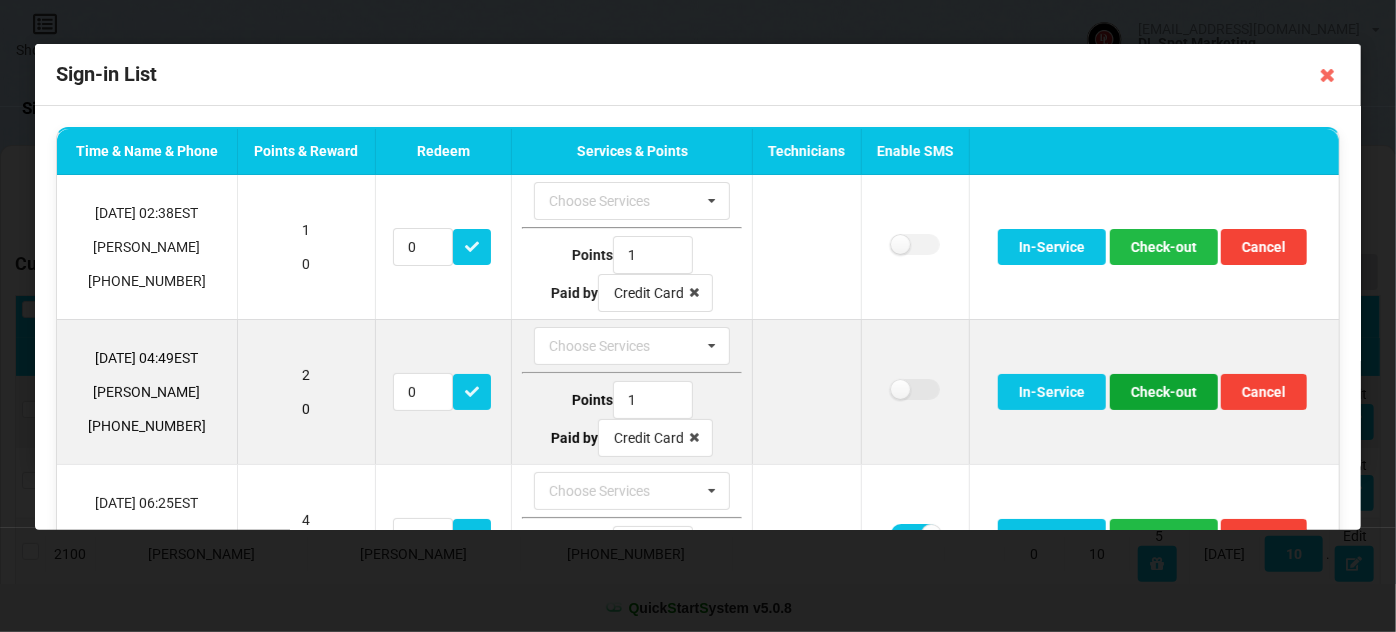 click on "Check-out" at bounding box center (1164, 392) 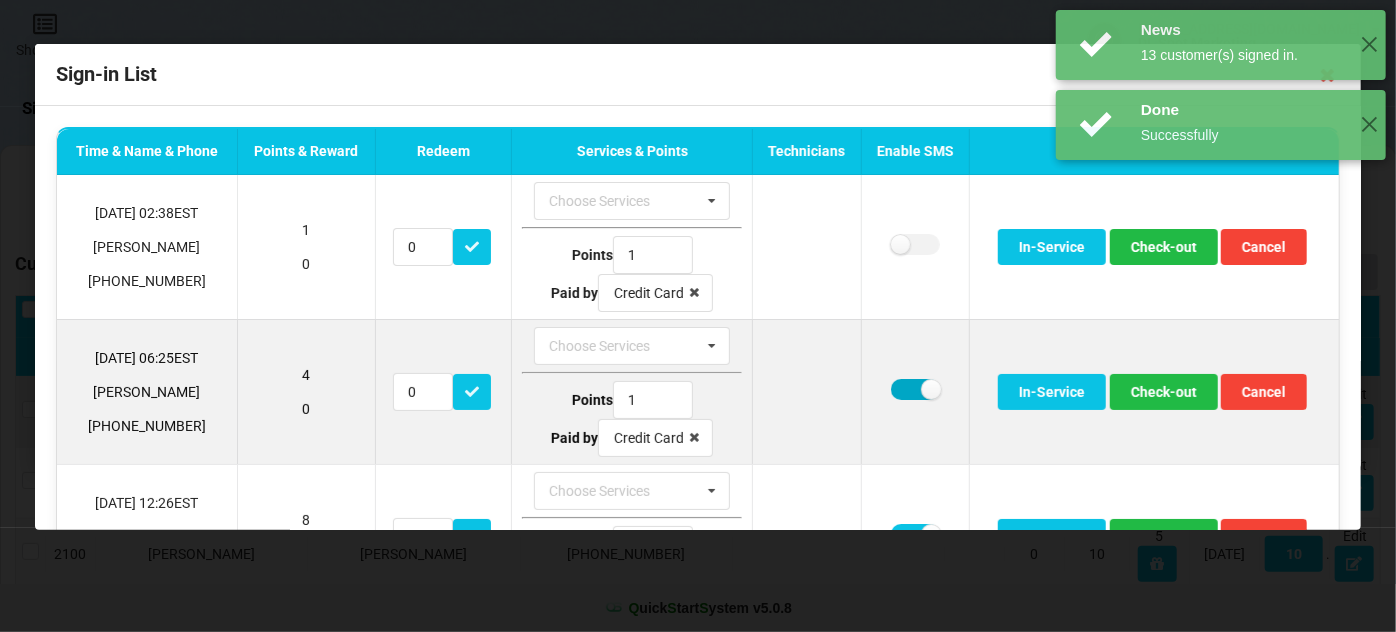 click at bounding box center [915, 389] 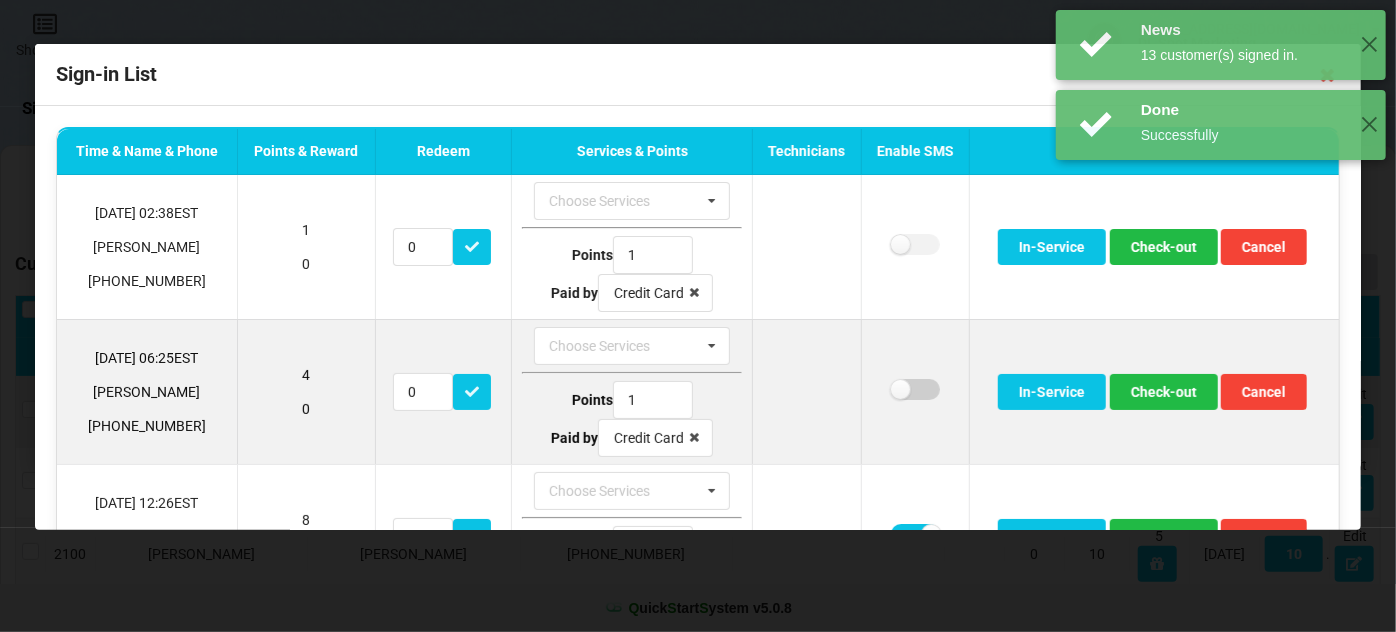 checkbox on "false" 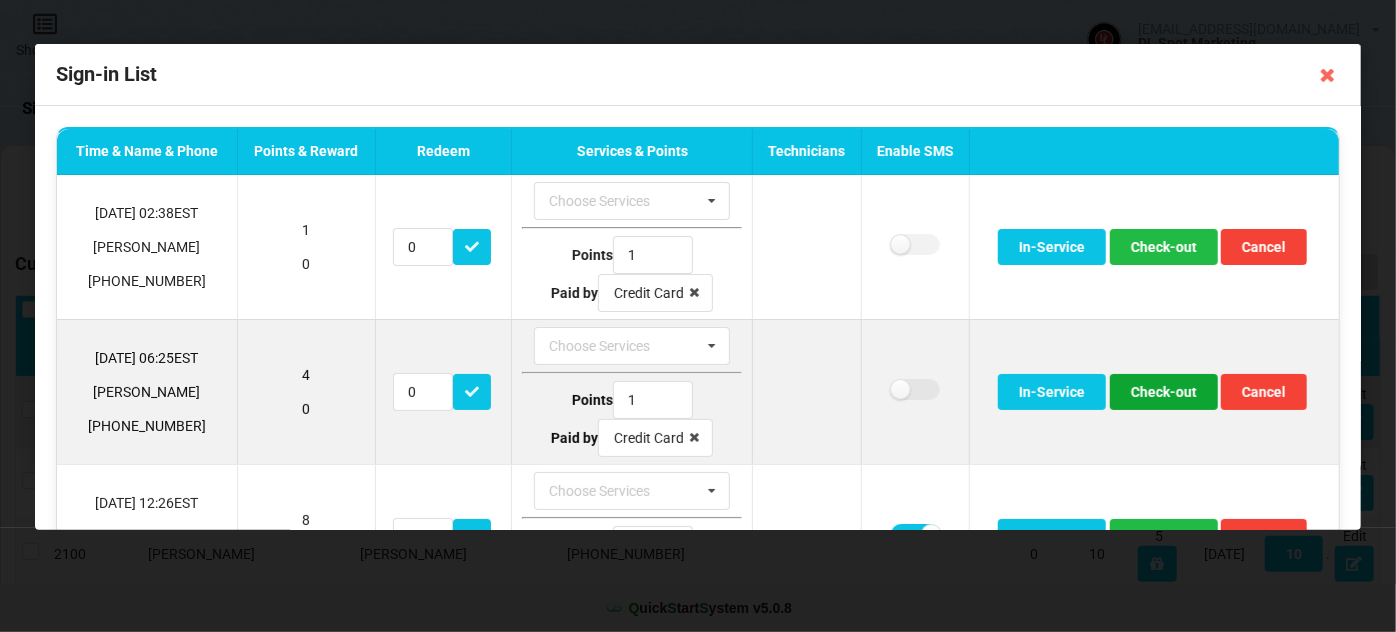 click on "Check-out" at bounding box center [1164, 392] 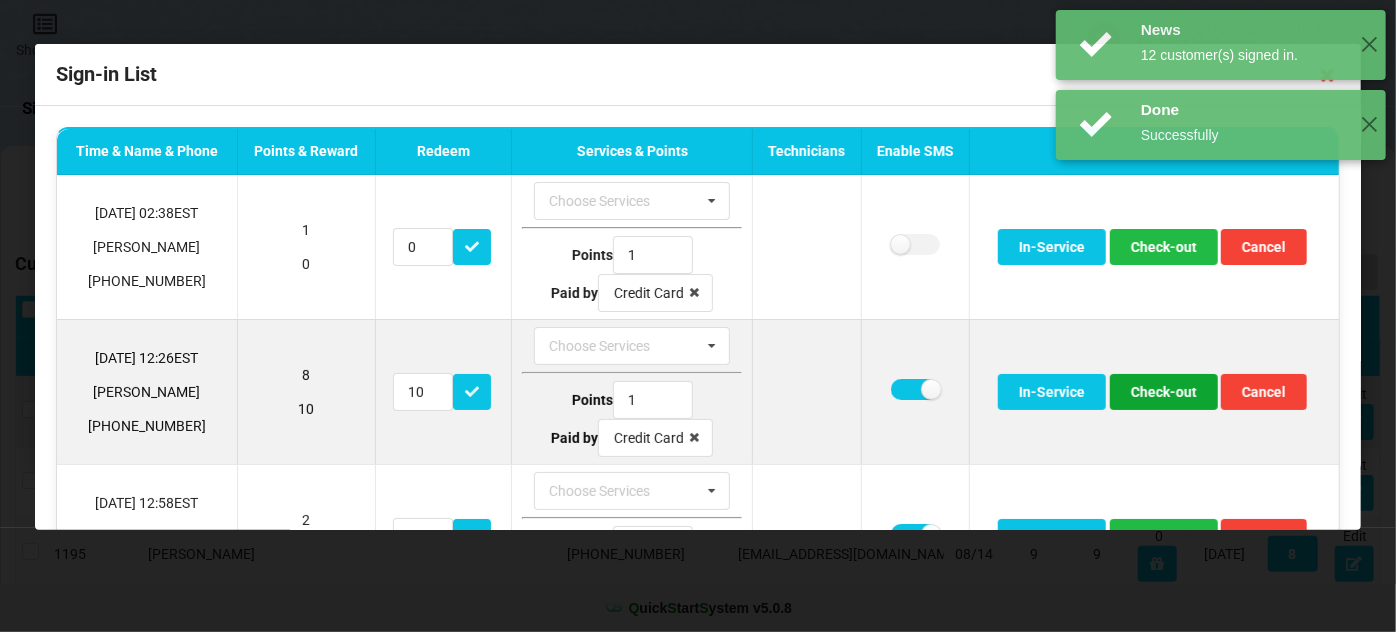 click on "Check-out" at bounding box center [1164, 392] 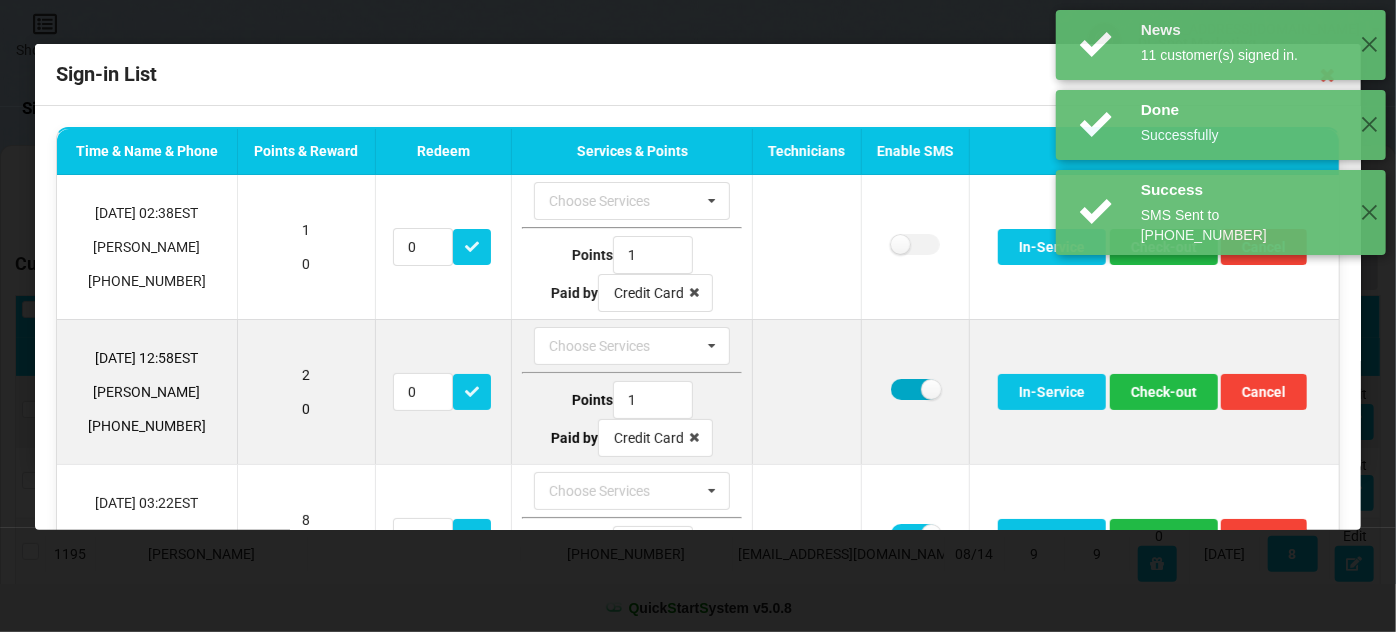 click at bounding box center (915, 389) 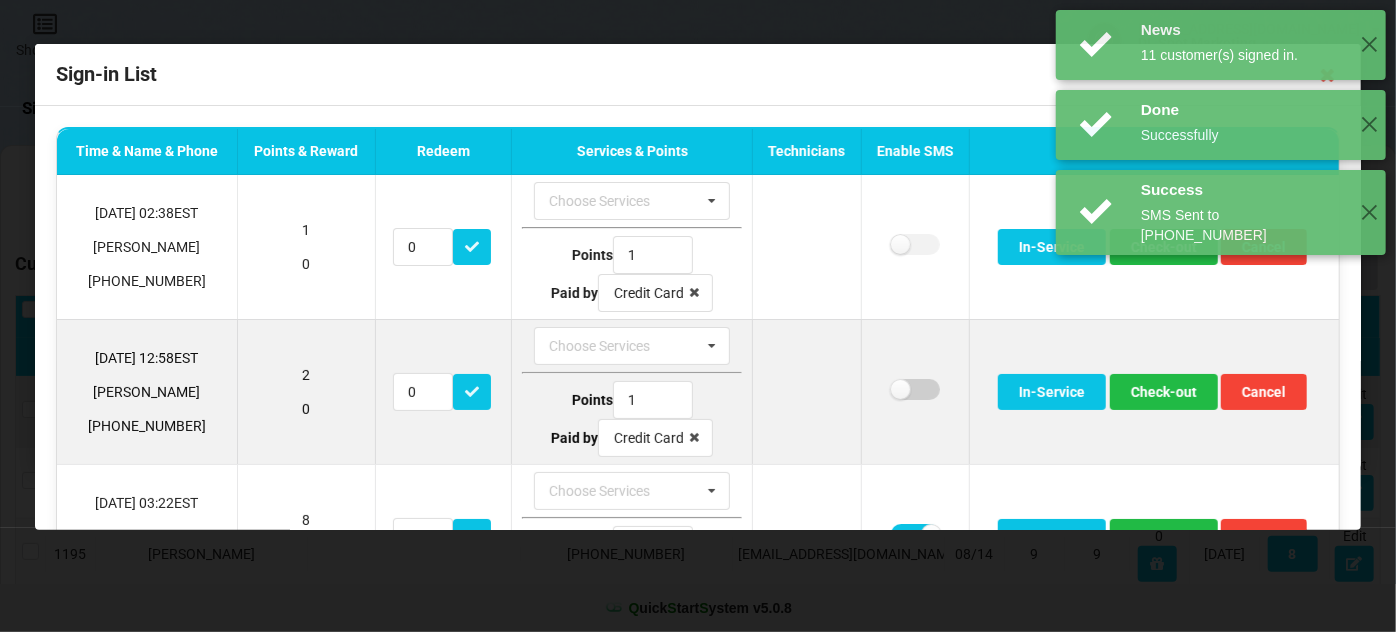 checkbox on "false" 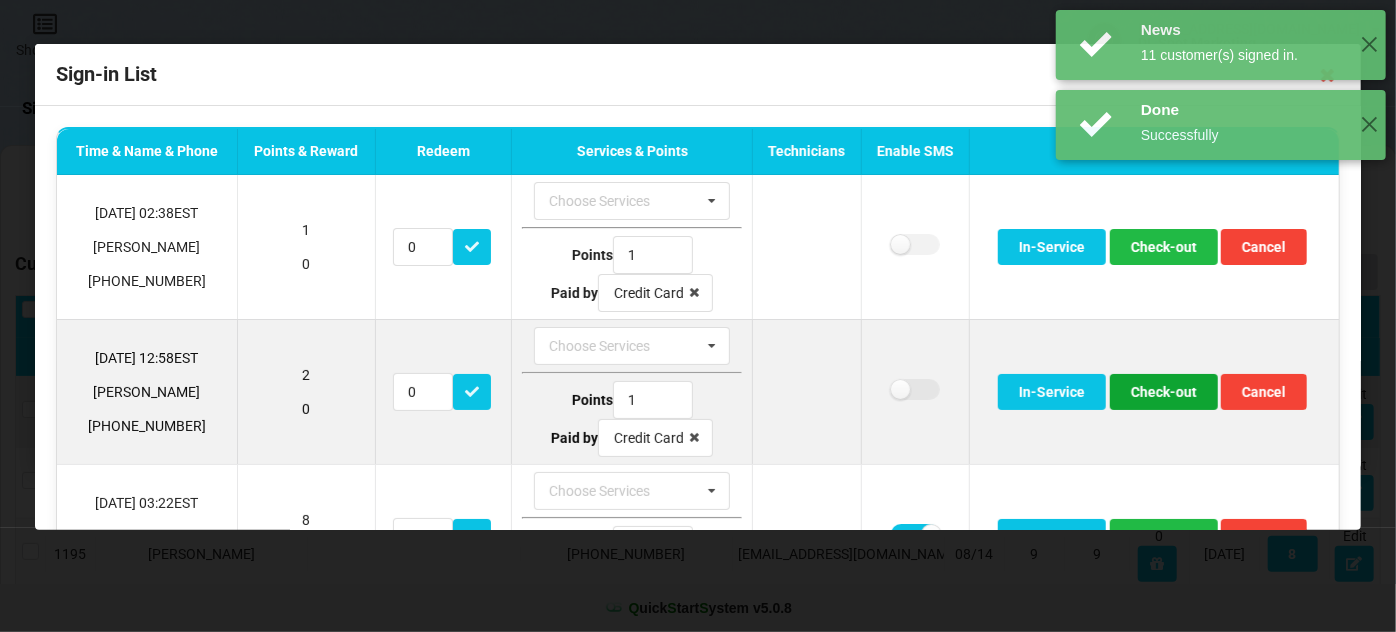 click on "Check-out" at bounding box center [1164, 392] 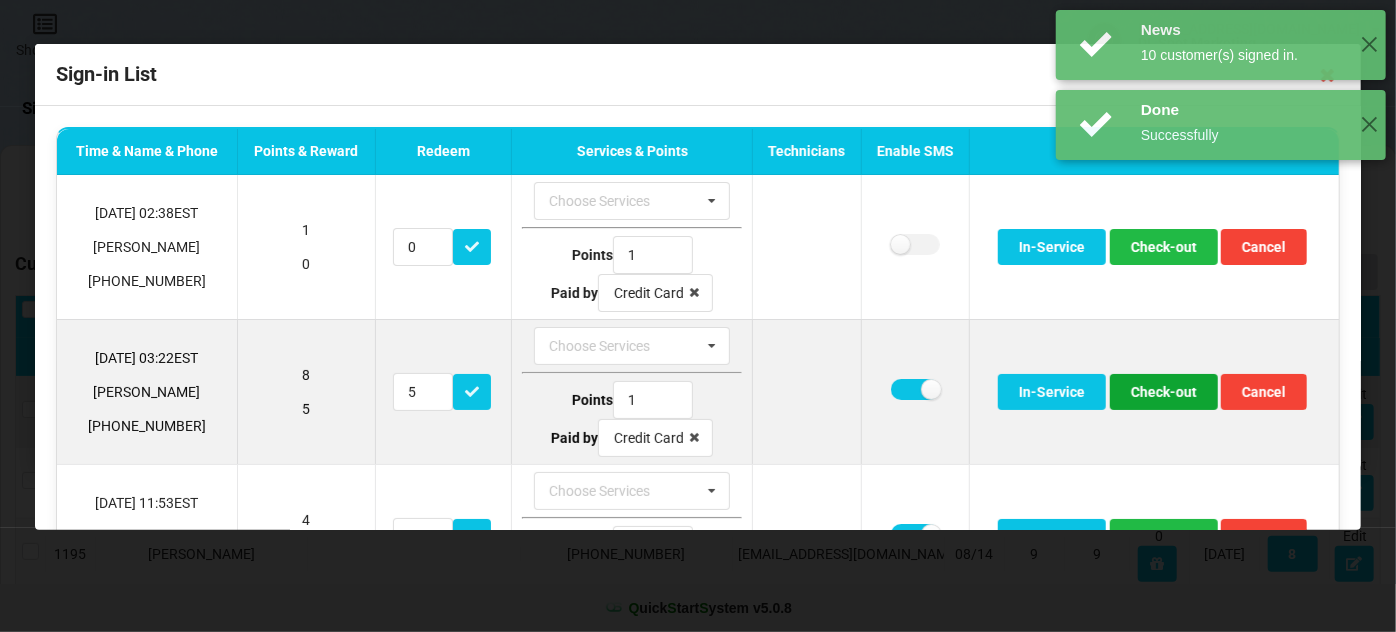 click on "Check-out" at bounding box center [1164, 392] 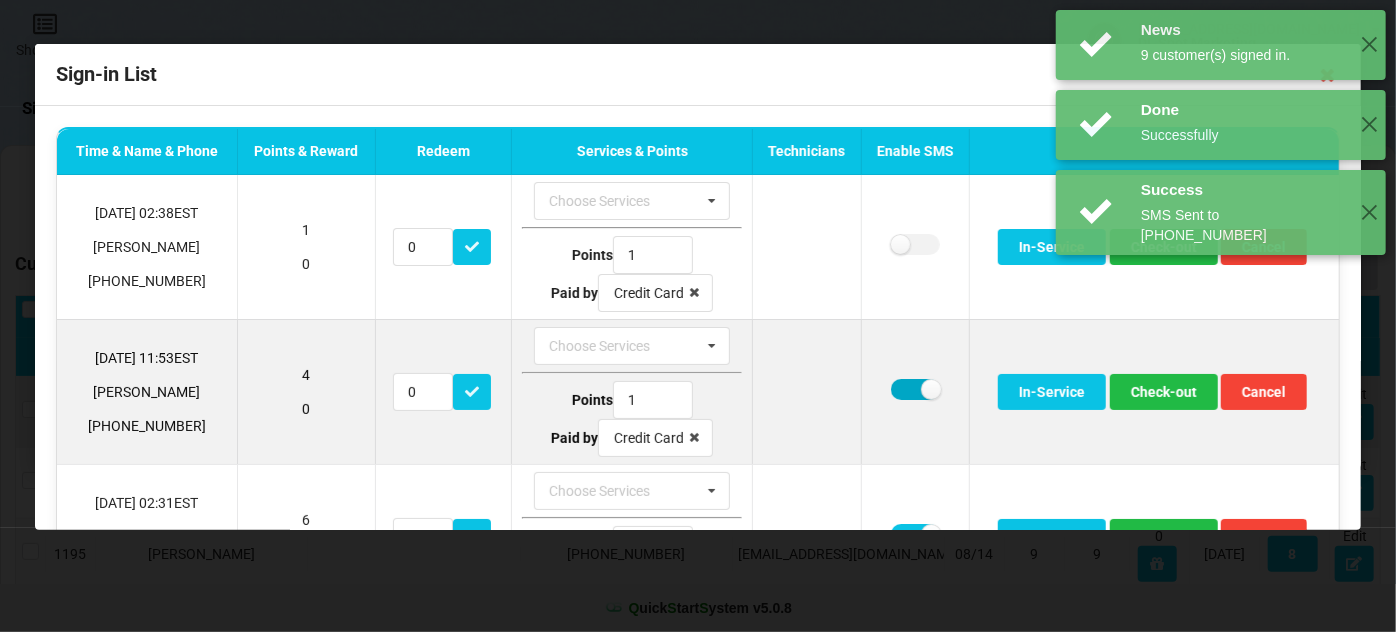 click at bounding box center (915, 389) 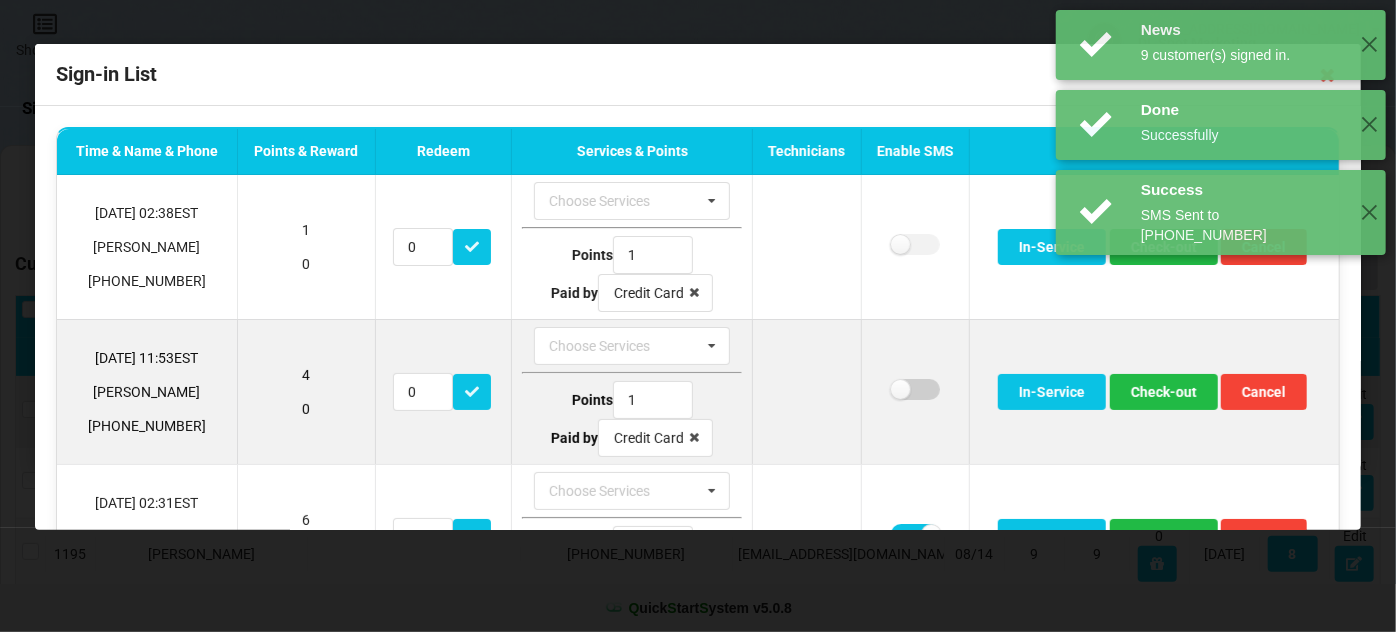checkbox on "false" 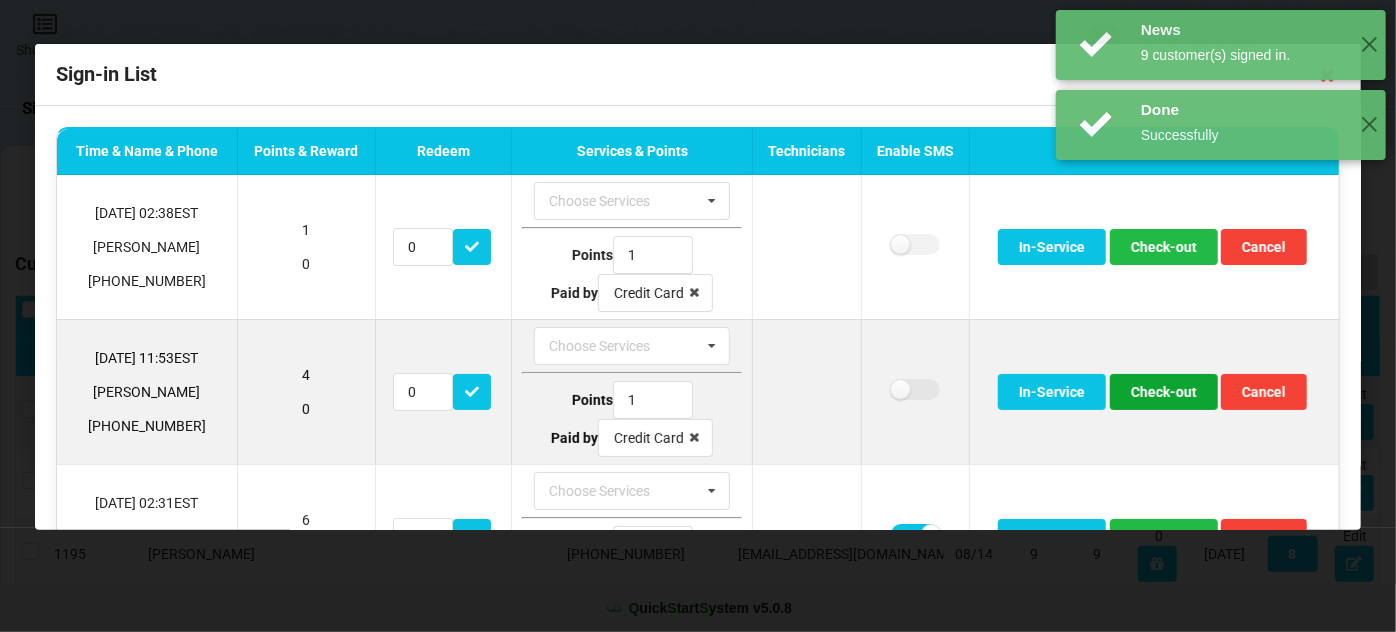click on "Check-out" at bounding box center (1164, 392) 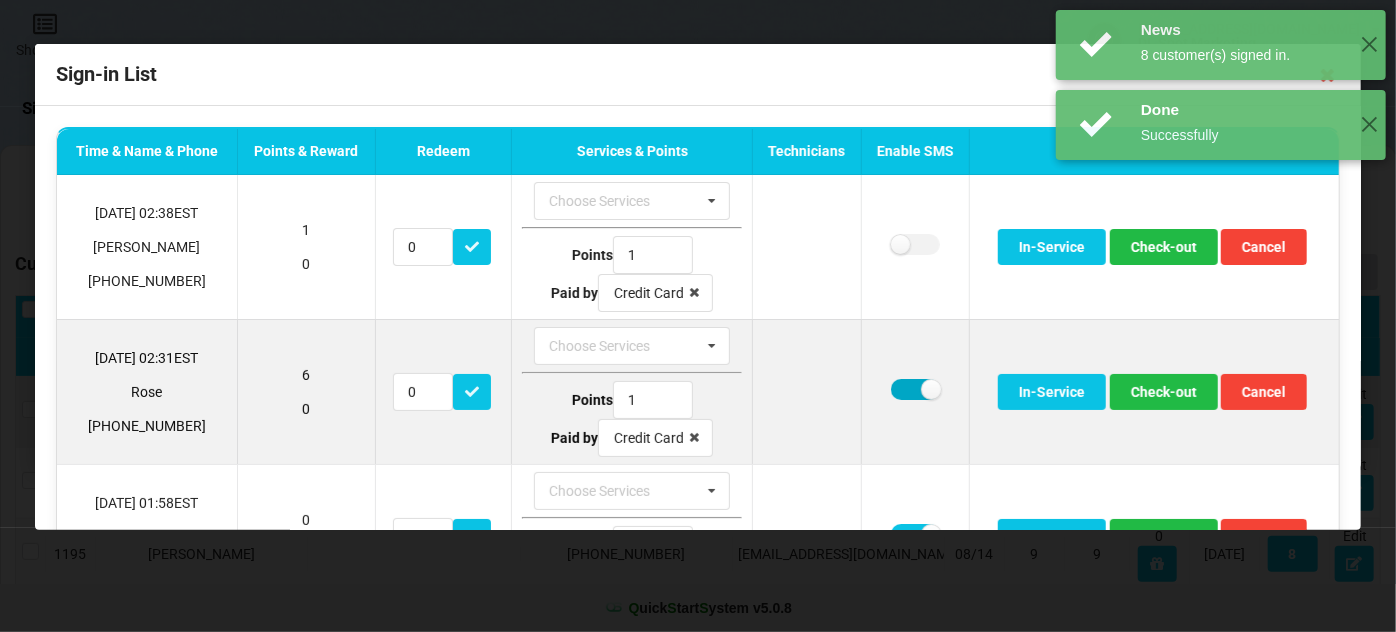 click at bounding box center (915, 389) 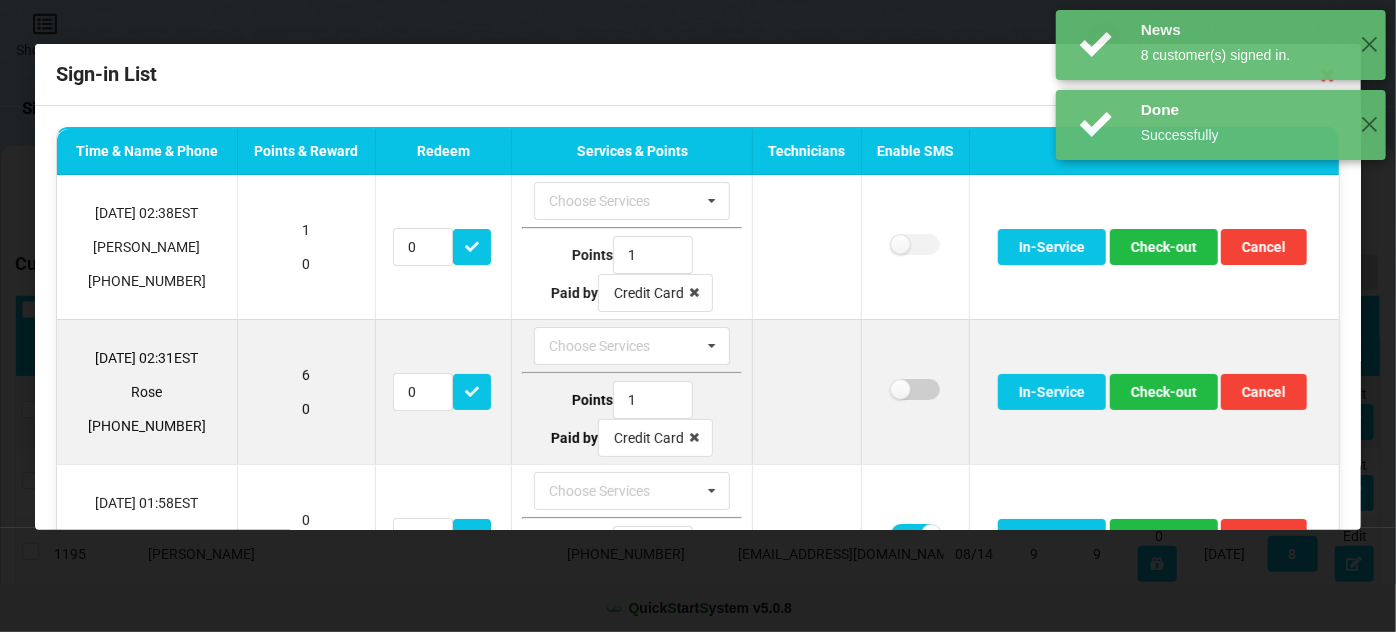 checkbox on "false" 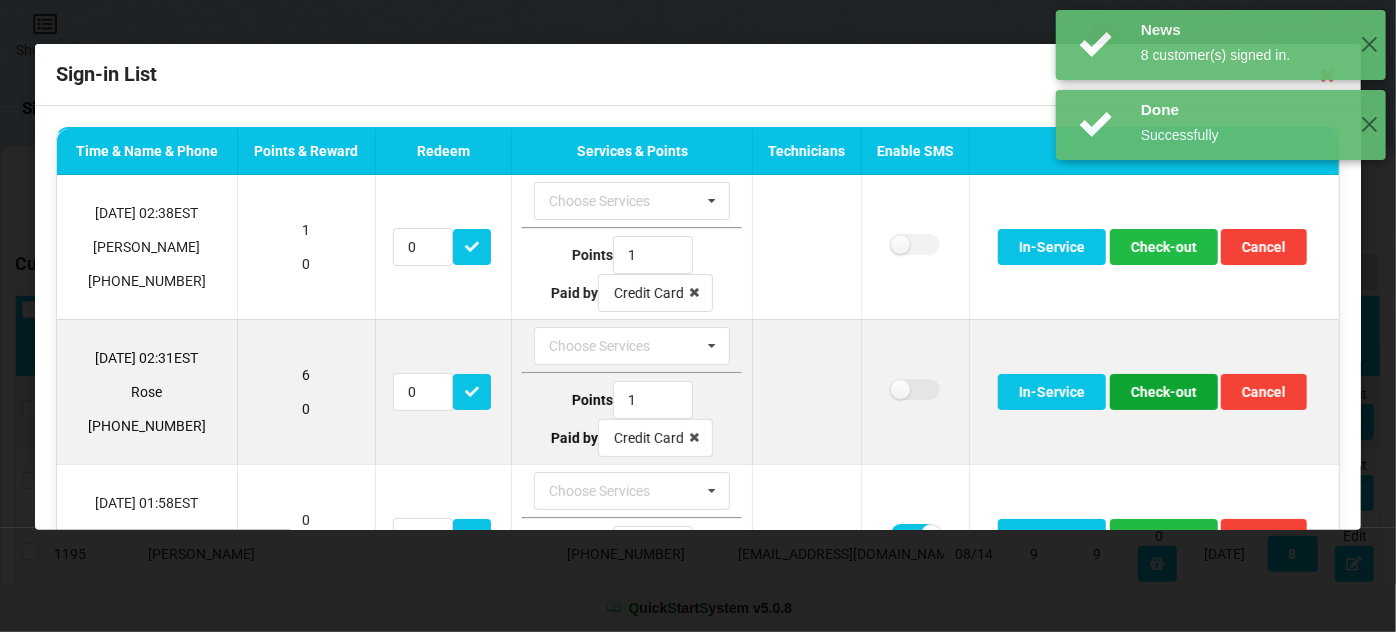 click on "Check-out" at bounding box center (1164, 392) 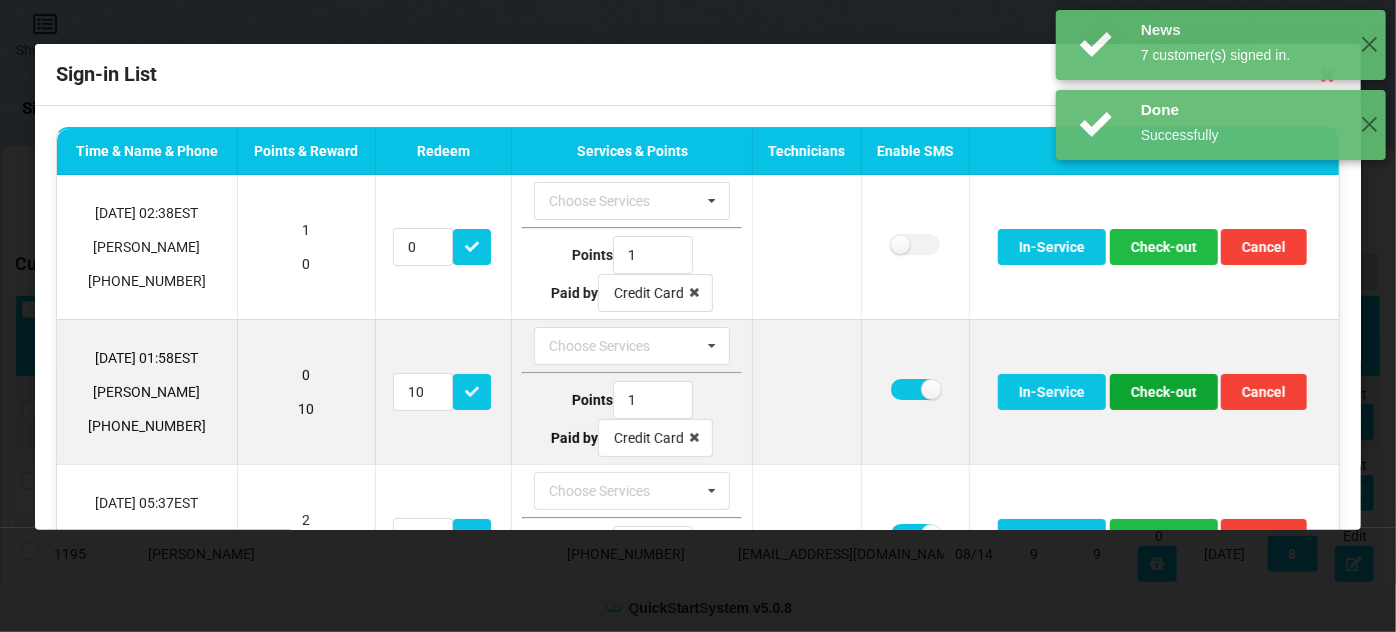 click on "Check-out" at bounding box center [1164, 392] 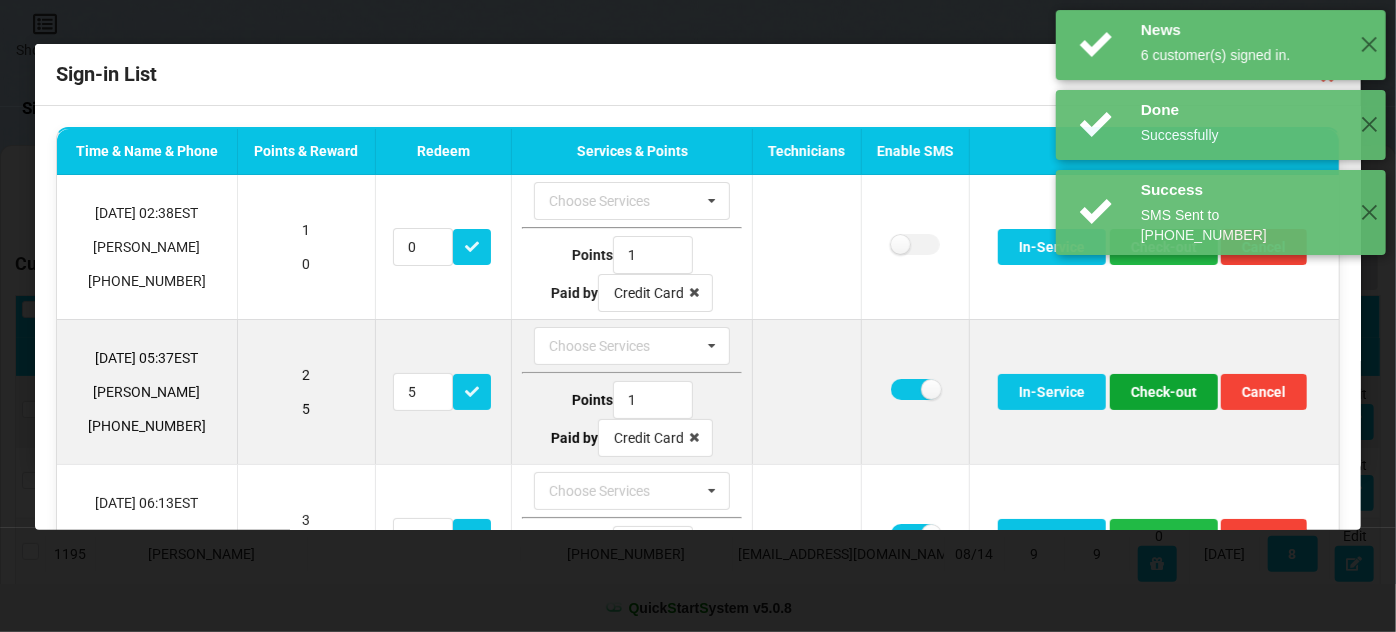 click on "Check-out" at bounding box center [1164, 392] 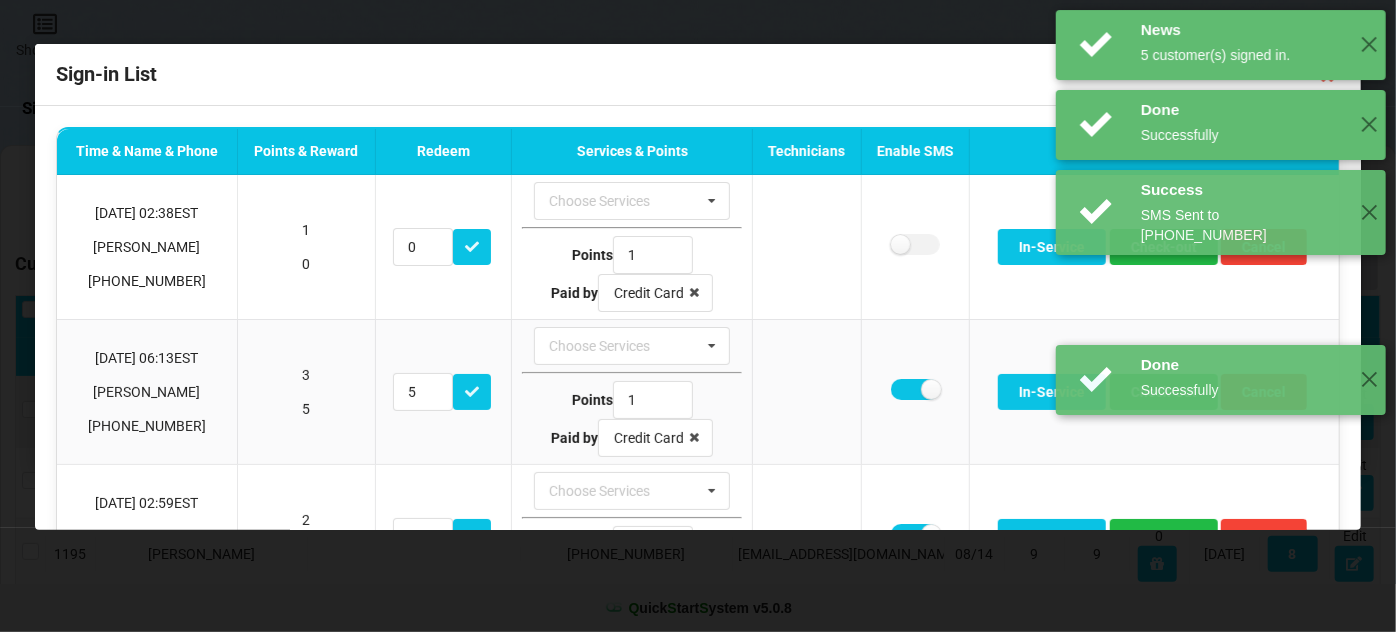 click on "Done Successfully" at bounding box center (1243, 377) 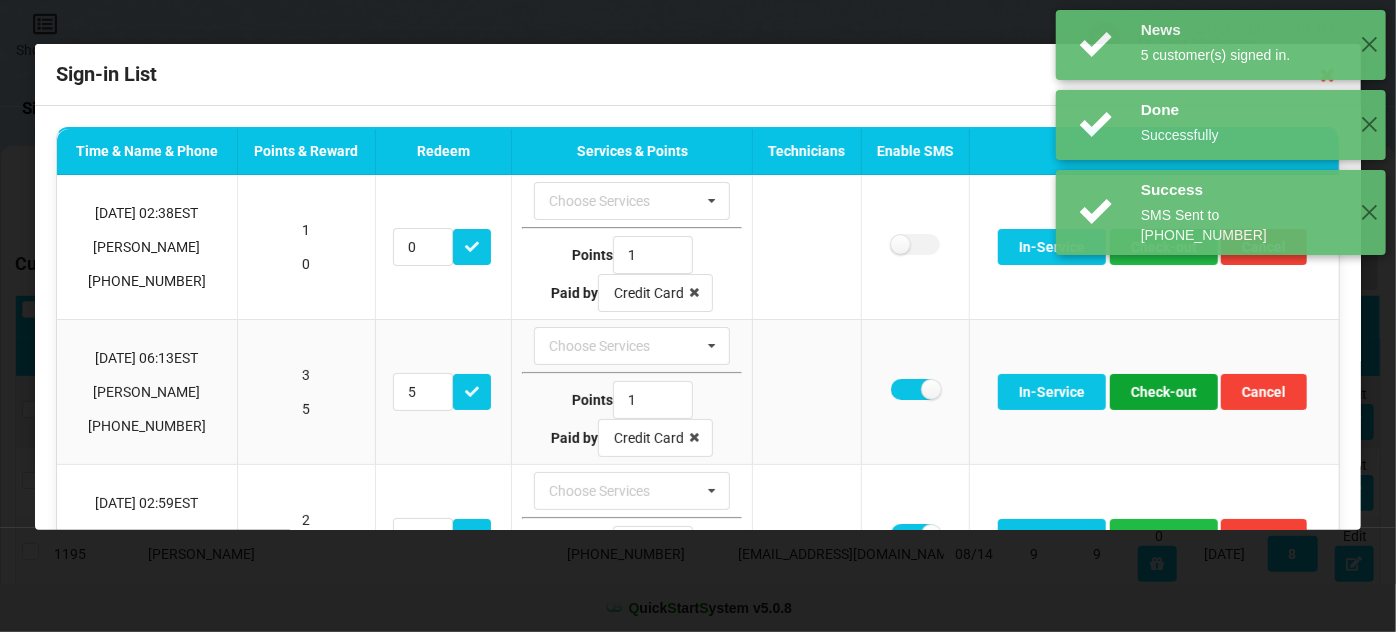 click on "Check-out" at bounding box center (1164, 392) 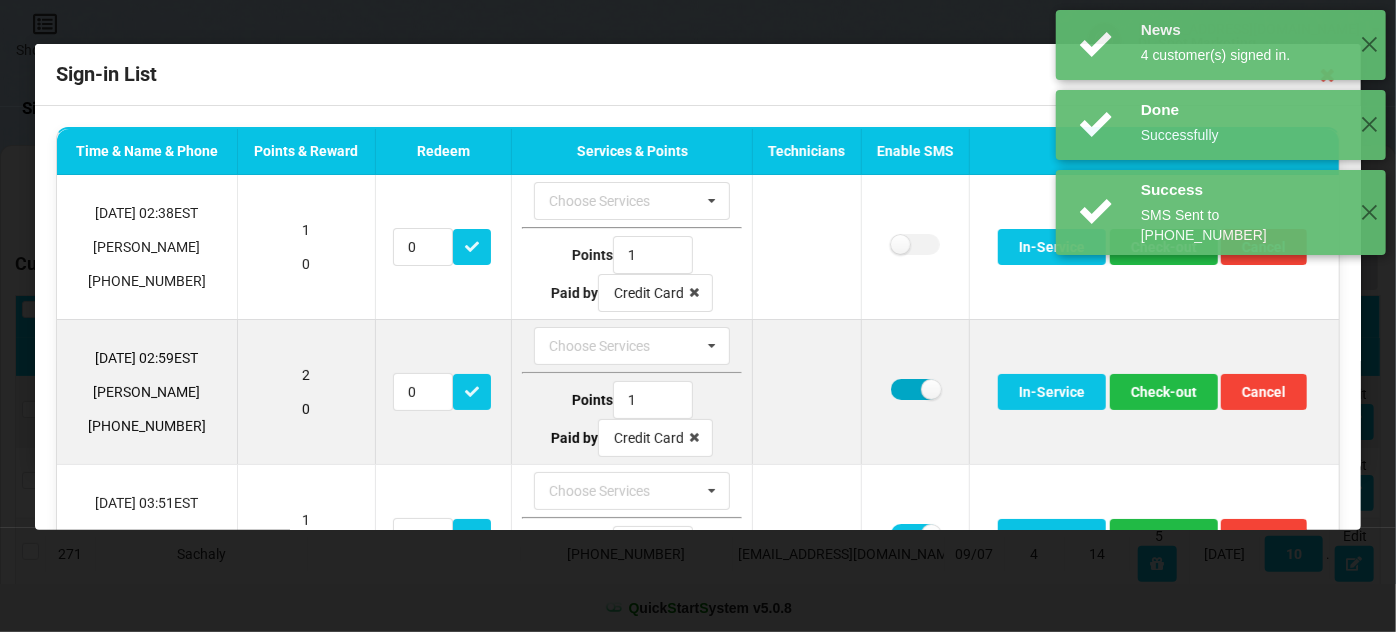 click at bounding box center (915, 389) 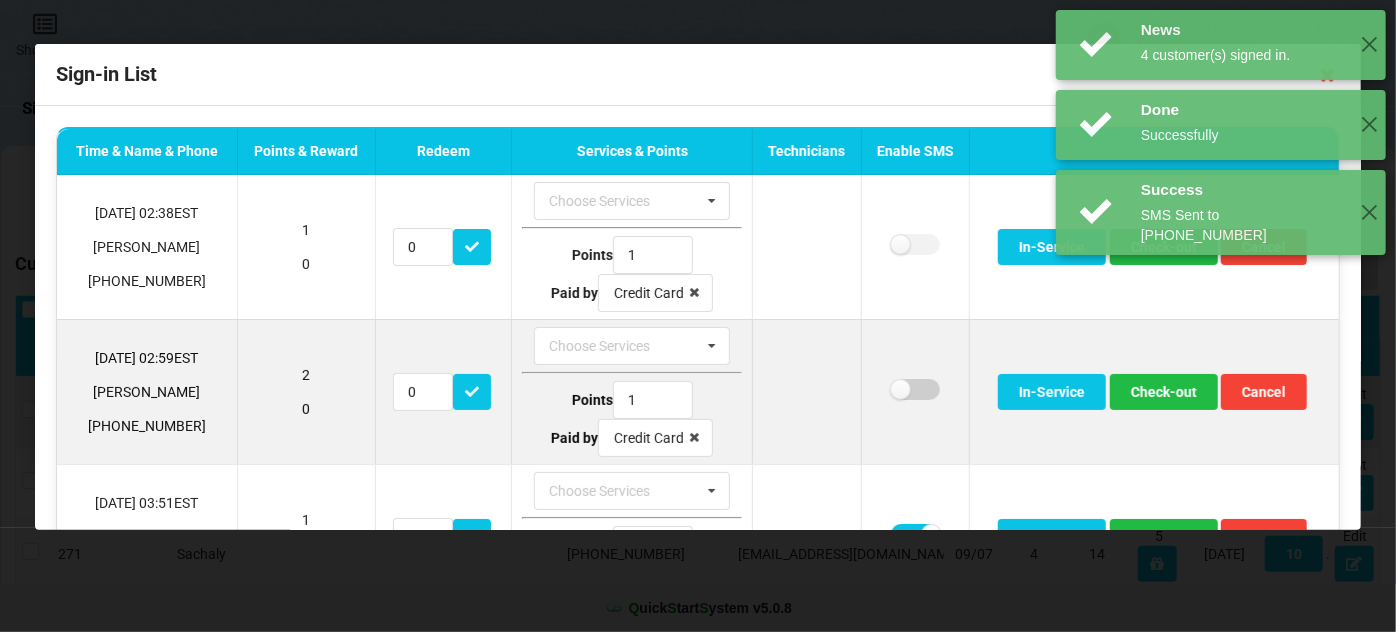 checkbox on "false" 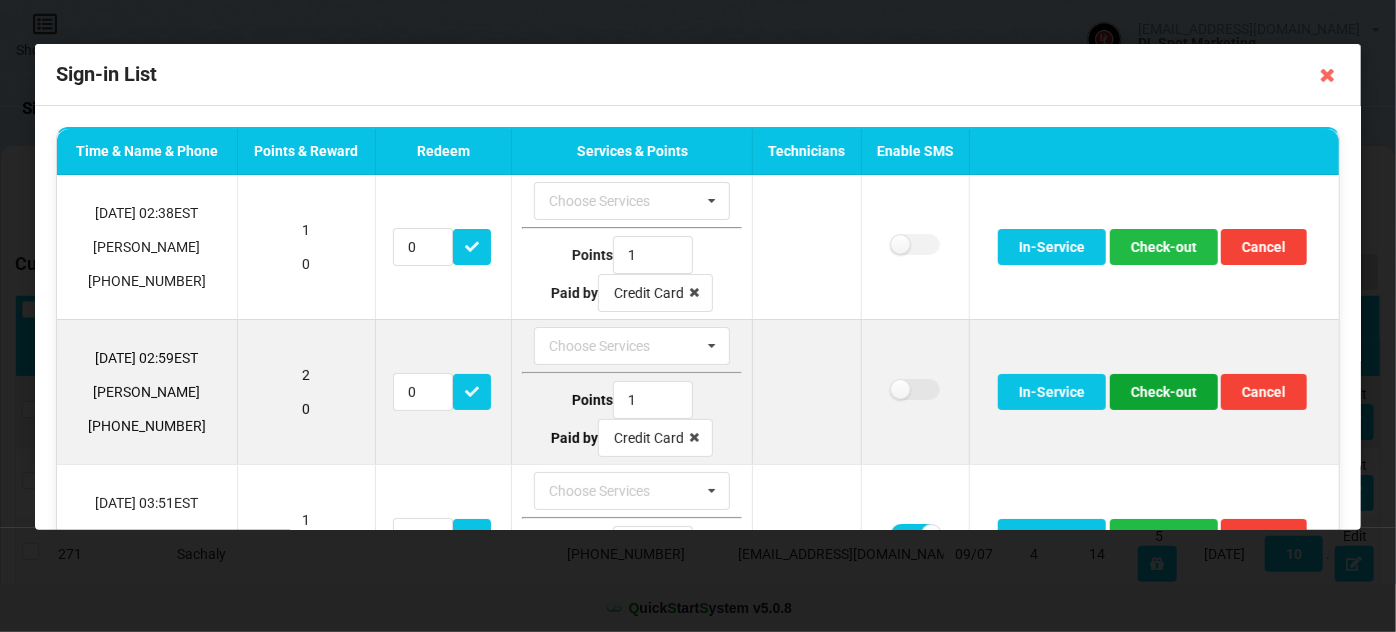 click on "Check-out" at bounding box center (1164, 392) 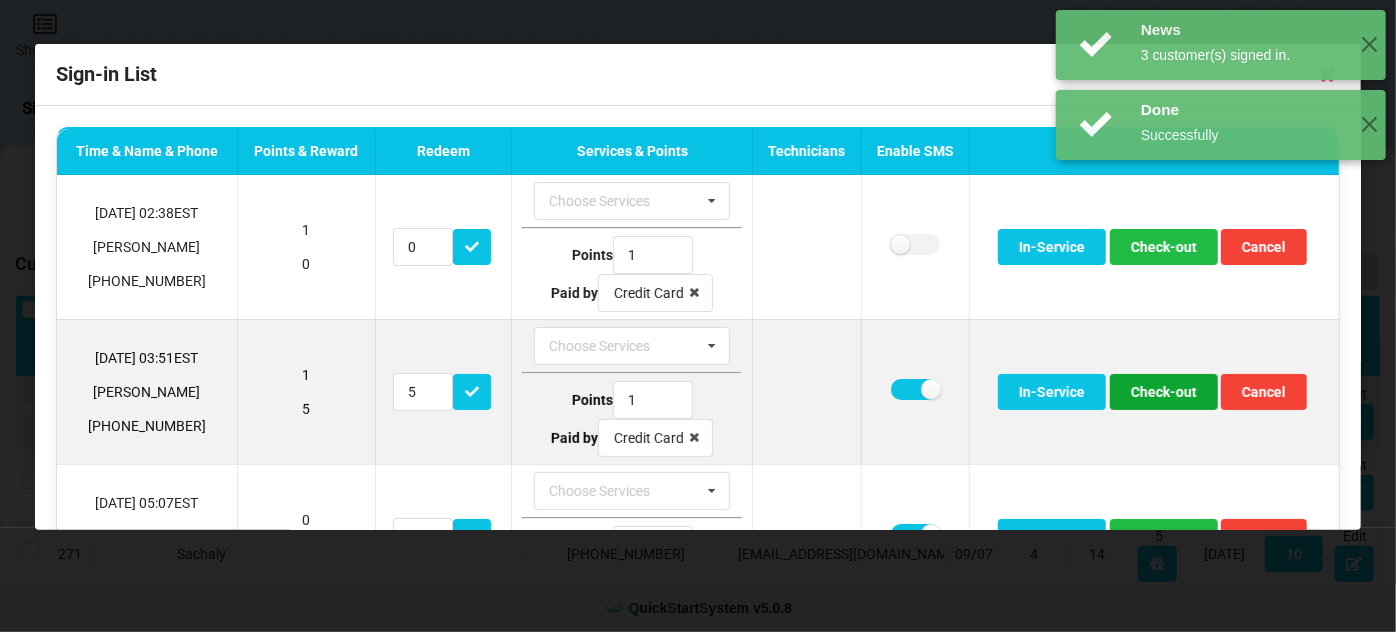 click on "Check-out" at bounding box center [1164, 392] 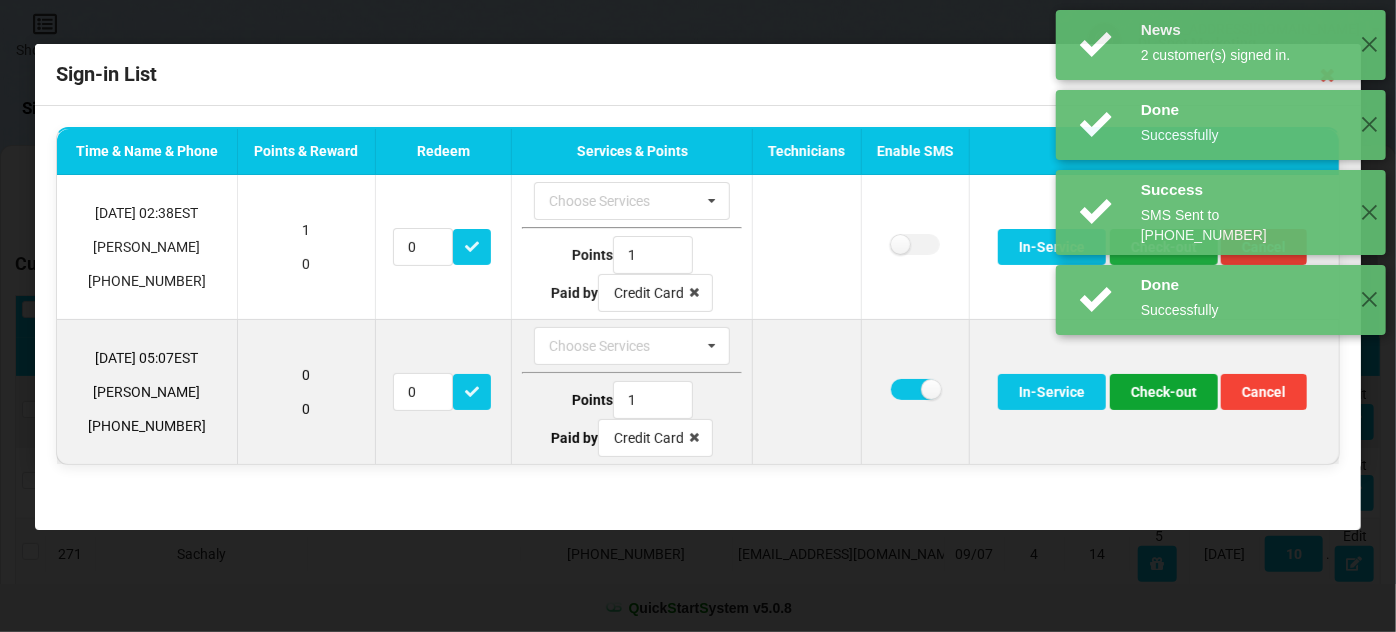 click on "Check-out" at bounding box center [1164, 392] 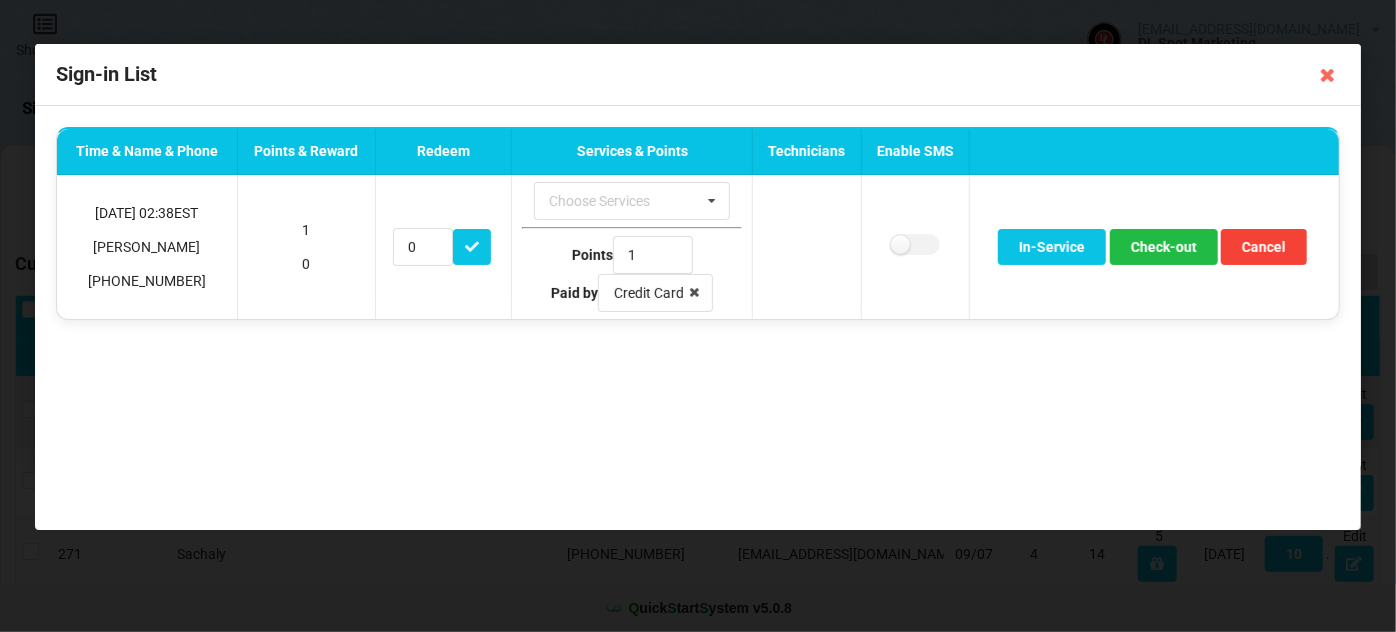 click on "News 1 customer(s) signed in. ✕ Done Successfully ✕ Done Successfully ✕ Done Successfully ✕" at bounding box center (1221, 165) 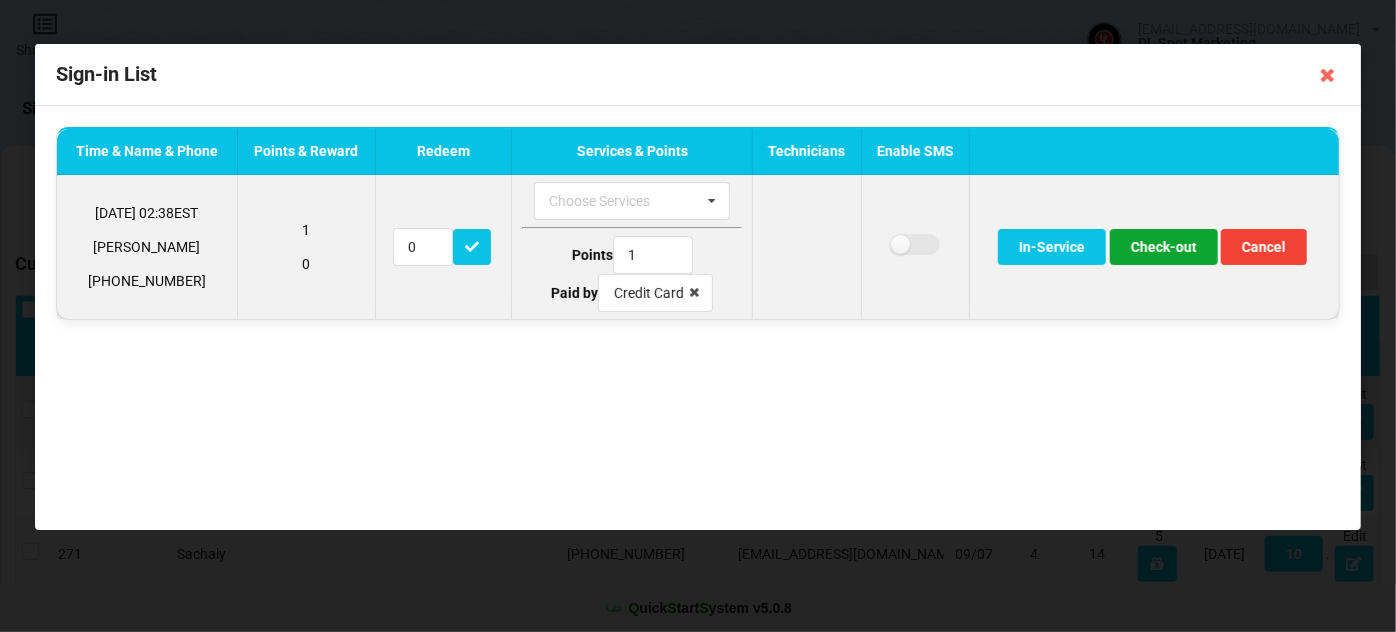 click on "Check-out" at bounding box center (1164, 247) 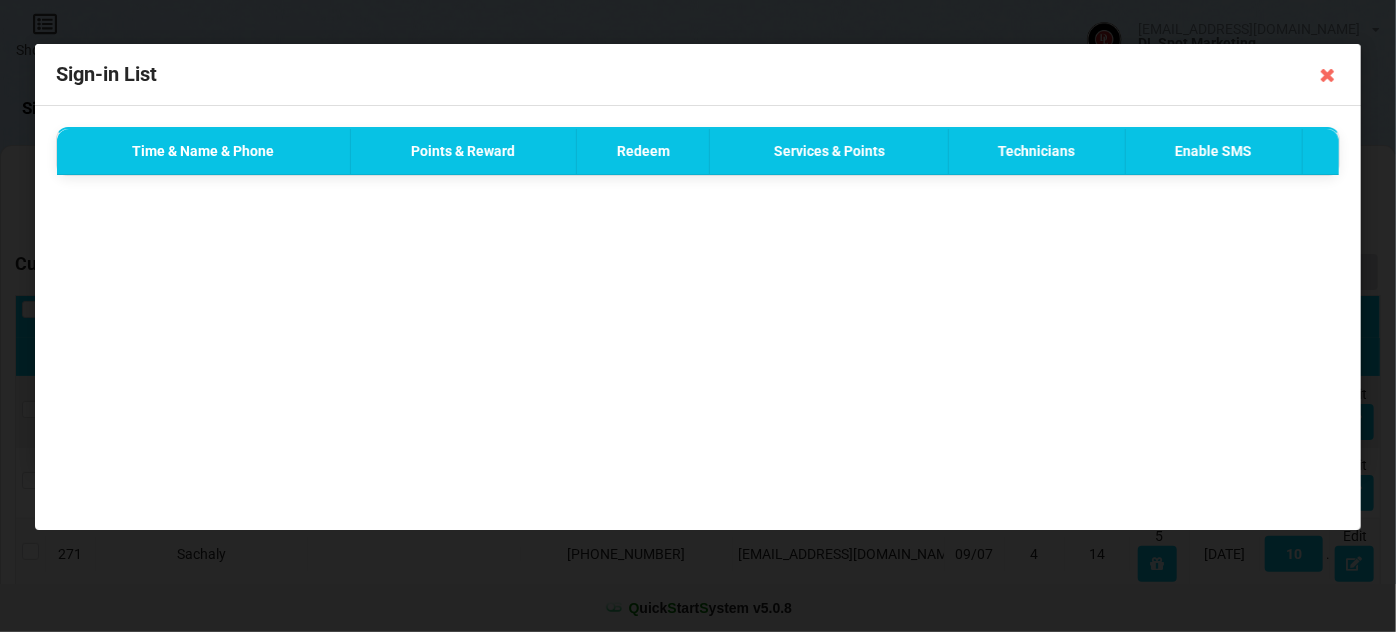 click on "Done Successfully ✕" at bounding box center [1221, 45] 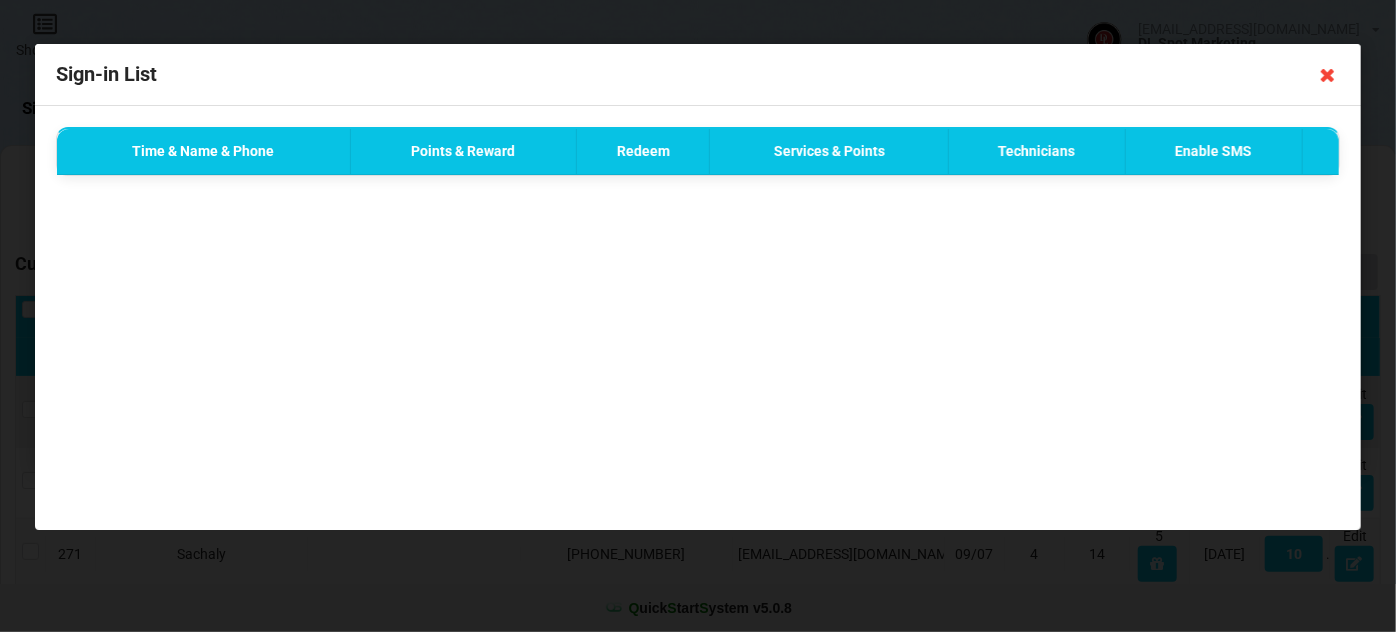 click at bounding box center [1328, 75] 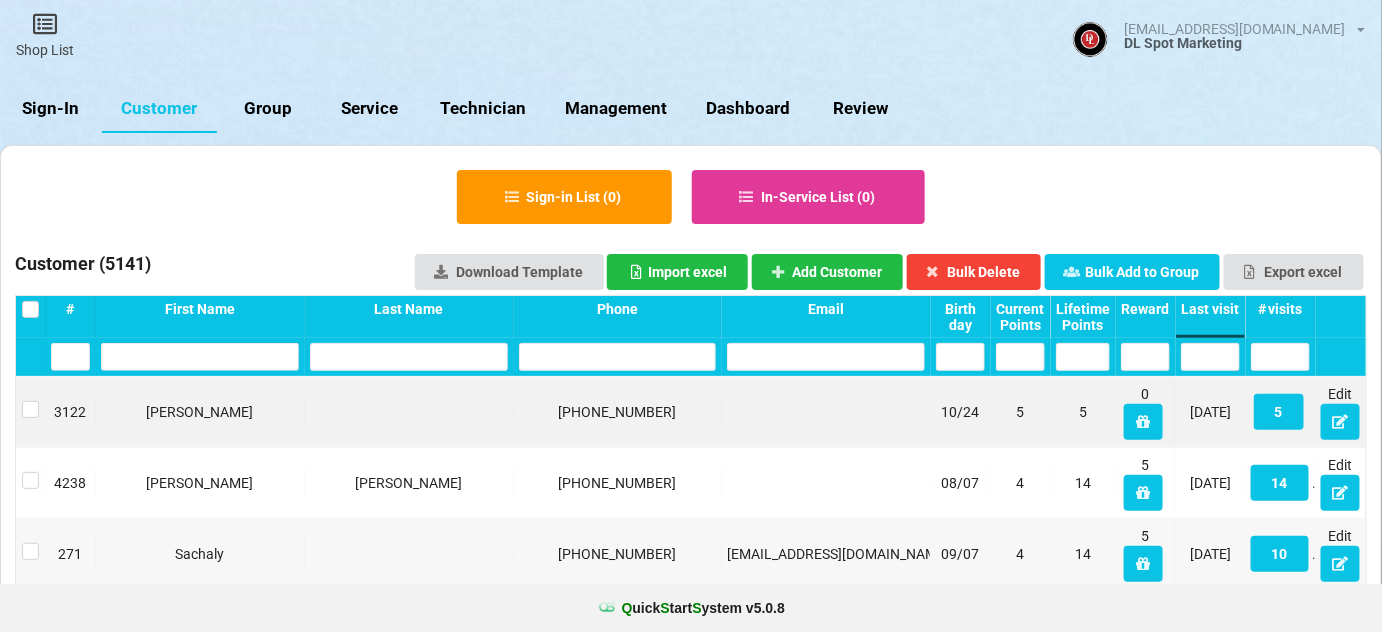 click on "Sign-In" at bounding box center (51, 109) 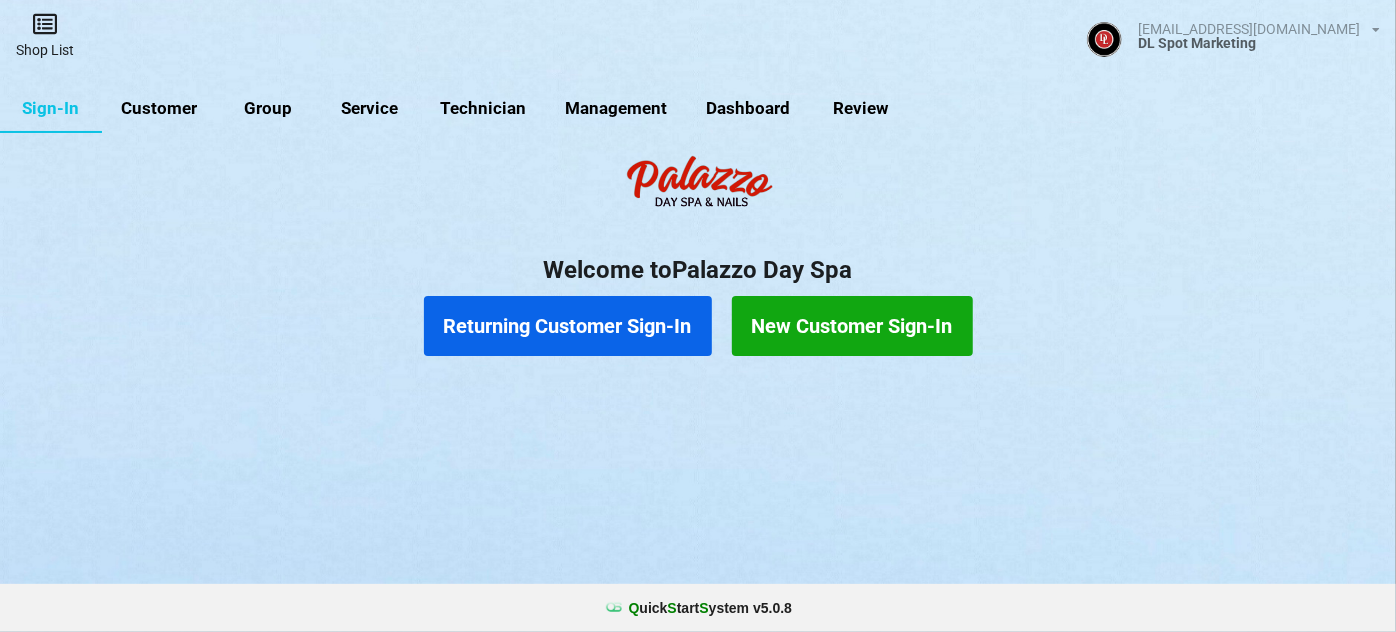 click on "Shop List" at bounding box center (45, 35) 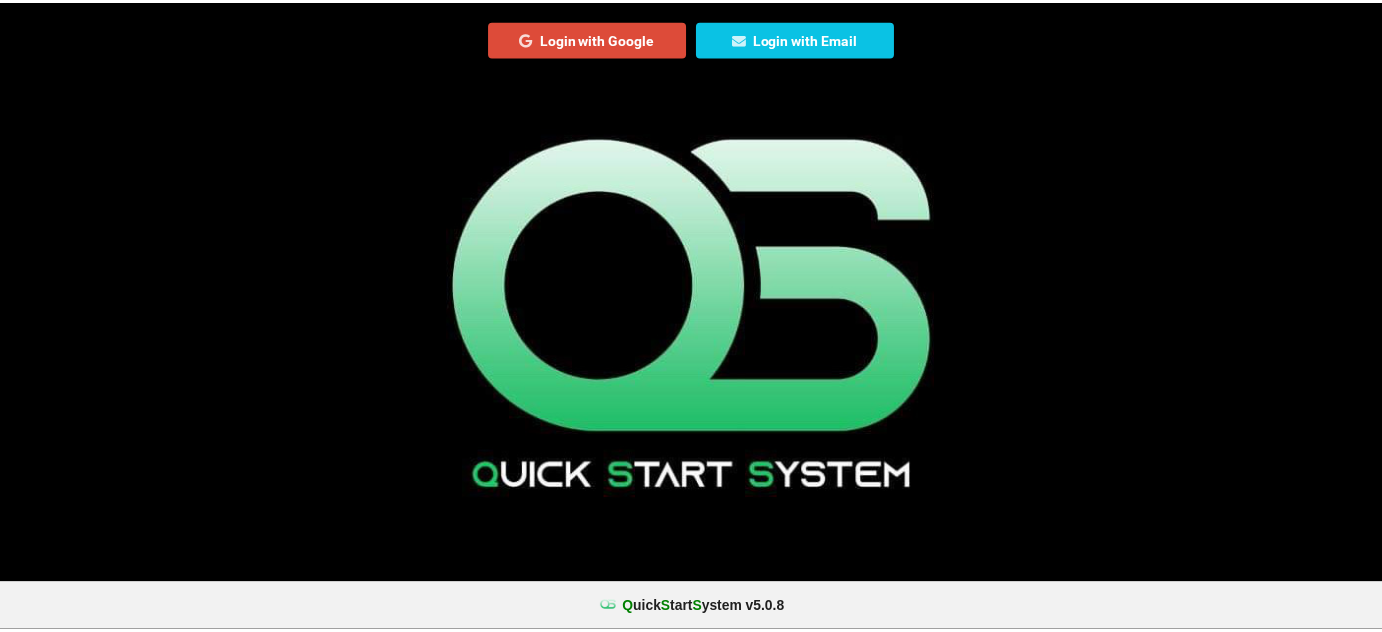 scroll, scrollTop: 0, scrollLeft: 0, axis: both 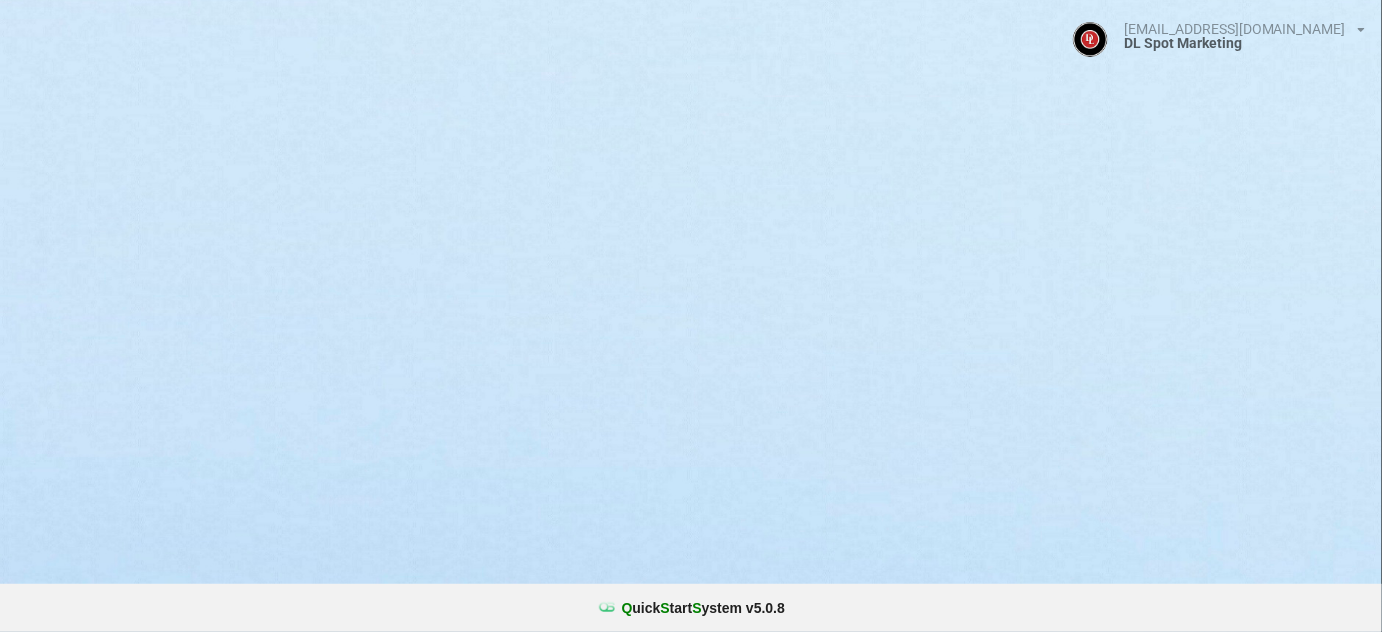 select on "25" 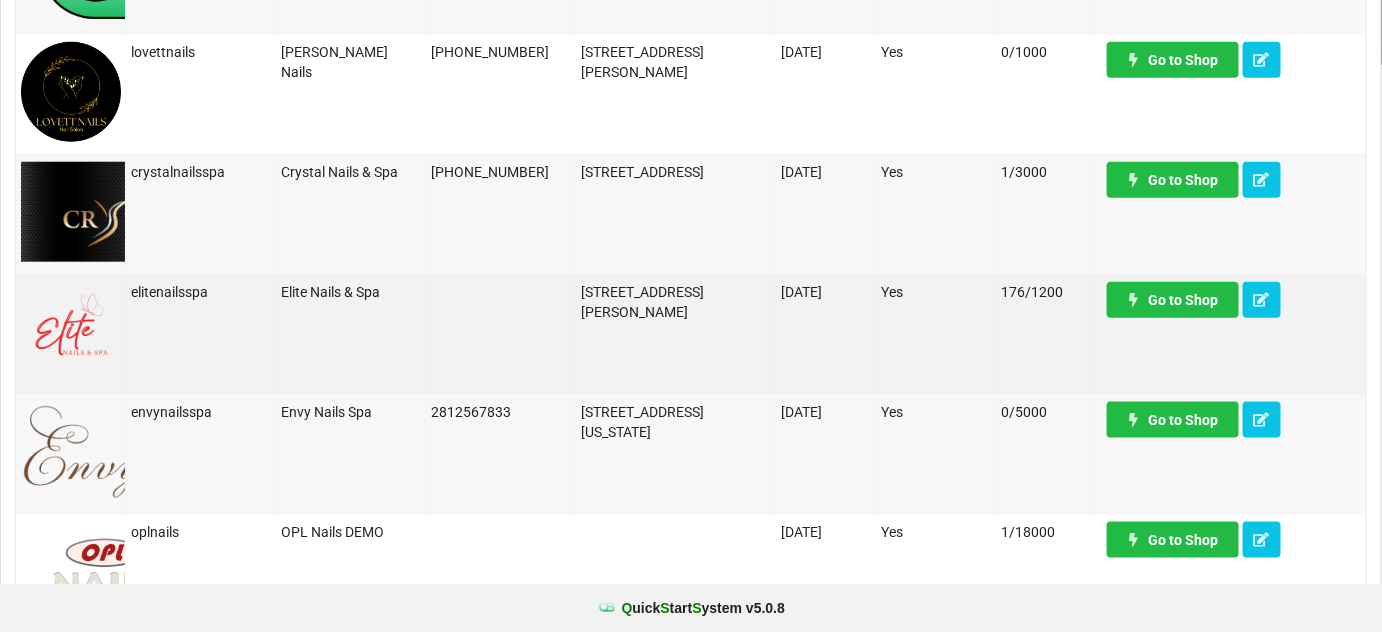 scroll, scrollTop: 605, scrollLeft: 0, axis: vertical 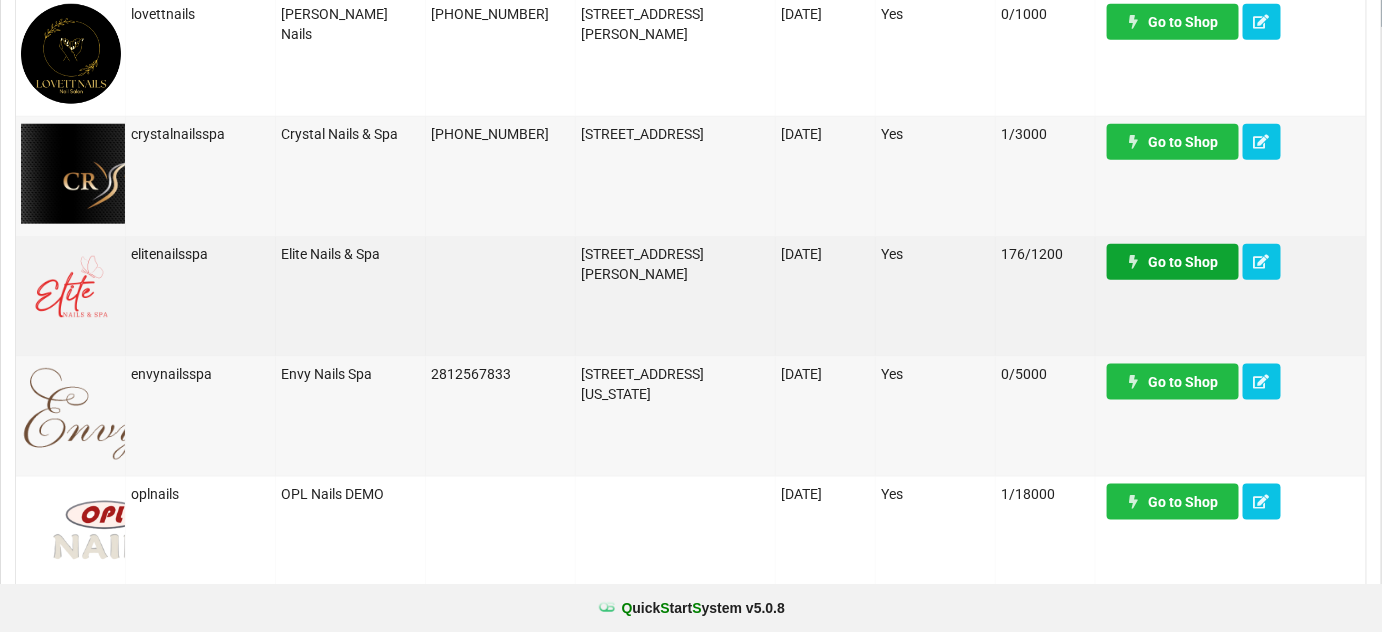 click on "Go to Shop" at bounding box center [1173, 262] 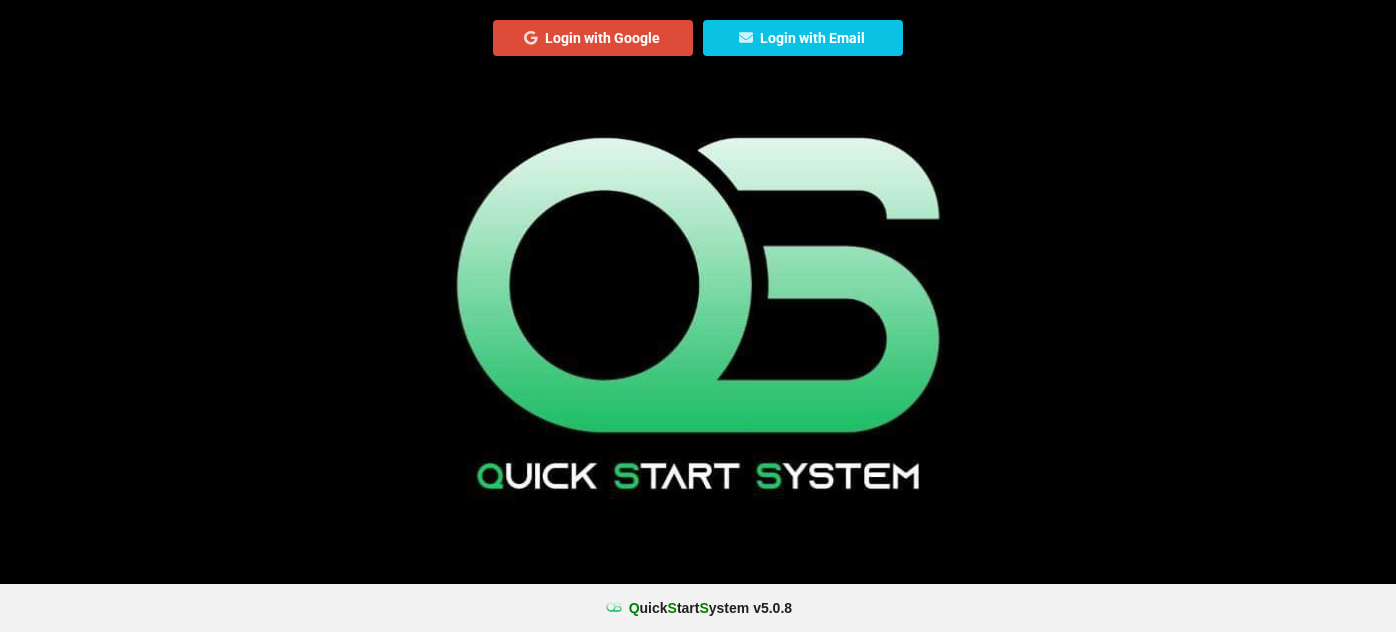scroll, scrollTop: 0, scrollLeft: 0, axis: both 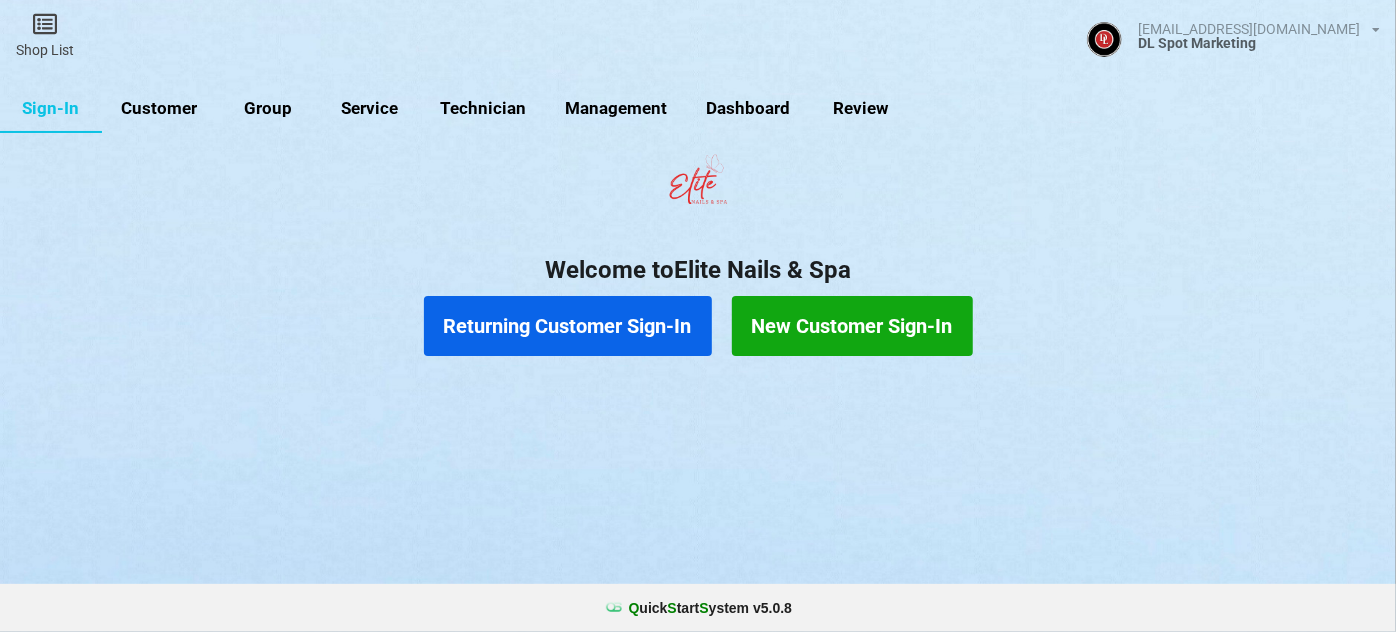 click on "Customer" at bounding box center [159, 109] 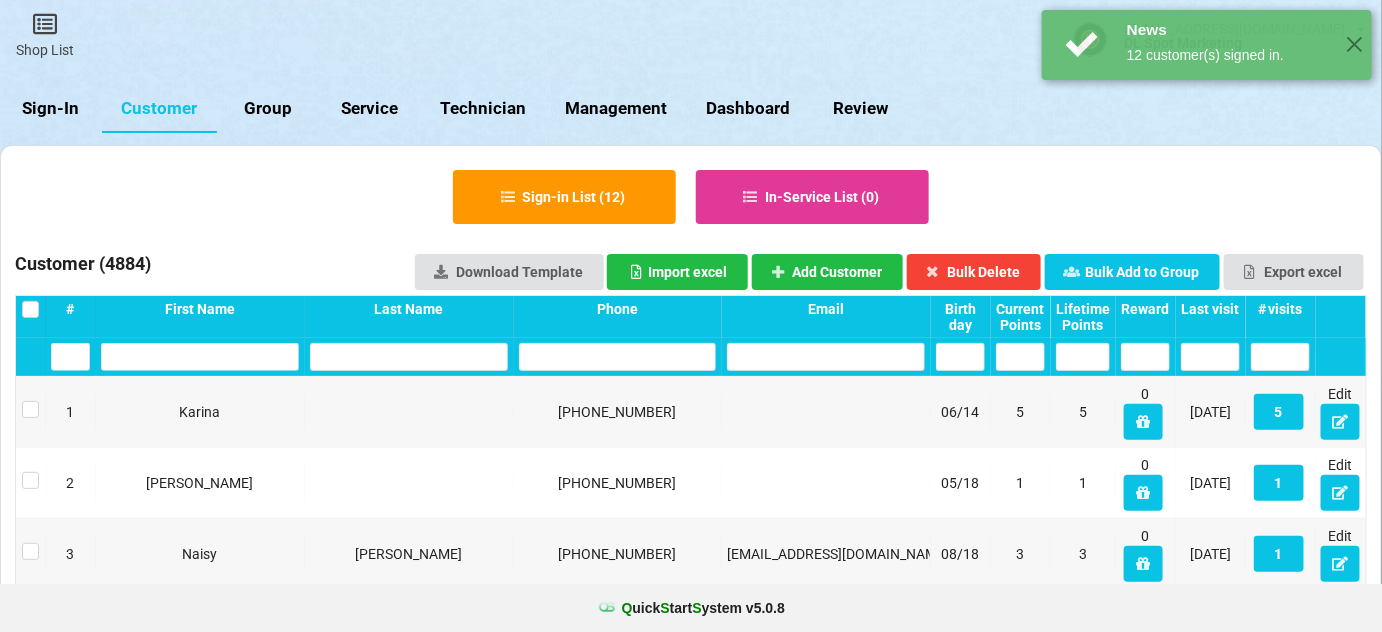 click on "Last visit" at bounding box center (1210, 309) 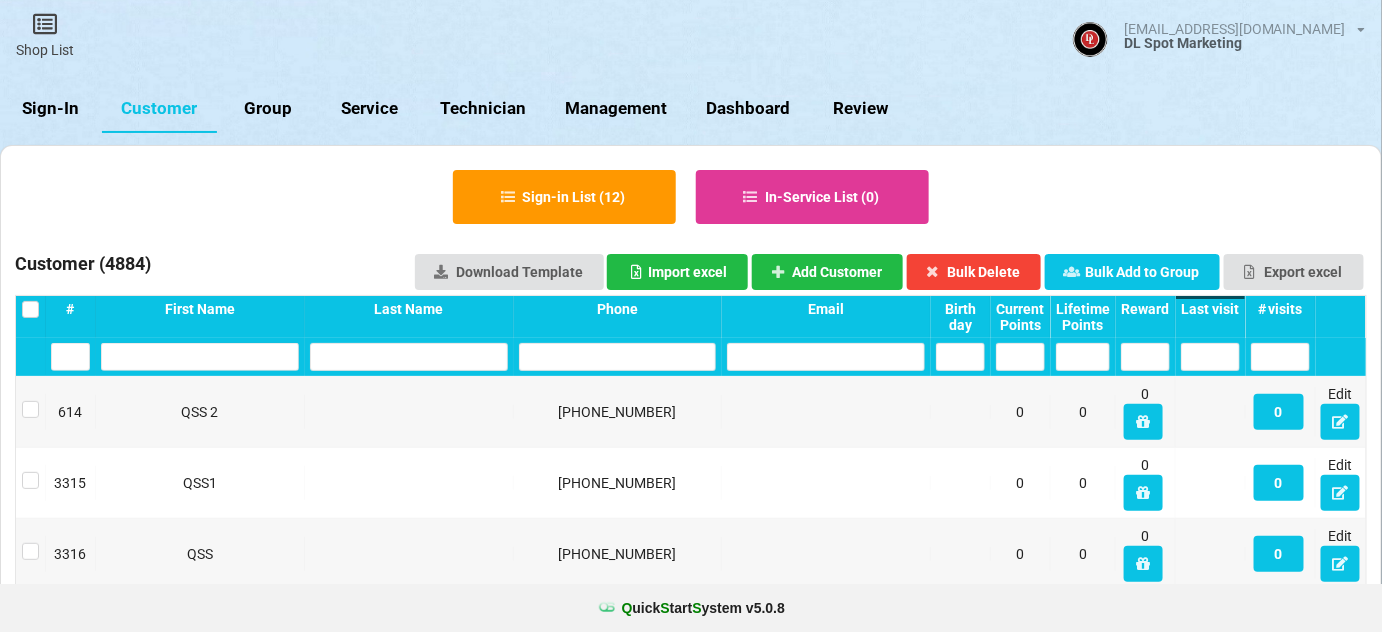 click on "Last visit" at bounding box center [1210, 309] 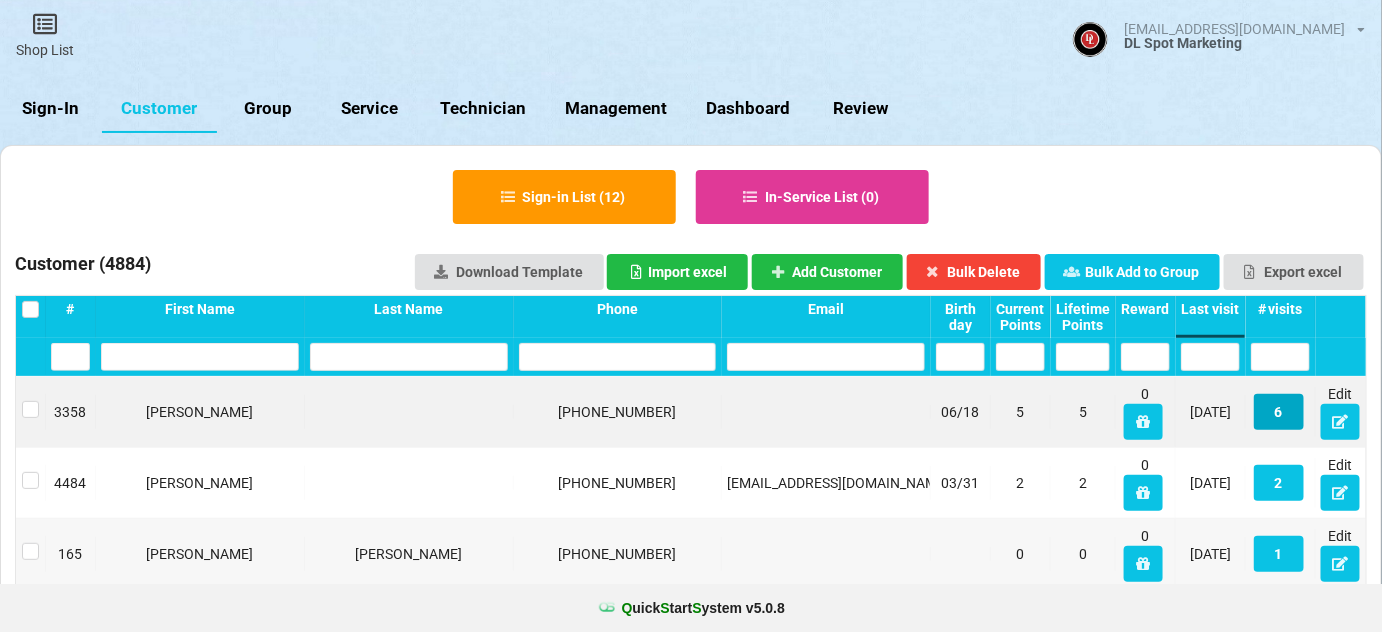 click on "6" at bounding box center [1279, 412] 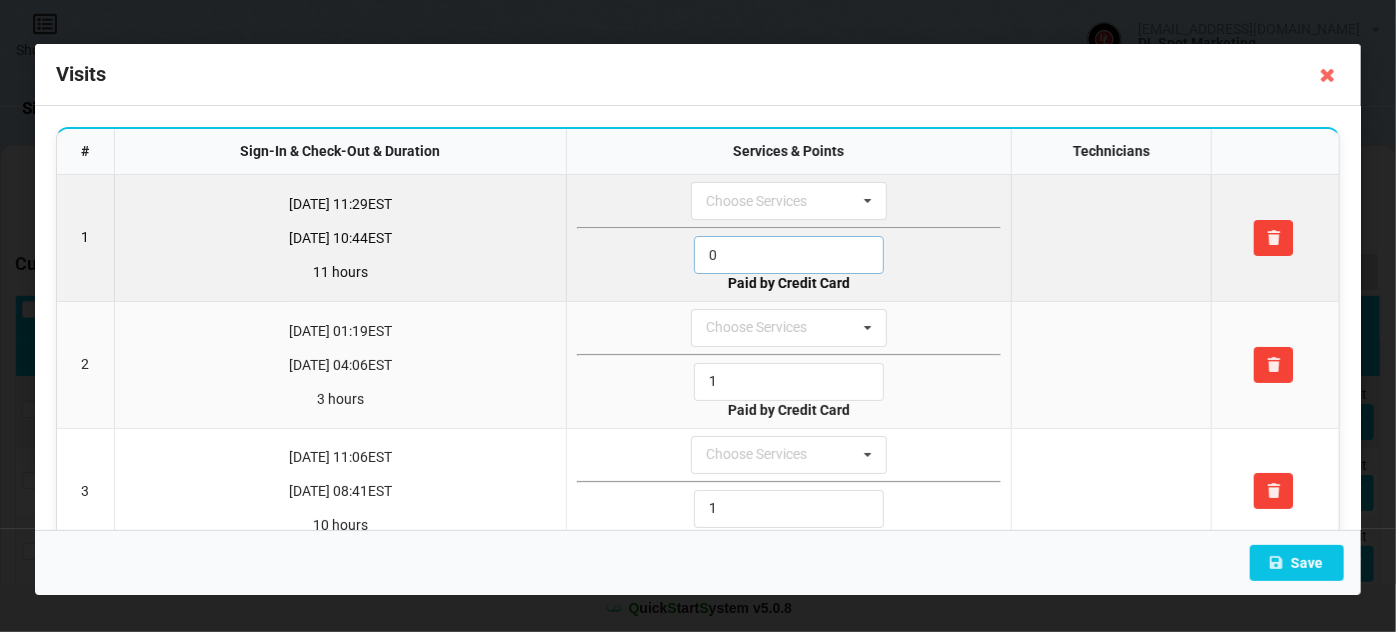 click on "0" at bounding box center (789, 255) 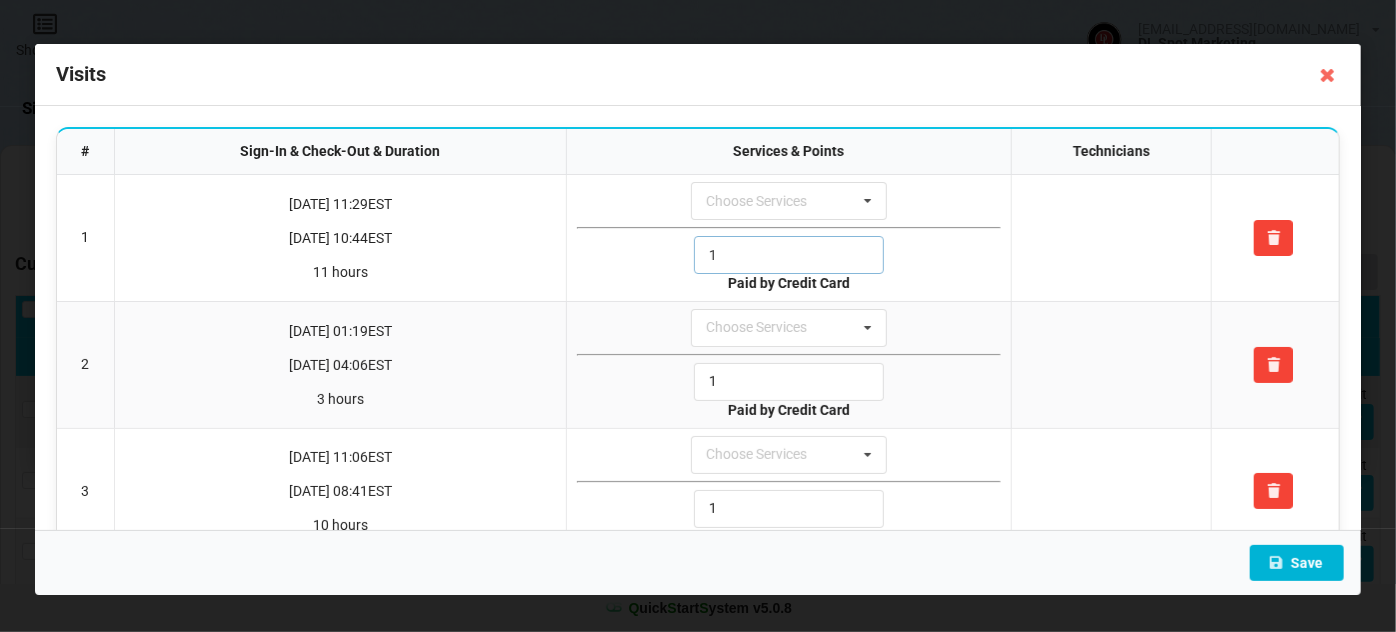 type on "1" 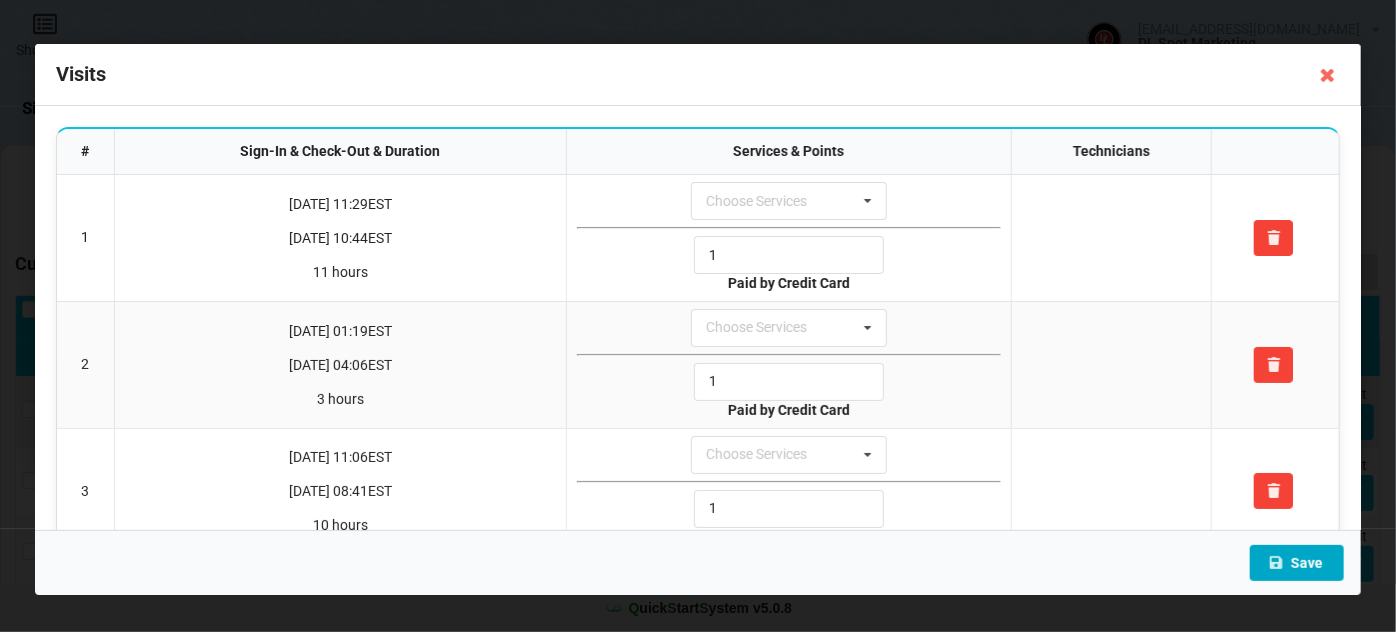 click on "Save" at bounding box center [1297, 563] 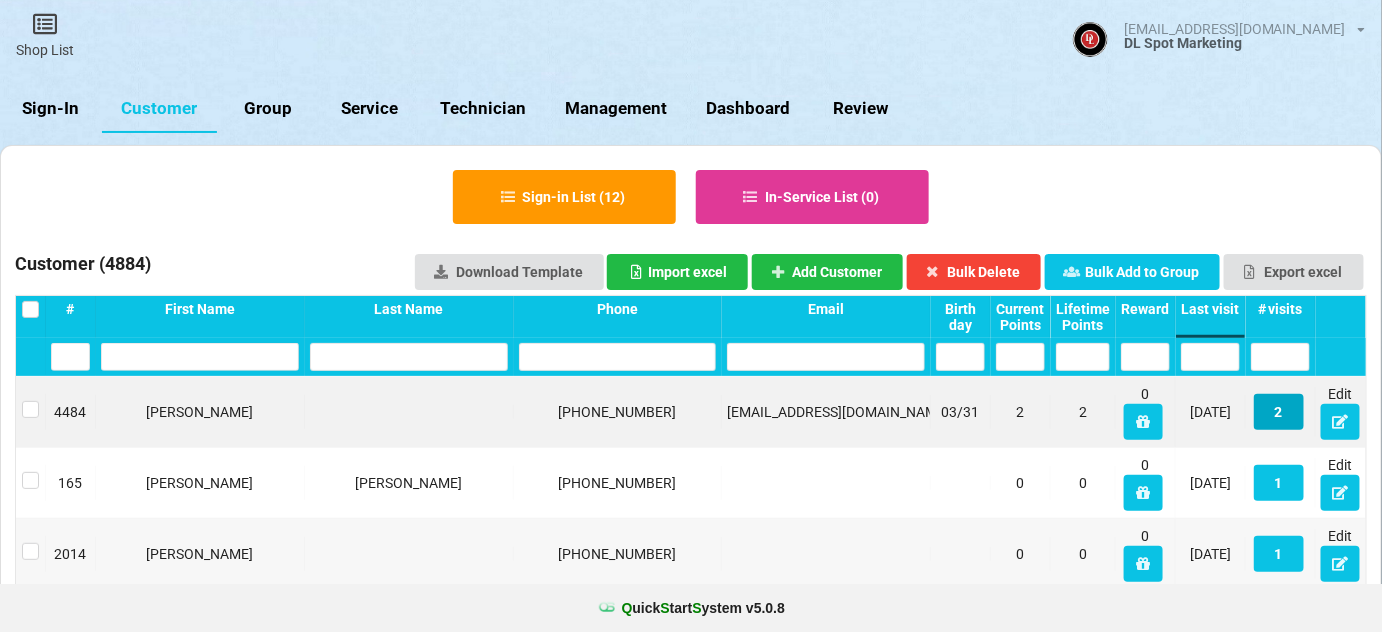 click on "2" at bounding box center [1279, 412] 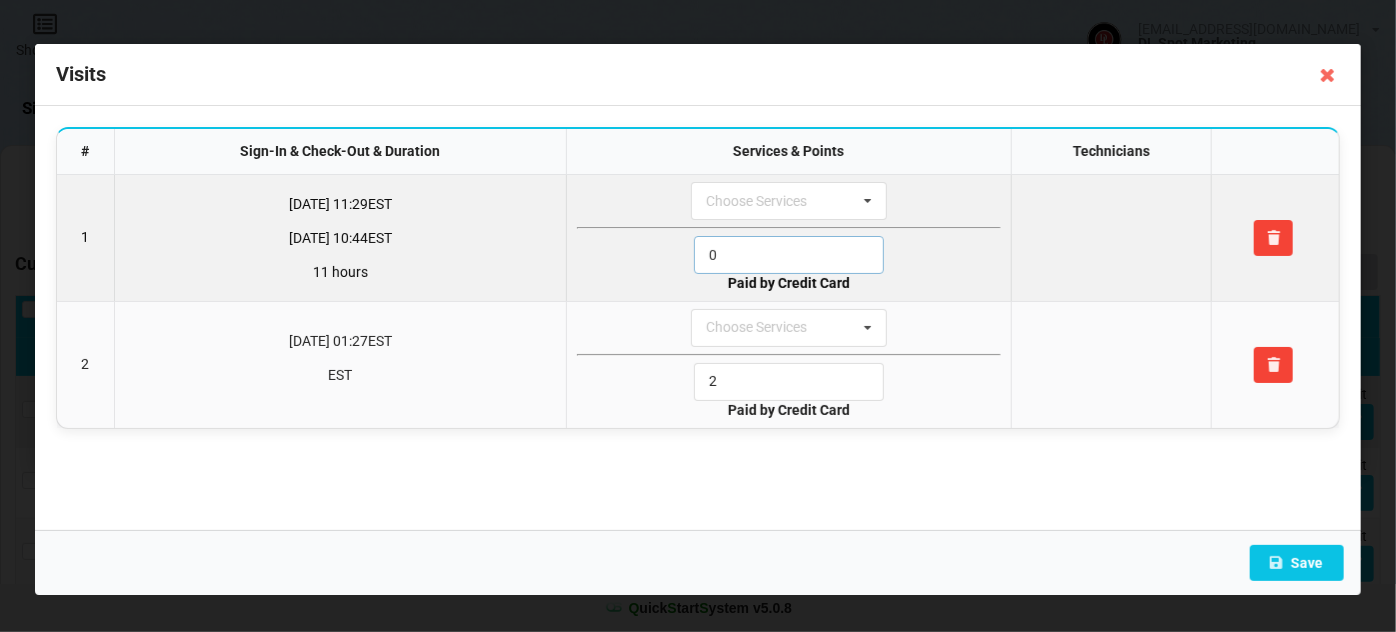 click on "0" at bounding box center (789, 255) 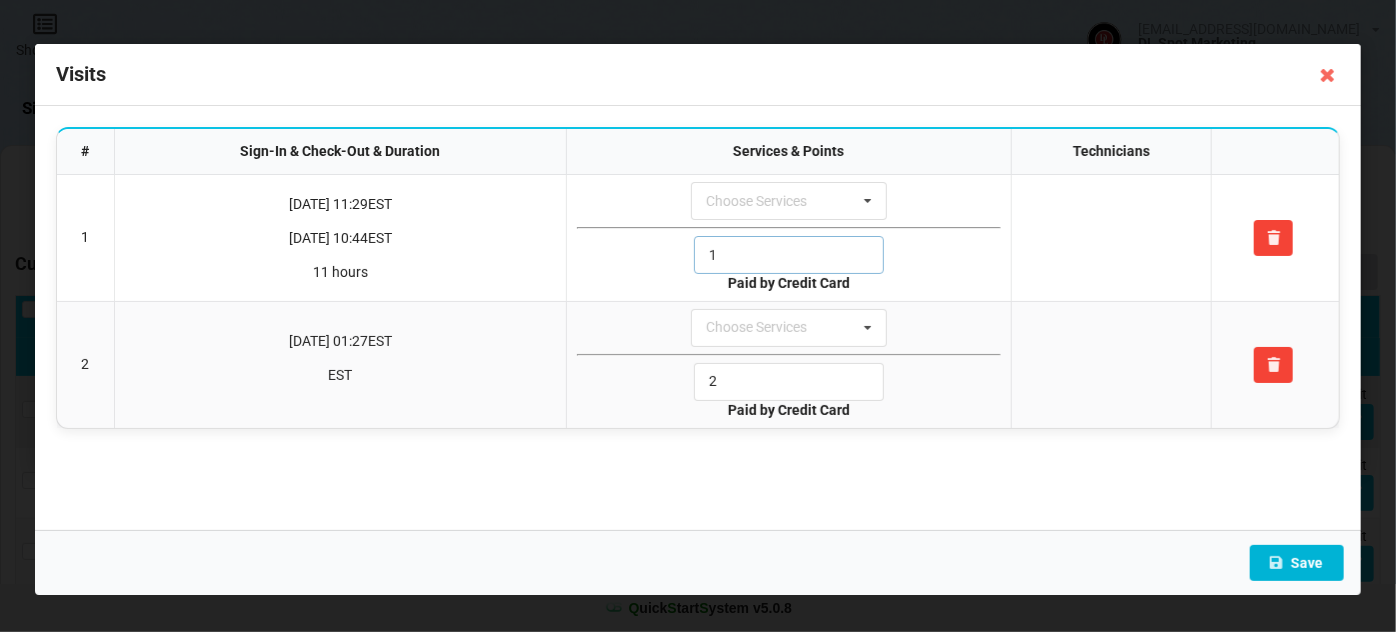 type on "1" 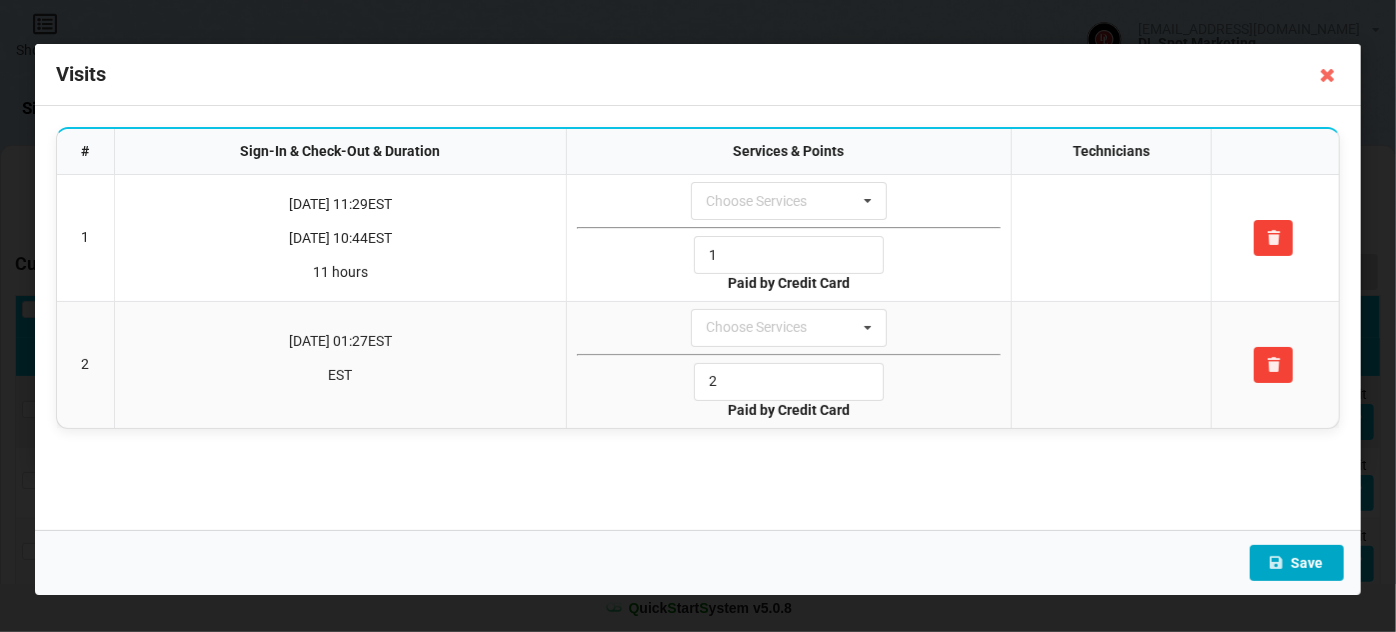 click on "Save" at bounding box center (1297, 563) 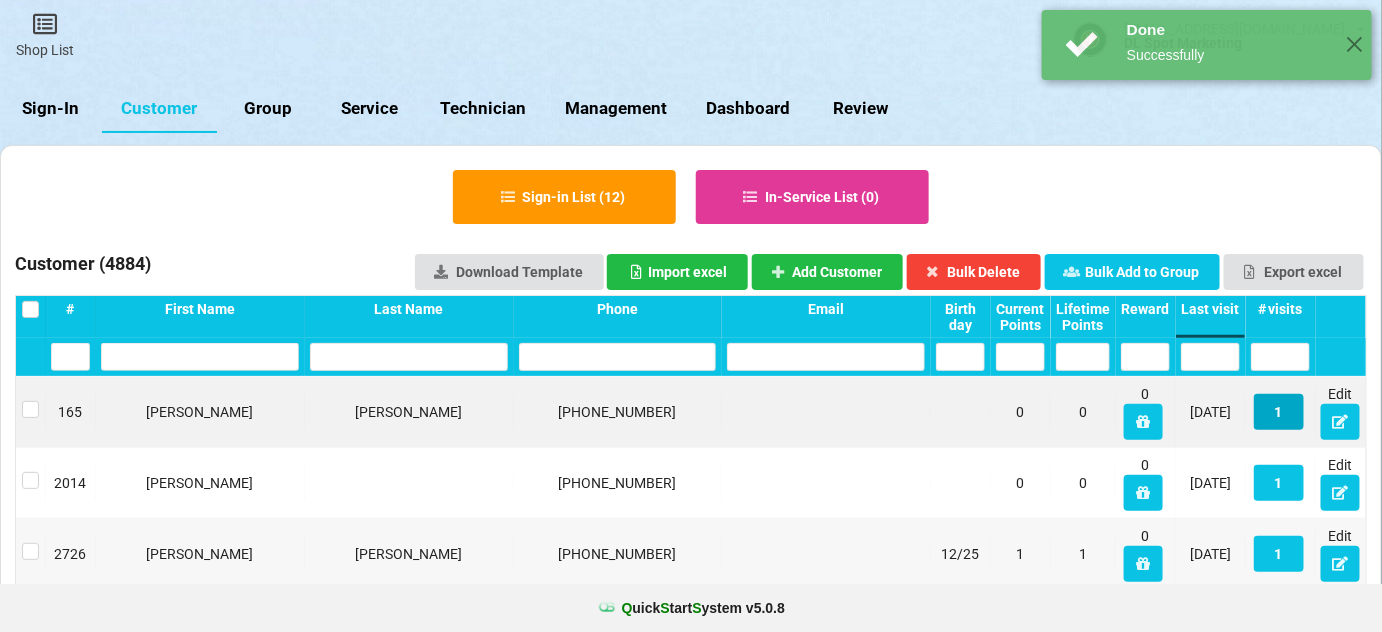 click on "1" at bounding box center (1279, 412) 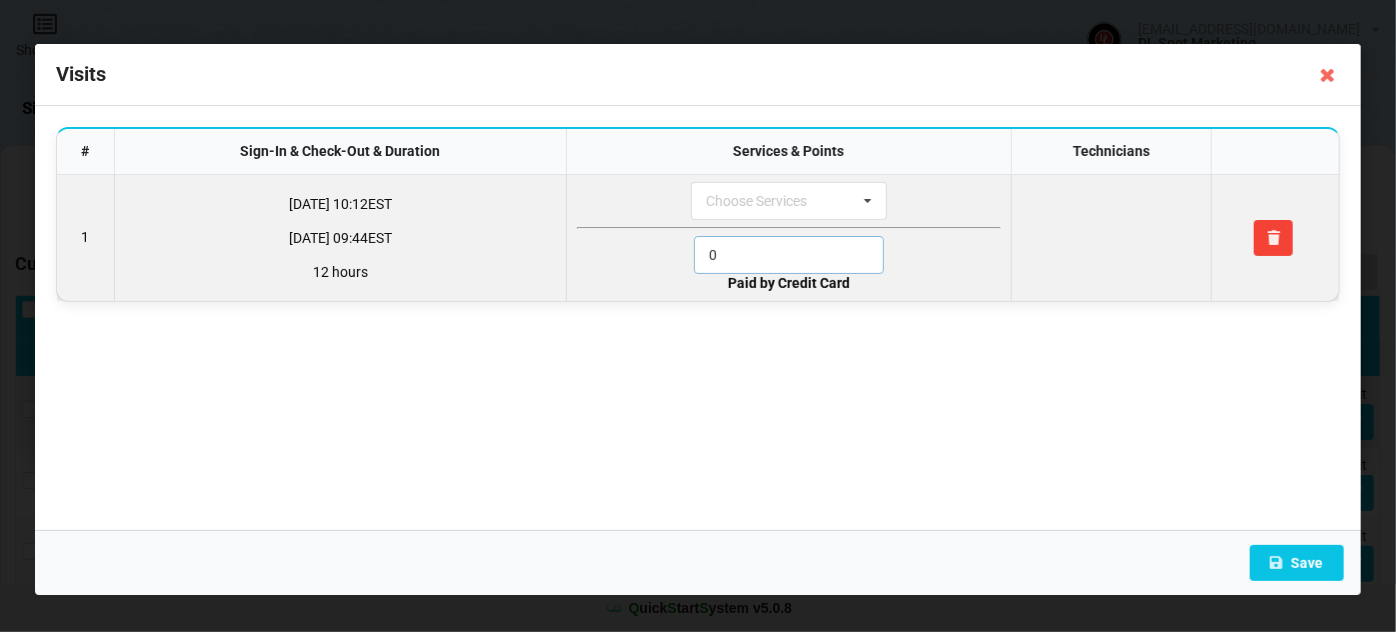 click on "0" at bounding box center [789, 255] 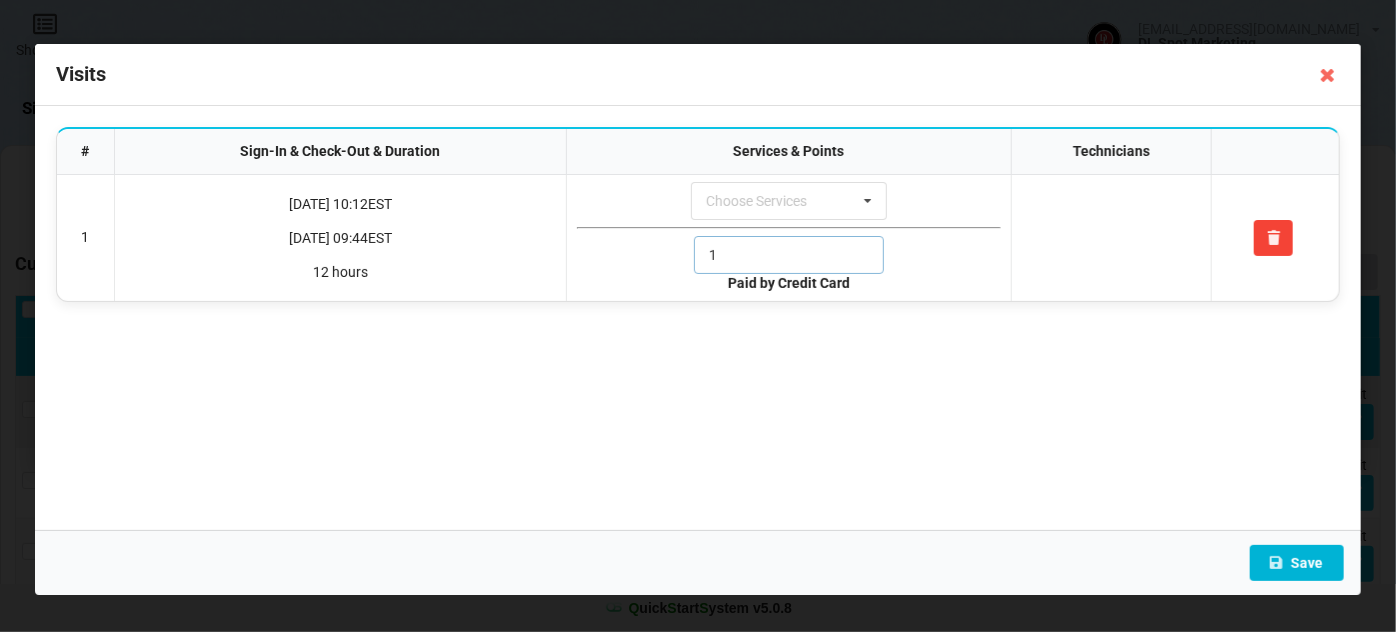 type on "1" 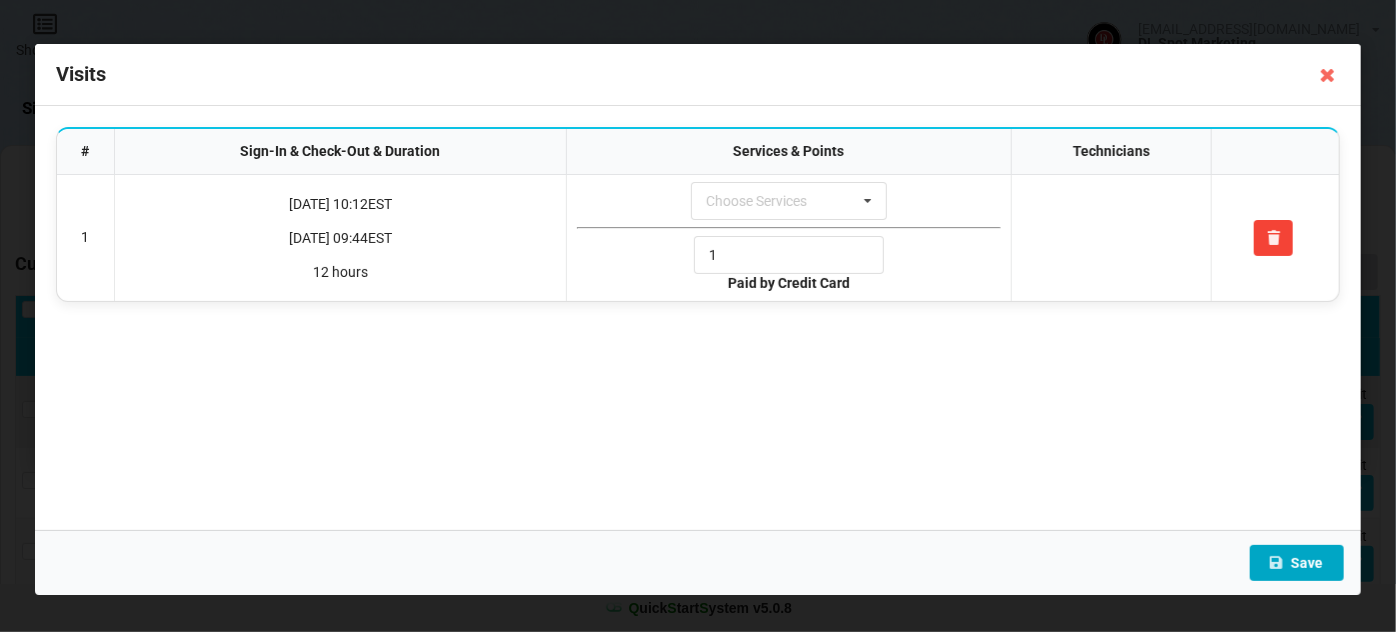 click on "Save" at bounding box center (1297, 563) 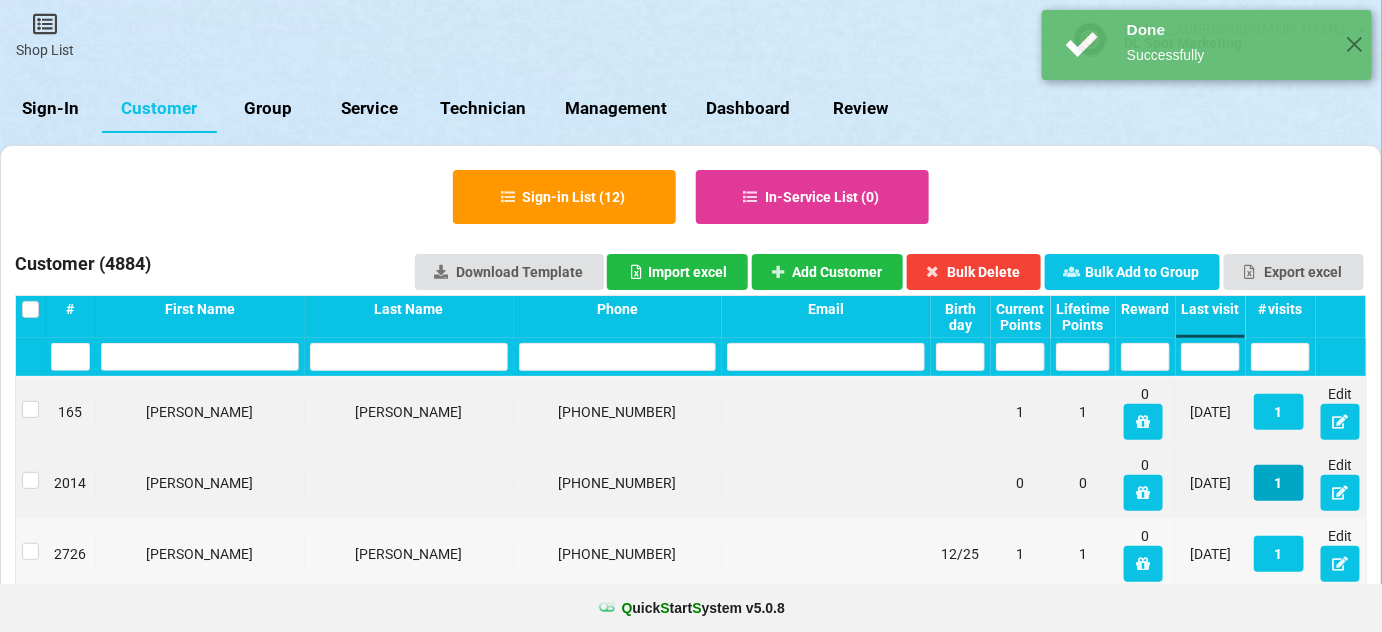 click on "1" at bounding box center [1279, 483] 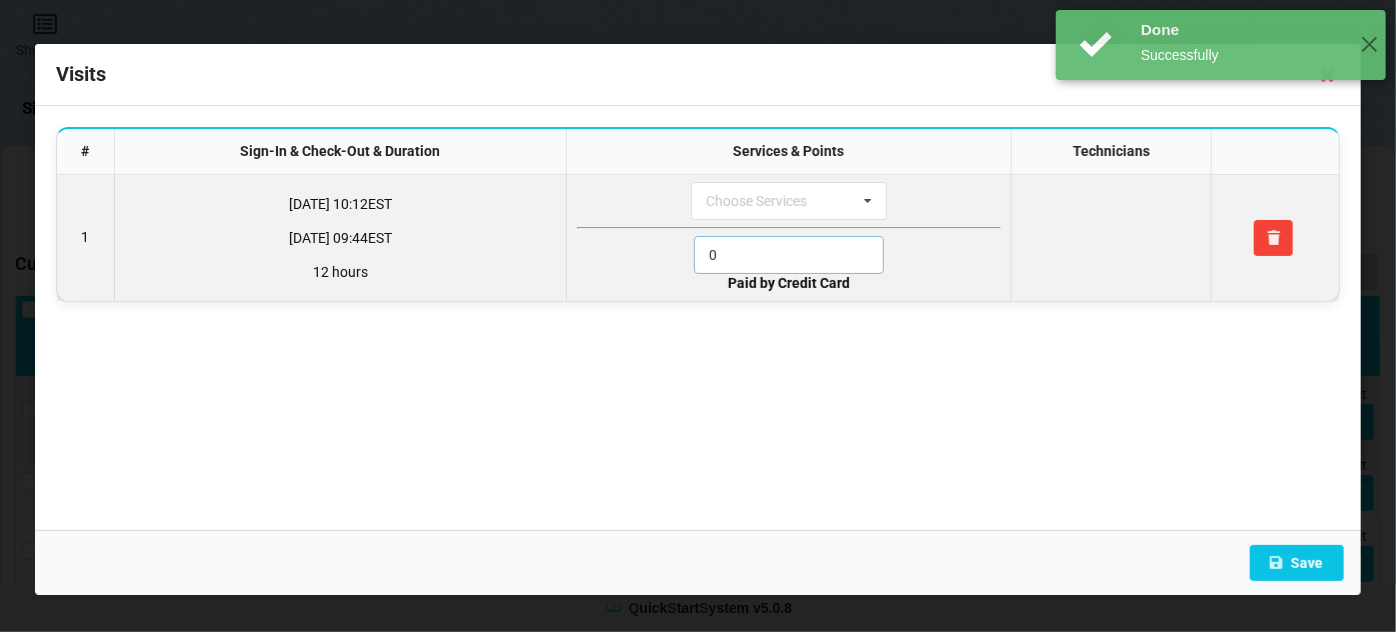 click on "0" at bounding box center [789, 255] 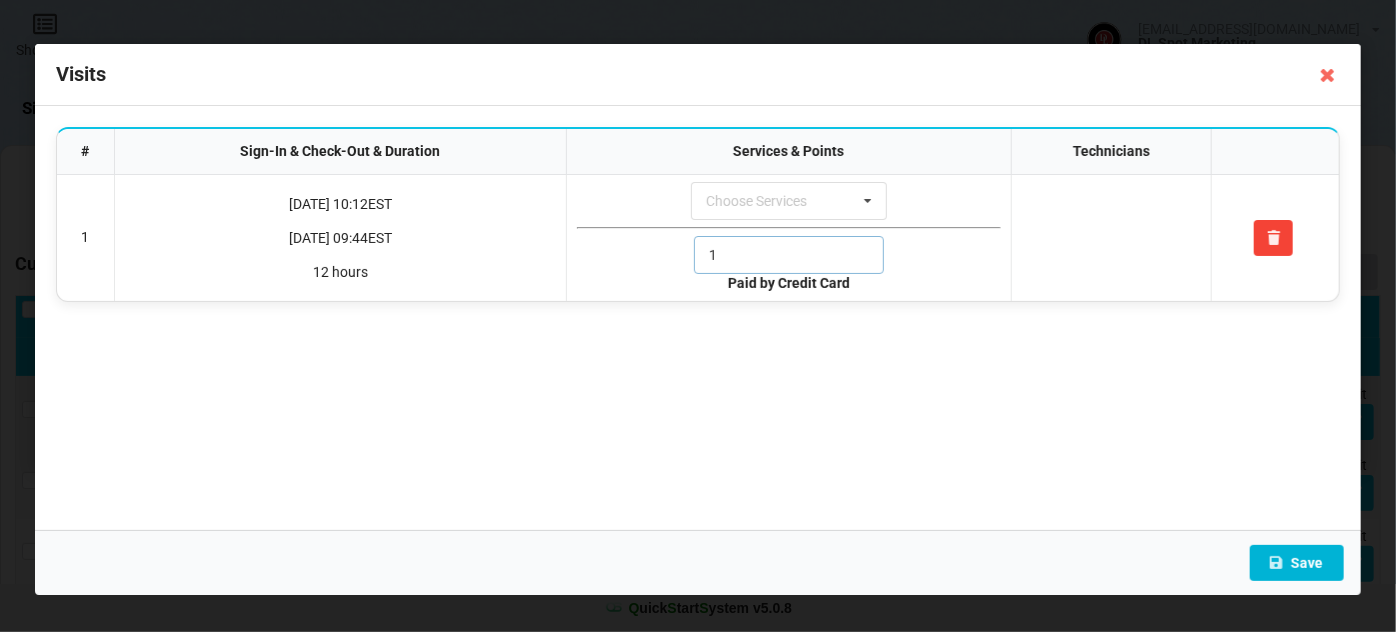 type on "1" 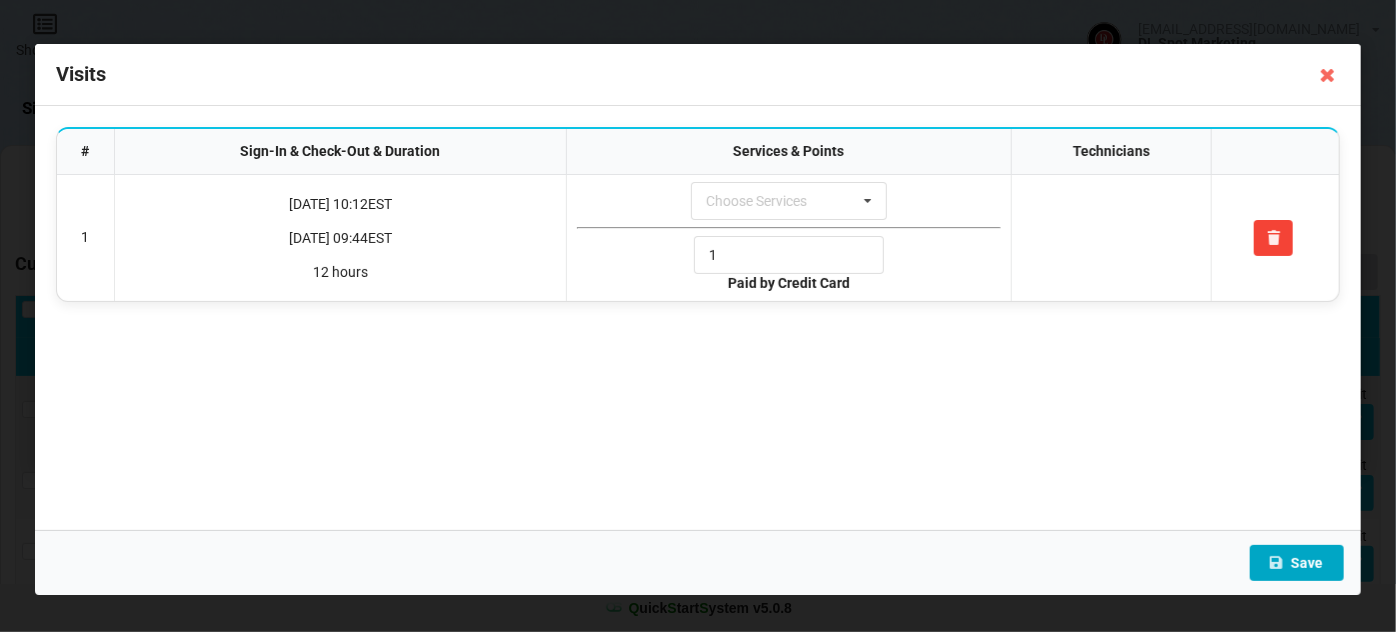 click on "Save" at bounding box center [1297, 563] 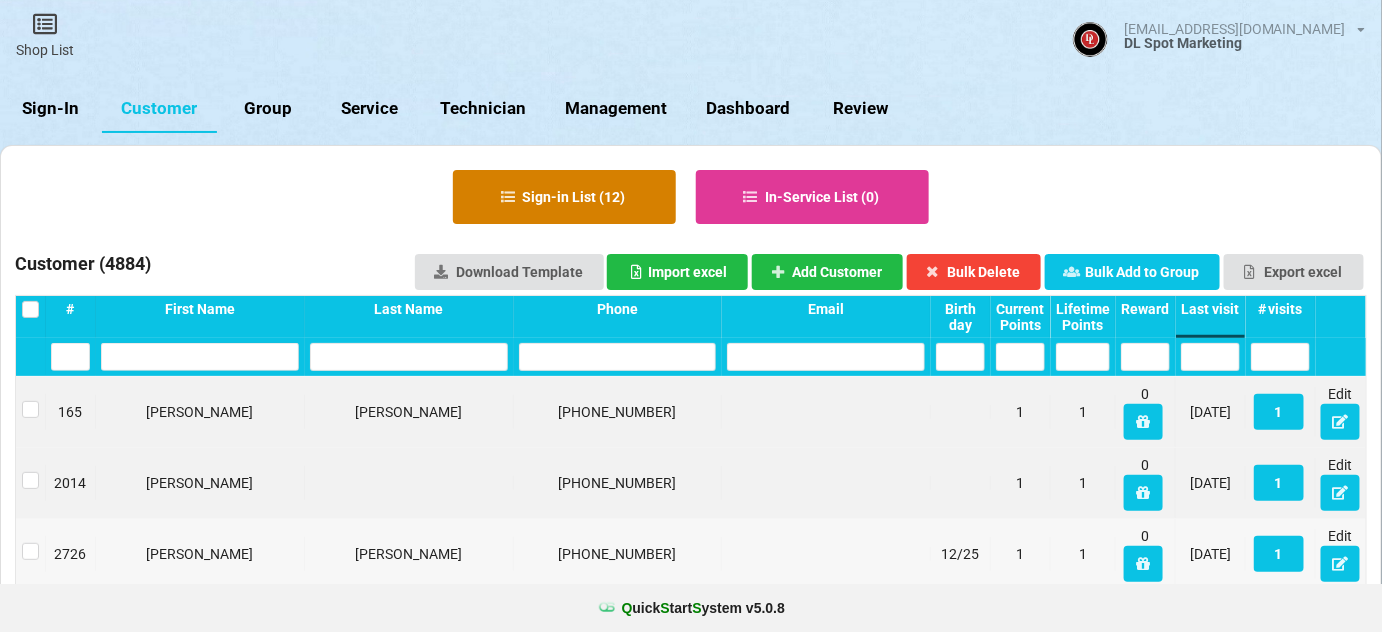 click on "Sign-in List ( 12 )" at bounding box center (564, 197) 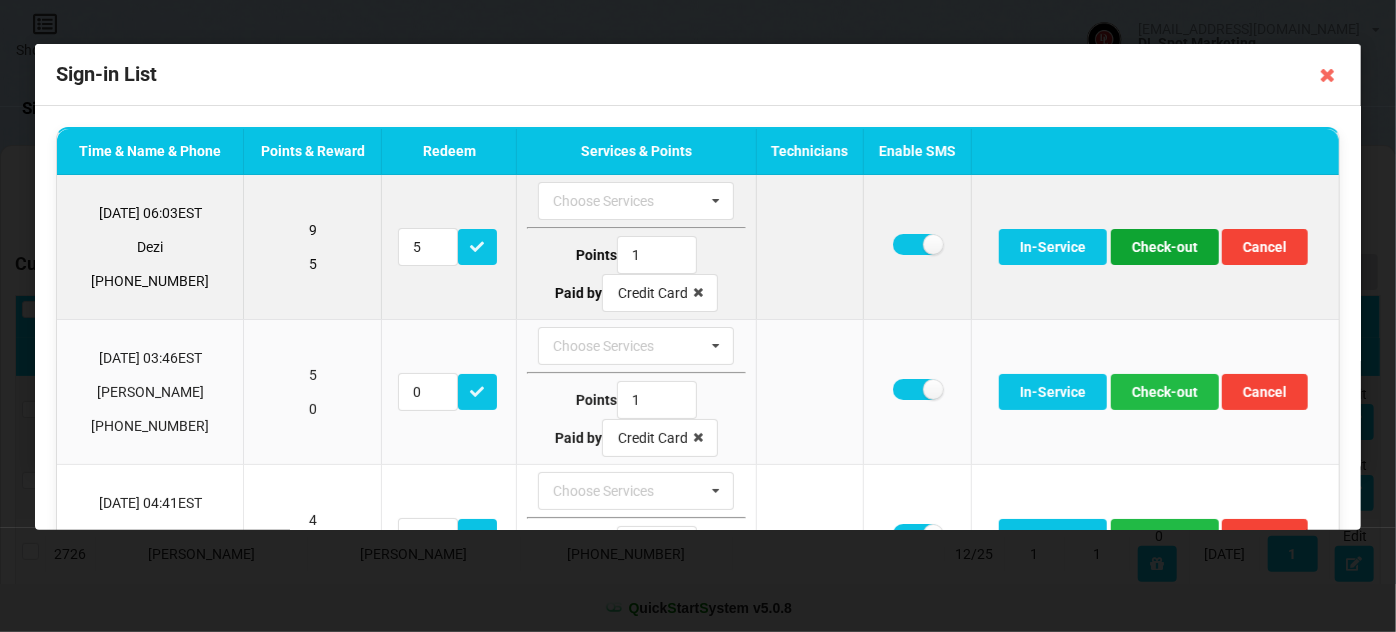 click on "Check-out" at bounding box center (1165, 247) 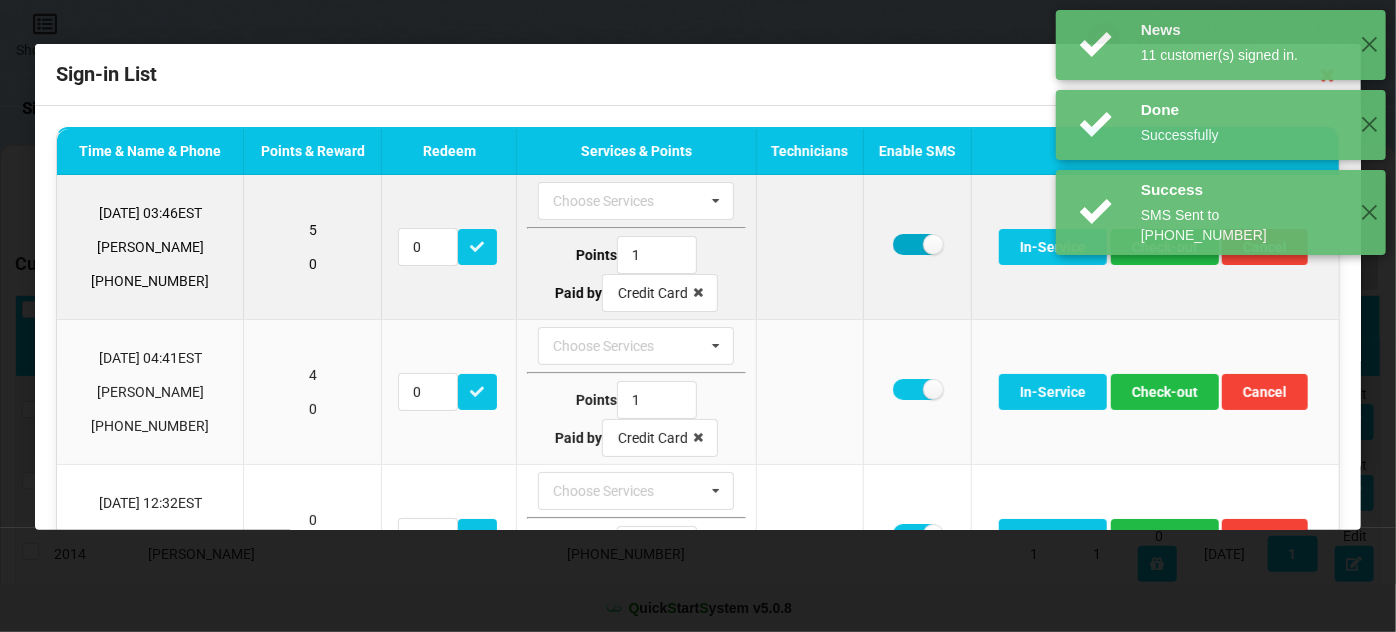 click at bounding box center (917, 244) 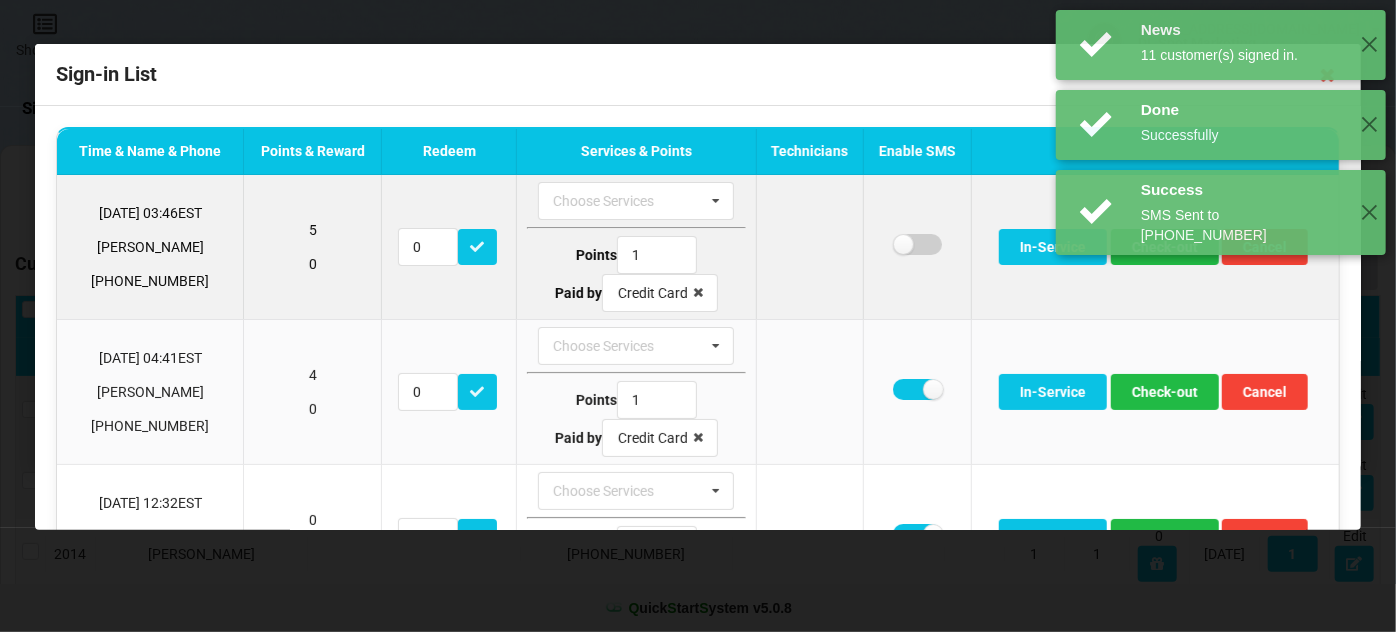 checkbox on "false" 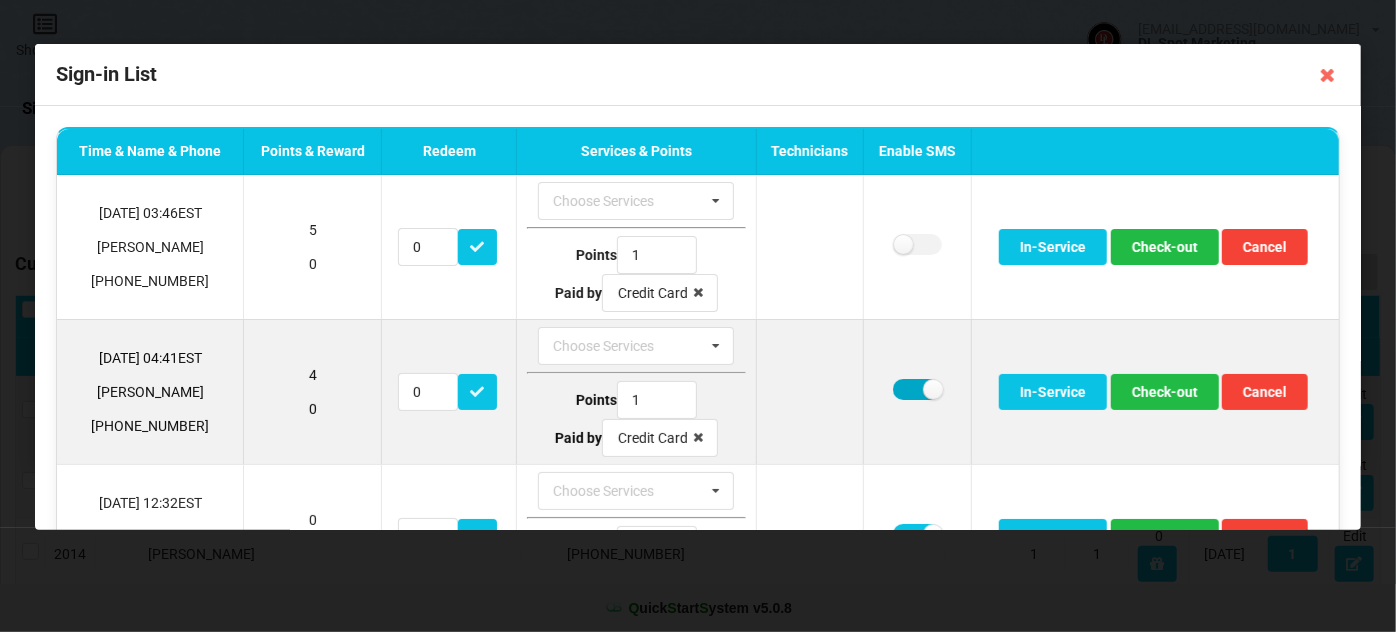 click at bounding box center (917, 389) 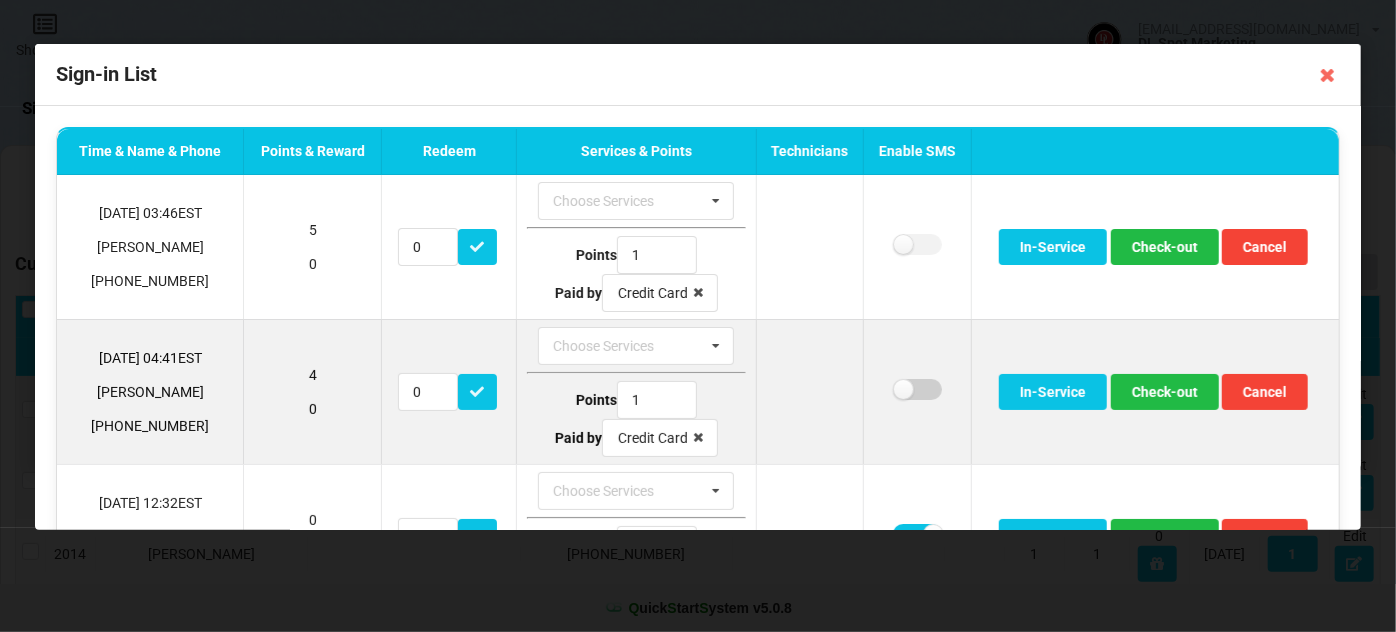 checkbox on "false" 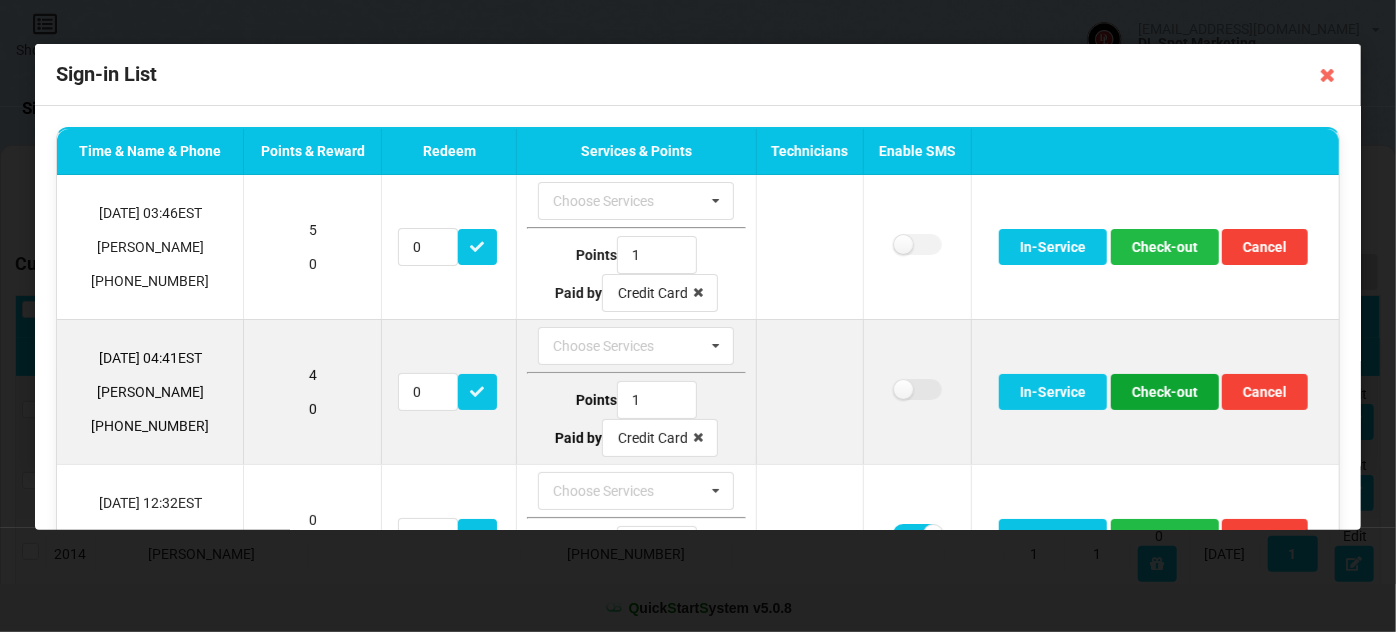 click on "Check-out" at bounding box center [1165, 392] 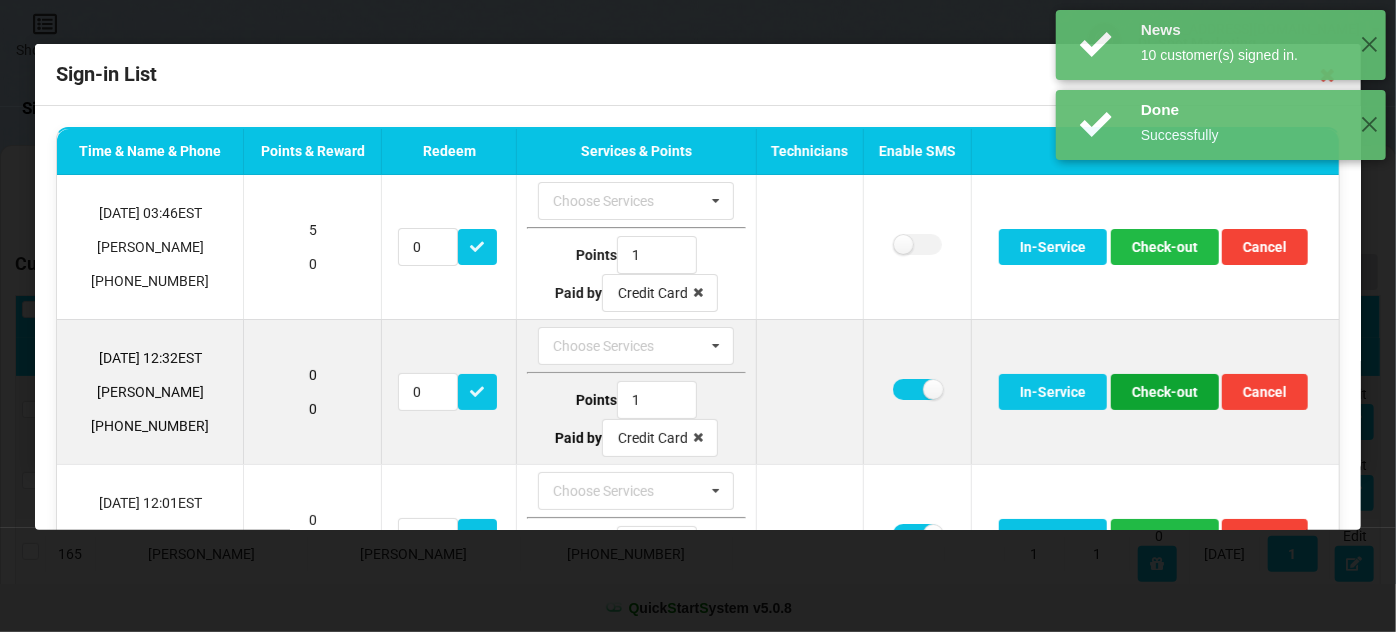 click on "Check-out" at bounding box center (1165, 392) 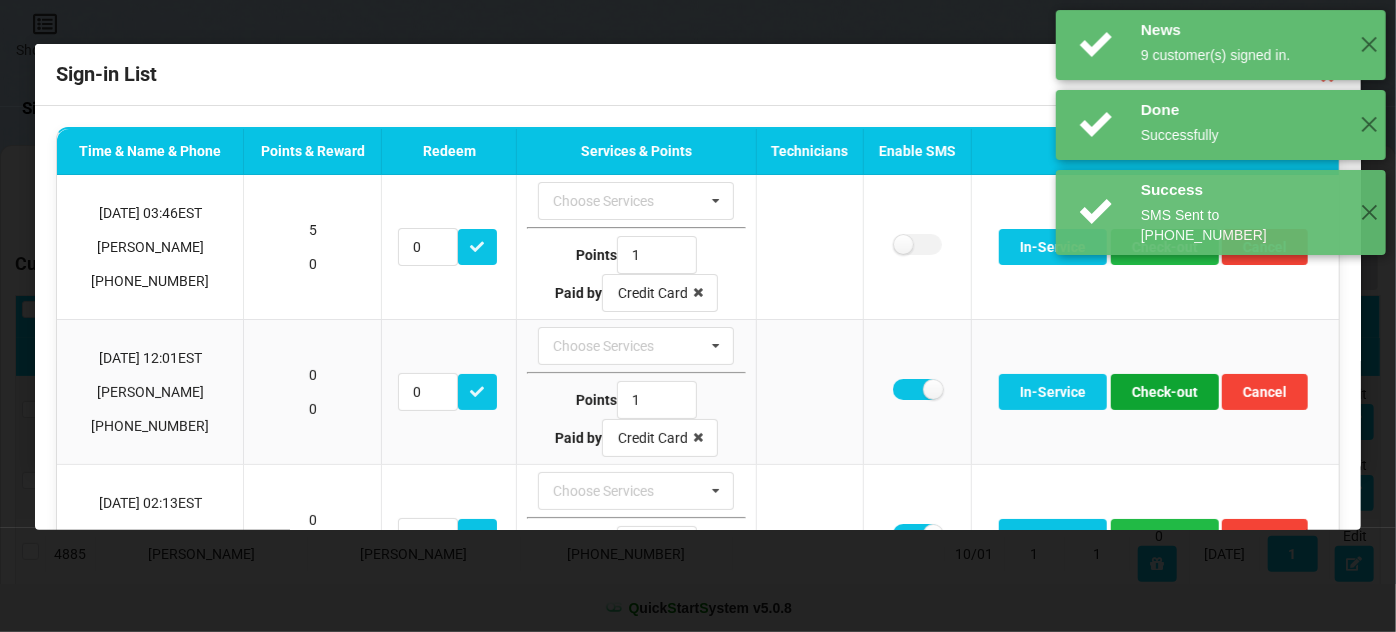 click on "Check-out" at bounding box center (1165, 392) 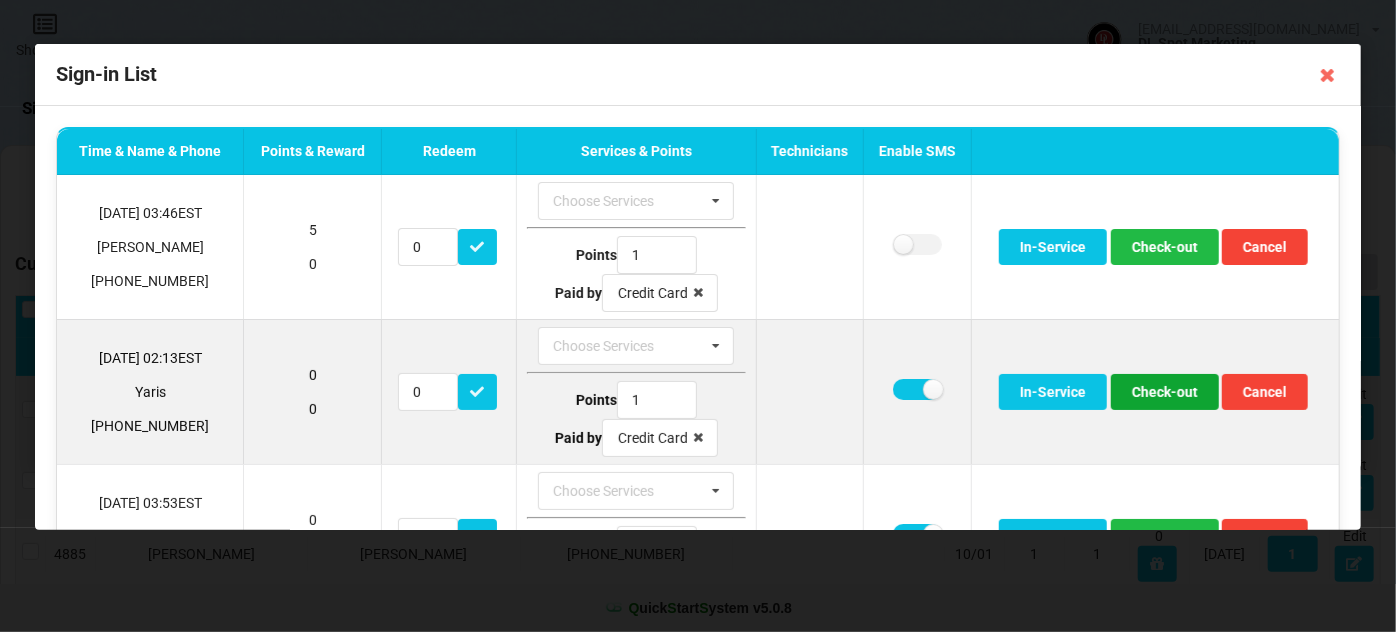 click on "Check-out" at bounding box center [1165, 392] 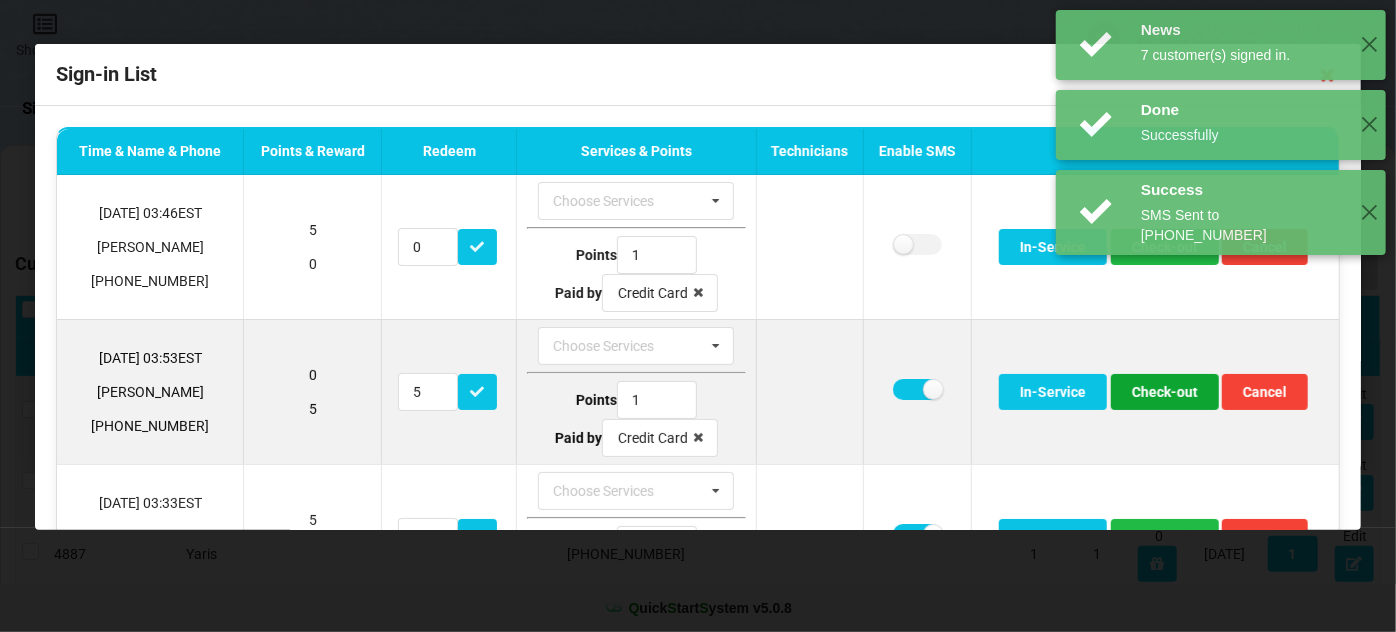 click on "Check-out" at bounding box center (1165, 392) 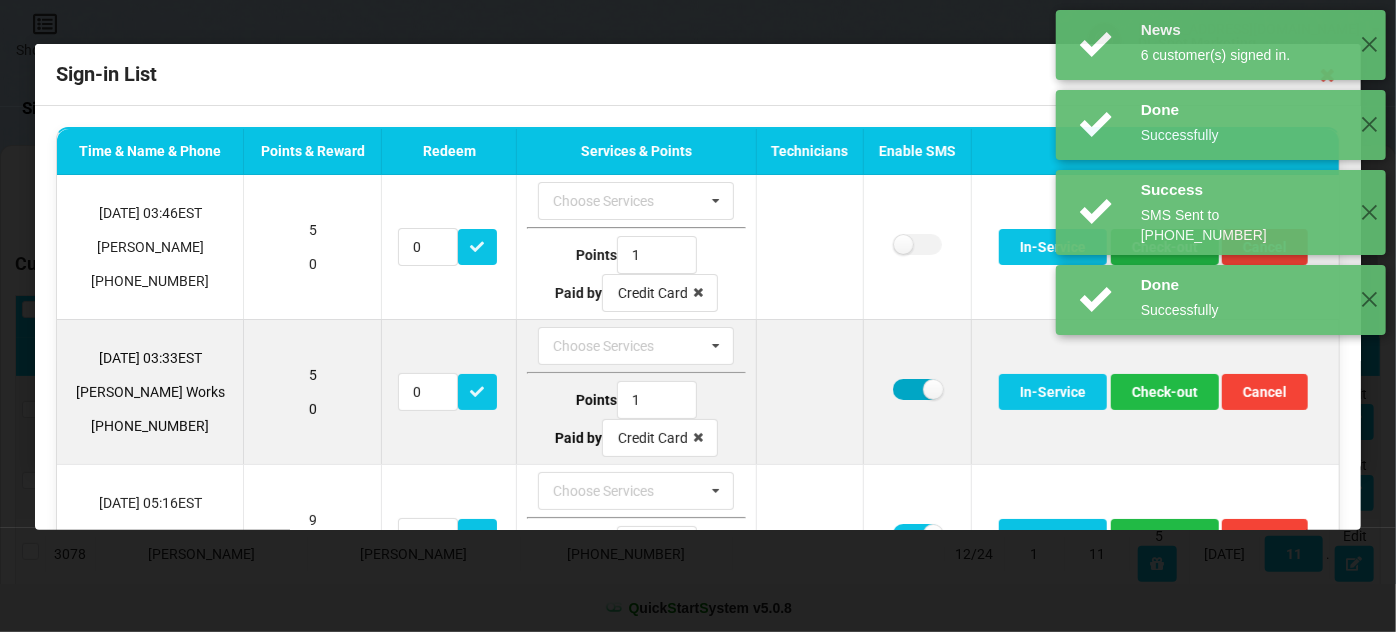click at bounding box center [917, 389] 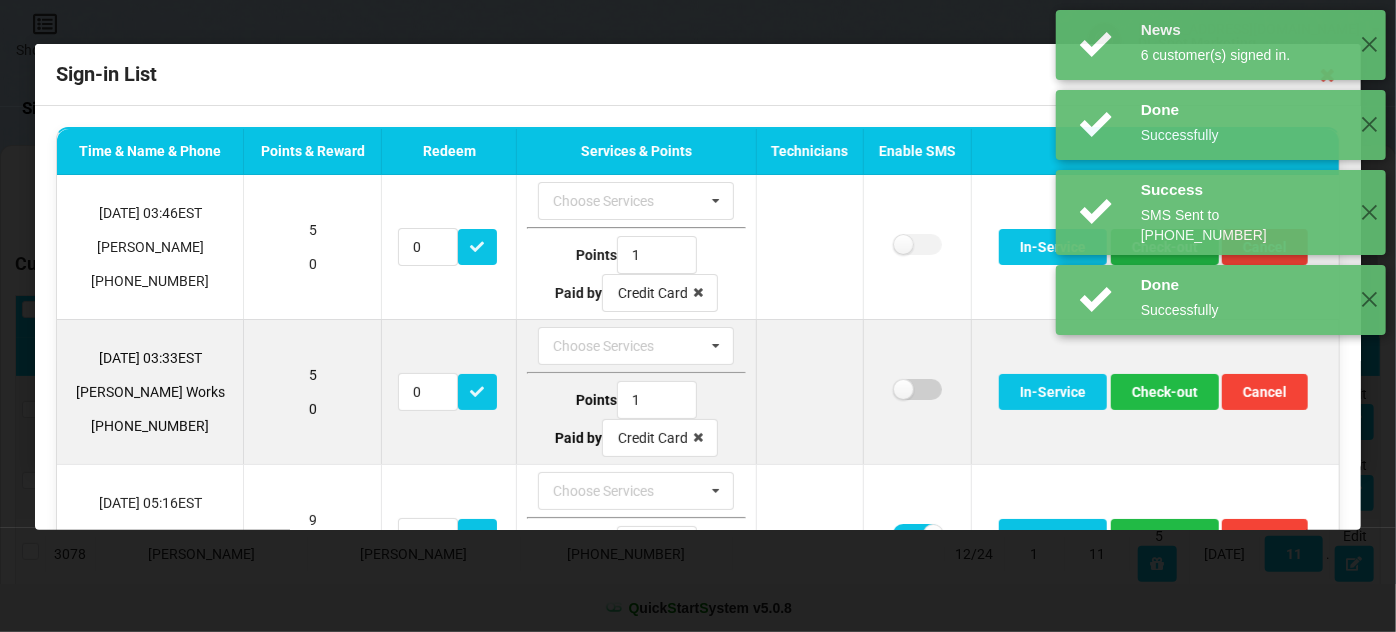 checkbox on "false" 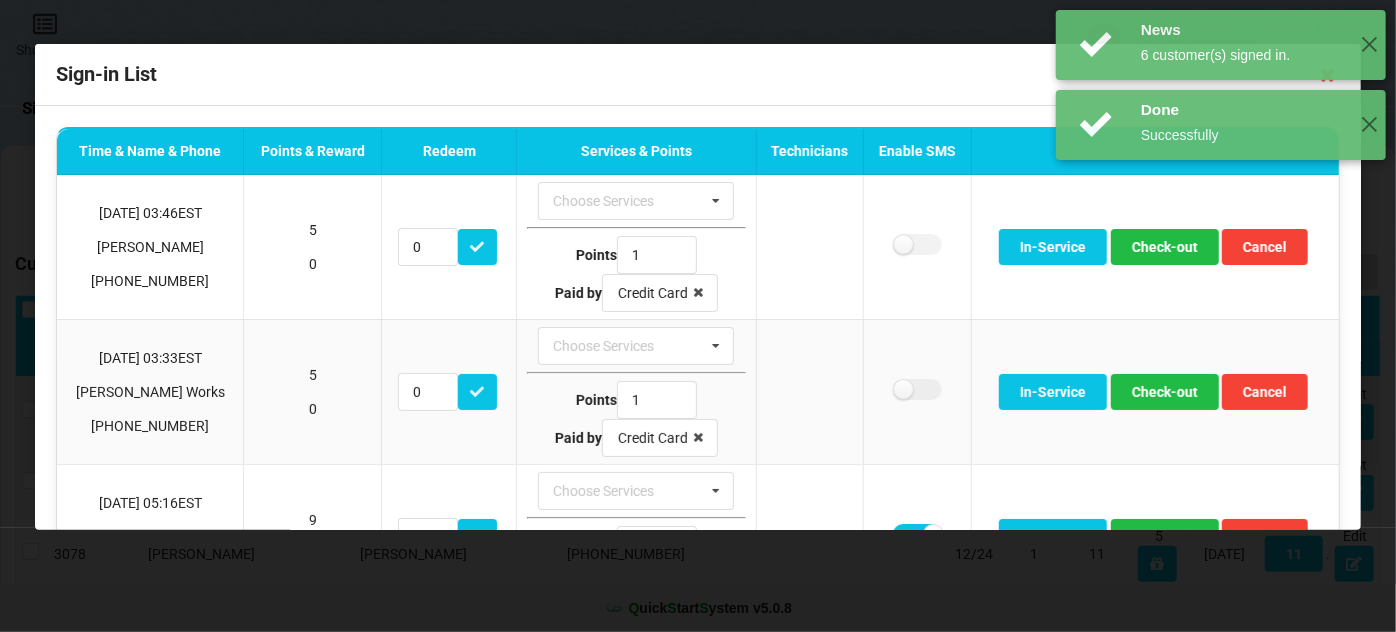 click on "Success SMS Sent to +17865366971 ✕" at bounding box center [1221, 387] 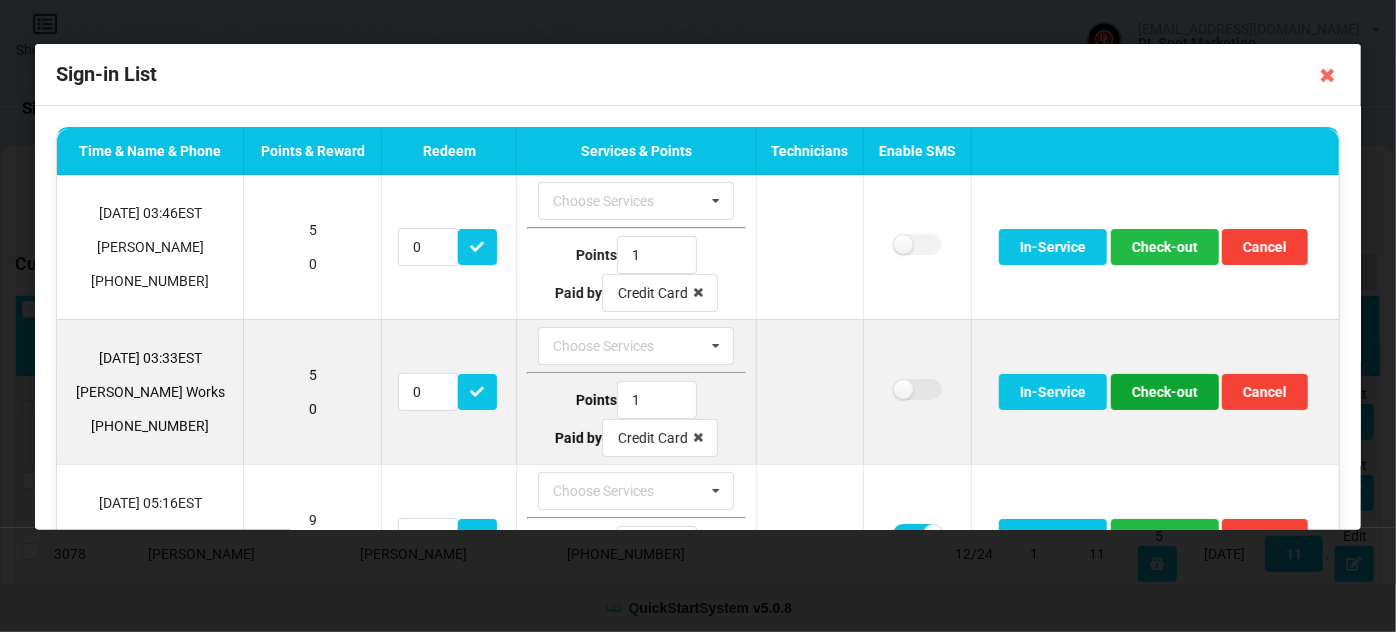 click on "Check-out" at bounding box center [1165, 392] 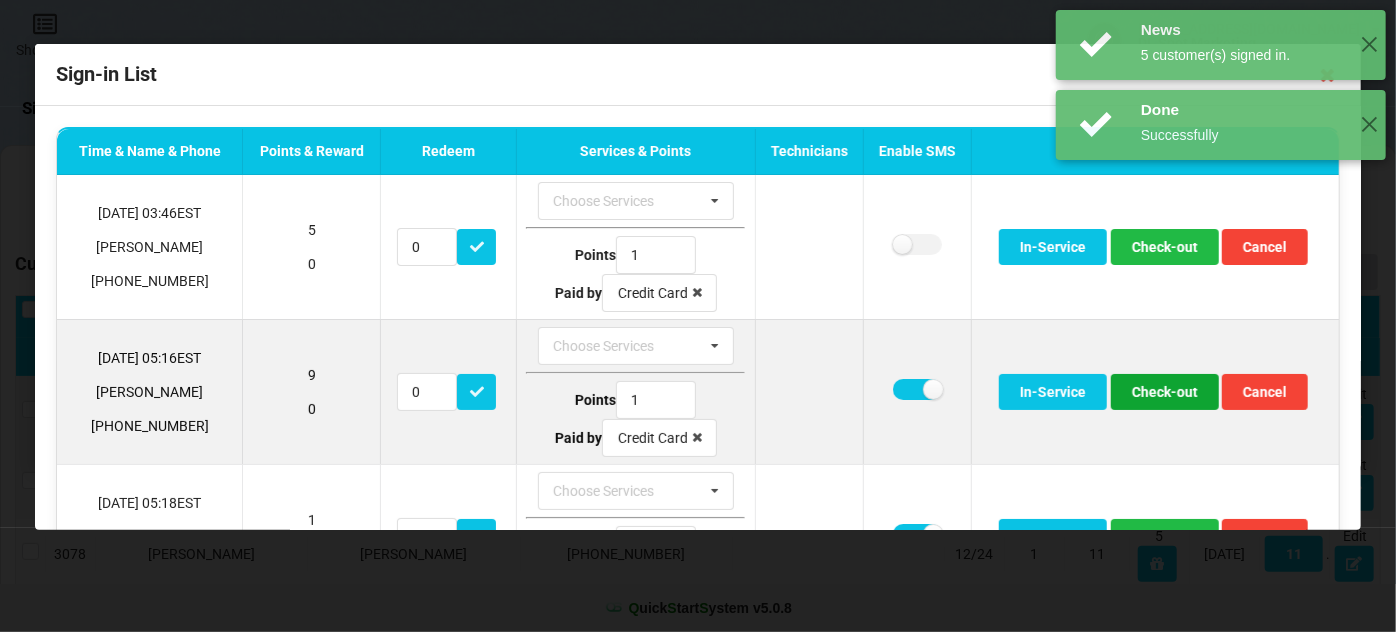 click on "Check-out" at bounding box center (1165, 392) 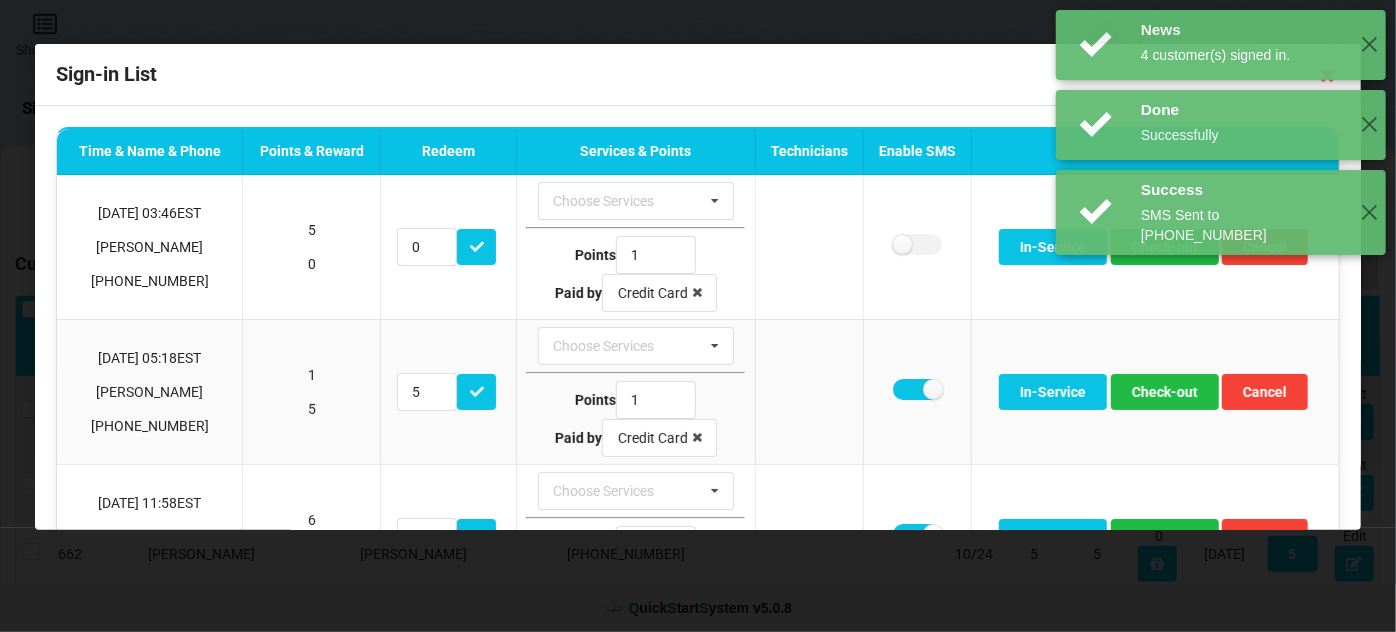 click on "Success SMS Sent to +17865366971 ✕" at bounding box center (1221, 387) 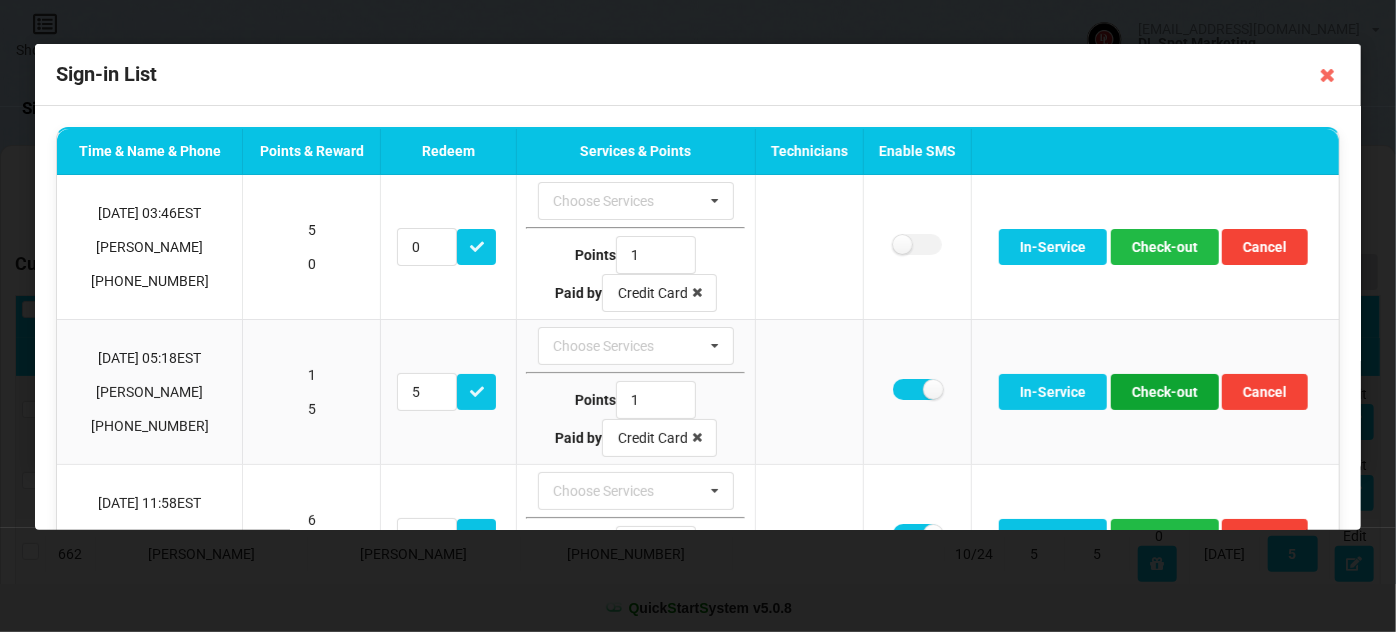 click on "Check-out" at bounding box center (1165, 392) 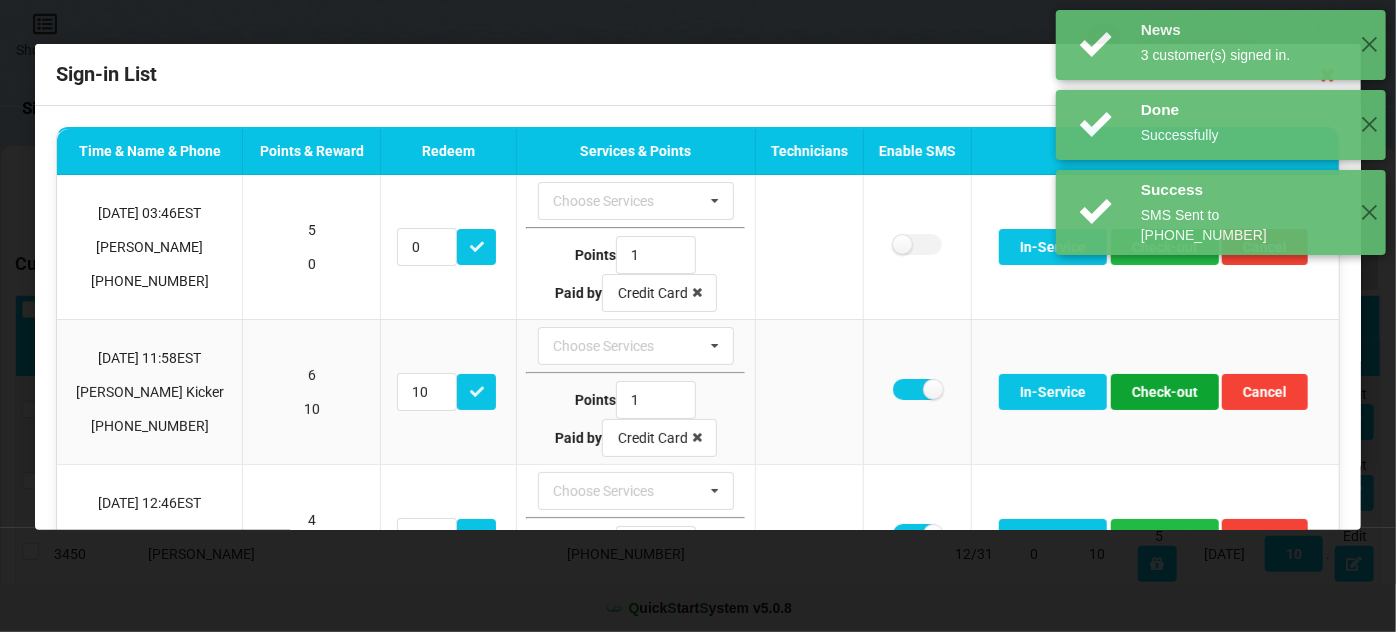 click on "Check-out" at bounding box center [1165, 392] 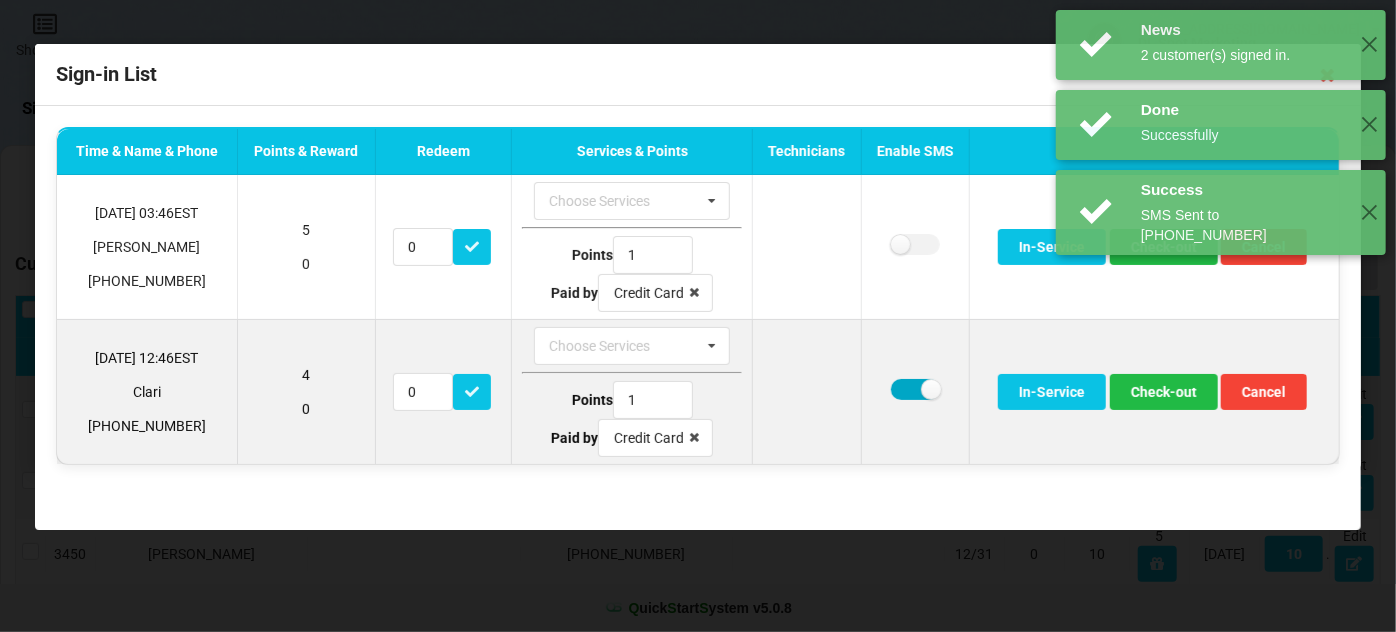 click at bounding box center (915, 389) 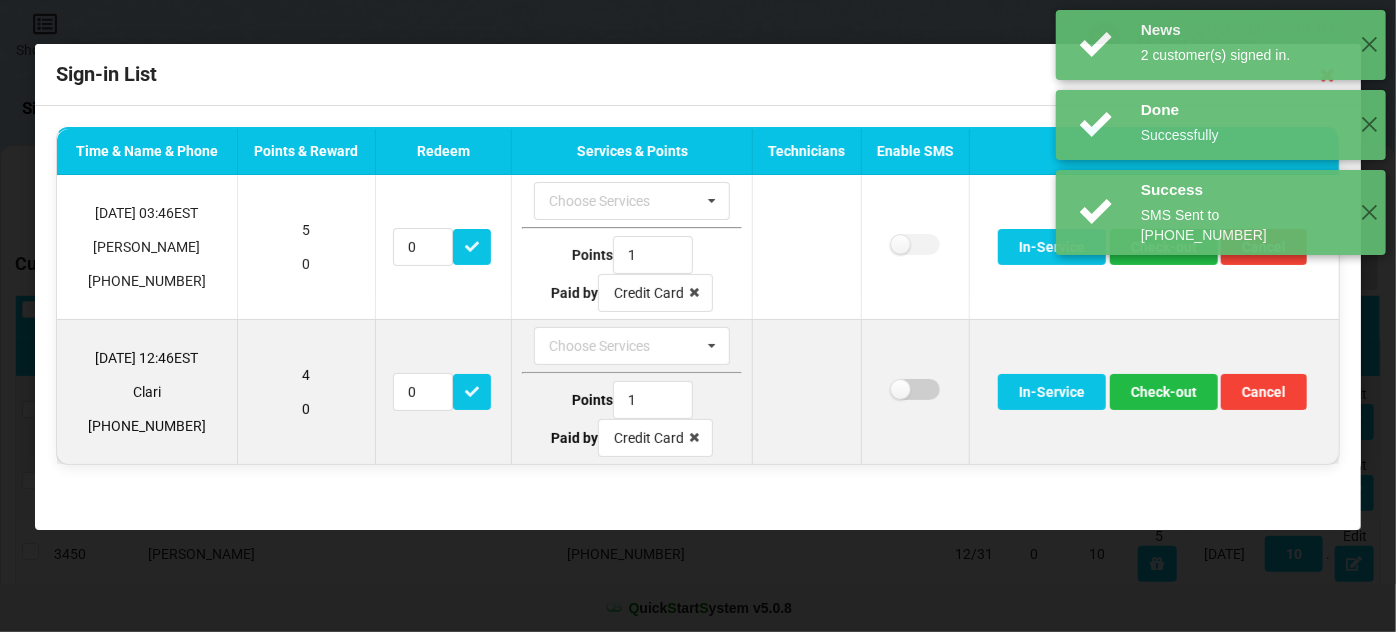 checkbox on "false" 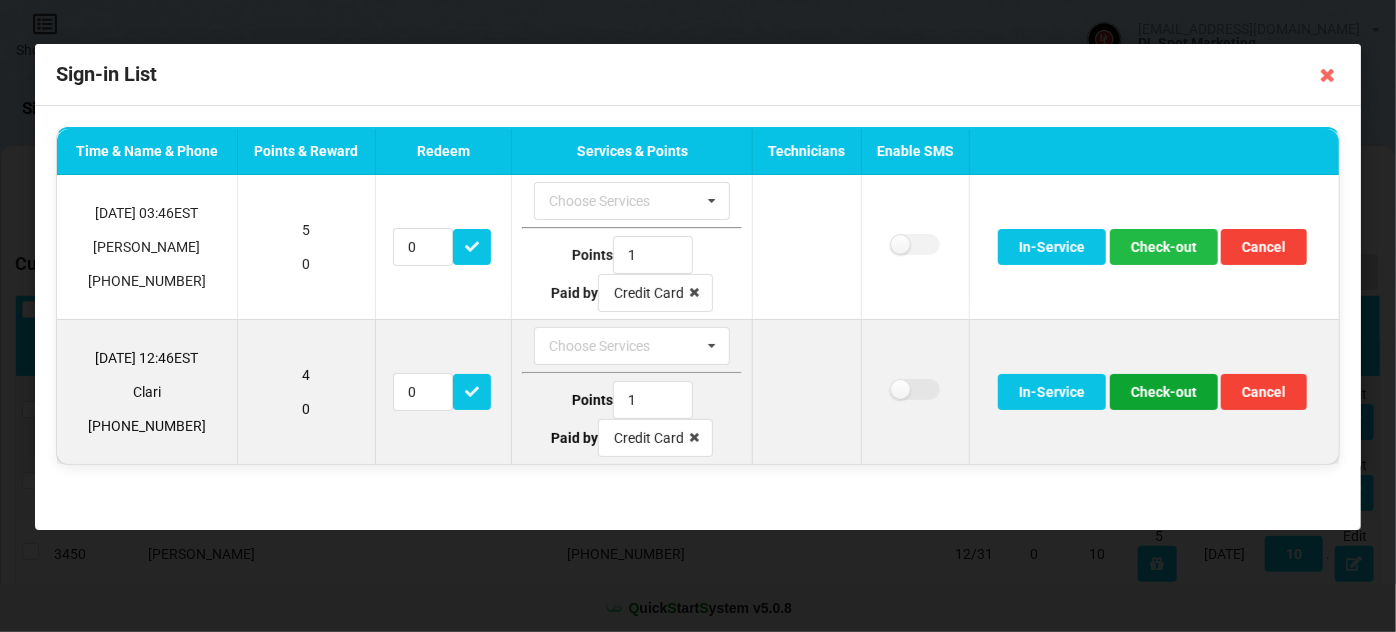 click on "Check-out" at bounding box center [1164, 392] 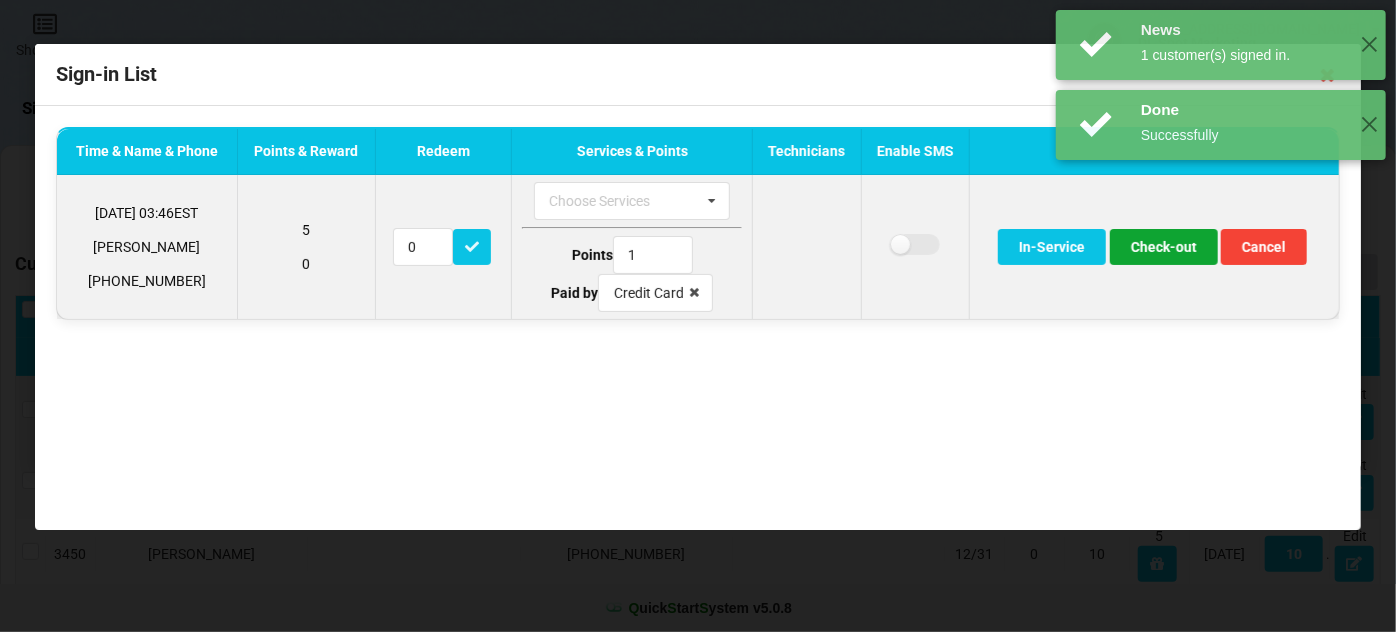 click on "Check-out" at bounding box center [1164, 247] 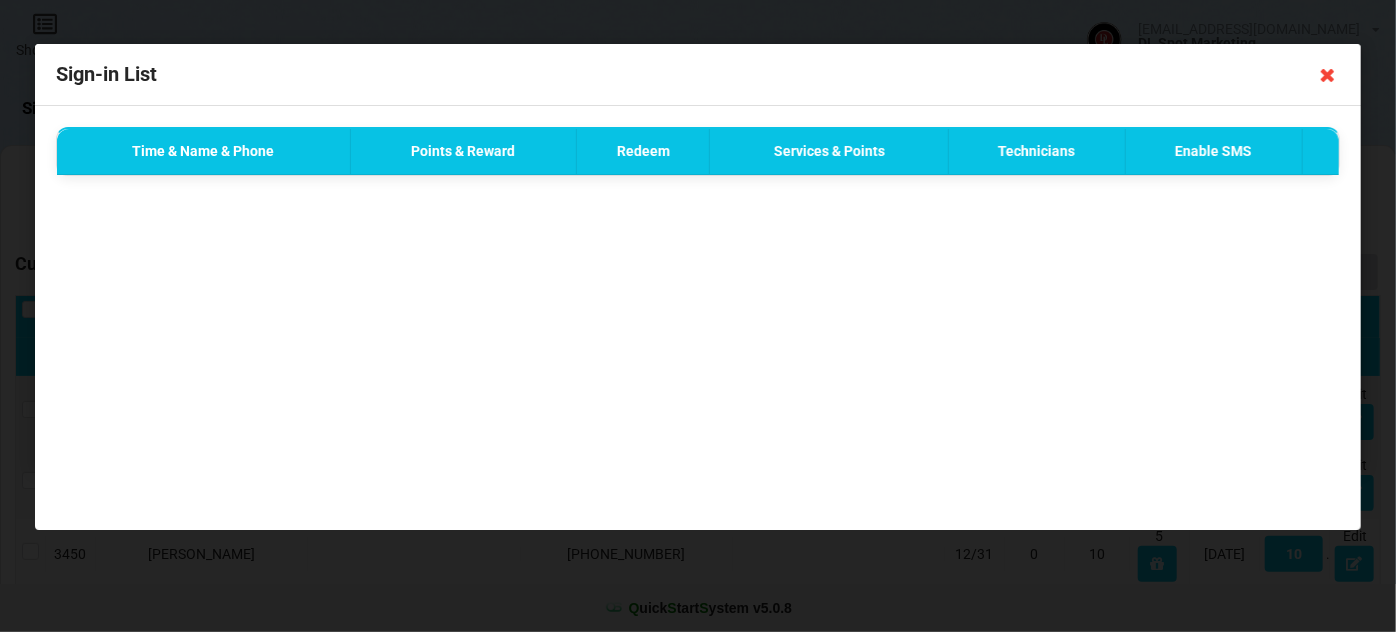 click at bounding box center (1328, 75) 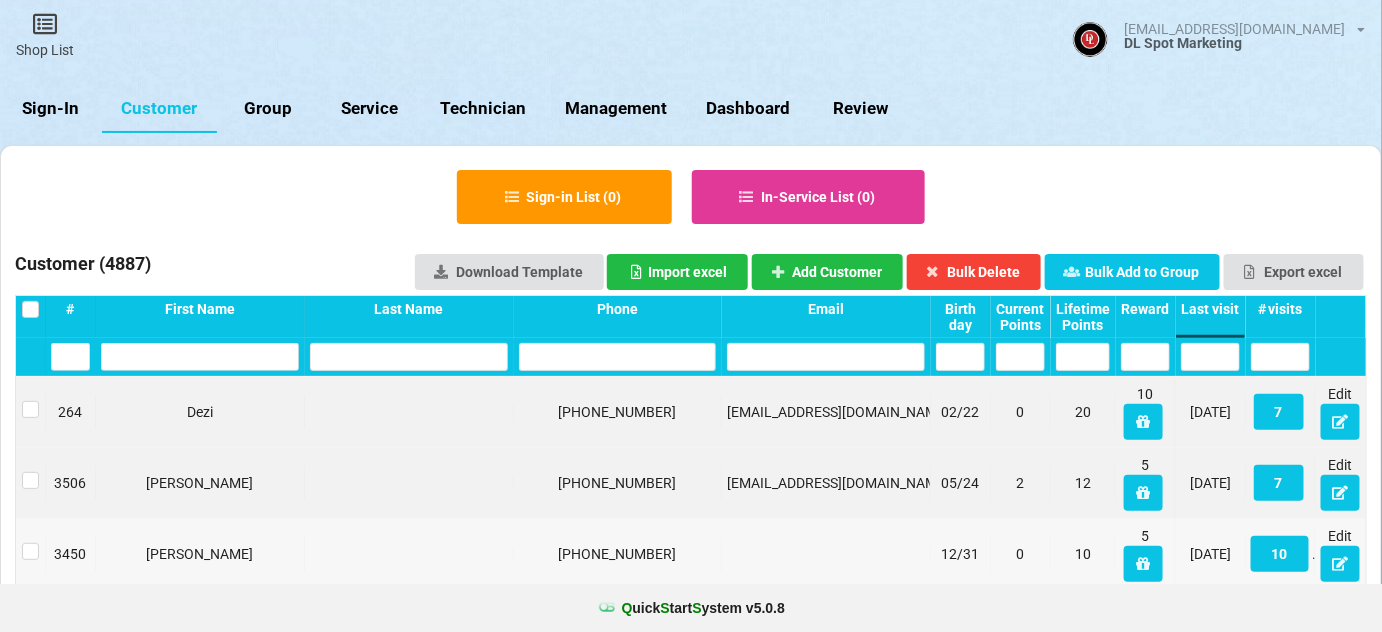 click on "Sign-In" at bounding box center [51, 109] 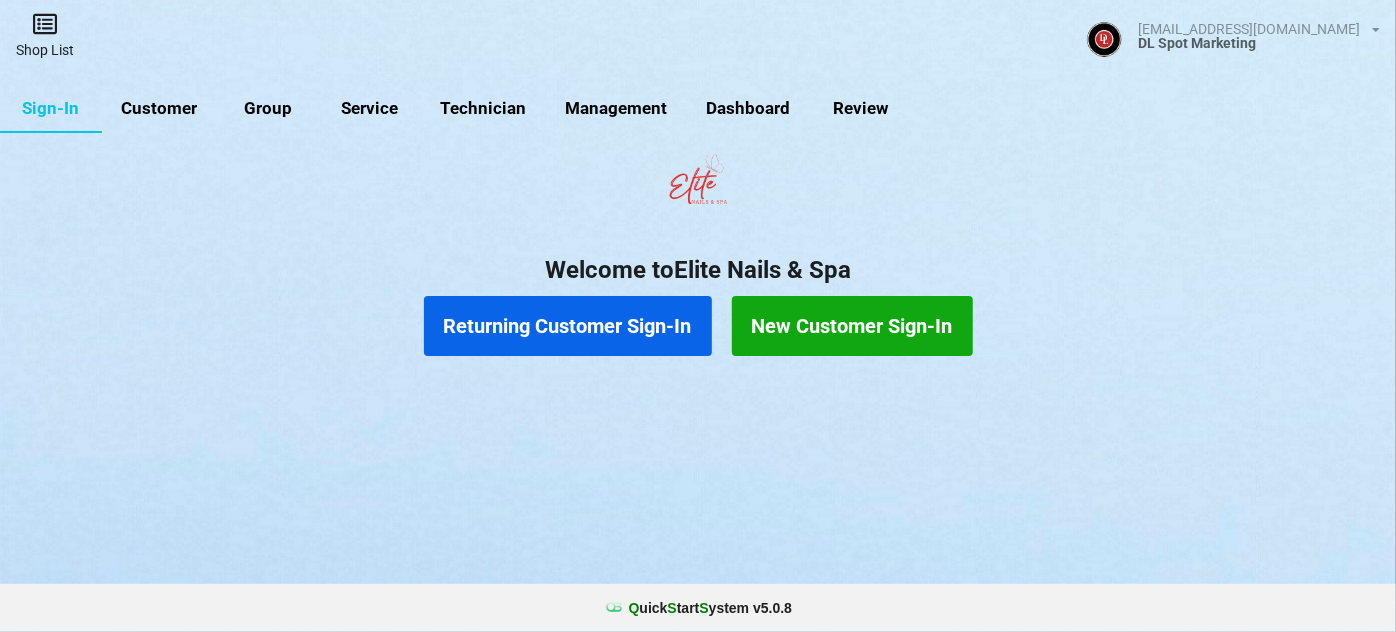 click at bounding box center [45, 24] 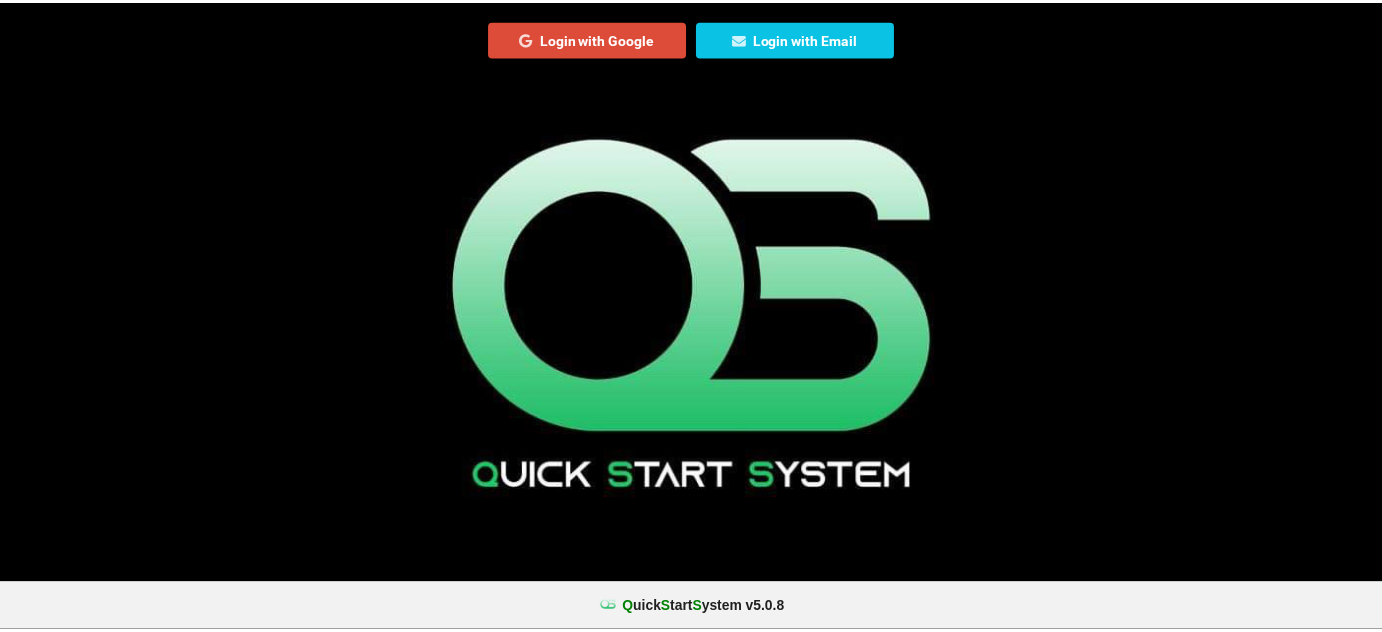 scroll, scrollTop: 0, scrollLeft: 0, axis: both 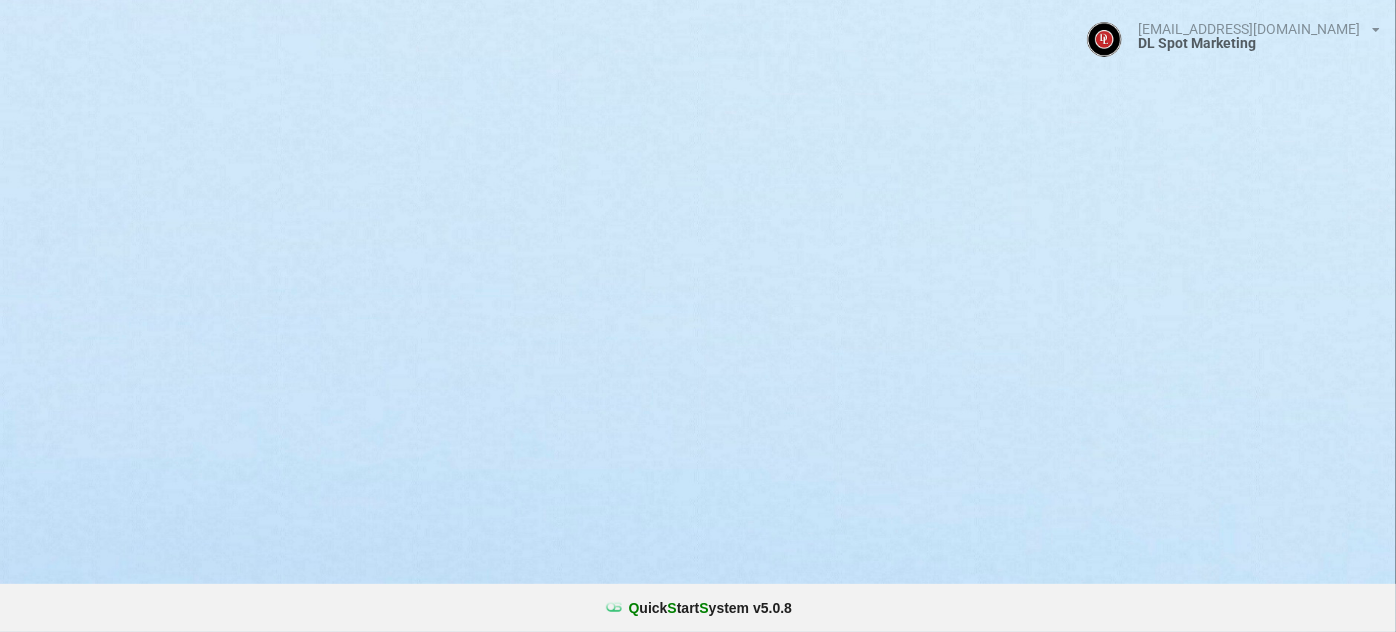select on "25" 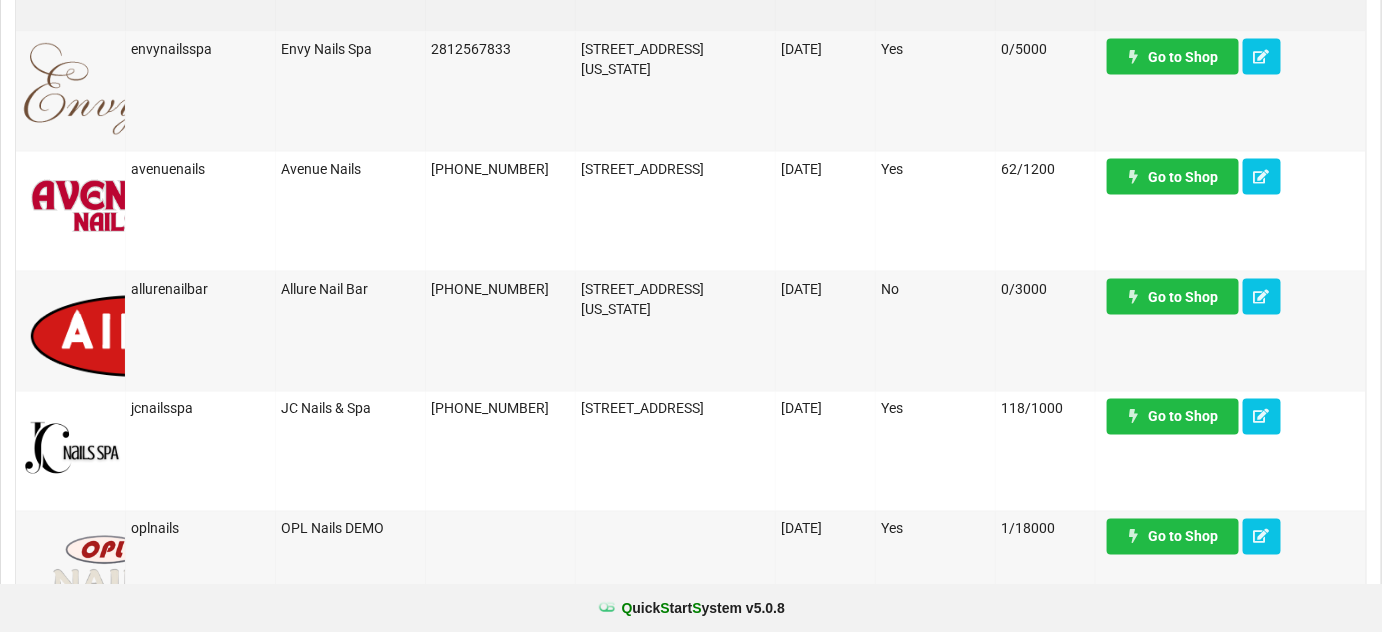 scroll, scrollTop: 969, scrollLeft: 0, axis: vertical 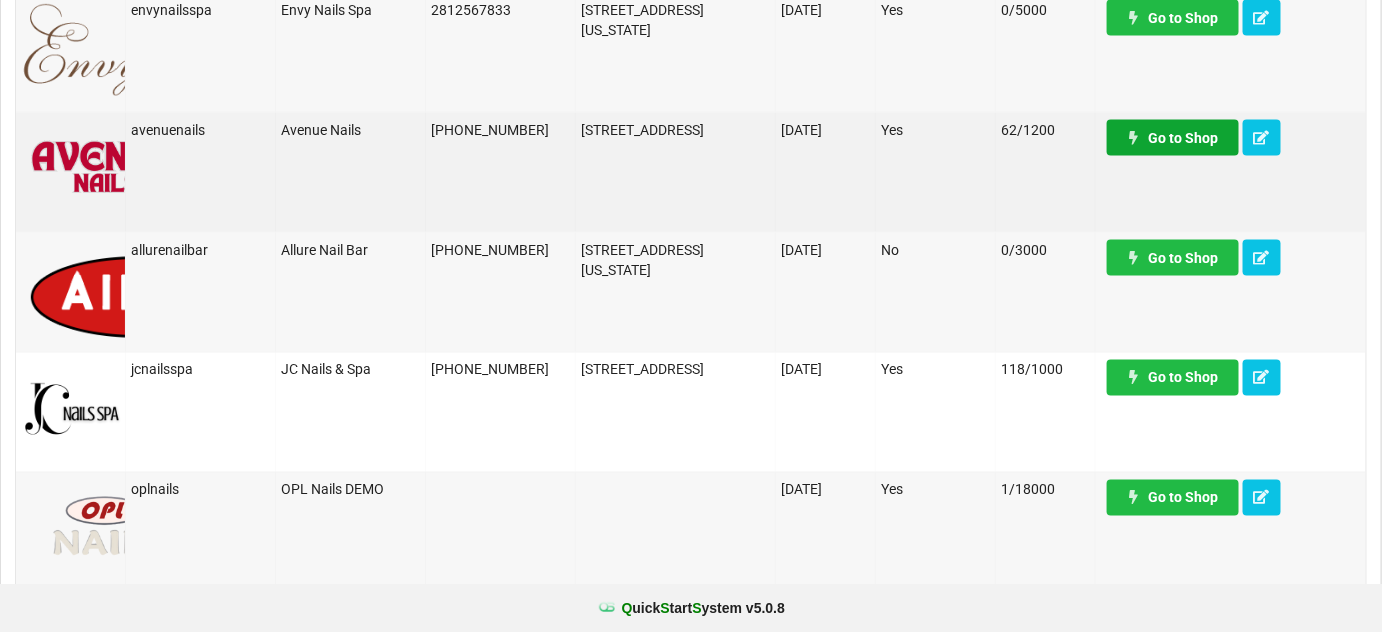 click on "Go to Shop" at bounding box center (1173, 138) 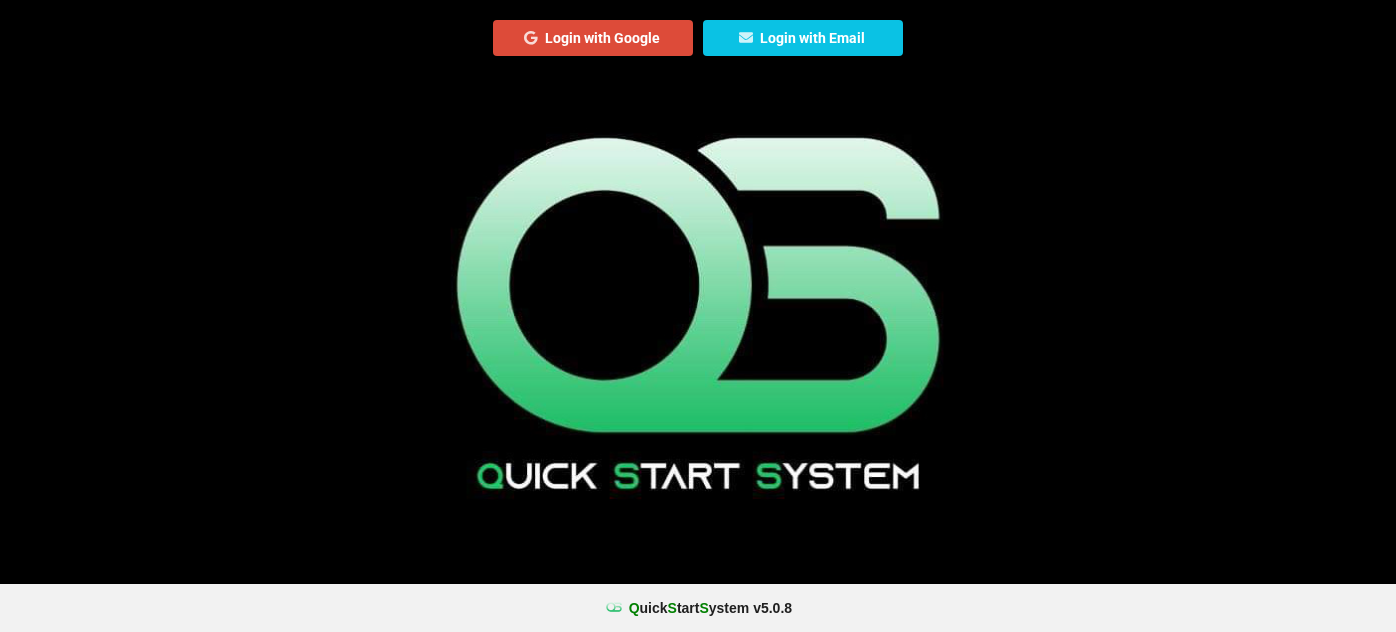 scroll, scrollTop: 0, scrollLeft: 0, axis: both 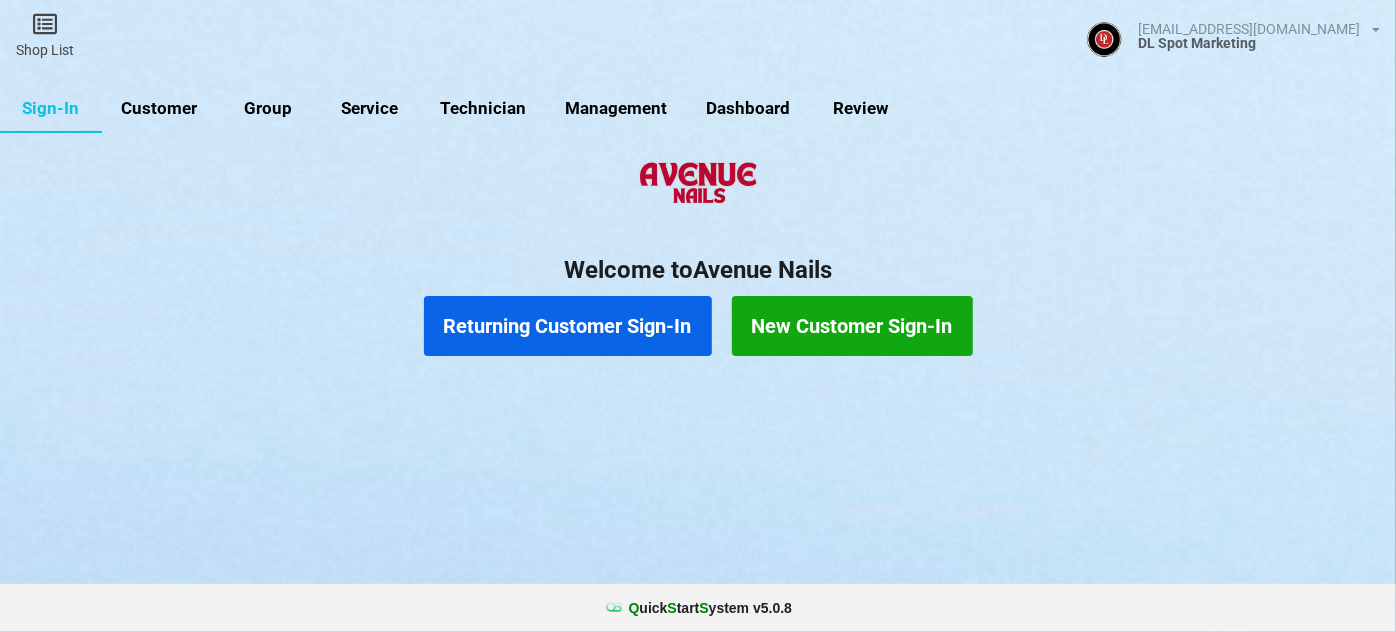 click on "Customer" at bounding box center [159, 109] 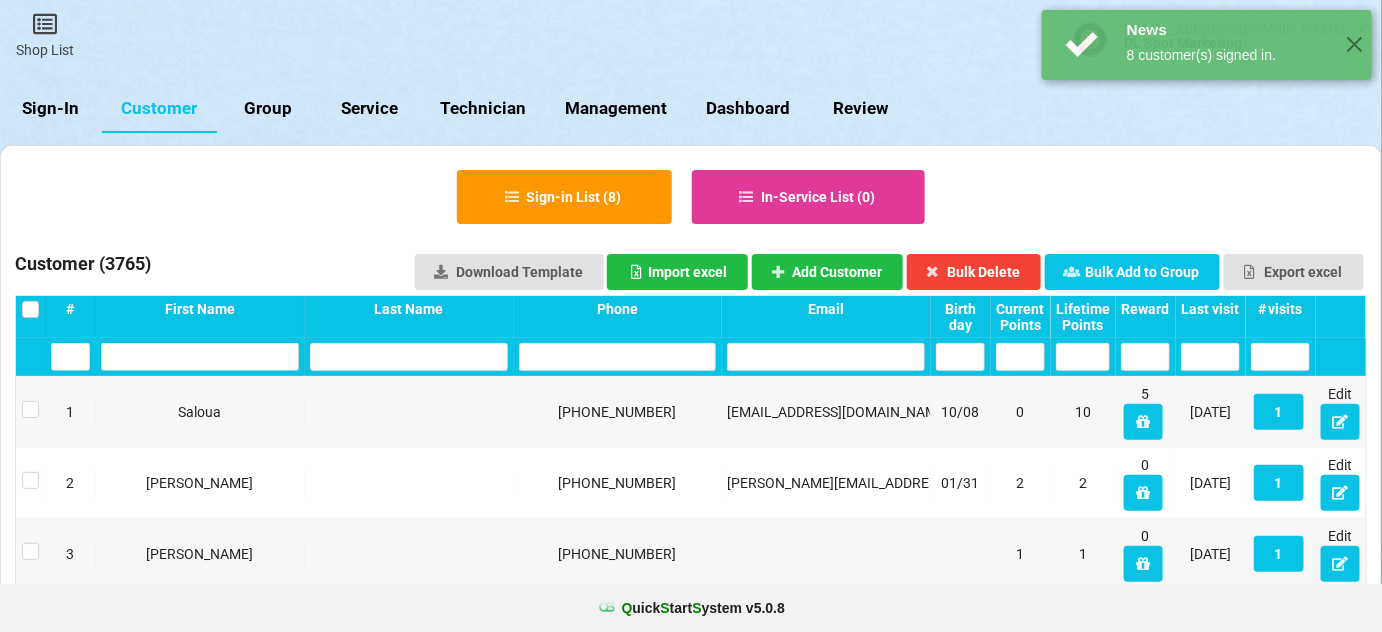 click on "Last visit" at bounding box center (1210, 309) 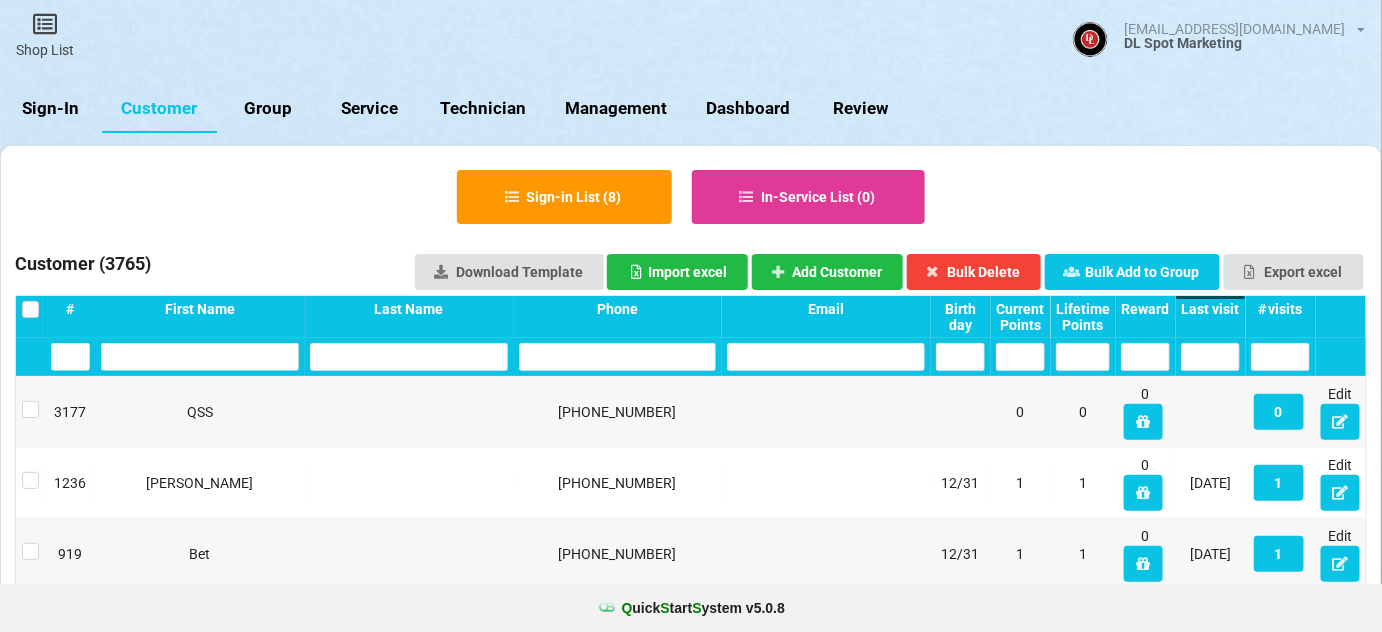 click on "Last visit" at bounding box center [1210, 309] 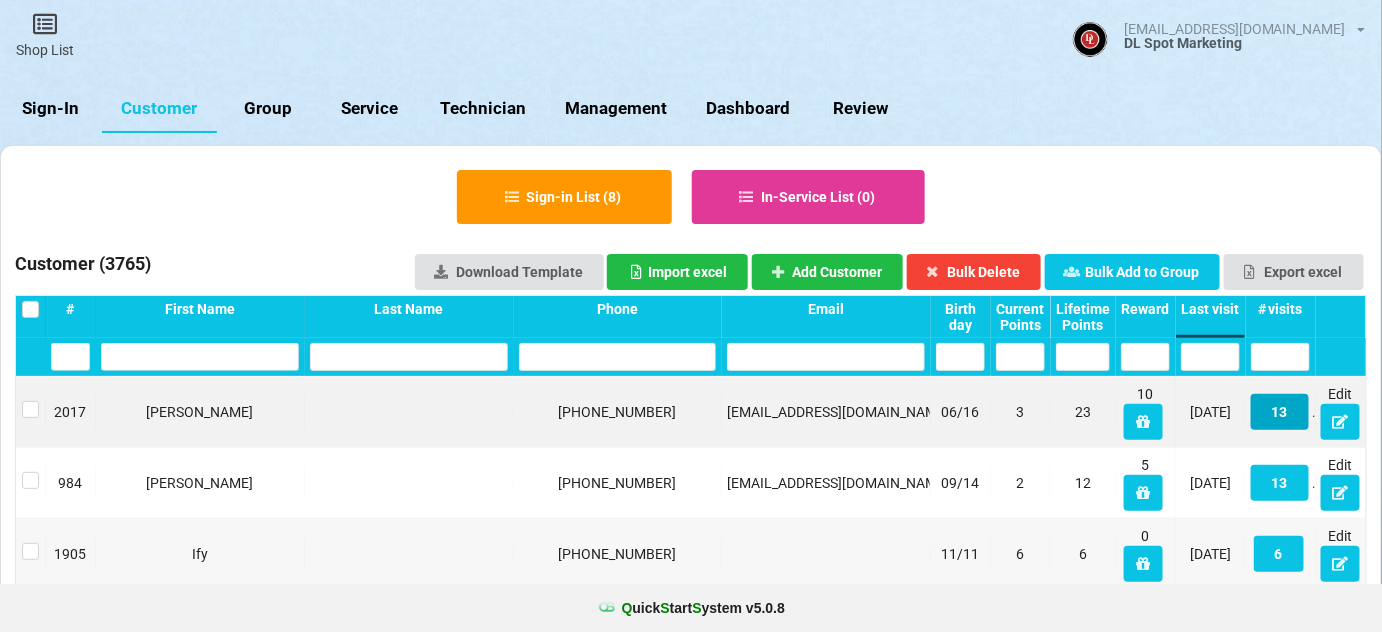 click on "13" at bounding box center (1280, 412) 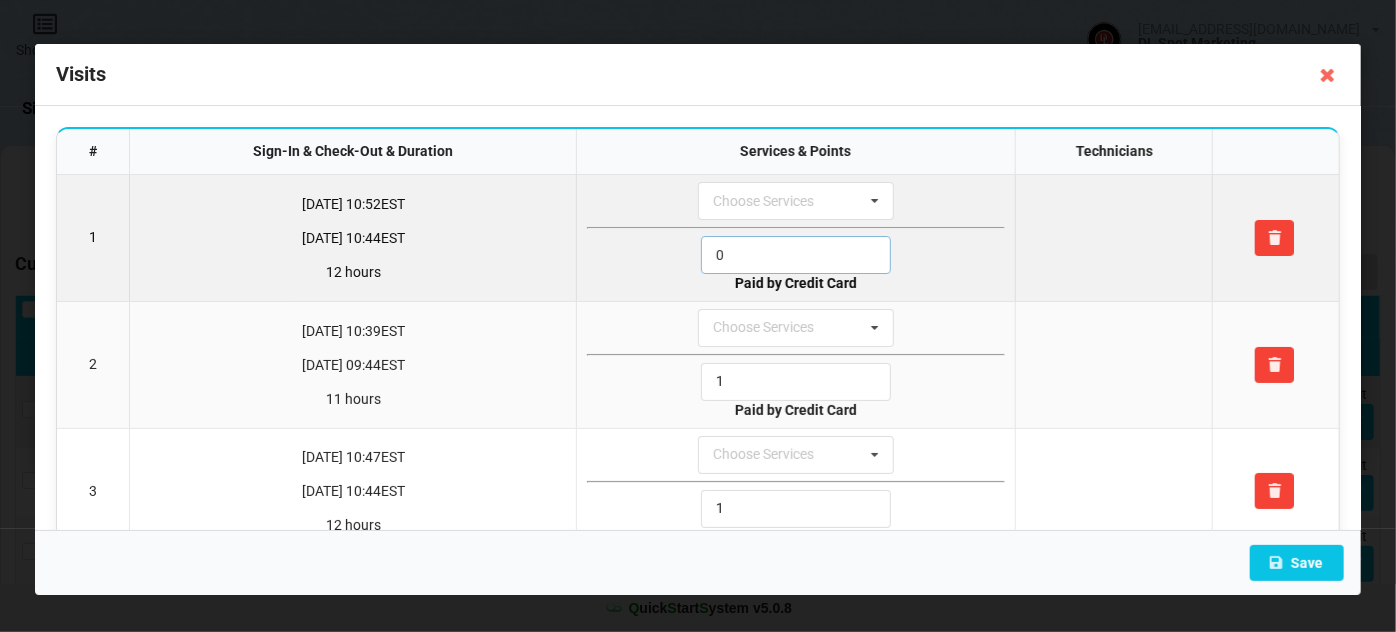 click on "0" at bounding box center [796, 255] 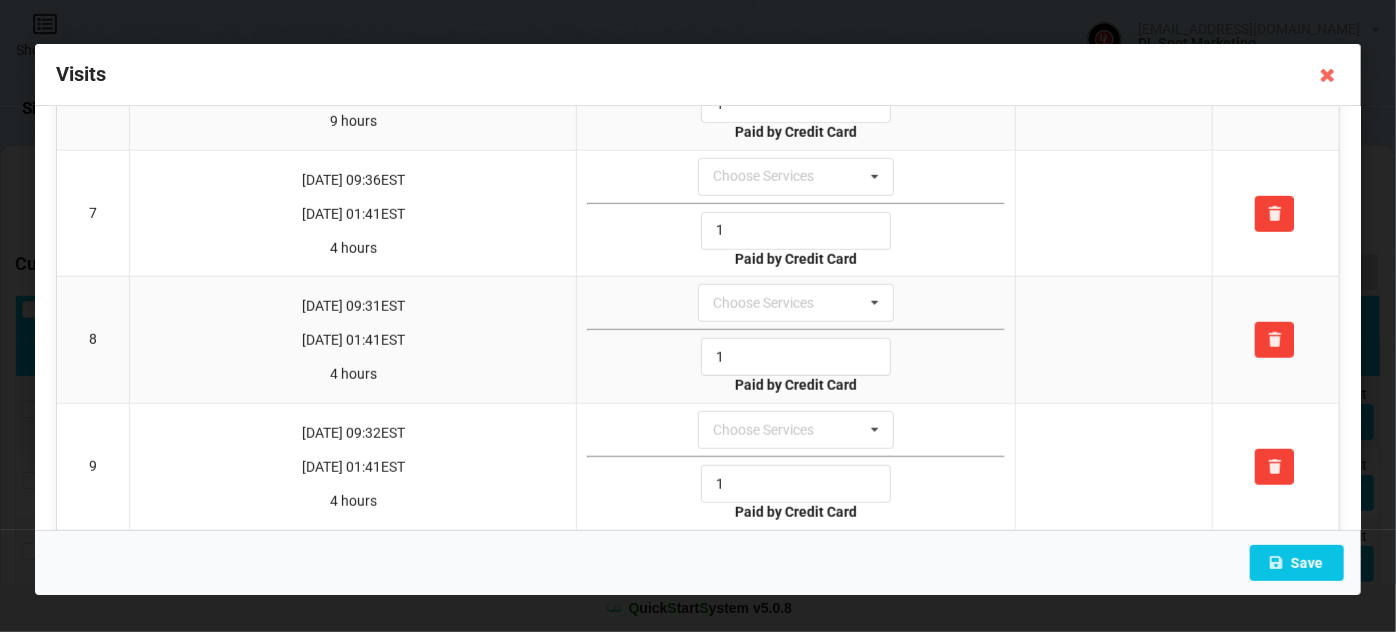 scroll, scrollTop: 848, scrollLeft: 0, axis: vertical 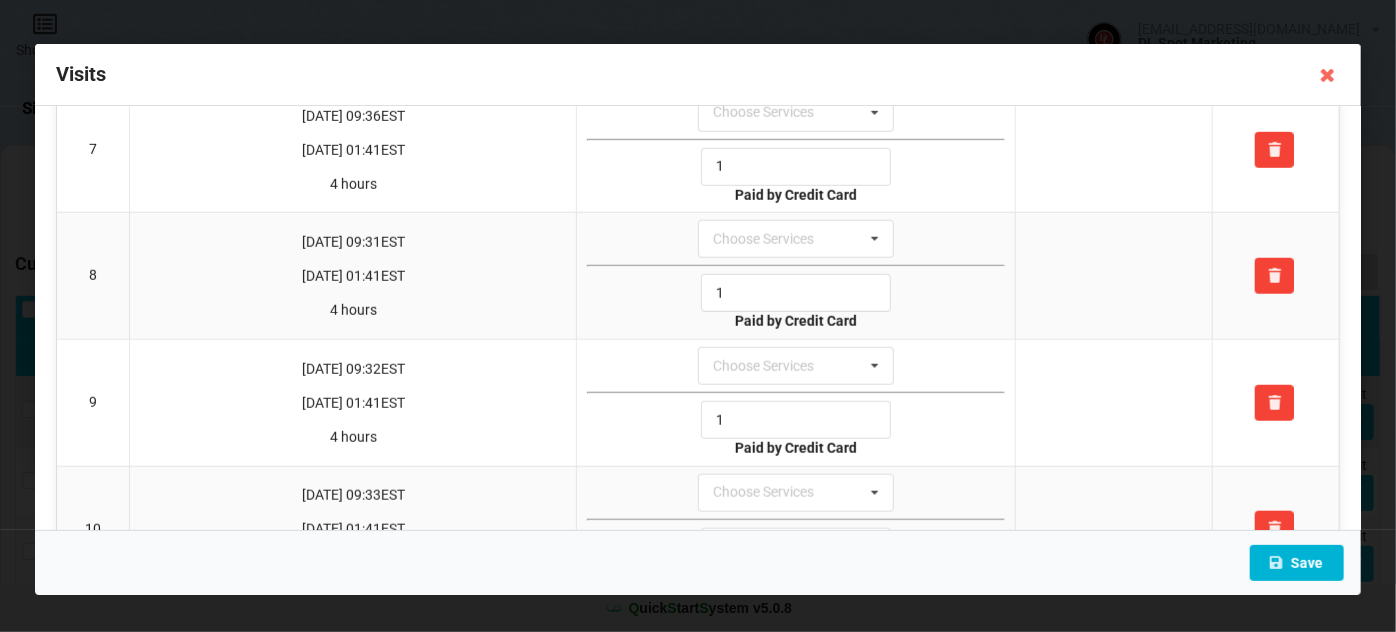 type on "1" 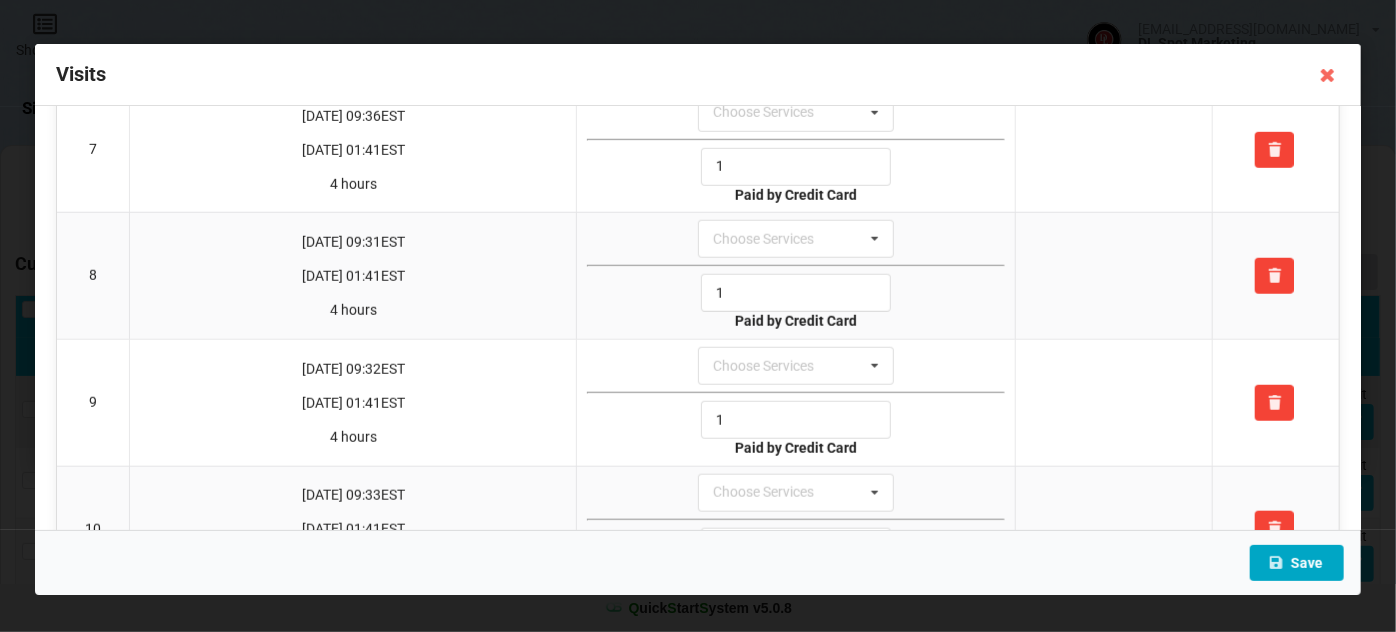 click on "Save" at bounding box center [1297, 563] 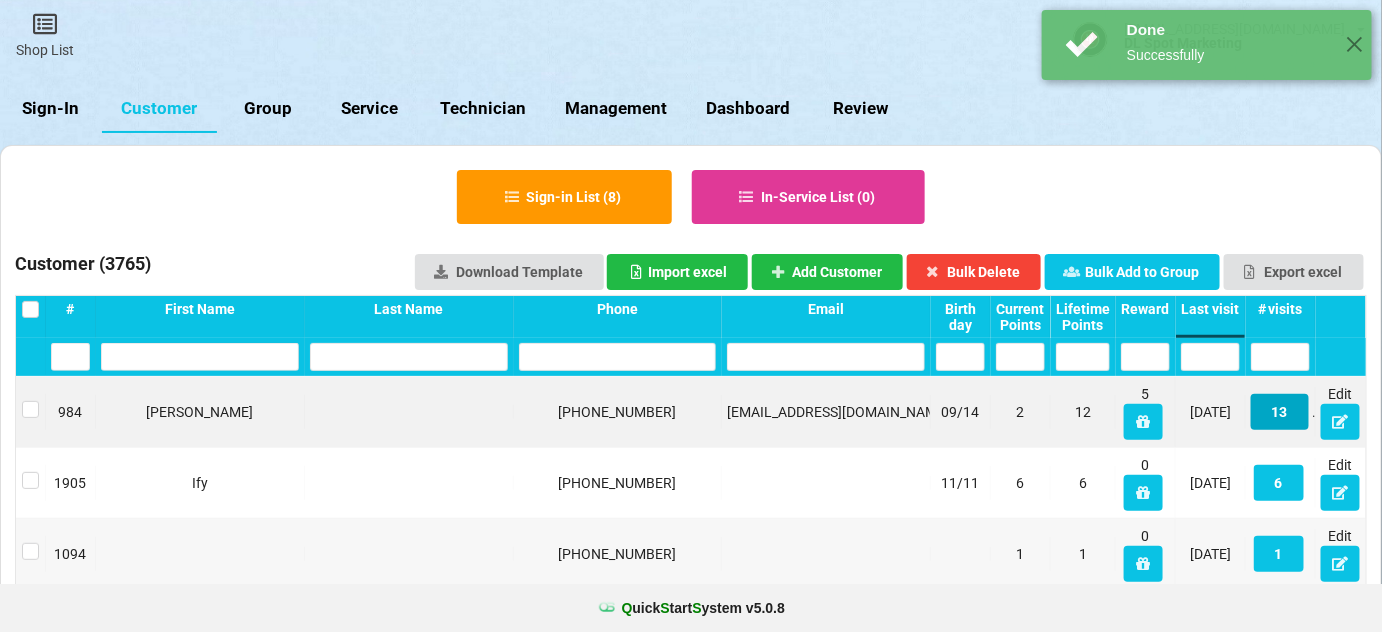 click on "13" at bounding box center (1280, 412) 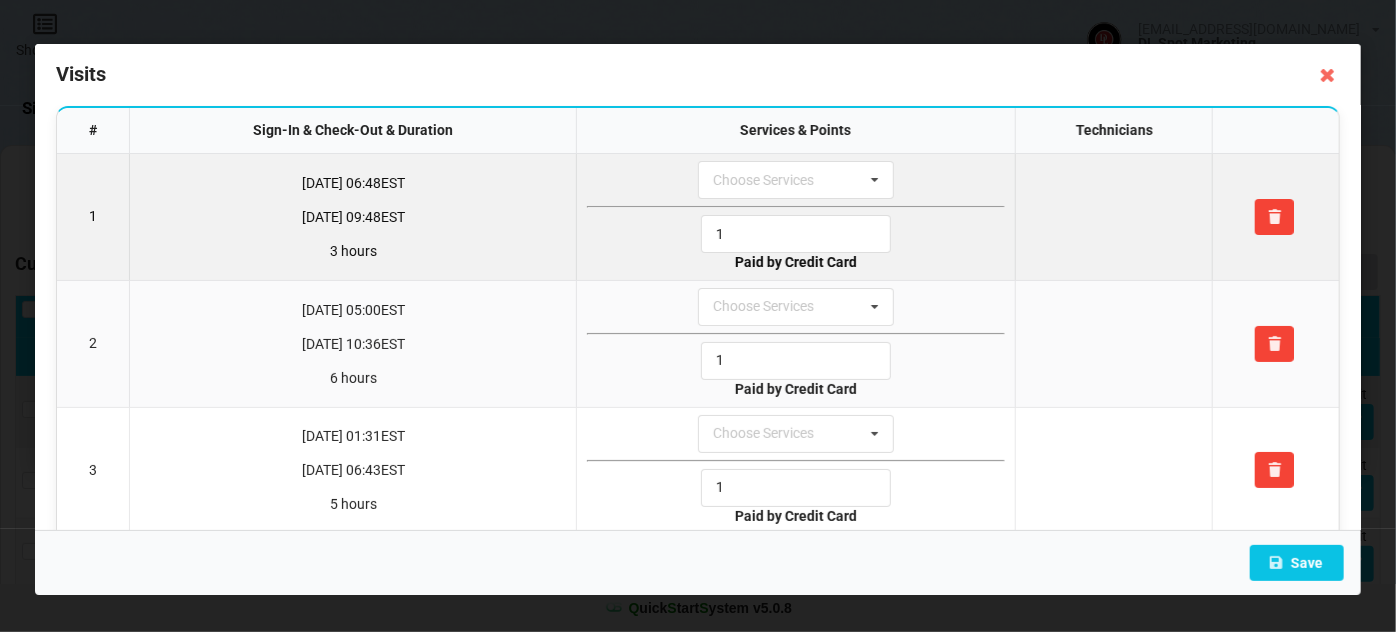scroll, scrollTop: 0, scrollLeft: 0, axis: both 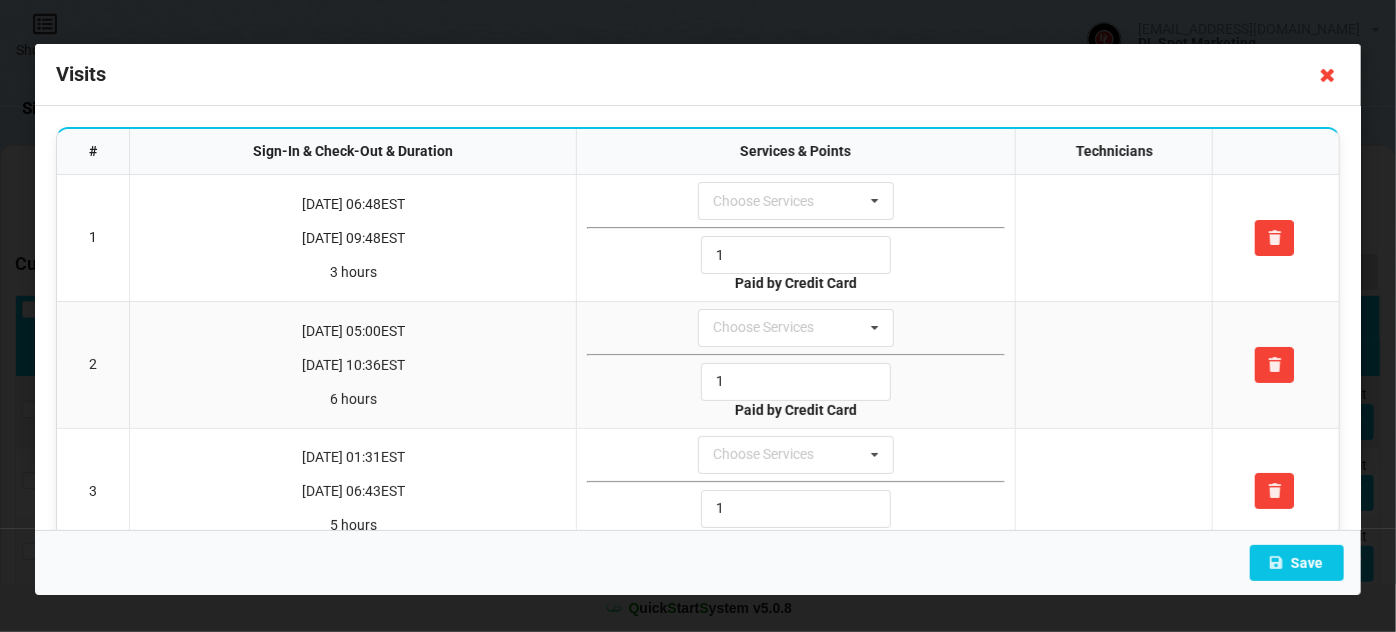 click at bounding box center (1328, 75) 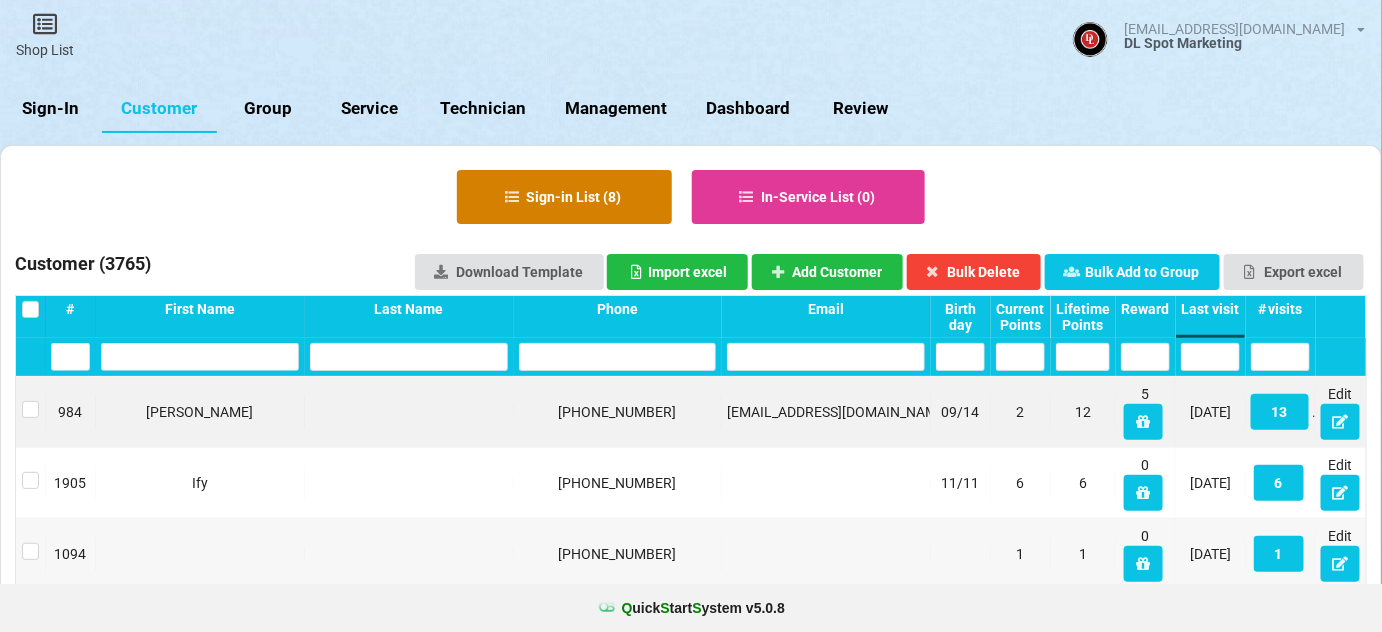 click on "Sign-in List ( 8 )" at bounding box center [564, 197] 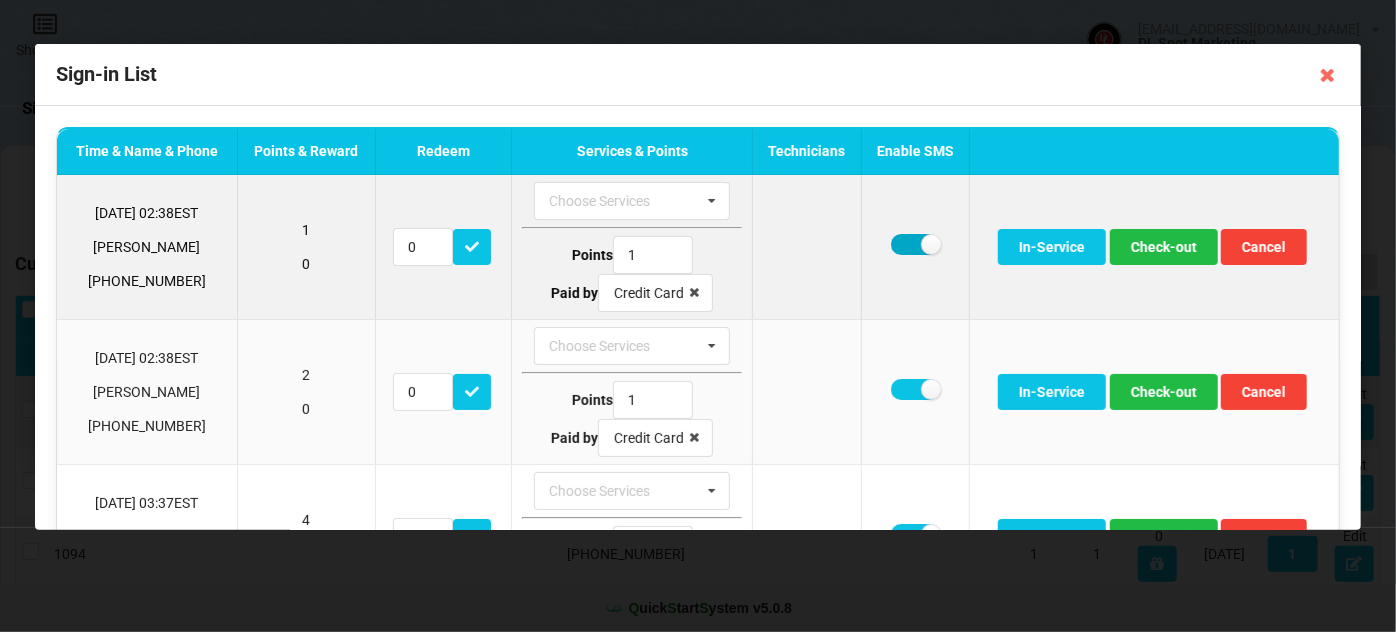 click at bounding box center [915, 244] 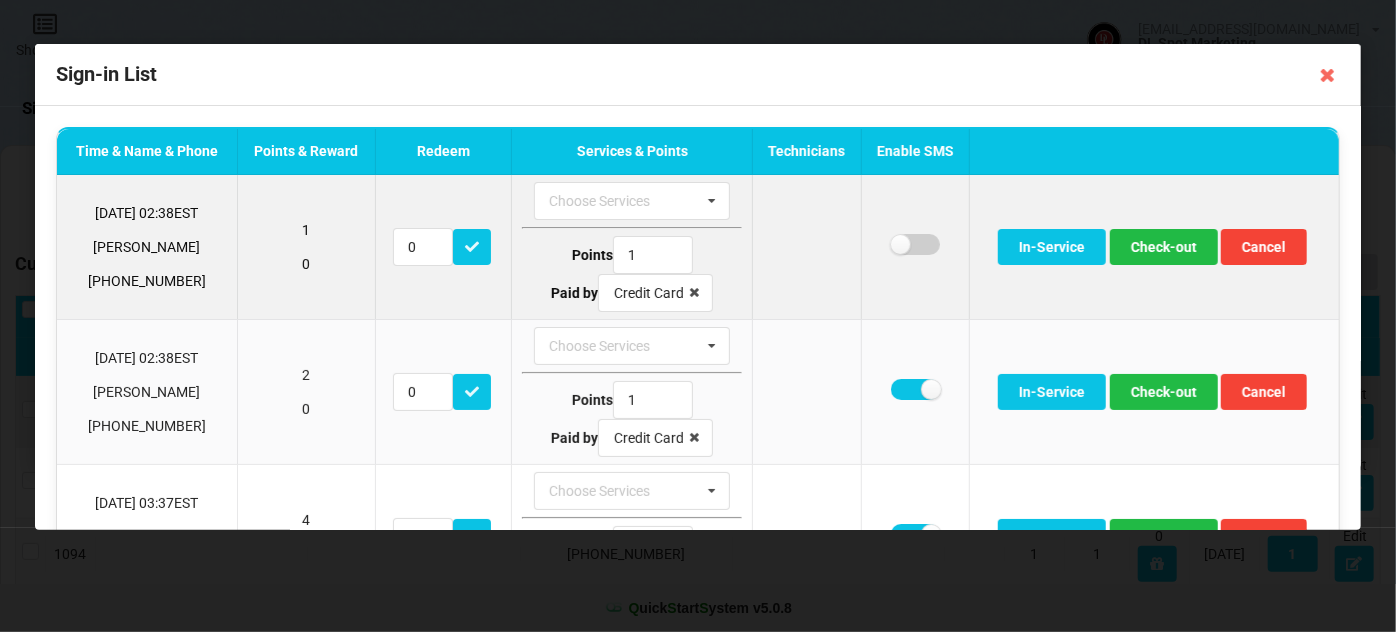 checkbox on "false" 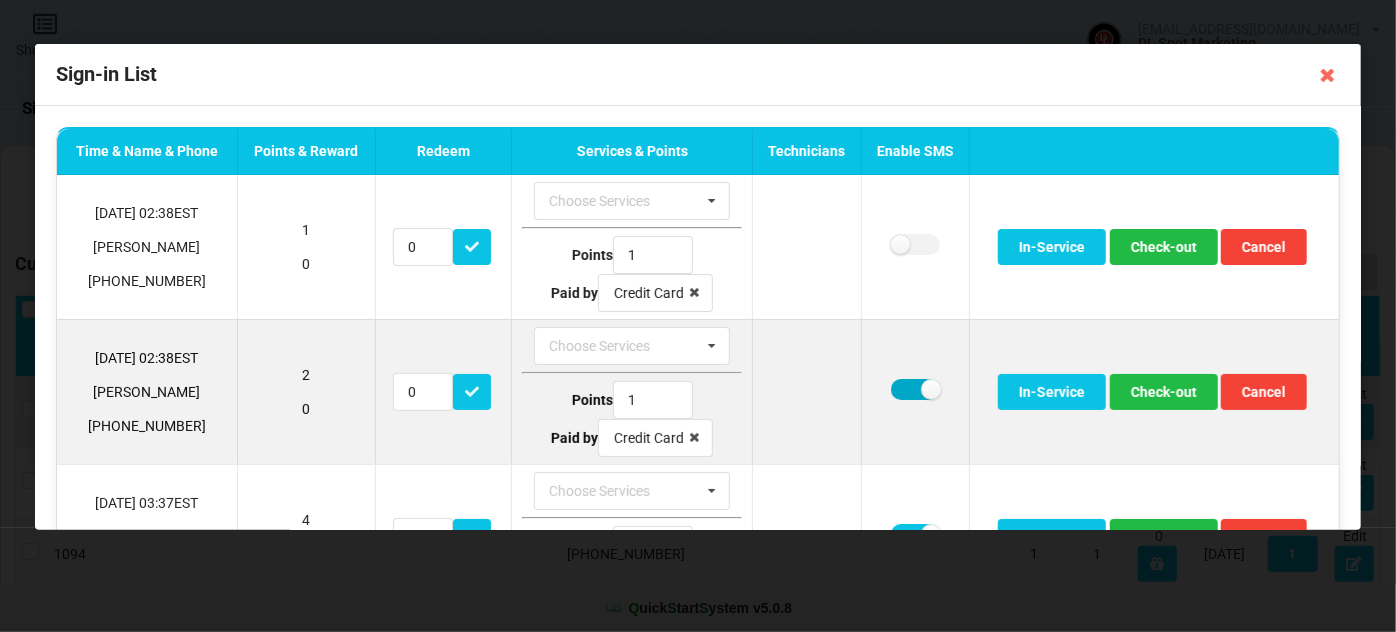 click at bounding box center (915, 389) 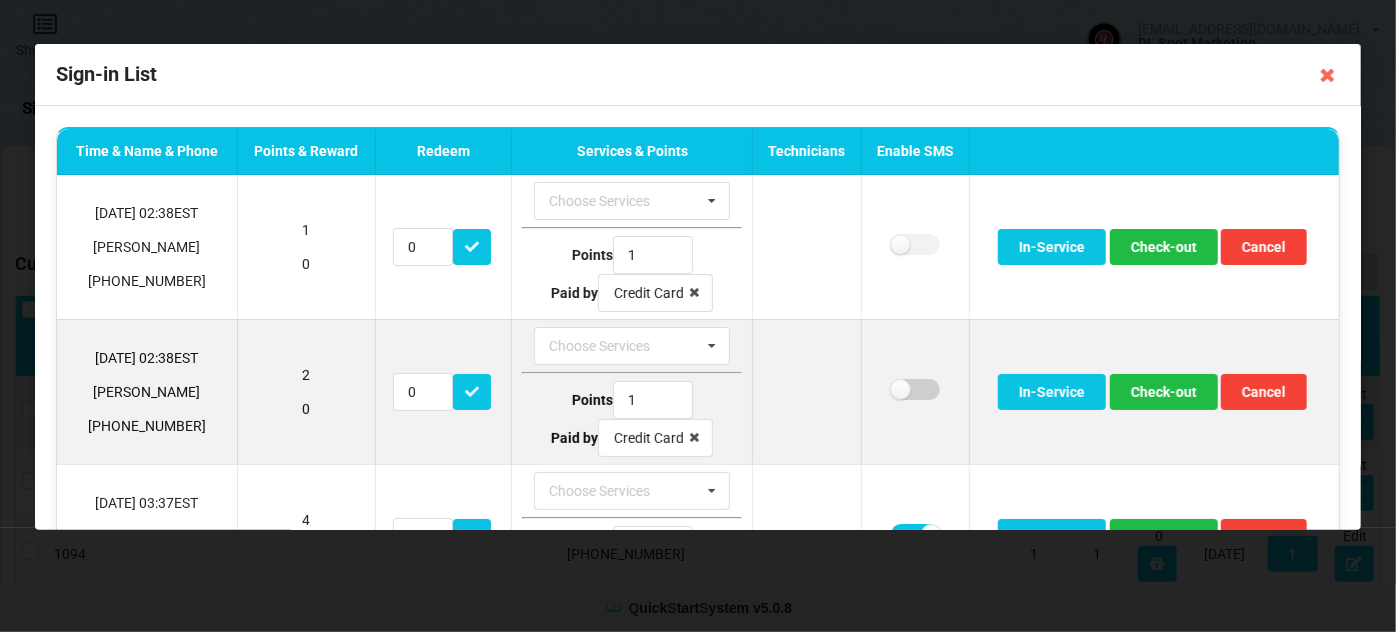 checkbox on "false" 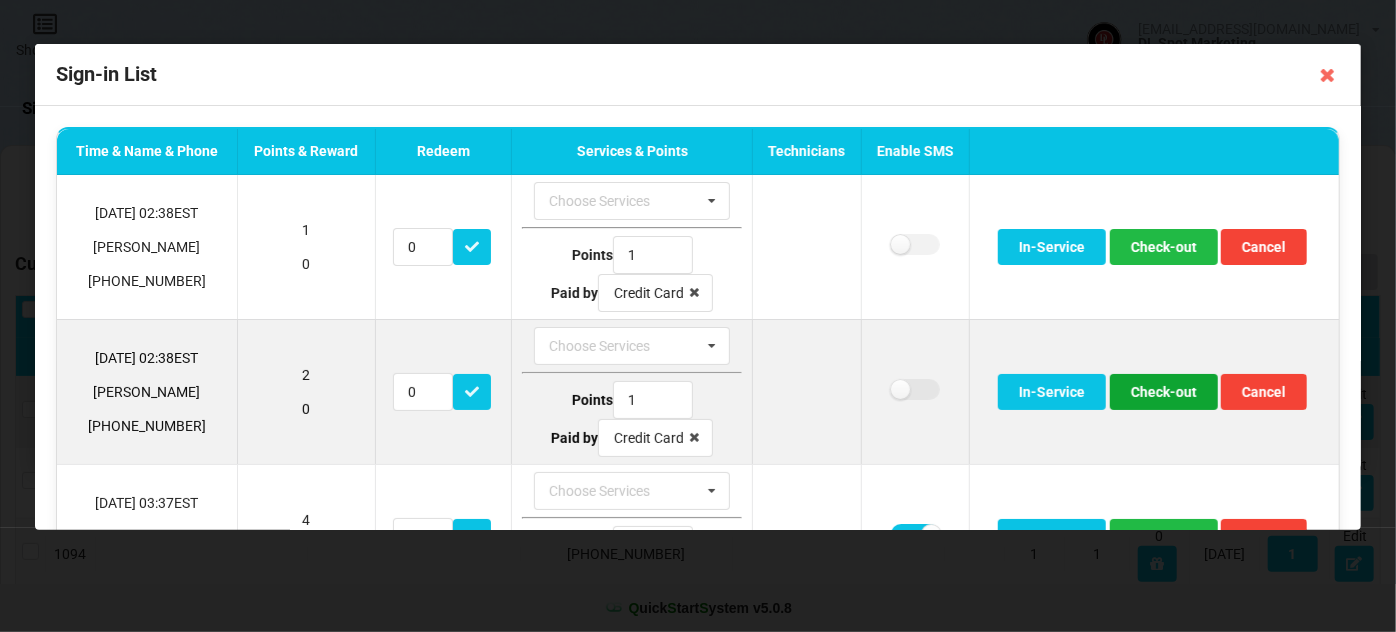 click on "Check-out" at bounding box center (1164, 392) 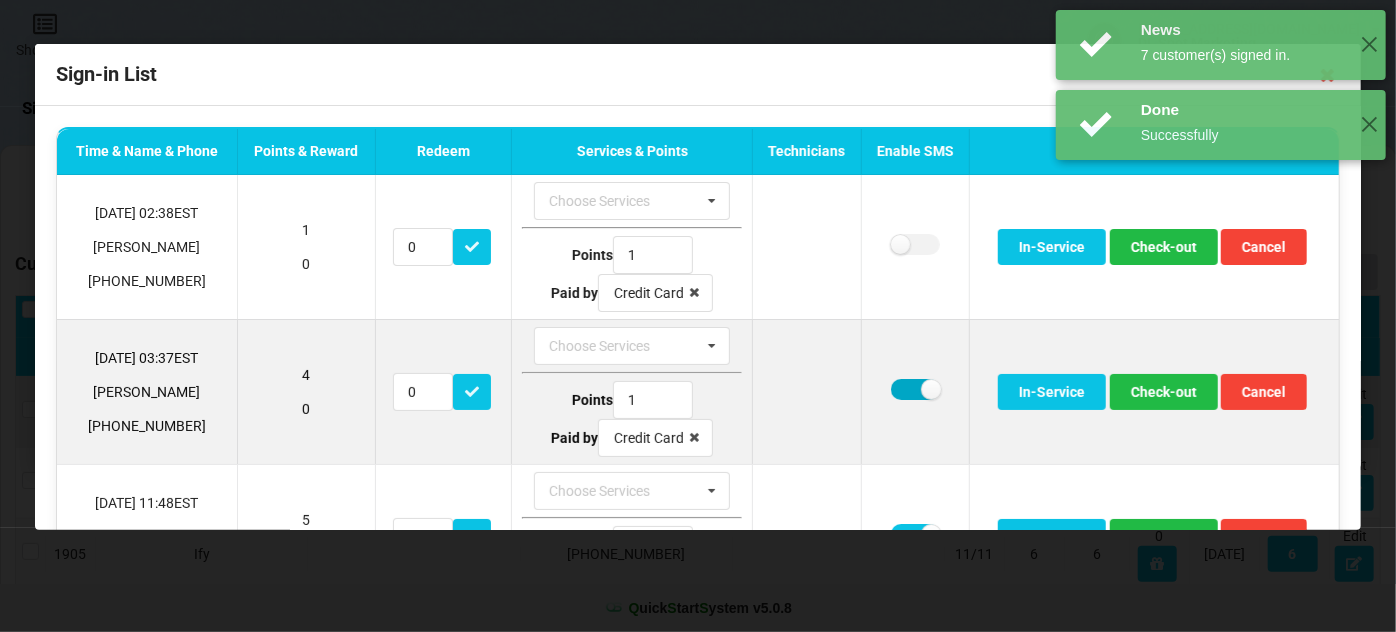 click at bounding box center [915, 389] 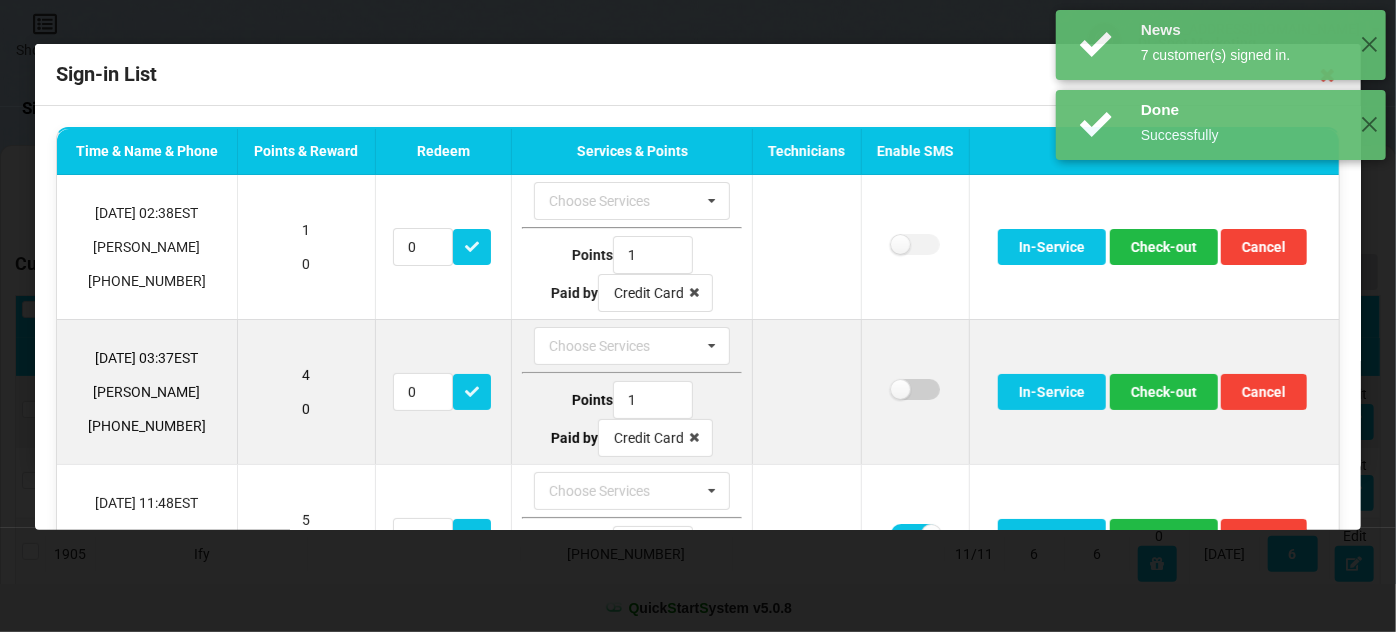 checkbox on "false" 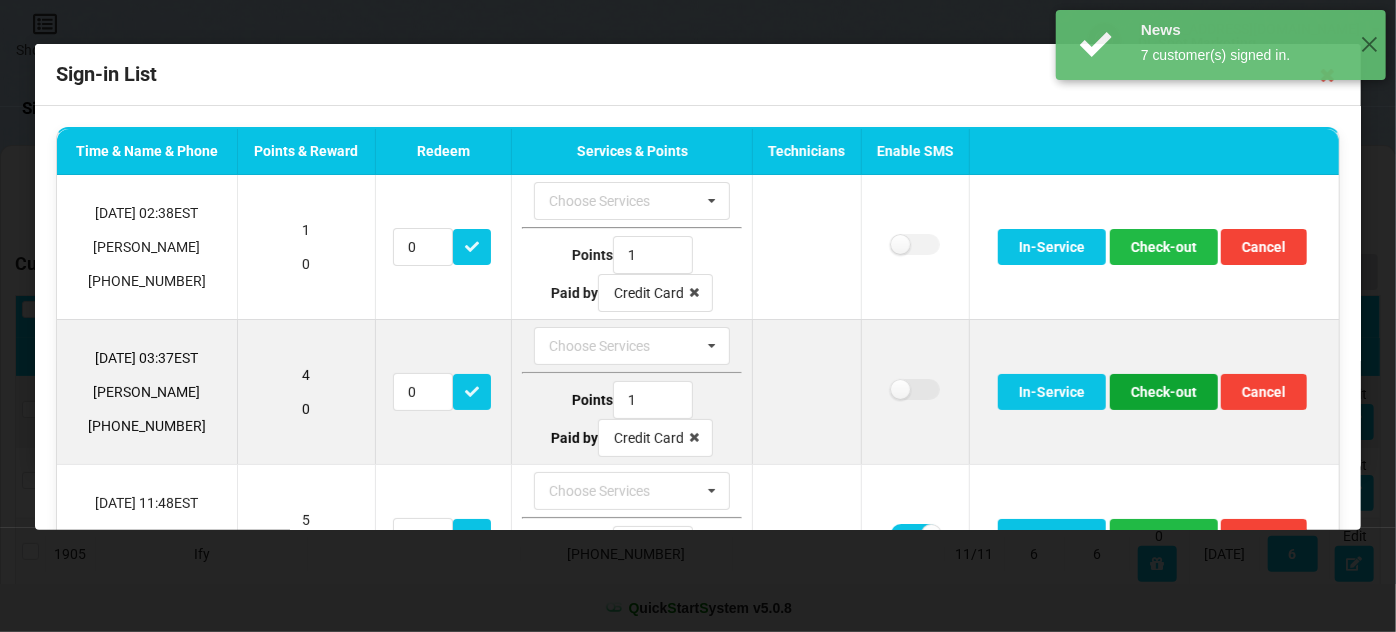 click on "Check-out" at bounding box center (1164, 392) 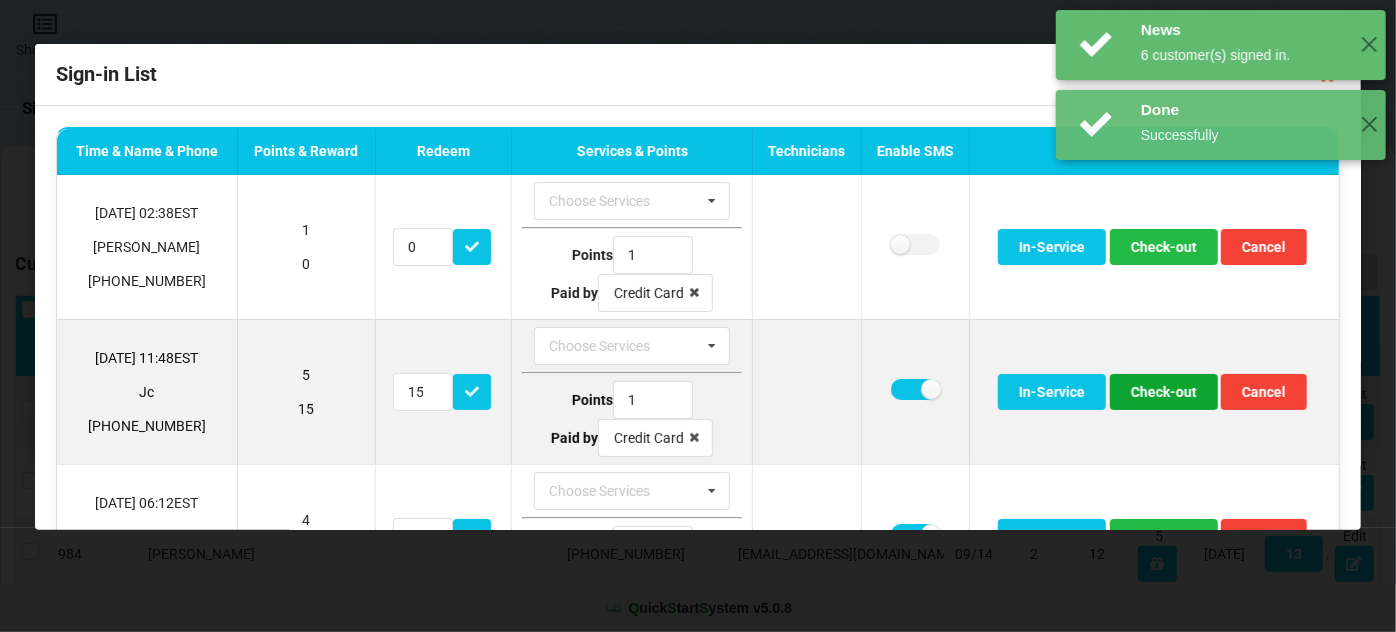 click on "Check-out" at bounding box center (1164, 392) 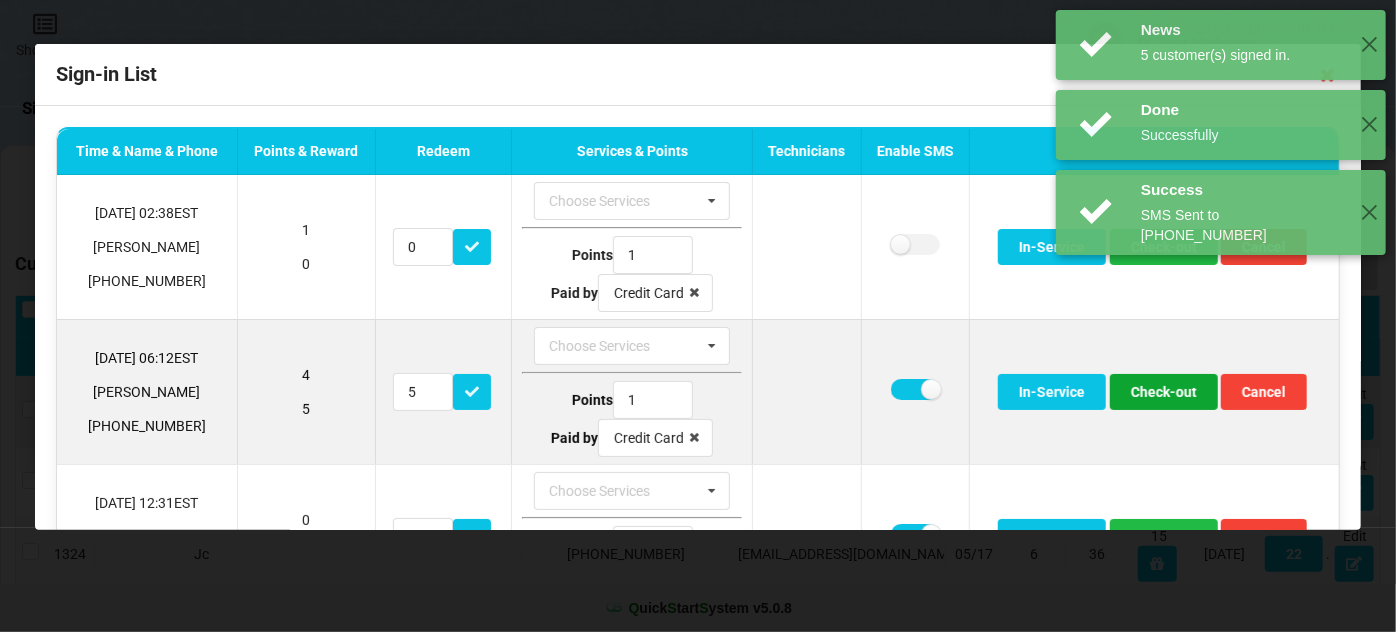 click on "Check-out" at bounding box center [1164, 392] 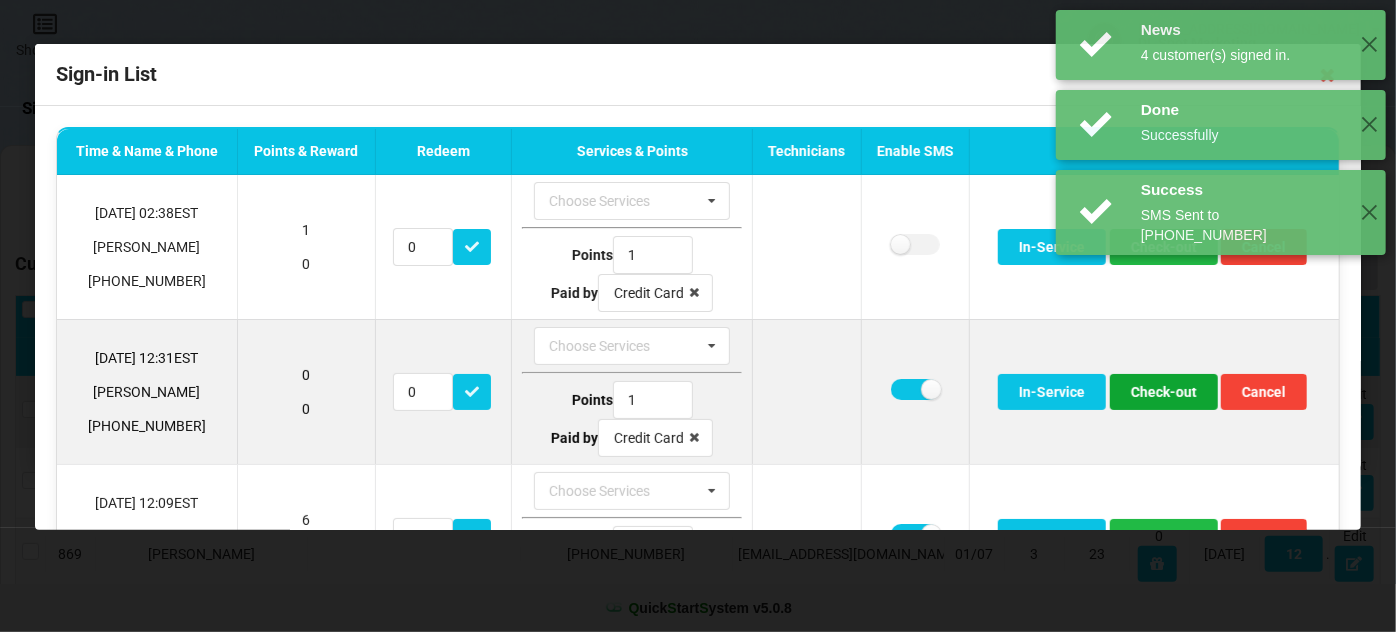 click on "Check-out" at bounding box center (1164, 392) 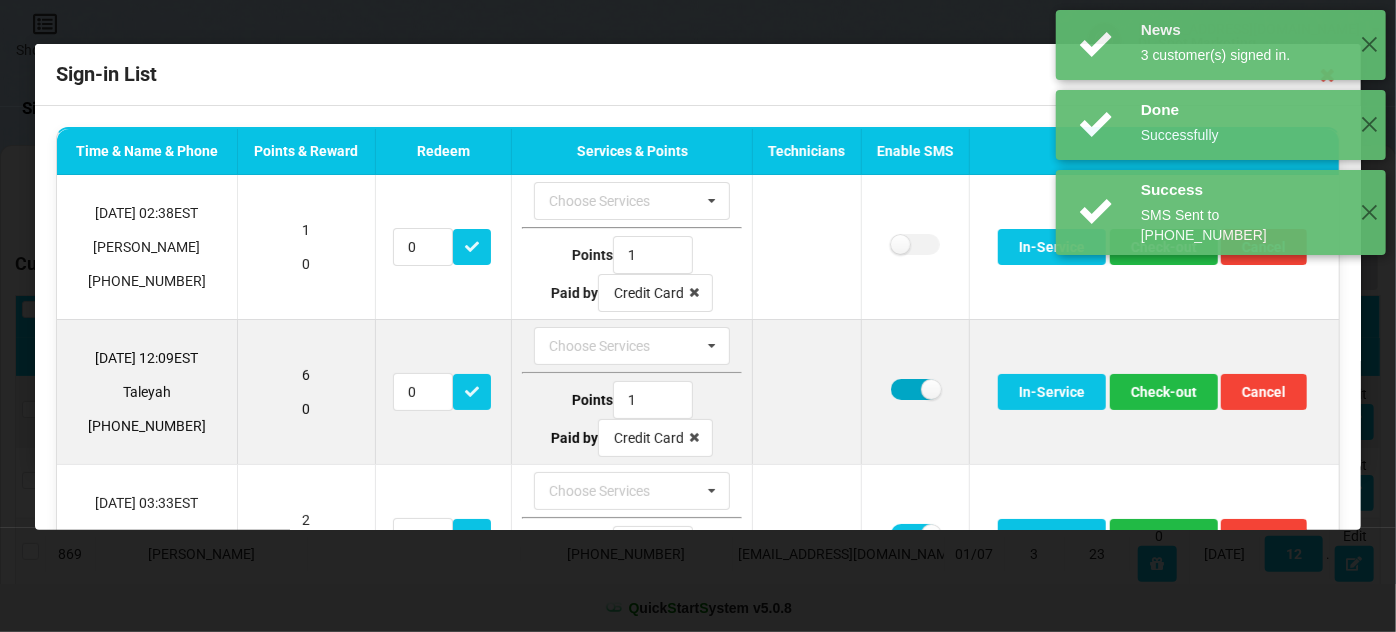 click at bounding box center [915, 389] 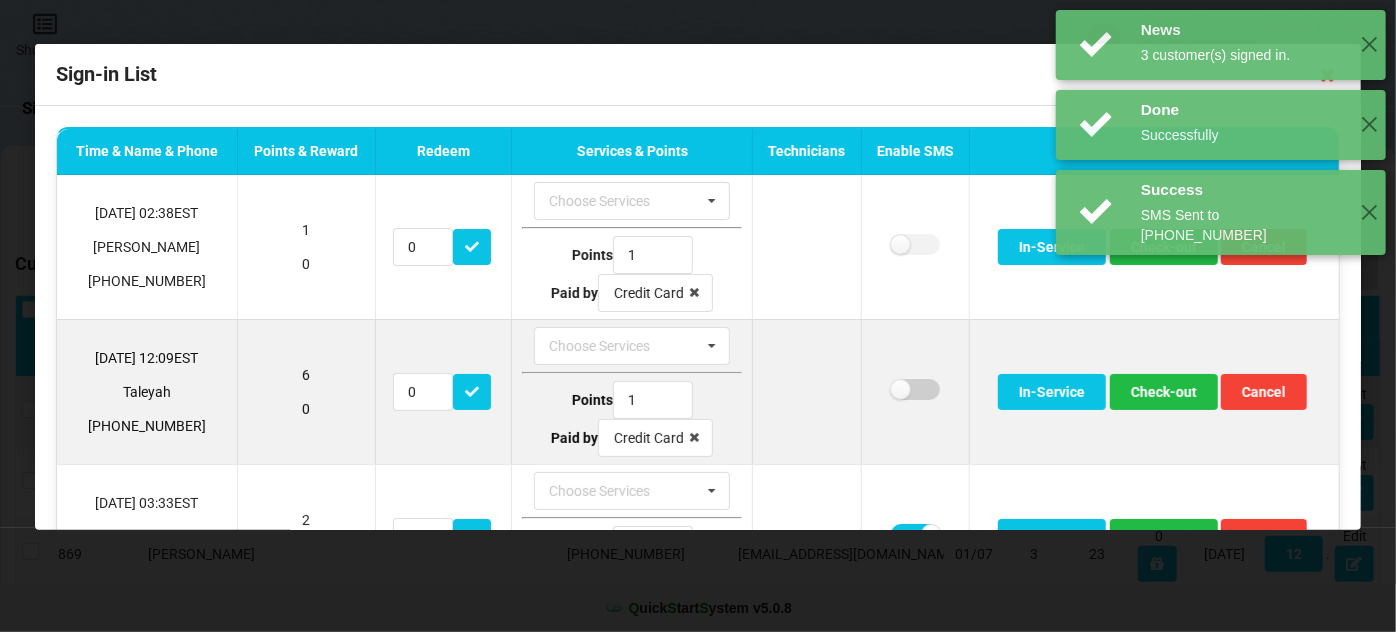 checkbox on "false" 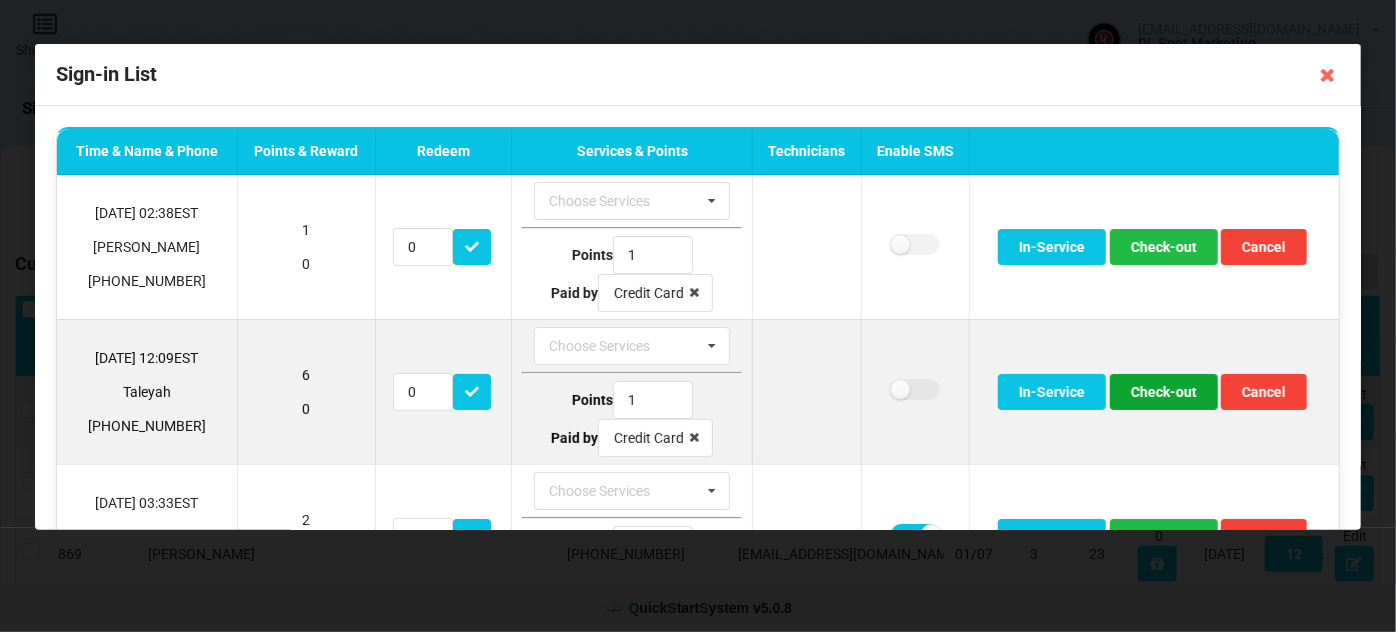 click on "Check-out" at bounding box center [1164, 392] 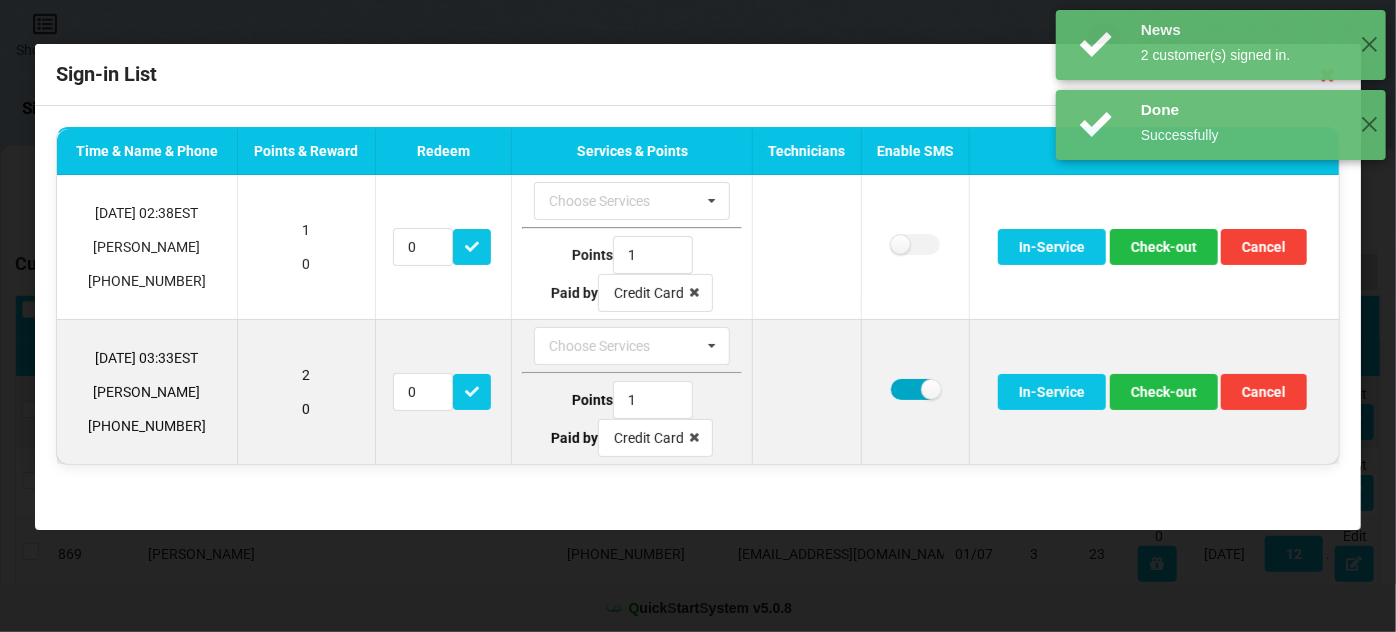 click at bounding box center [915, 389] 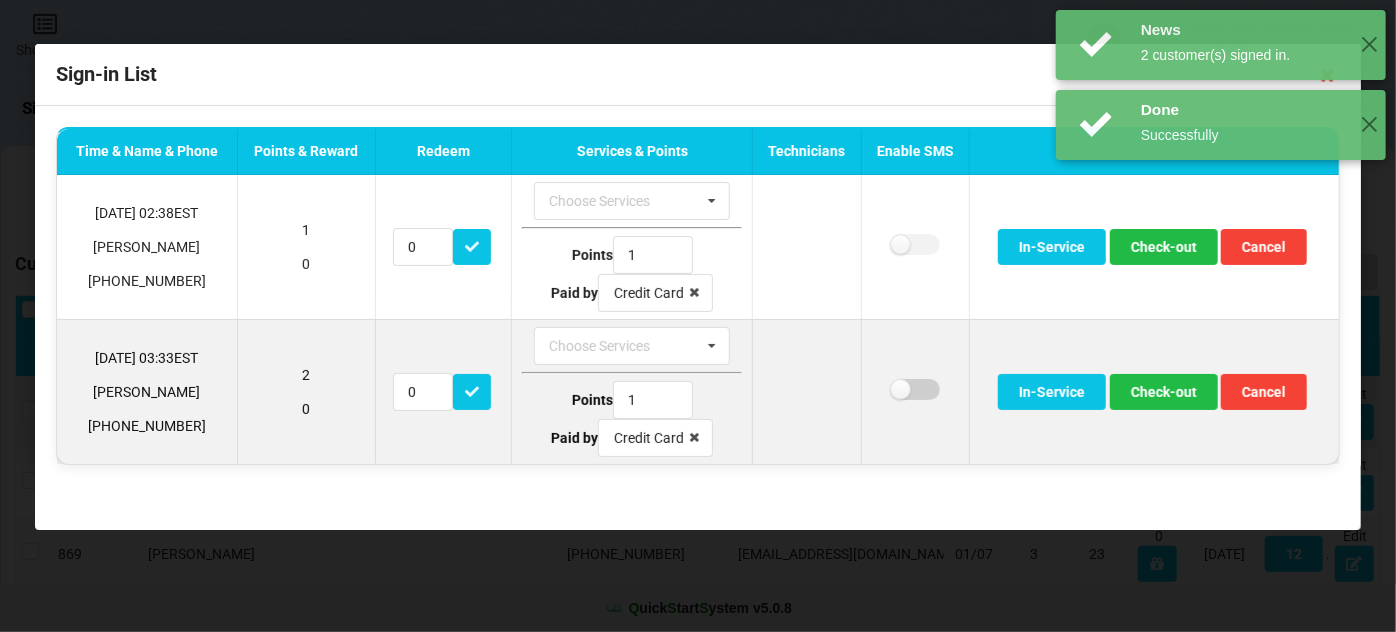 checkbox on "false" 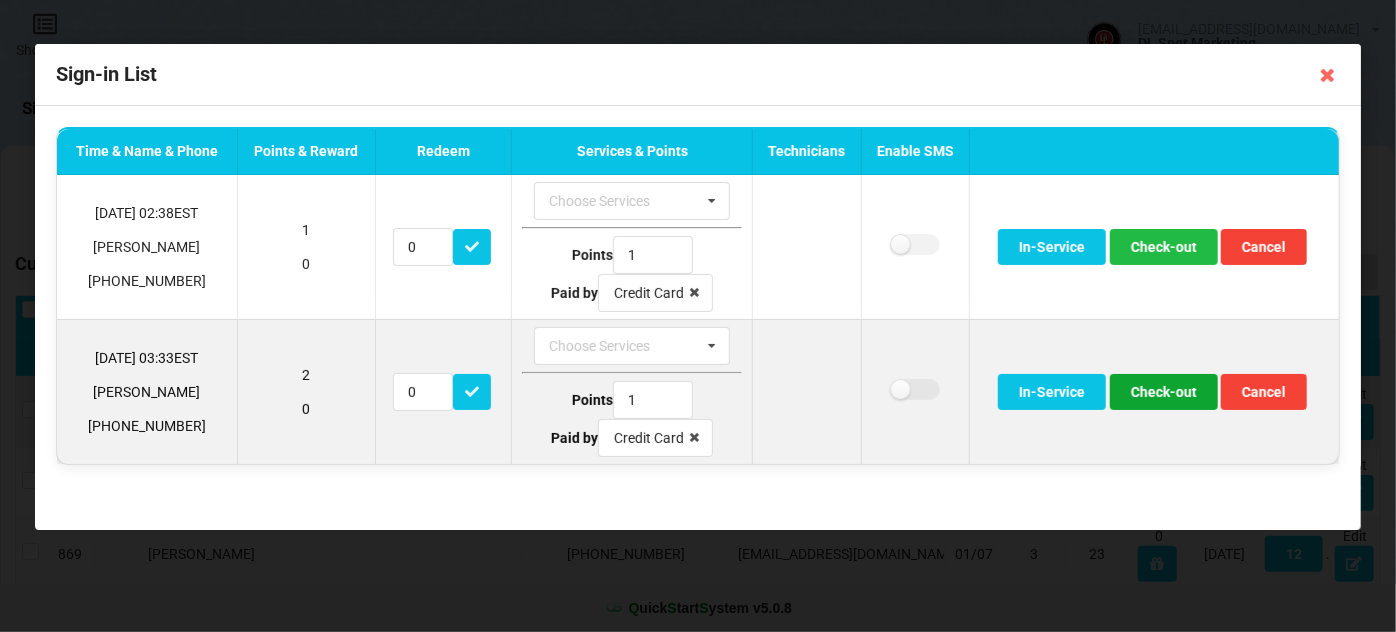 click on "Check-out" at bounding box center [1164, 392] 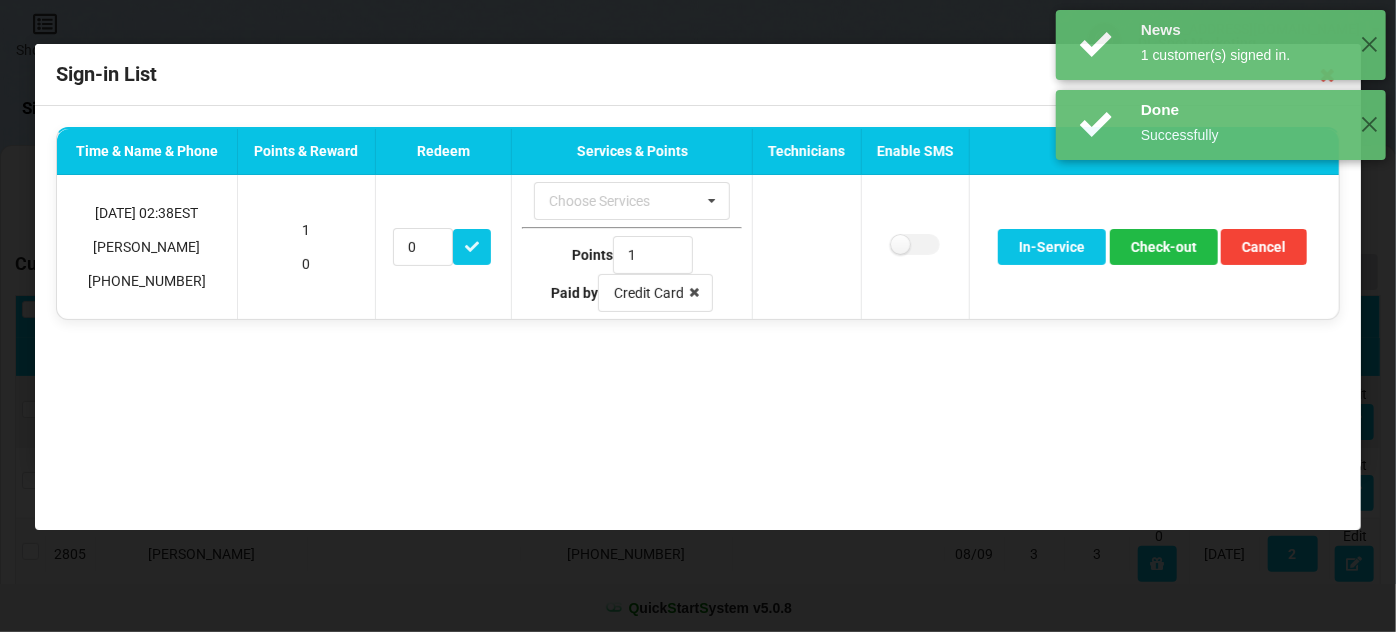 click on "News 1 customer(s) signed in. ✕ Done Successfully ✕ Done Successfully ✕" at bounding box center (1221, 125) 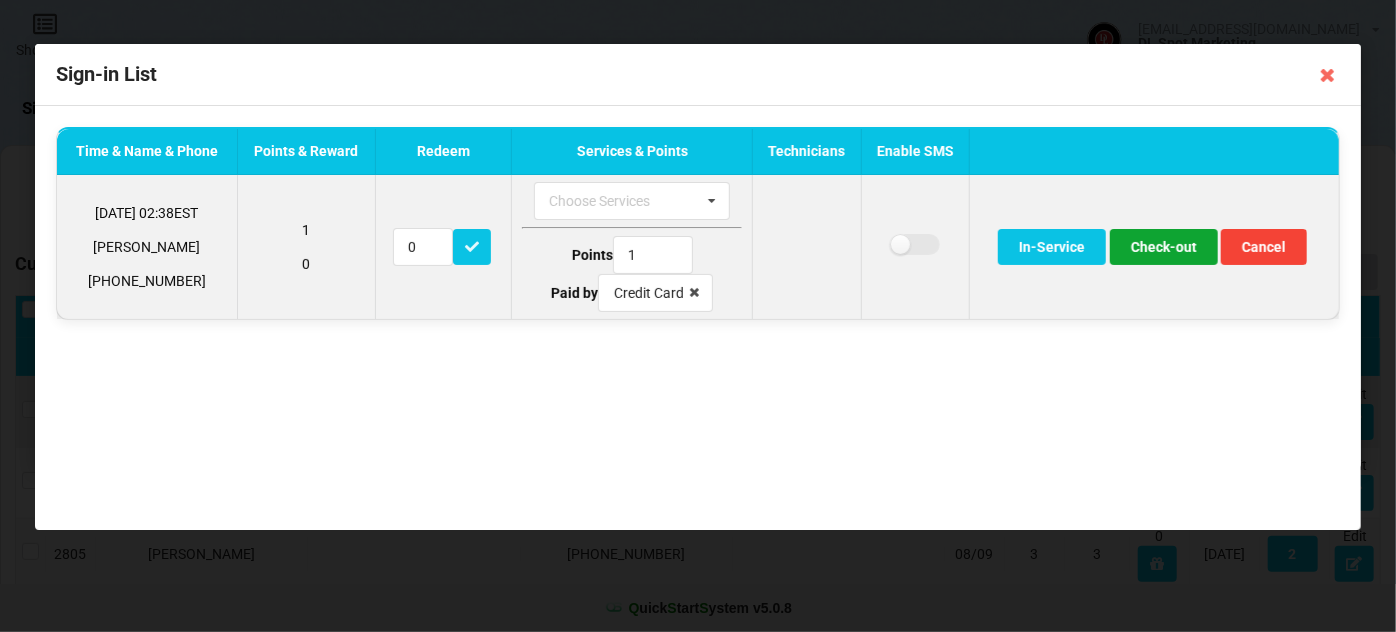 click on "Check-out" at bounding box center (1164, 247) 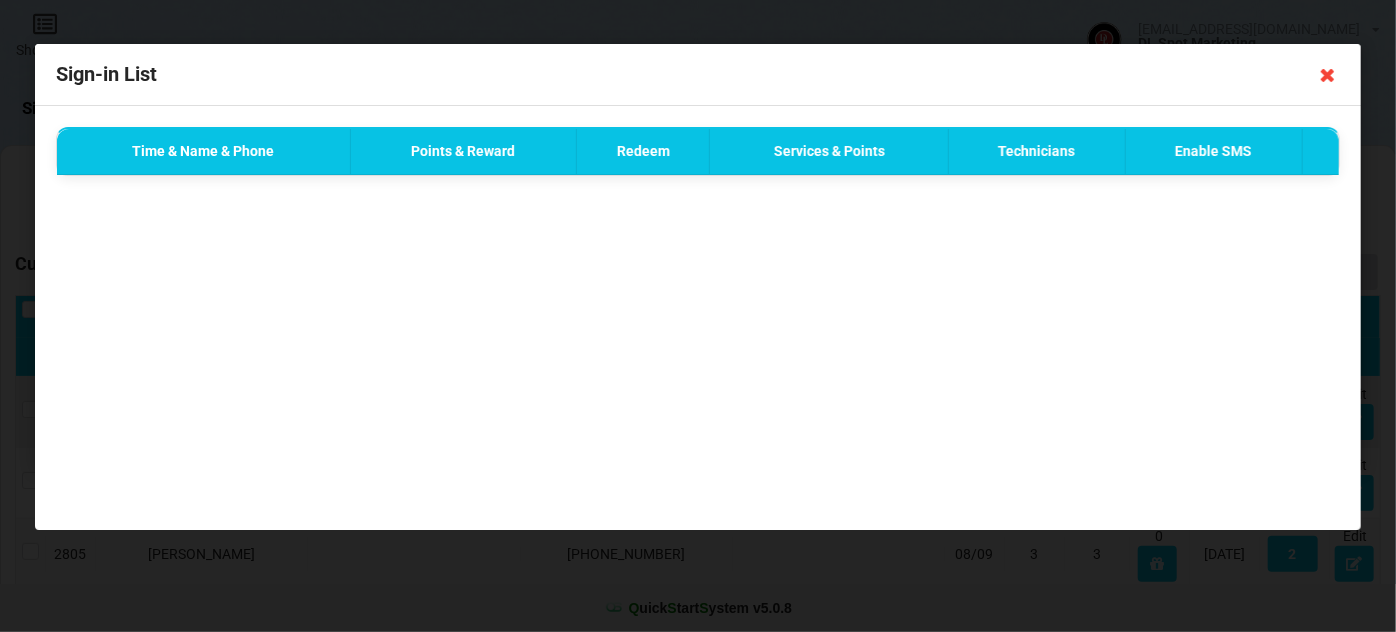 click at bounding box center [1328, 75] 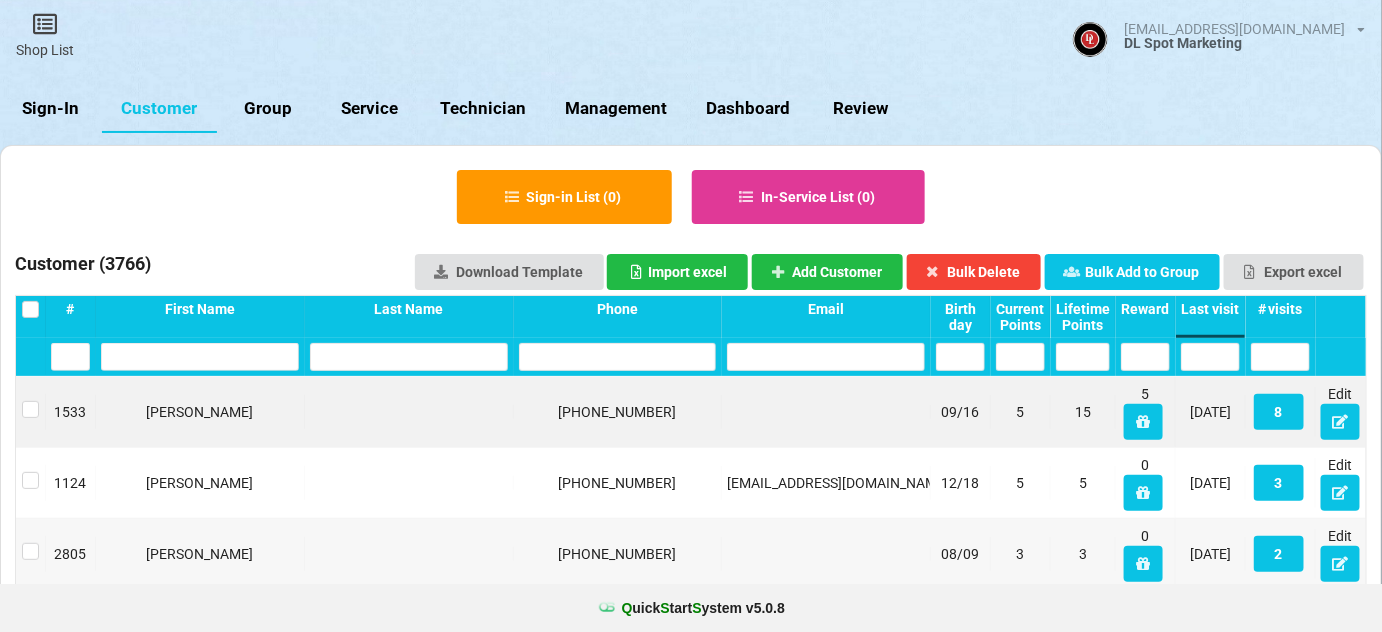 click on "Sign-In" at bounding box center (51, 109) 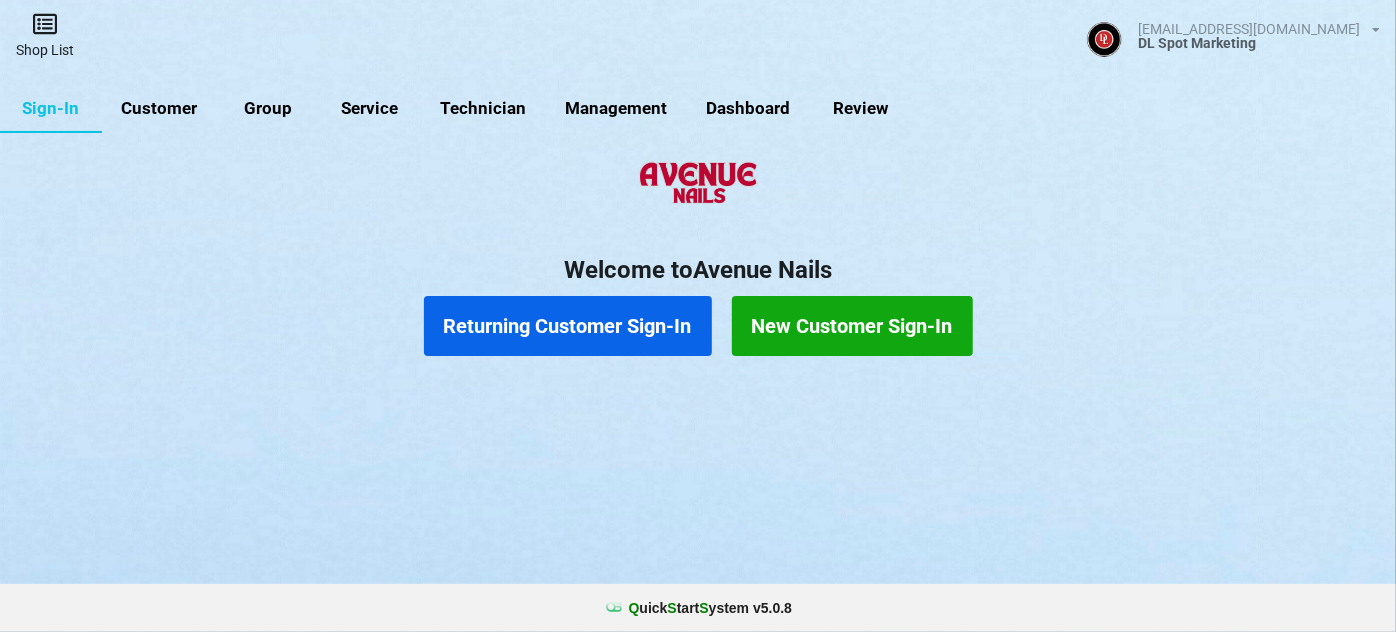 click at bounding box center (45, 24) 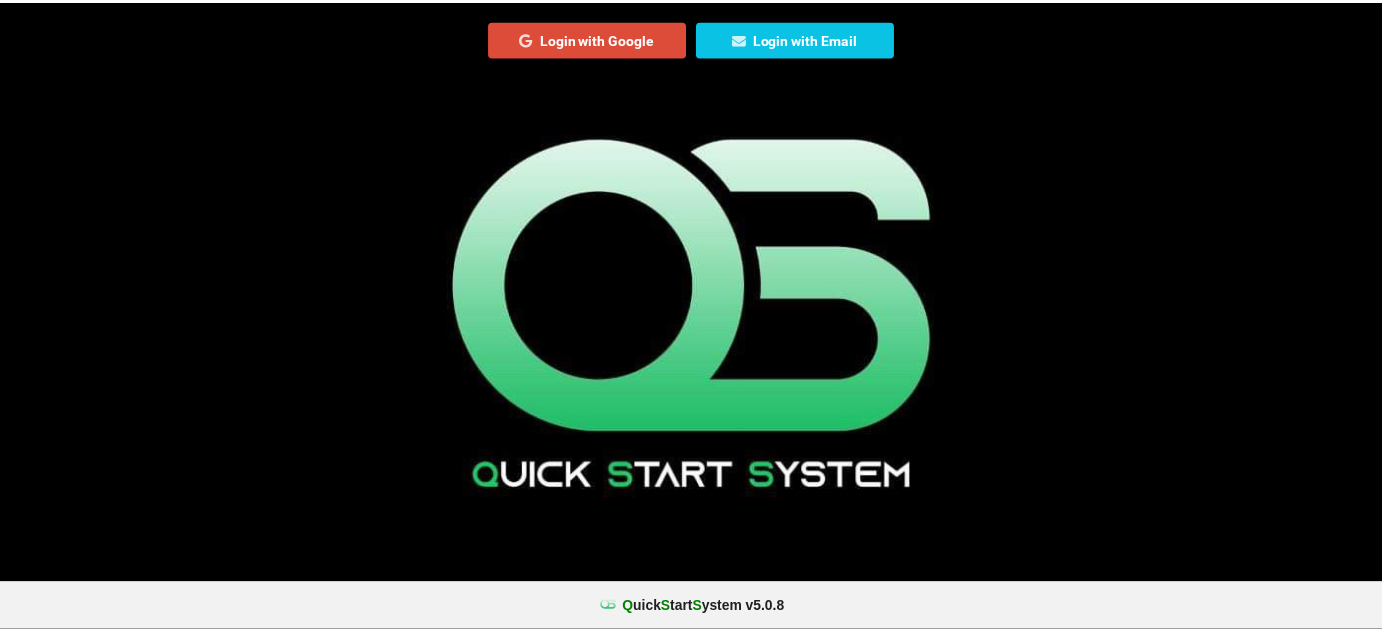scroll, scrollTop: 0, scrollLeft: 0, axis: both 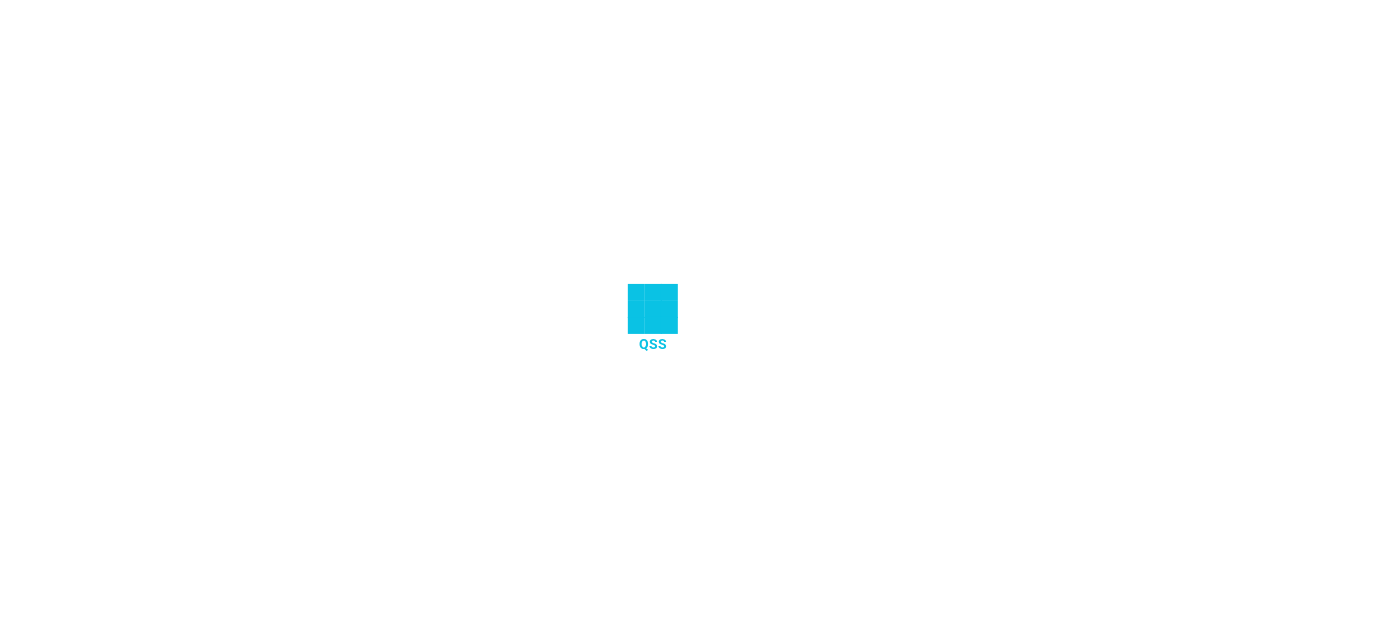 select on "25" 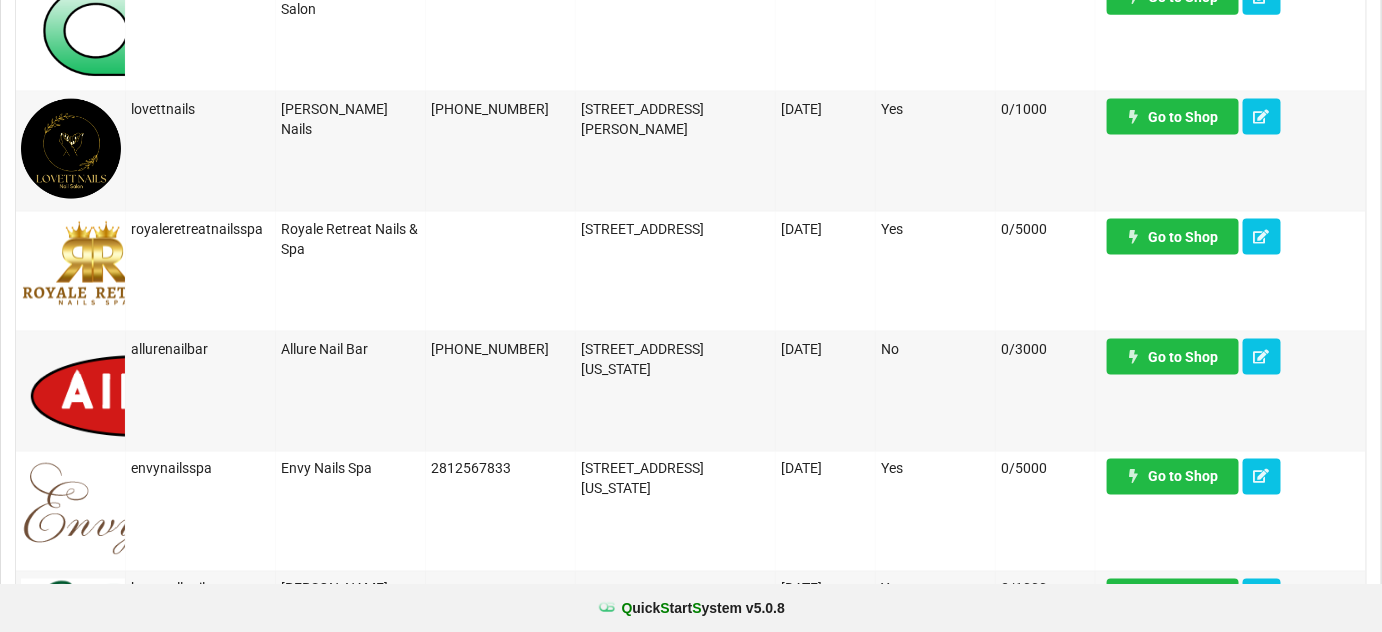 scroll, scrollTop: 1212, scrollLeft: 0, axis: vertical 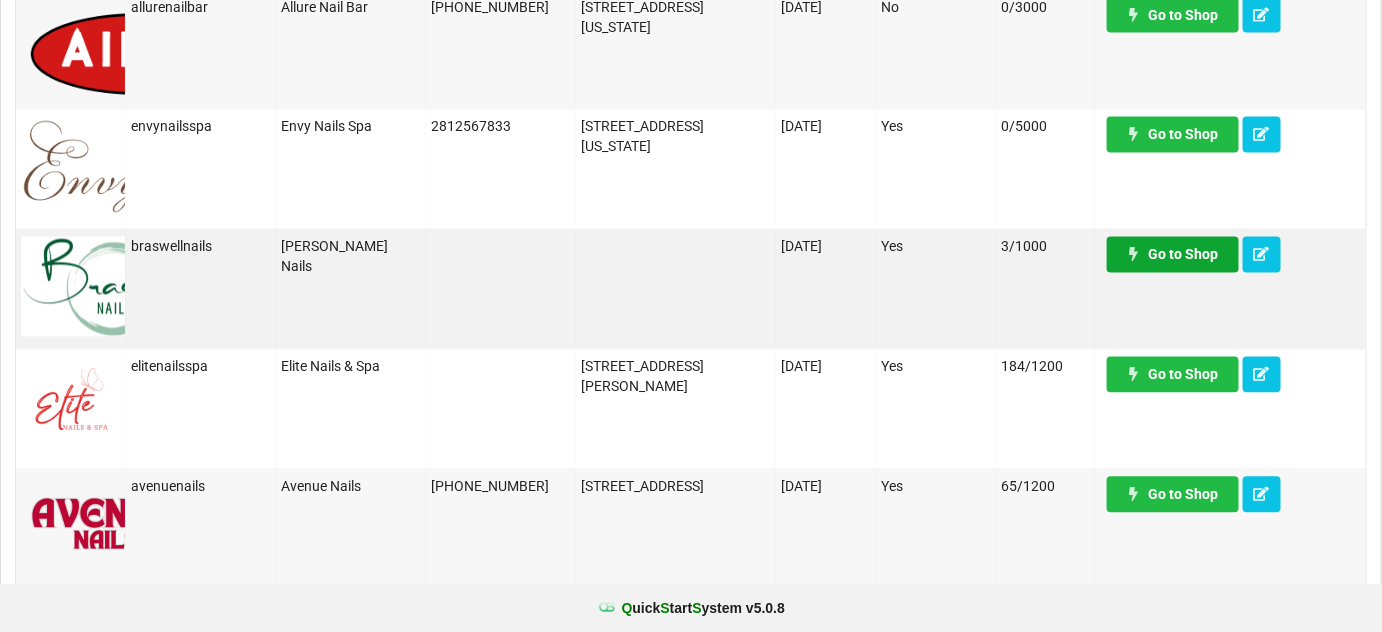 click on "Go to Shop" at bounding box center (1173, 255) 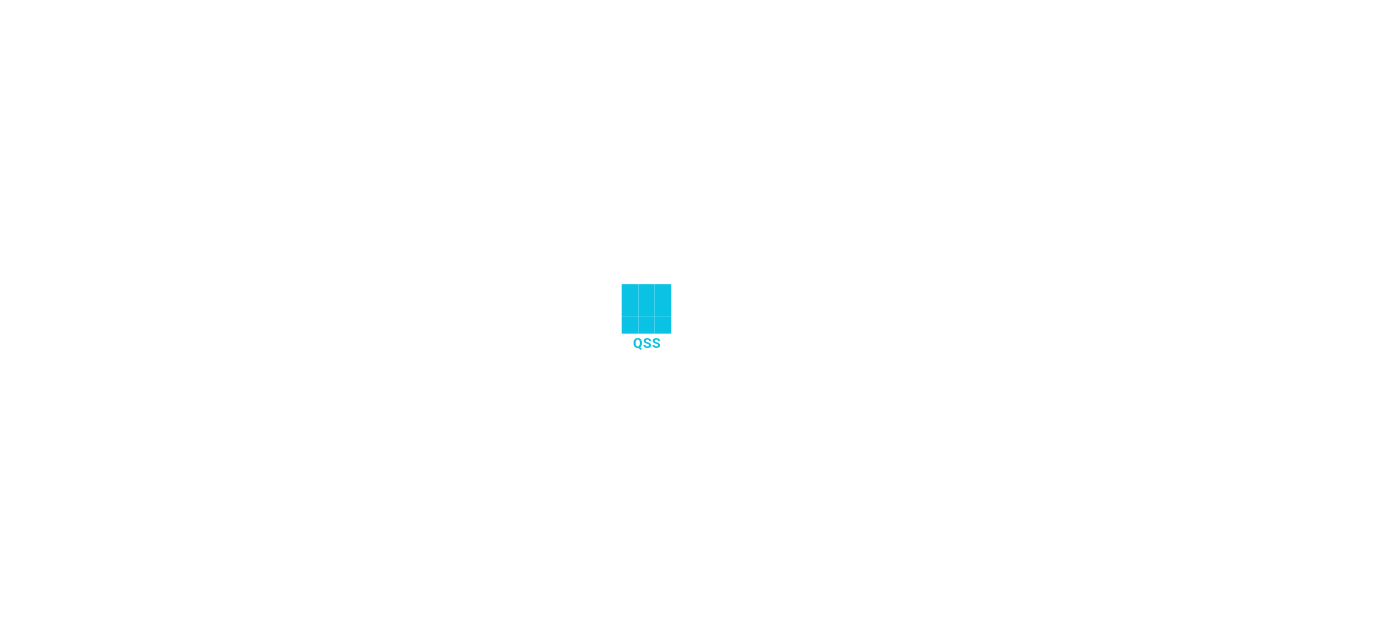 scroll, scrollTop: 0, scrollLeft: 0, axis: both 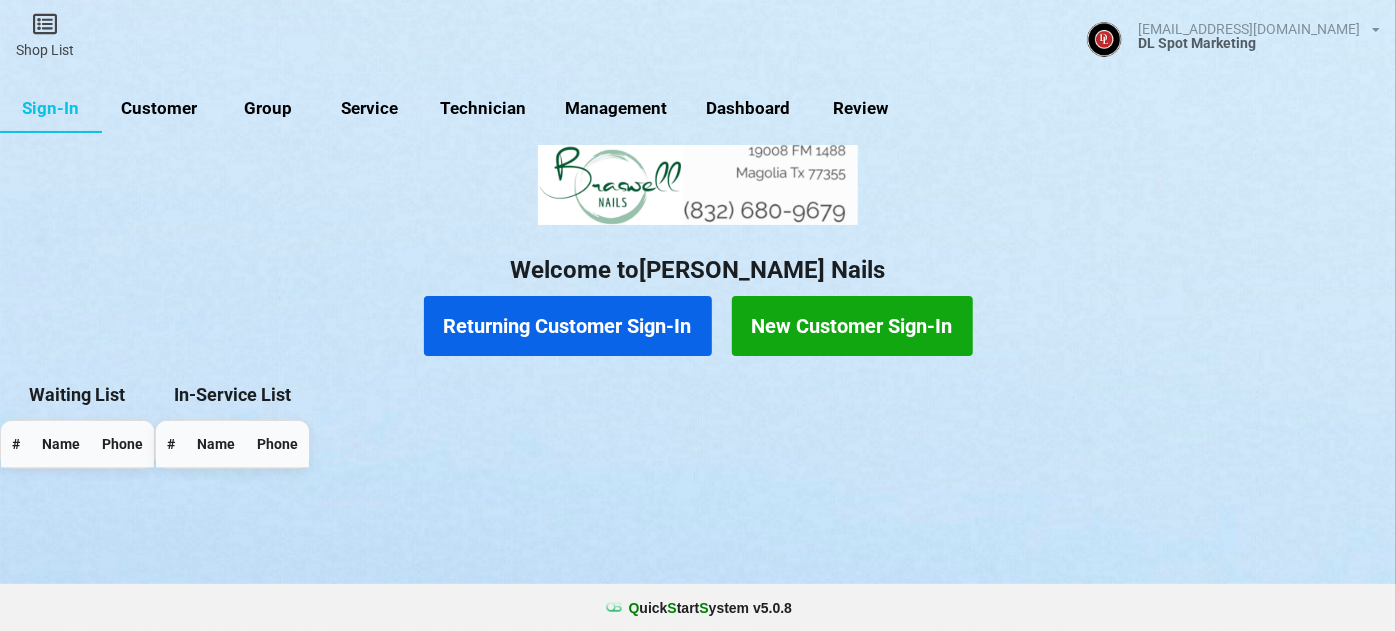 click on "Customer" at bounding box center (159, 109) 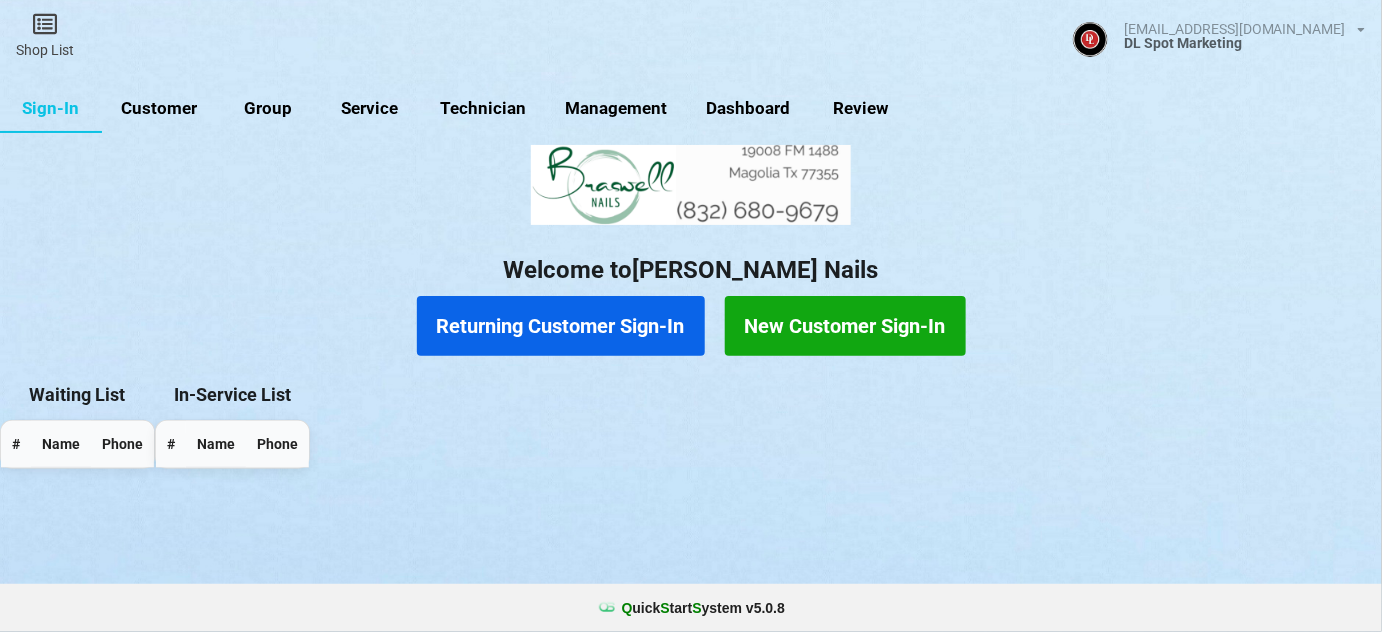 select on "25" 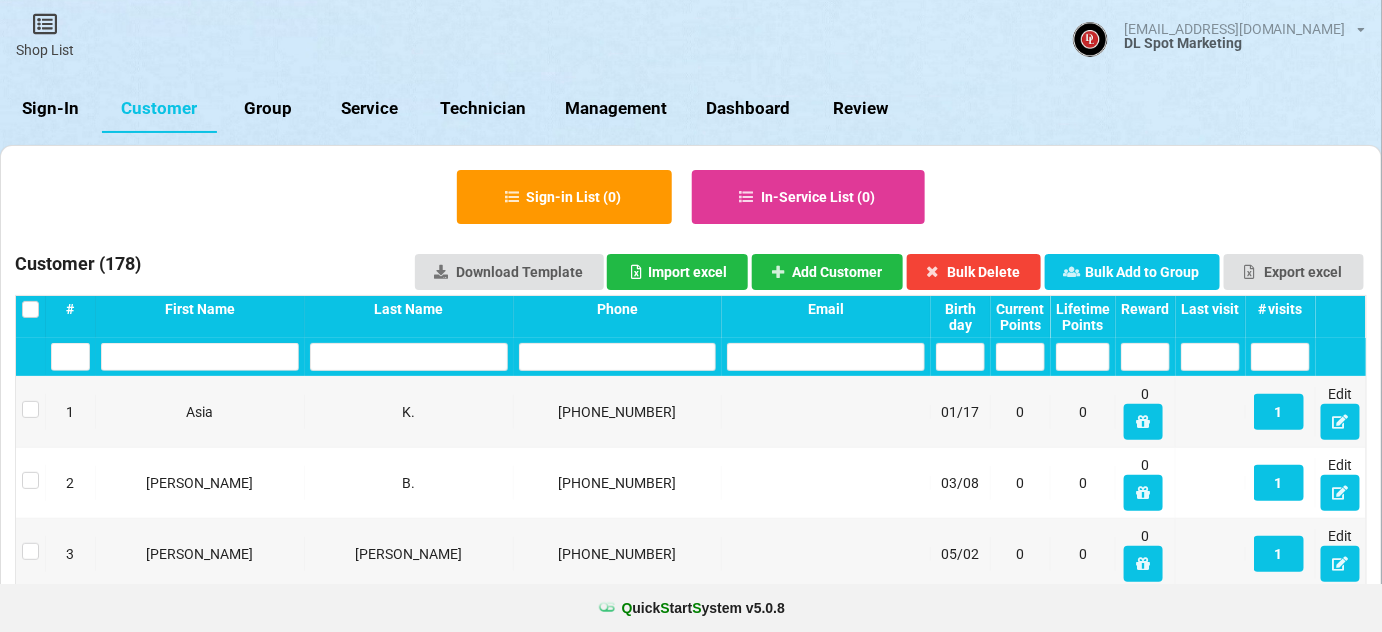 click at bounding box center [618, 357] 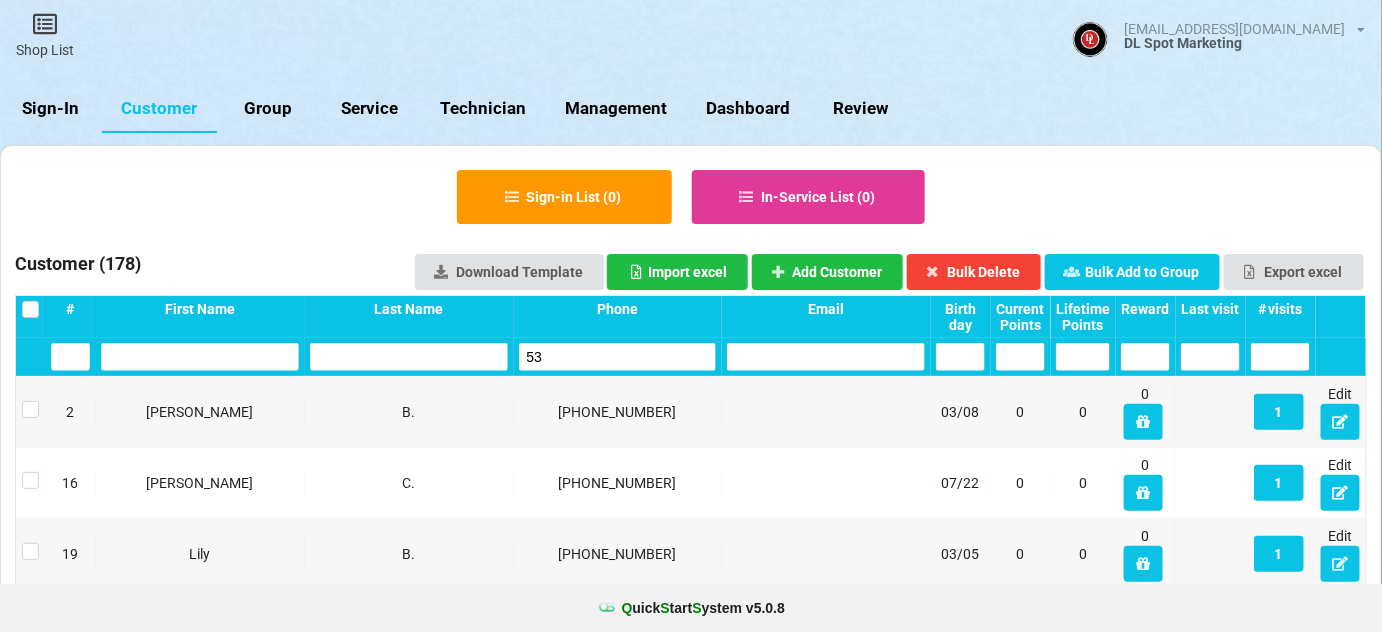 type on "5" 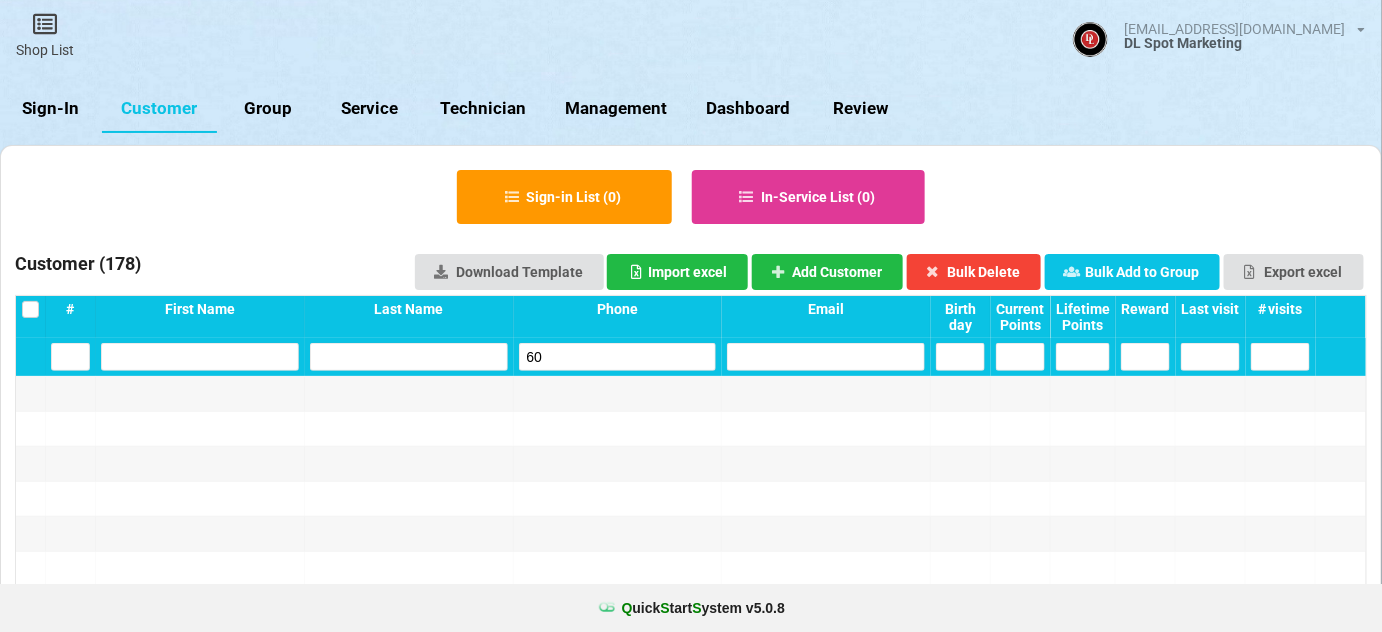 type on "6" 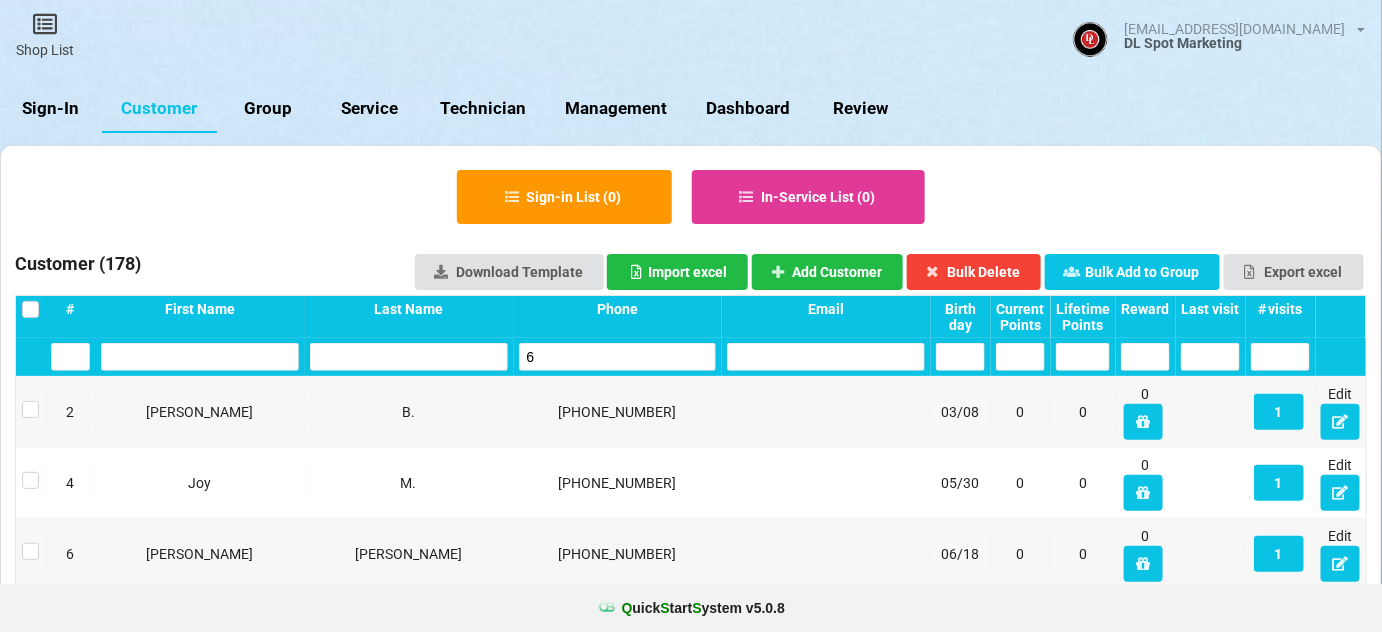 type 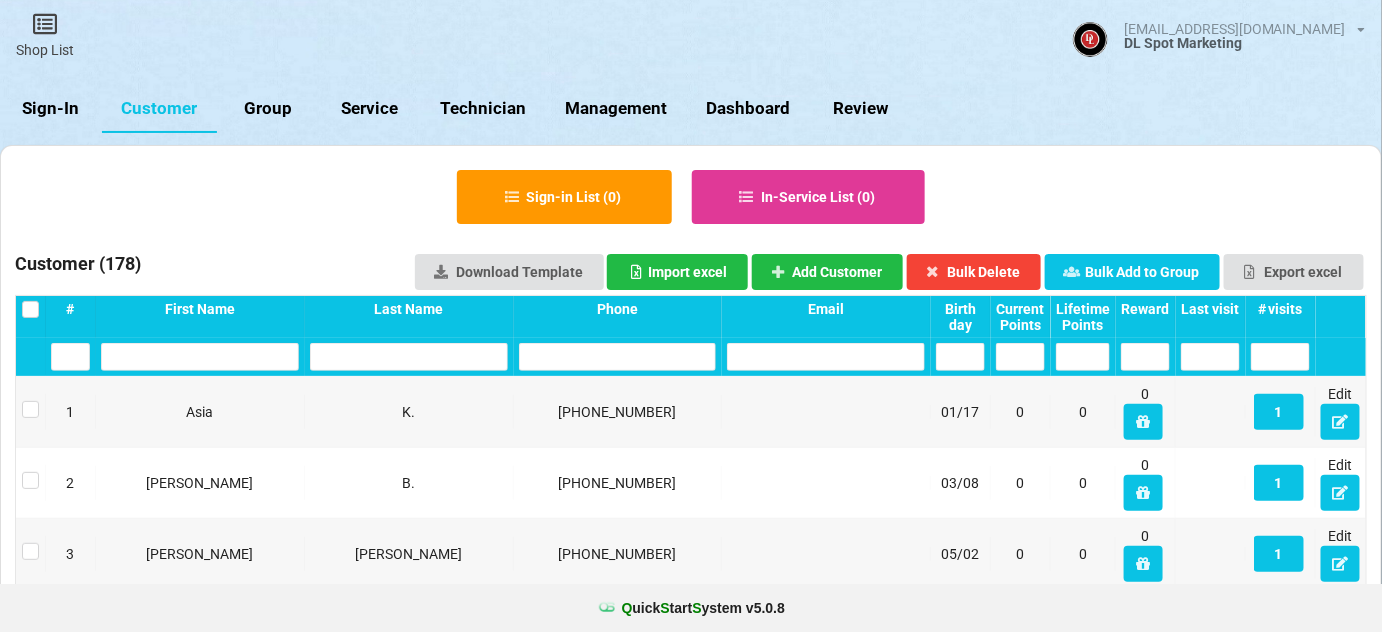 click at bounding box center (201, 357) 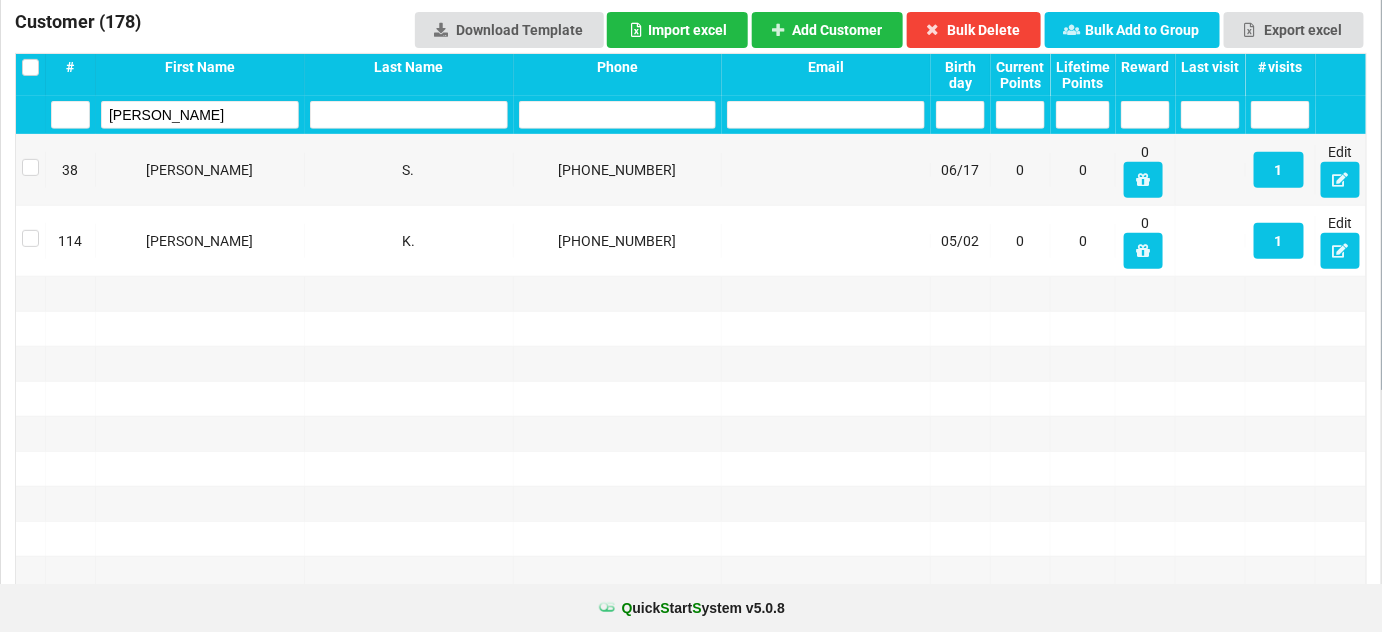 scroll, scrollTop: 121, scrollLeft: 0, axis: vertical 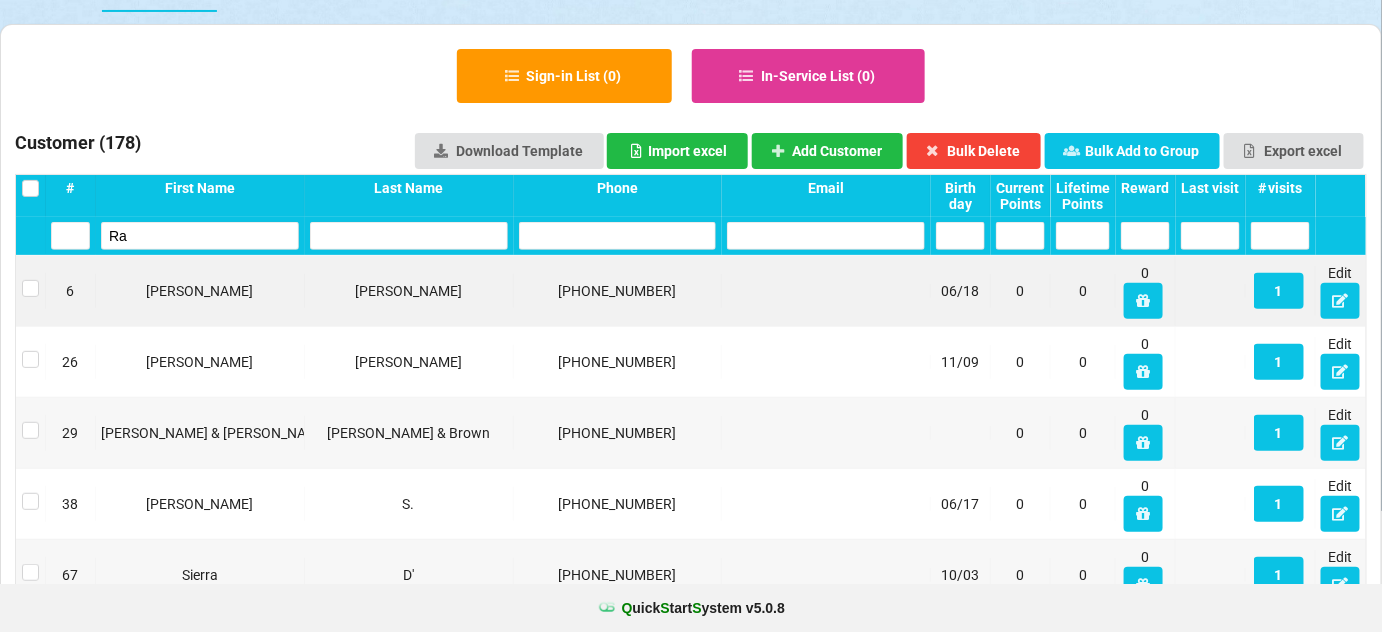 type on "R" 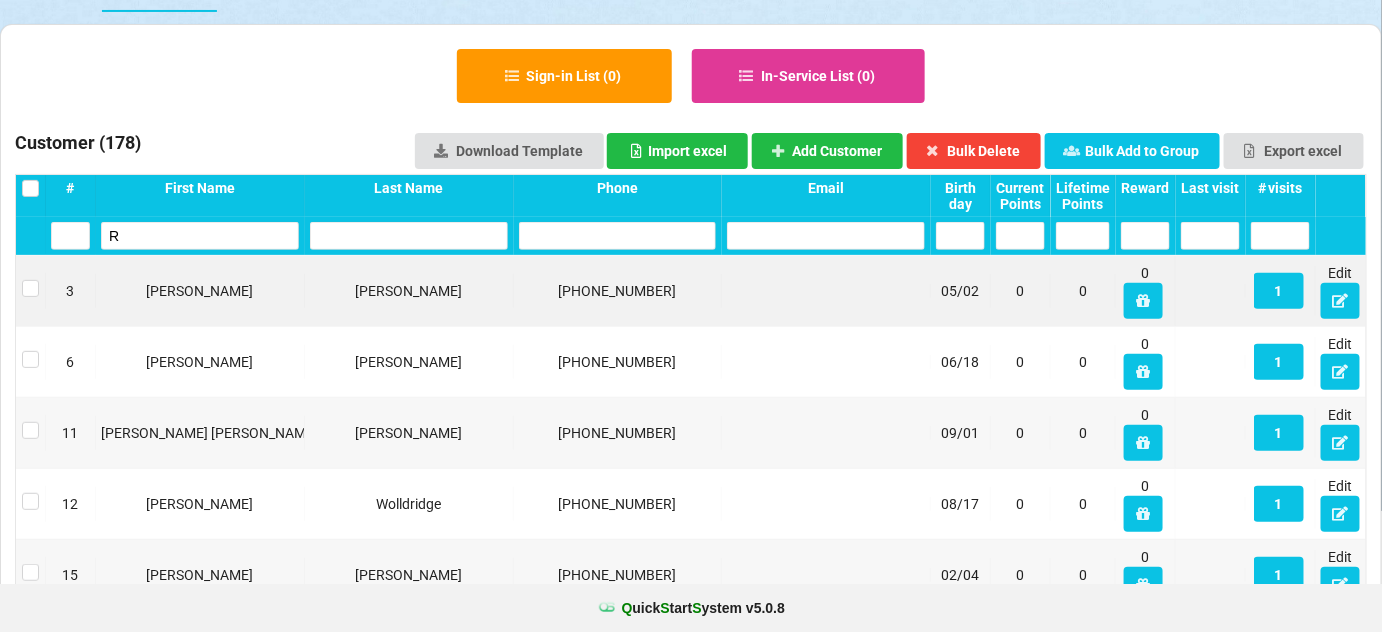type 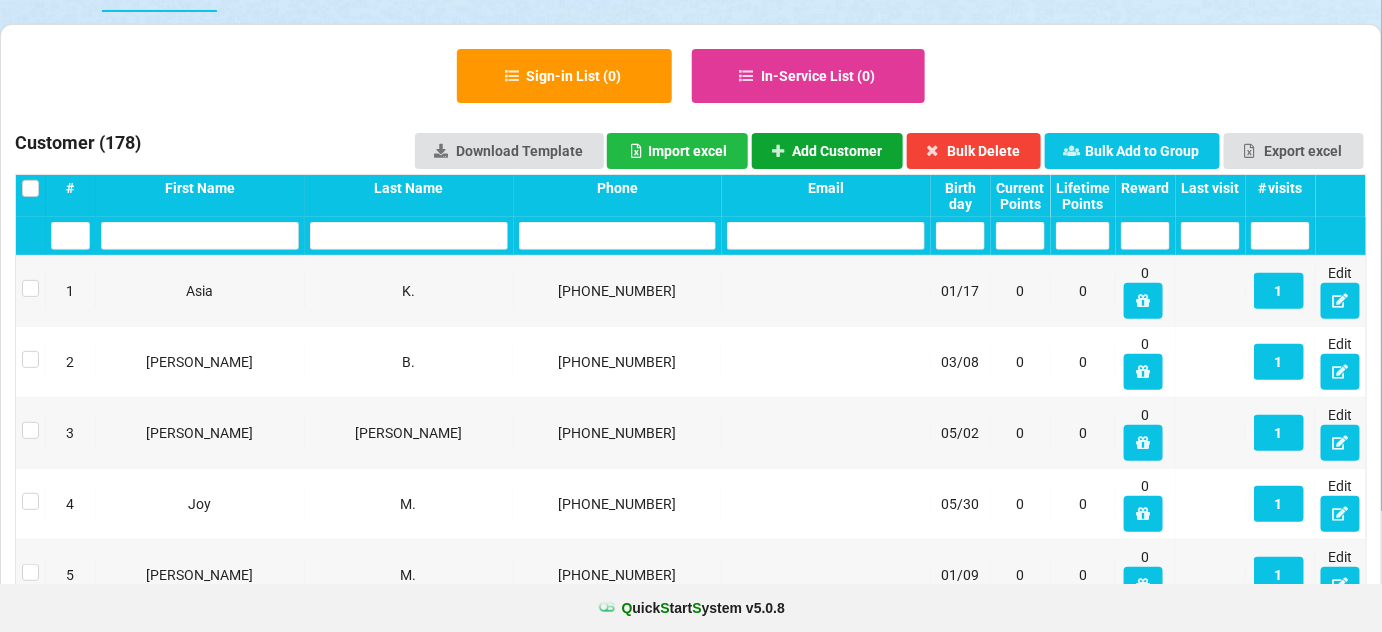 click on "Add Customer" at bounding box center [828, 151] 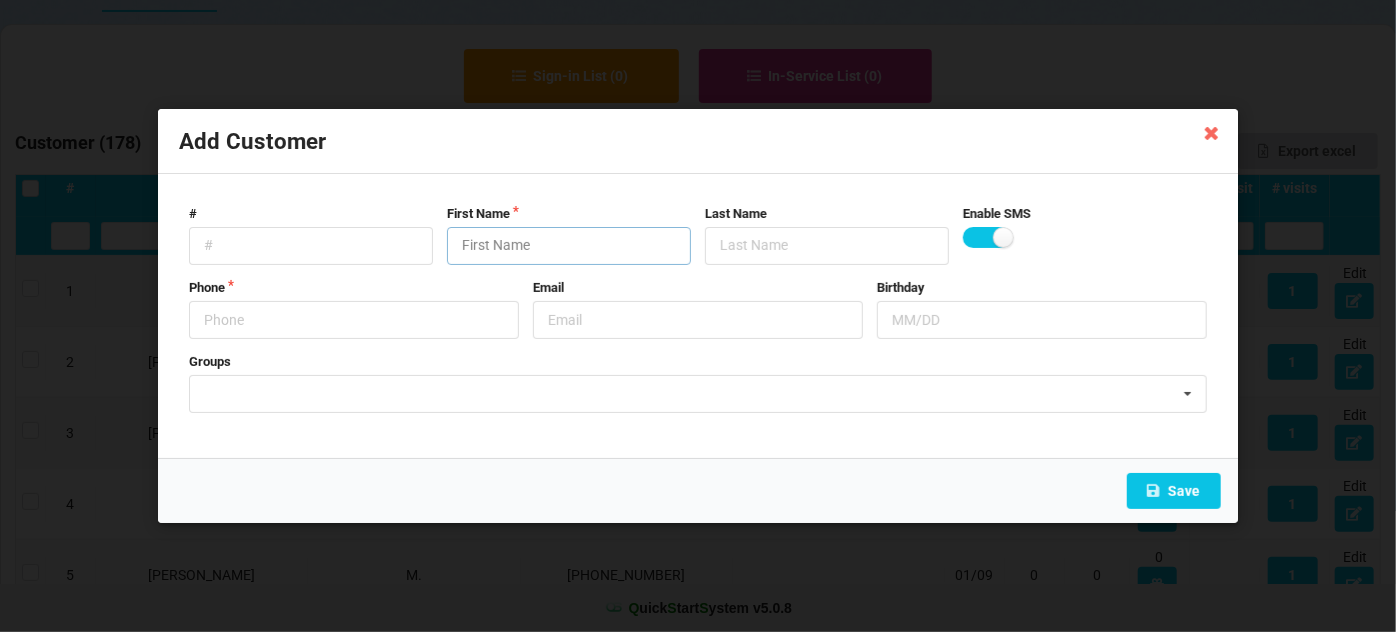 click at bounding box center [569, 246] 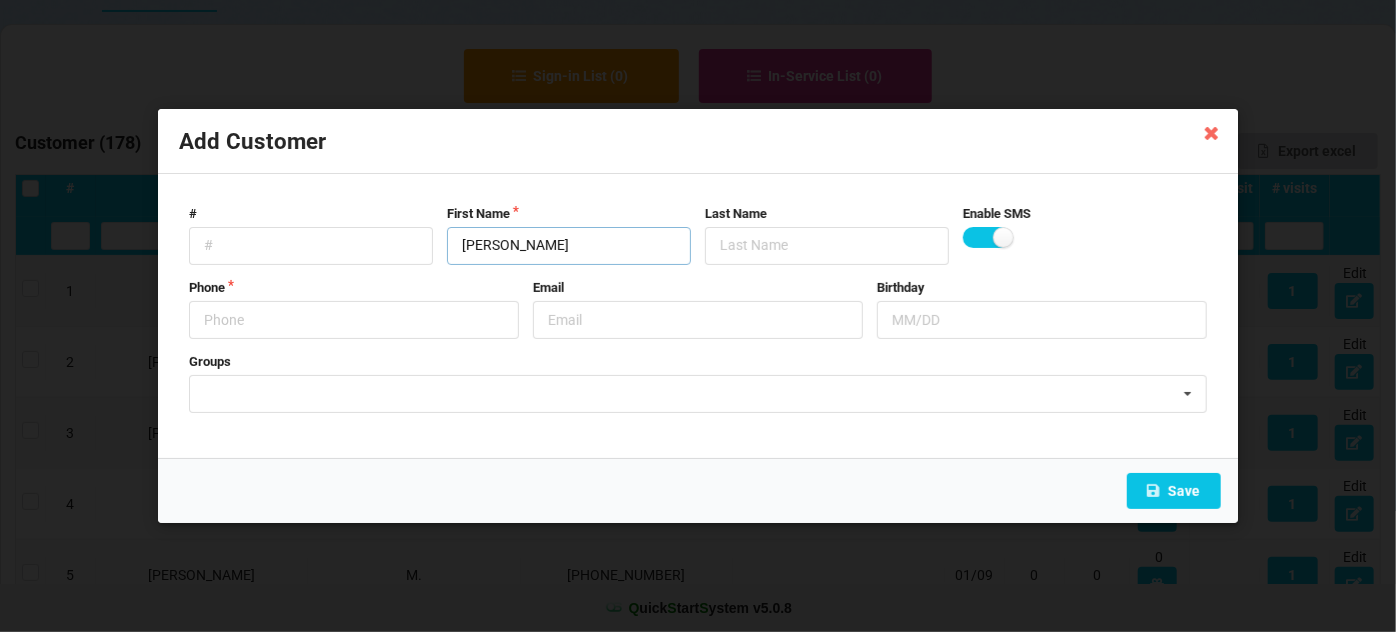 type on "[PERSON_NAME]" 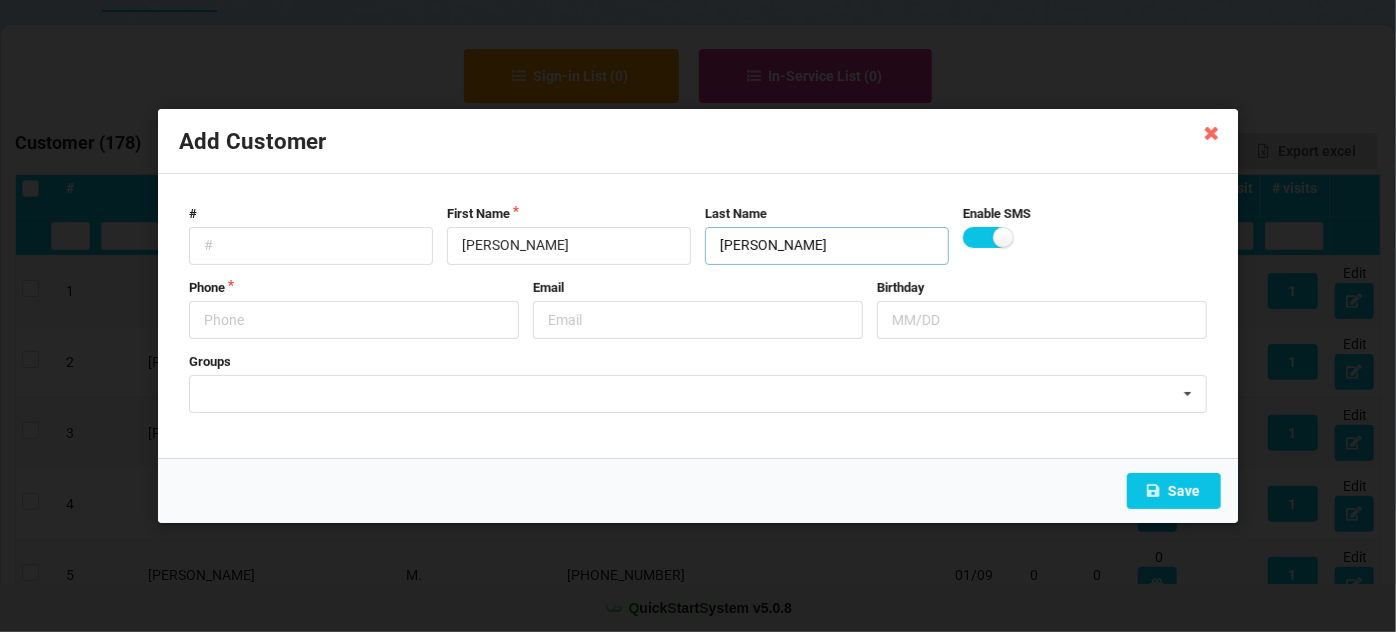 type on "[PERSON_NAME]" 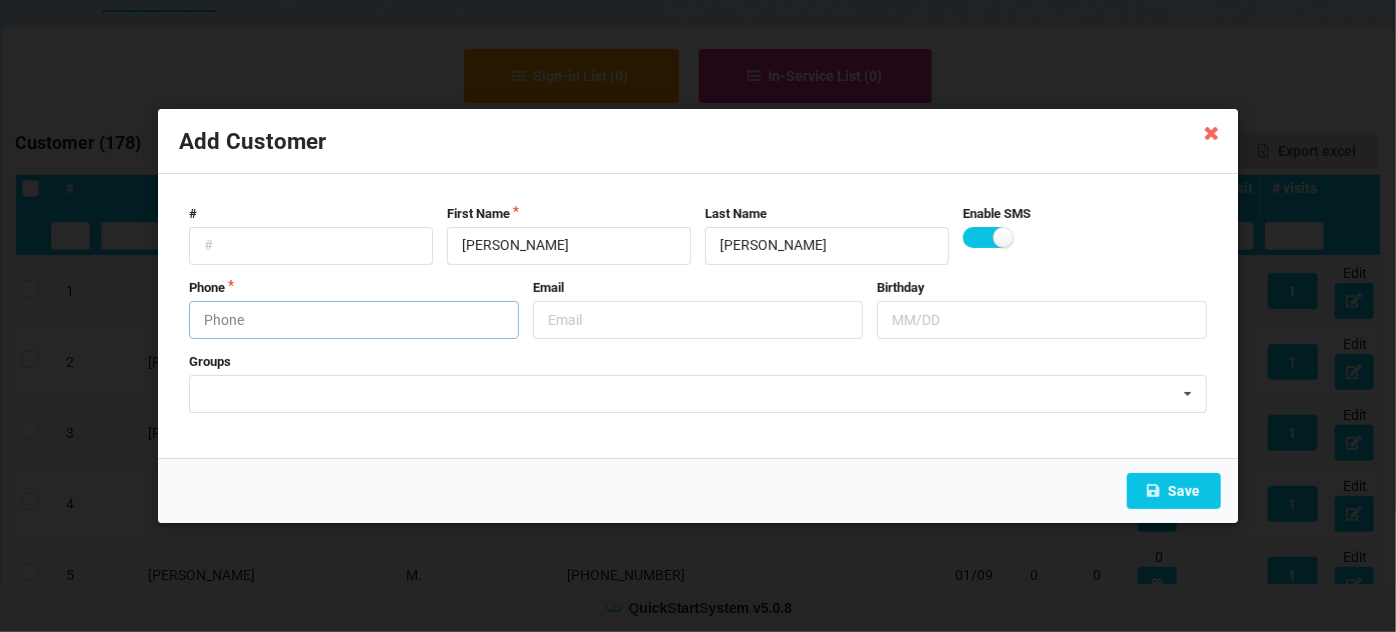 click at bounding box center (354, 320) 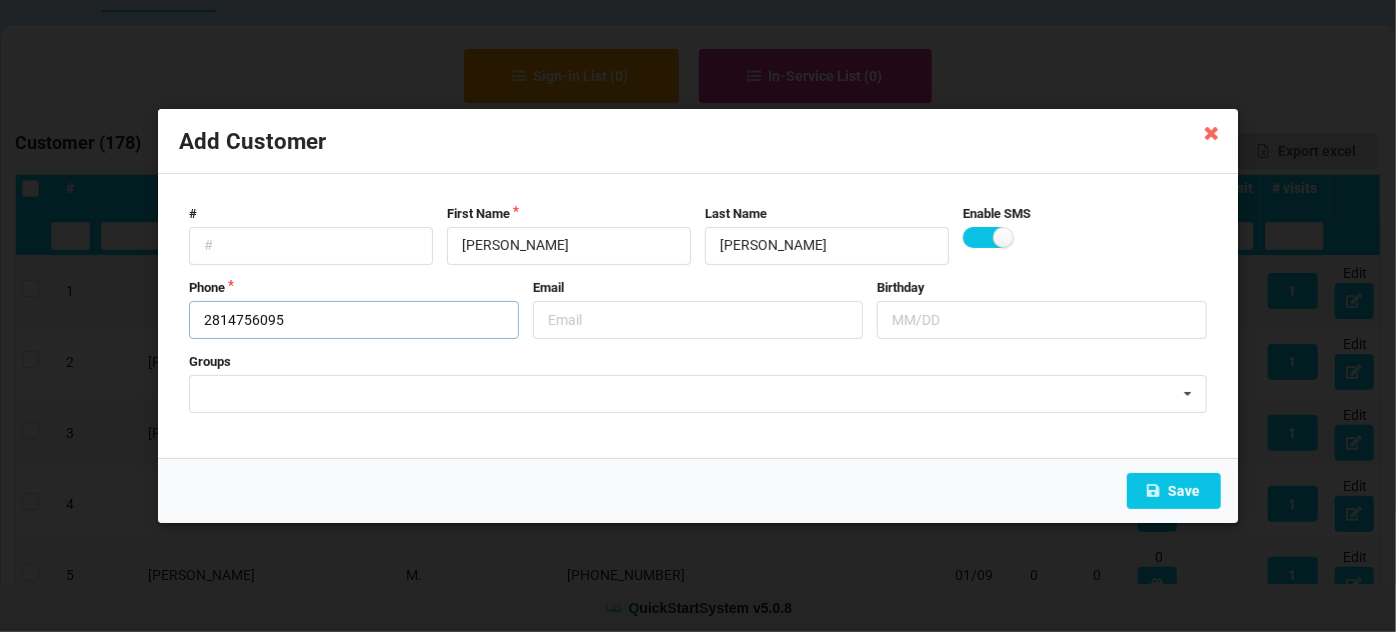 type on "2814756095" 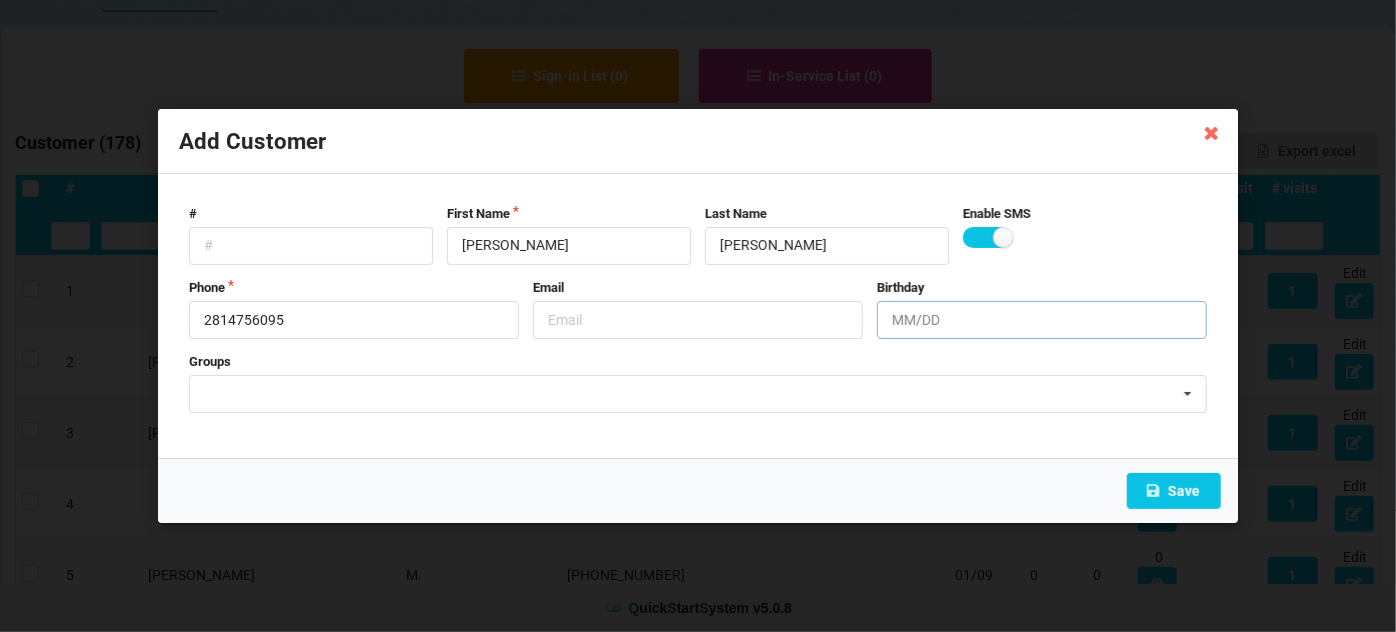 click at bounding box center (1042, 320) 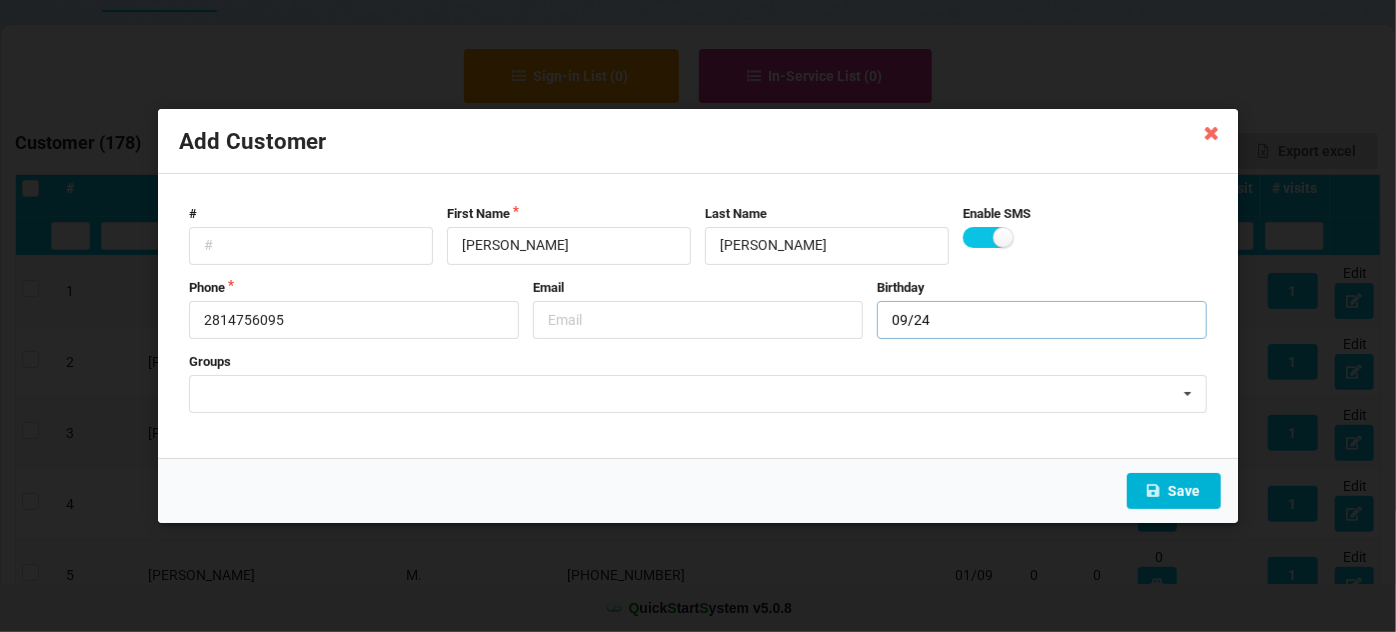 type on "09/24" 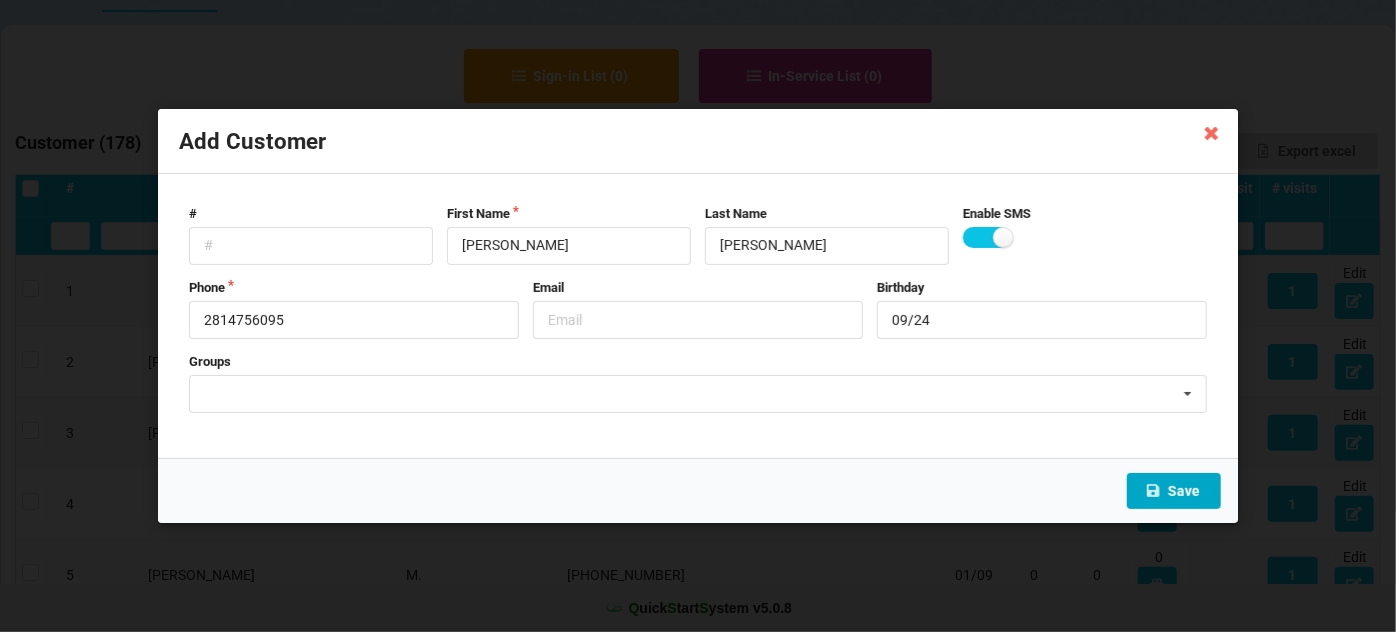 click on "Save" at bounding box center [1174, 491] 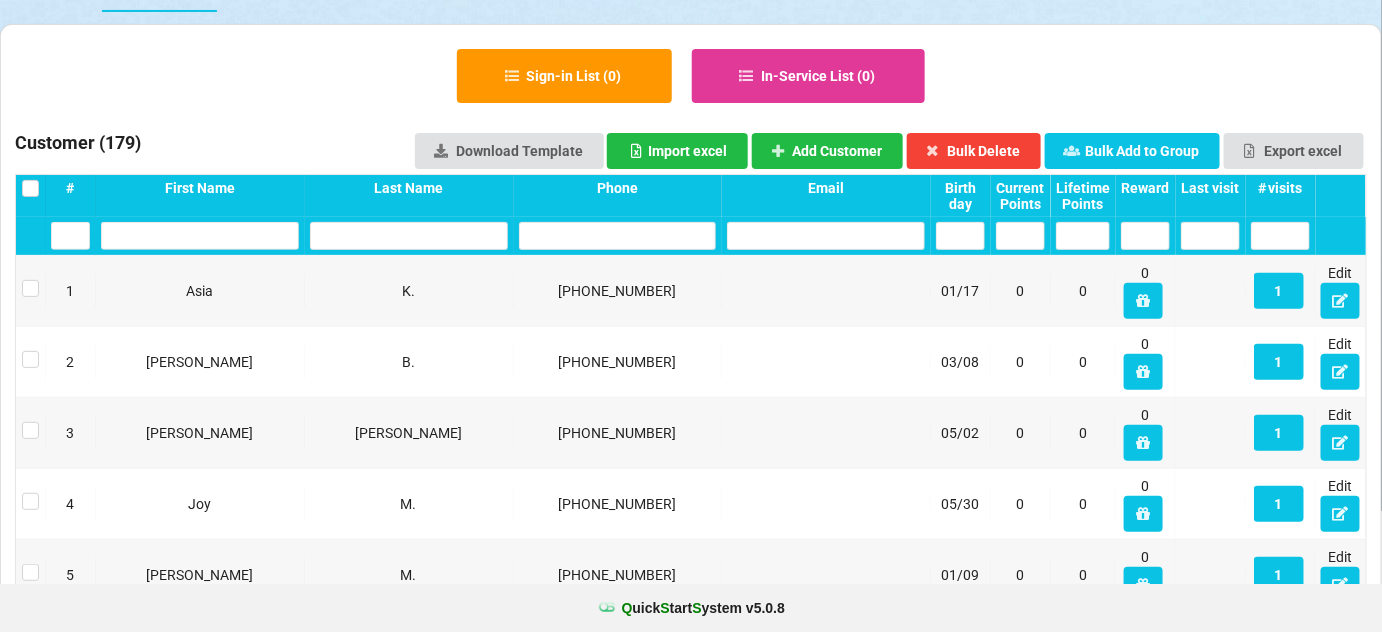 click at bounding box center [618, 236] 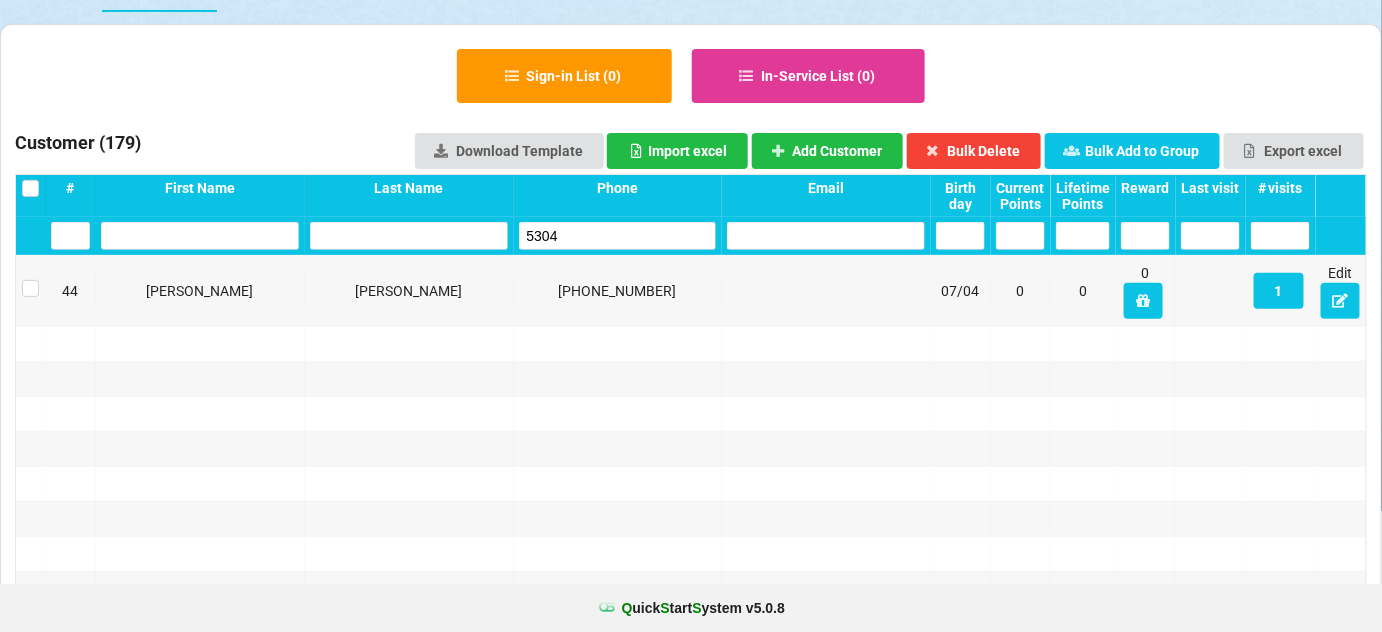click on "5304" at bounding box center [618, 236] 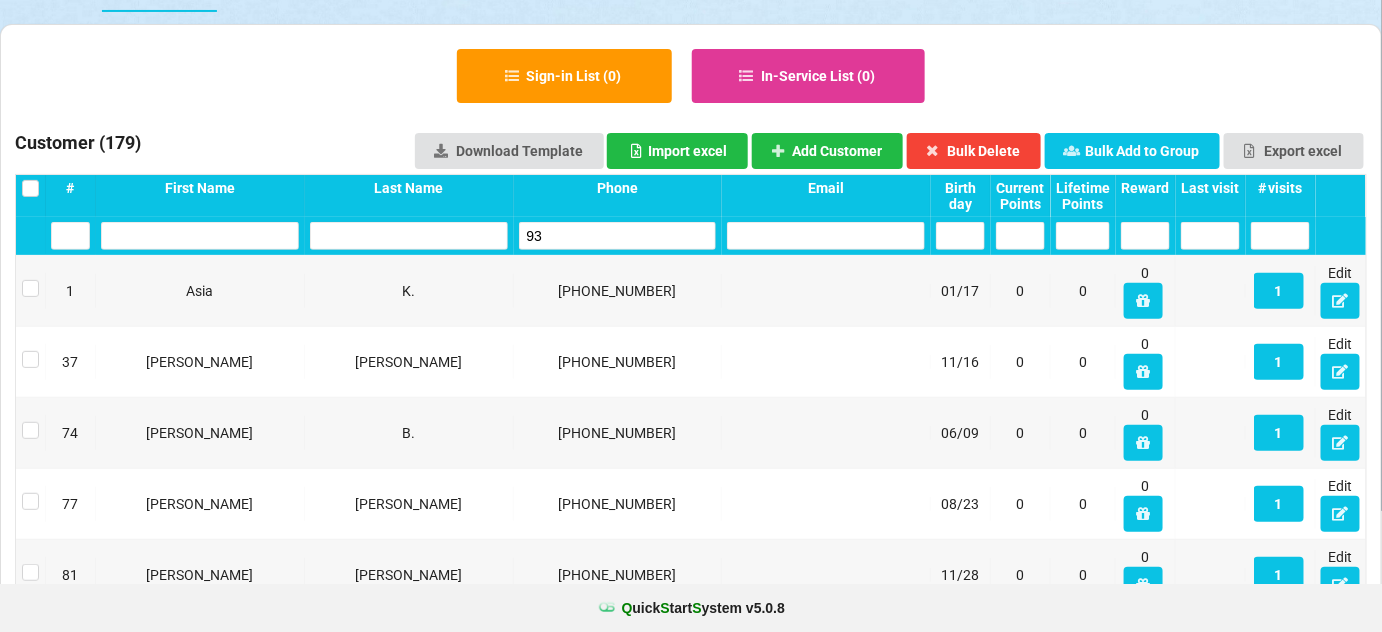 type on "9" 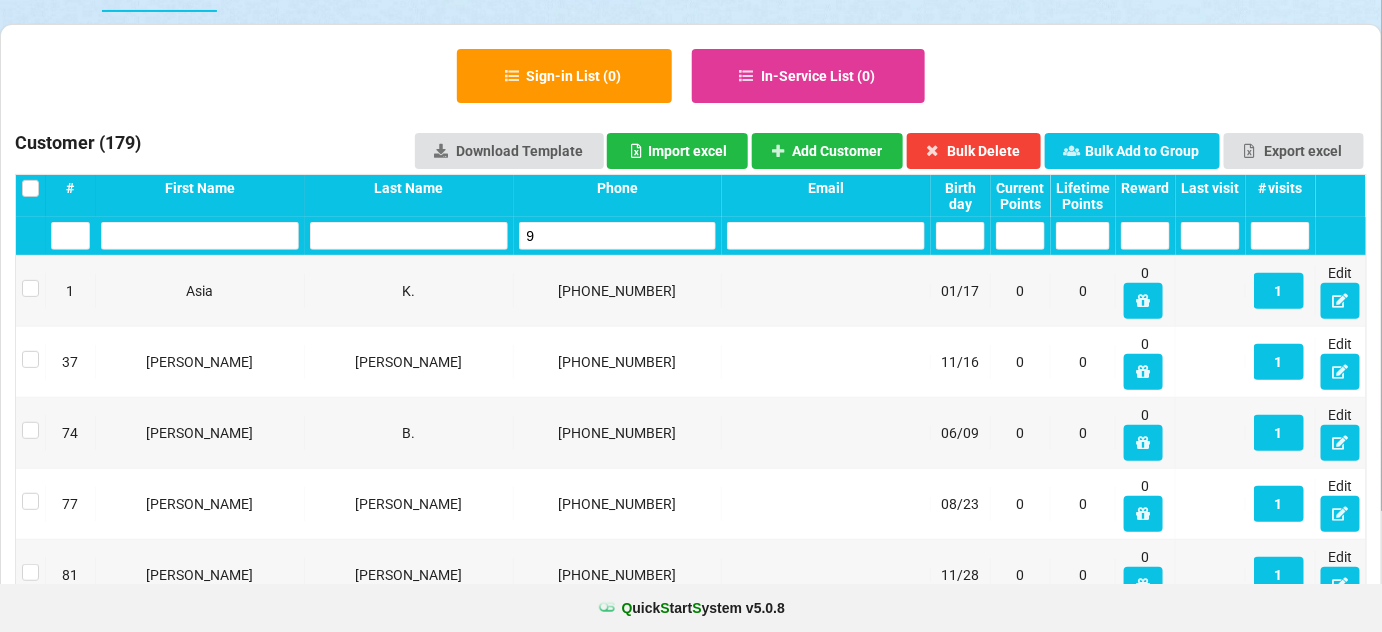 type 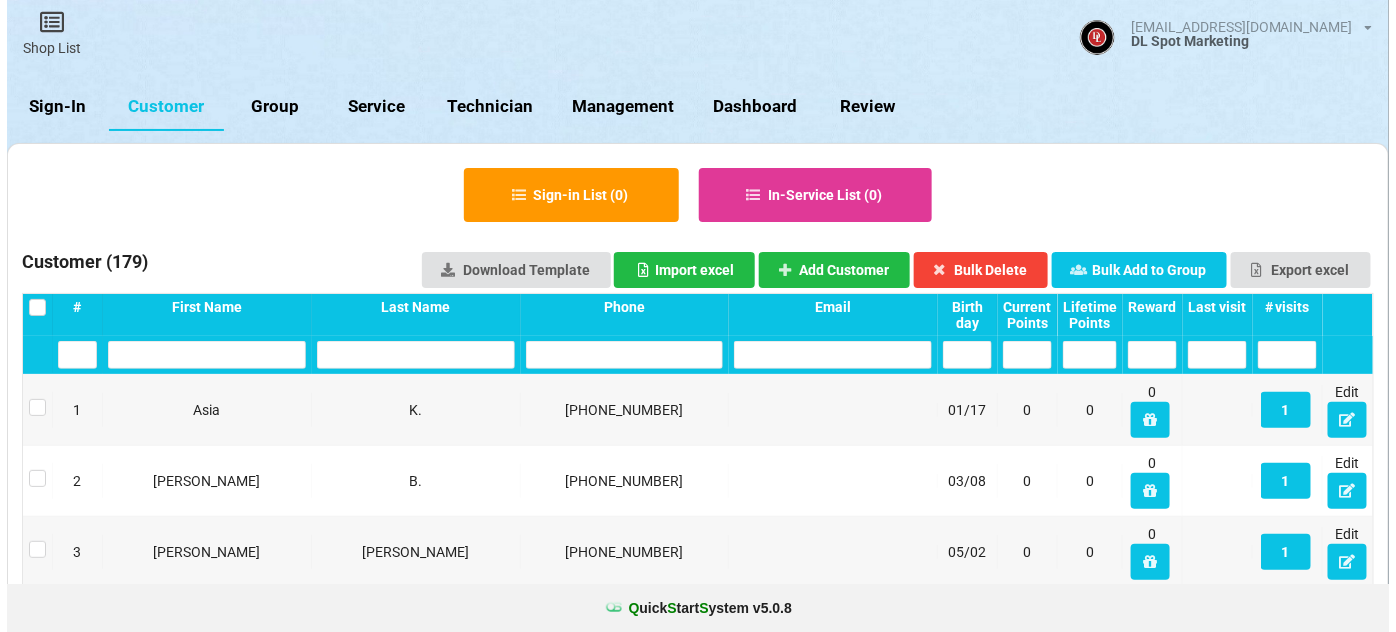 scroll, scrollTop: 0, scrollLeft: 0, axis: both 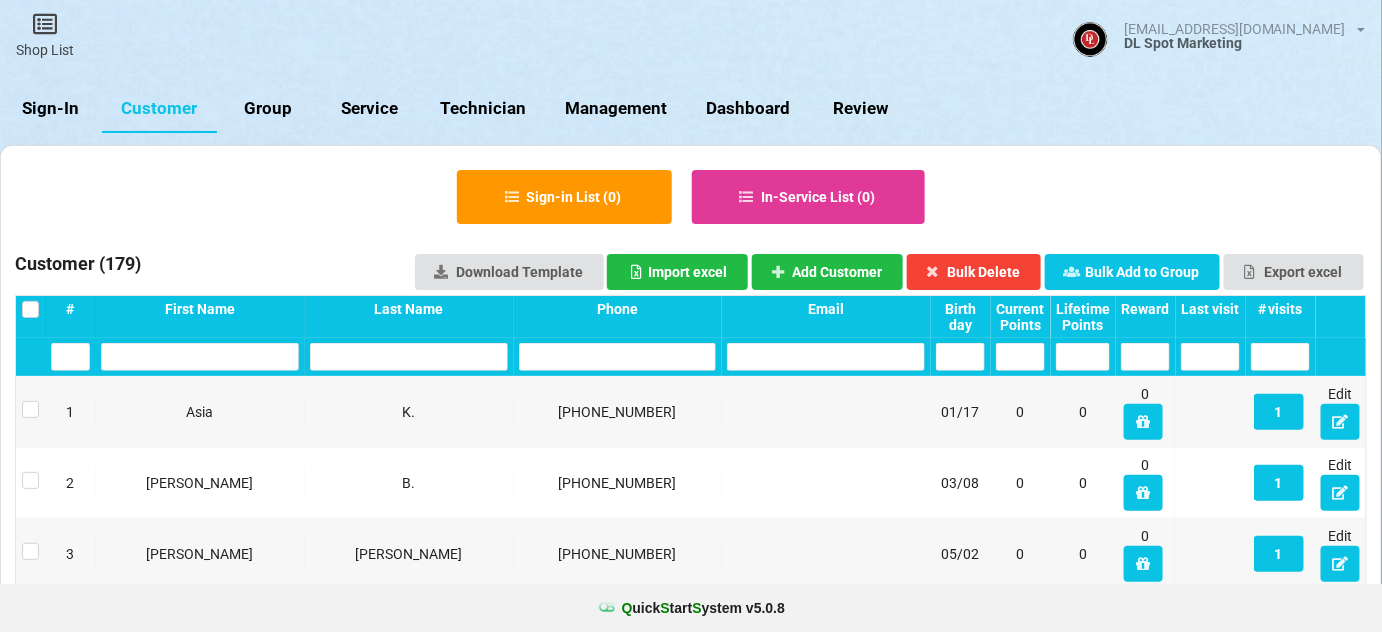 click on "Sign-In" at bounding box center [51, 109] 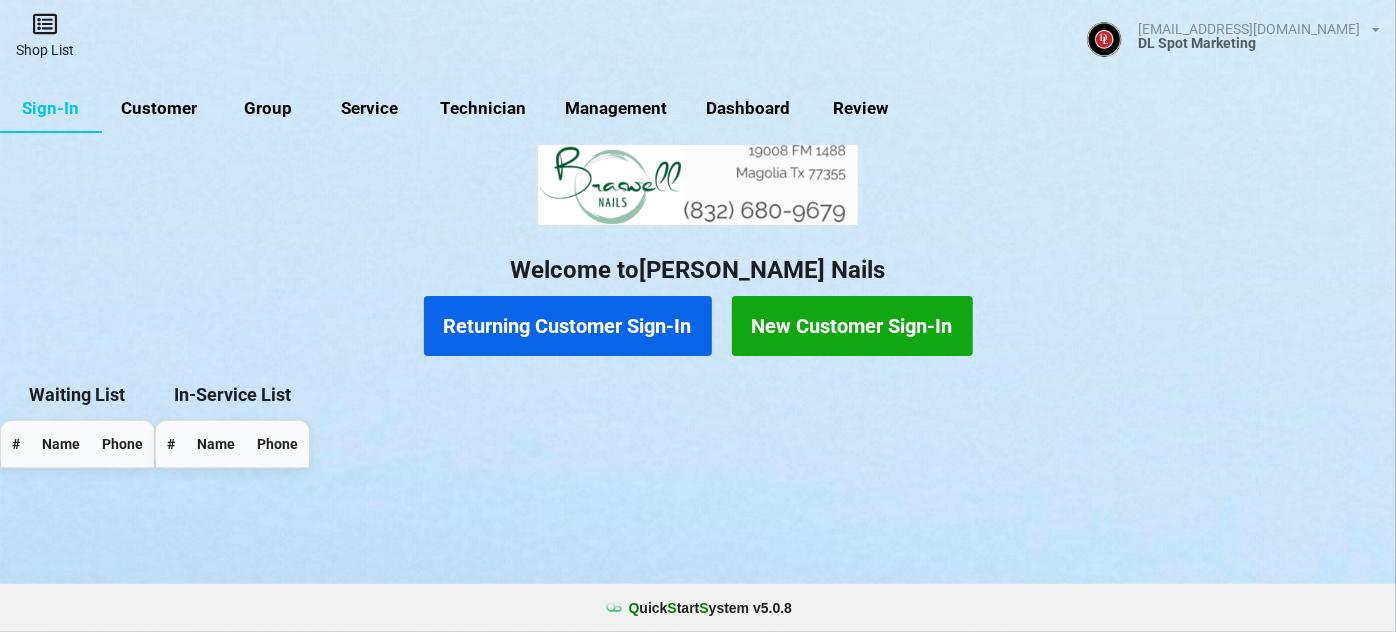 click on "Shop List" at bounding box center [45, 35] 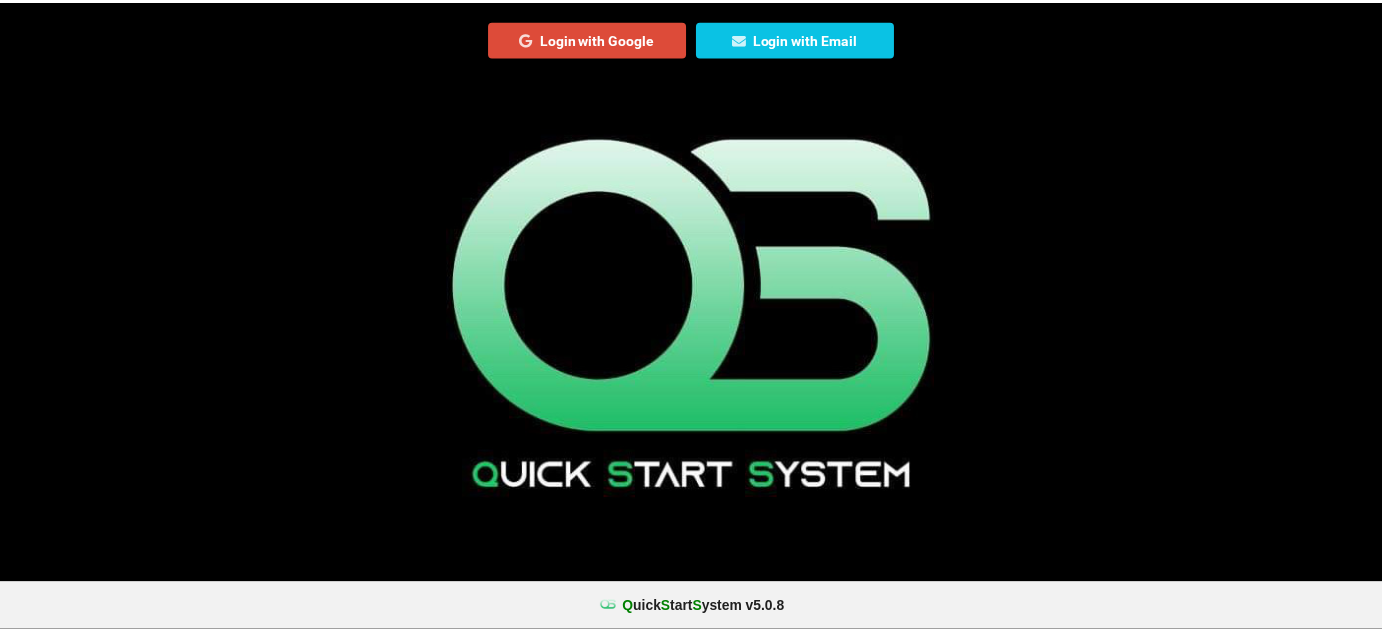 scroll, scrollTop: 0, scrollLeft: 0, axis: both 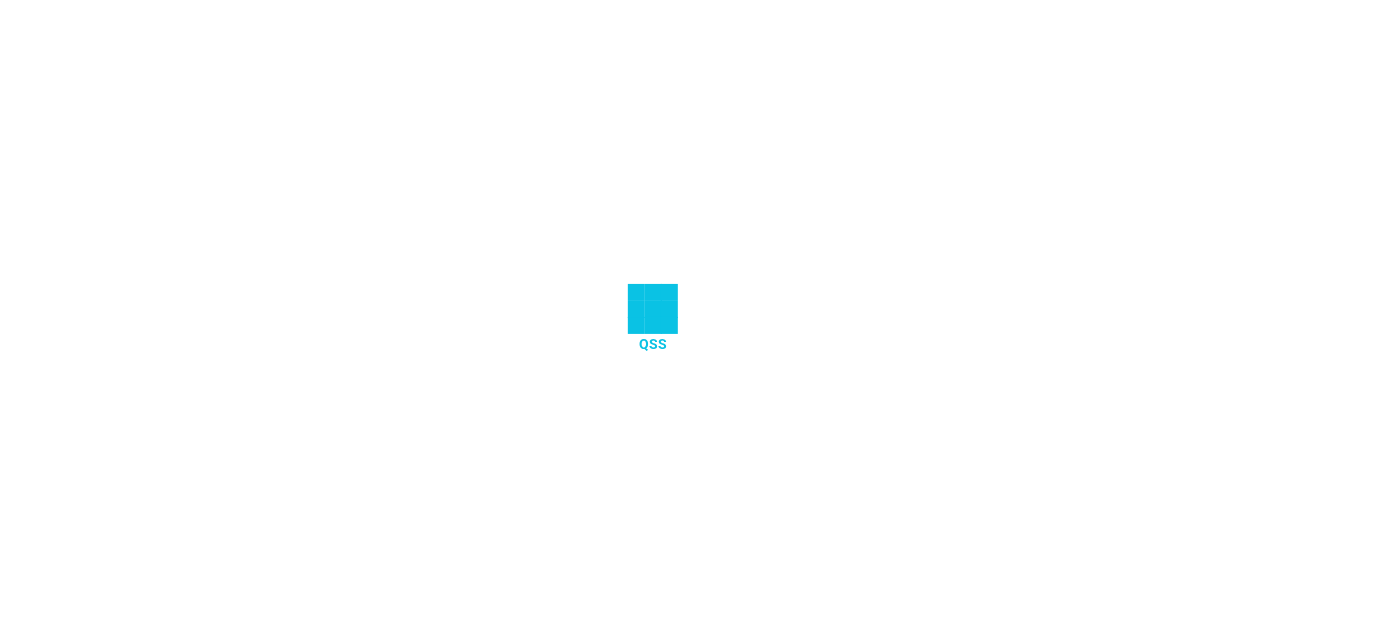 select on "25" 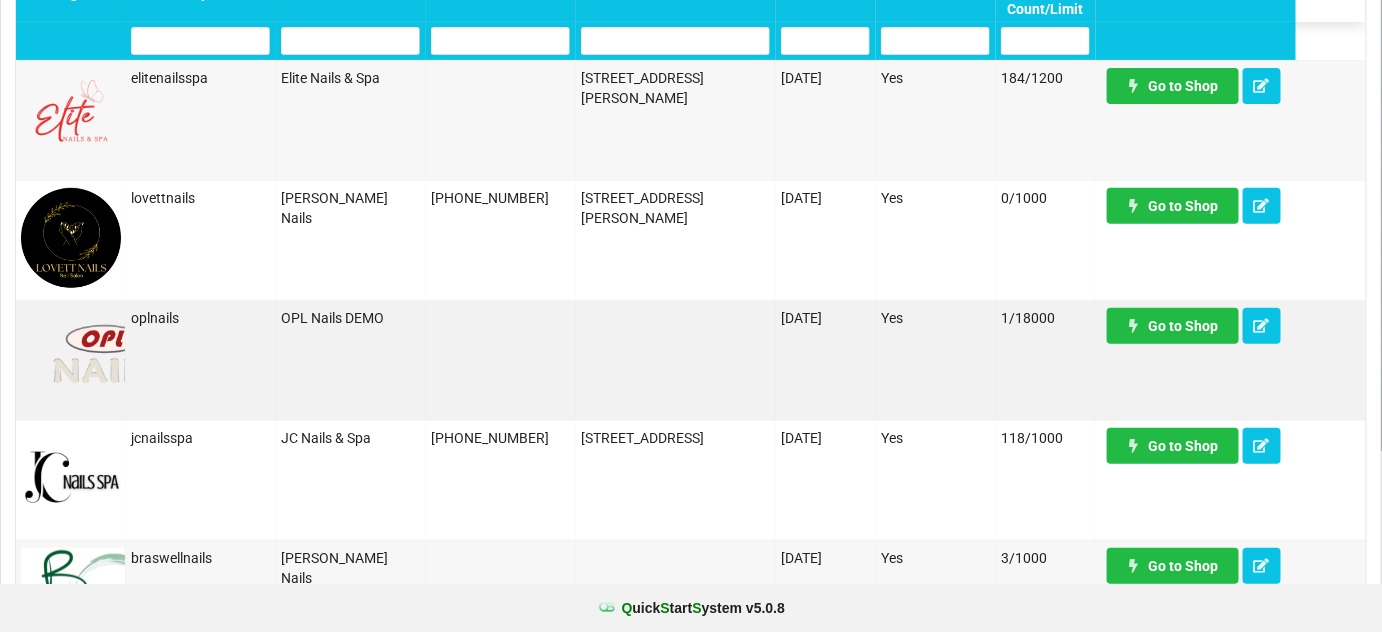 scroll, scrollTop: 242, scrollLeft: 0, axis: vertical 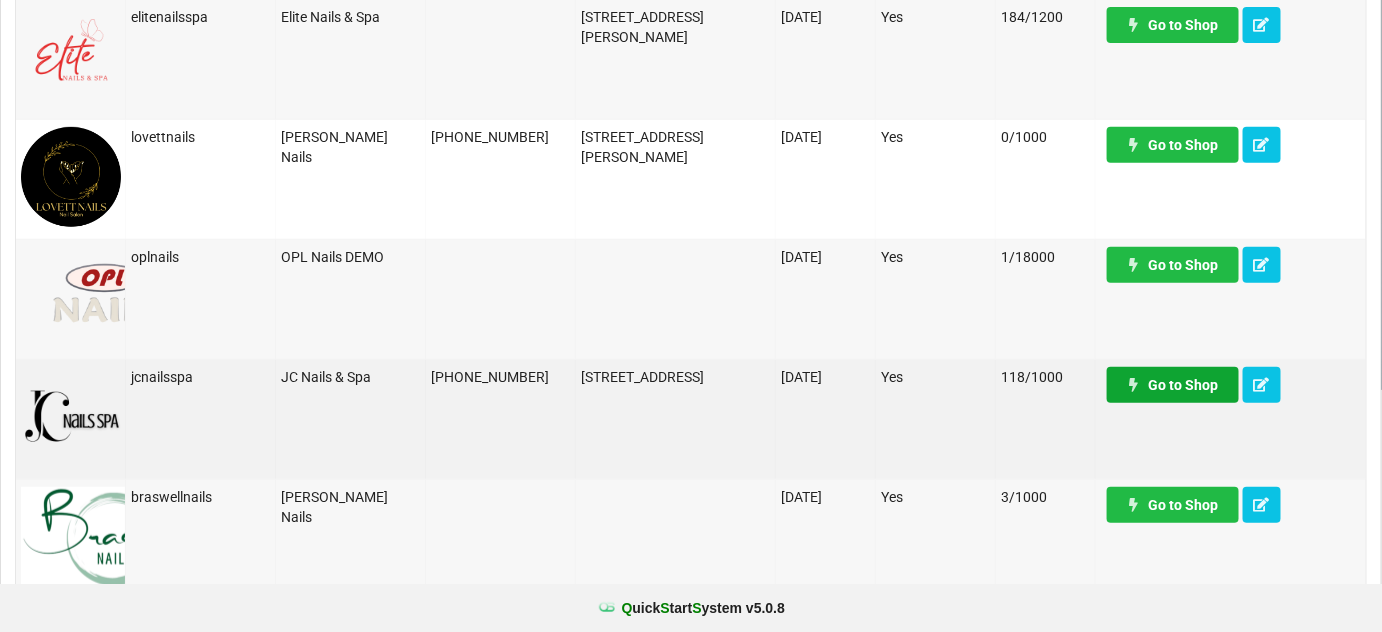 click on "Go to Shop" at bounding box center (1173, 385) 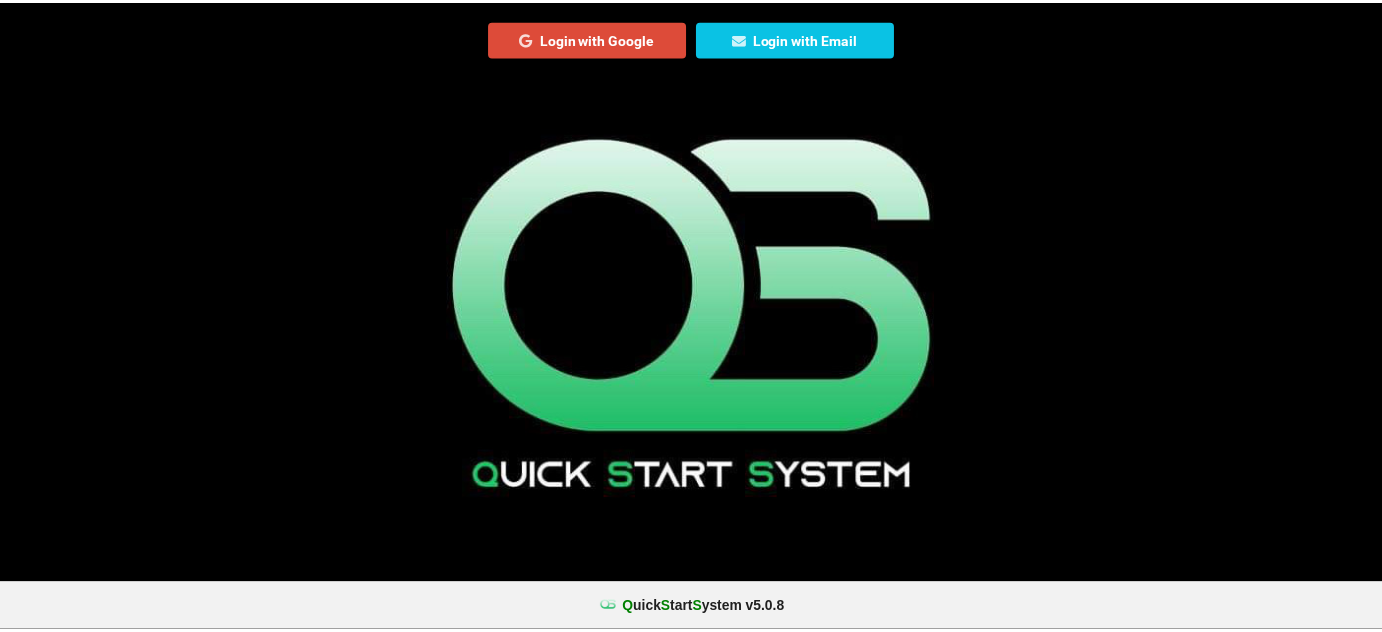 scroll, scrollTop: 0, scrollLeft: 0, axis: both 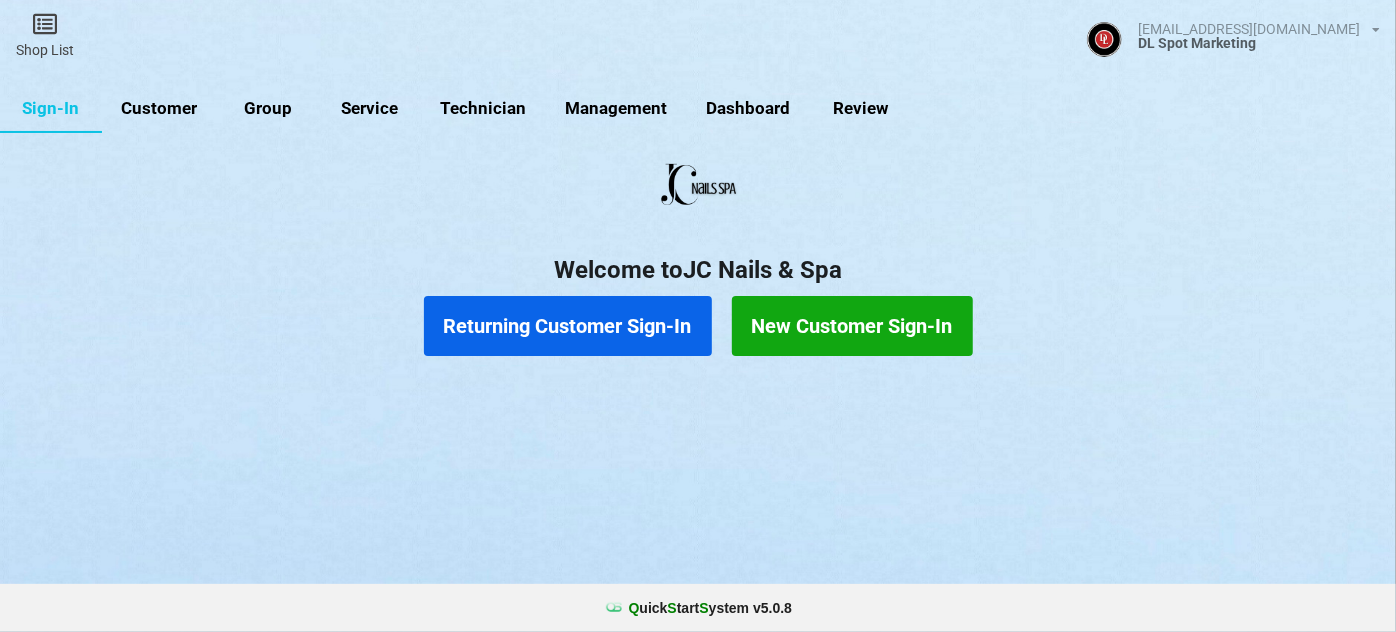 click on "Returning Customer Sign-In" at bounding box center (568, 326) 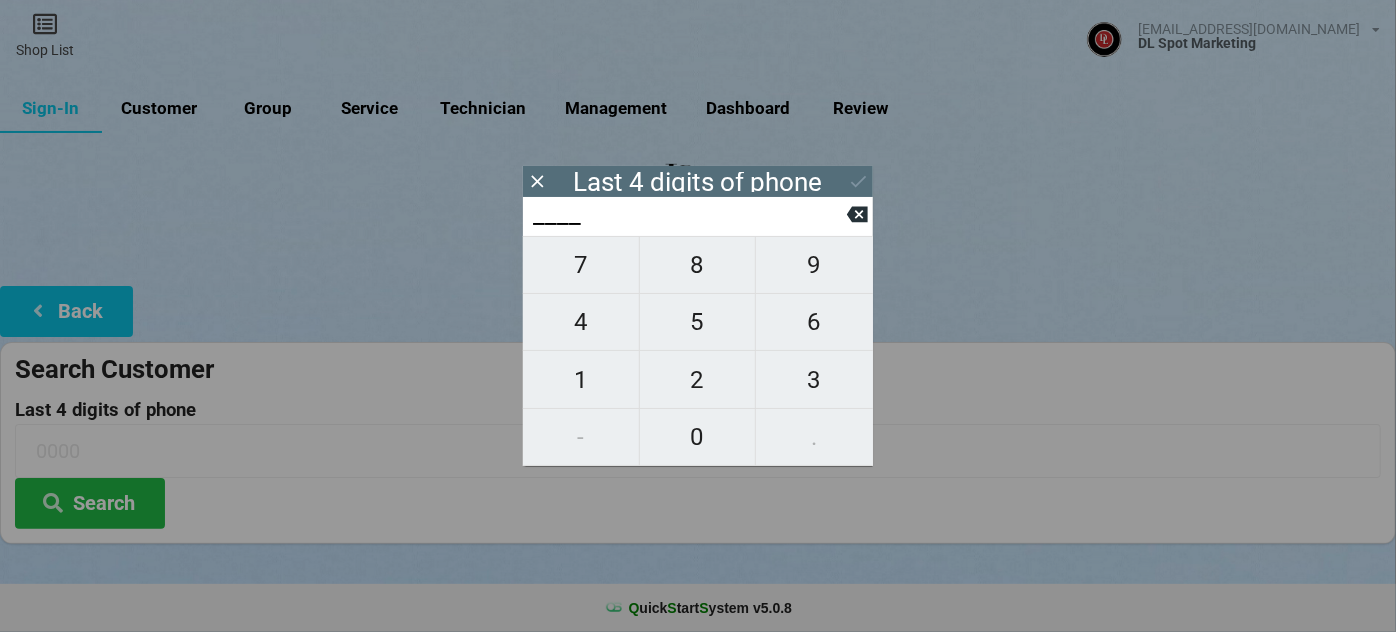type on "8___" 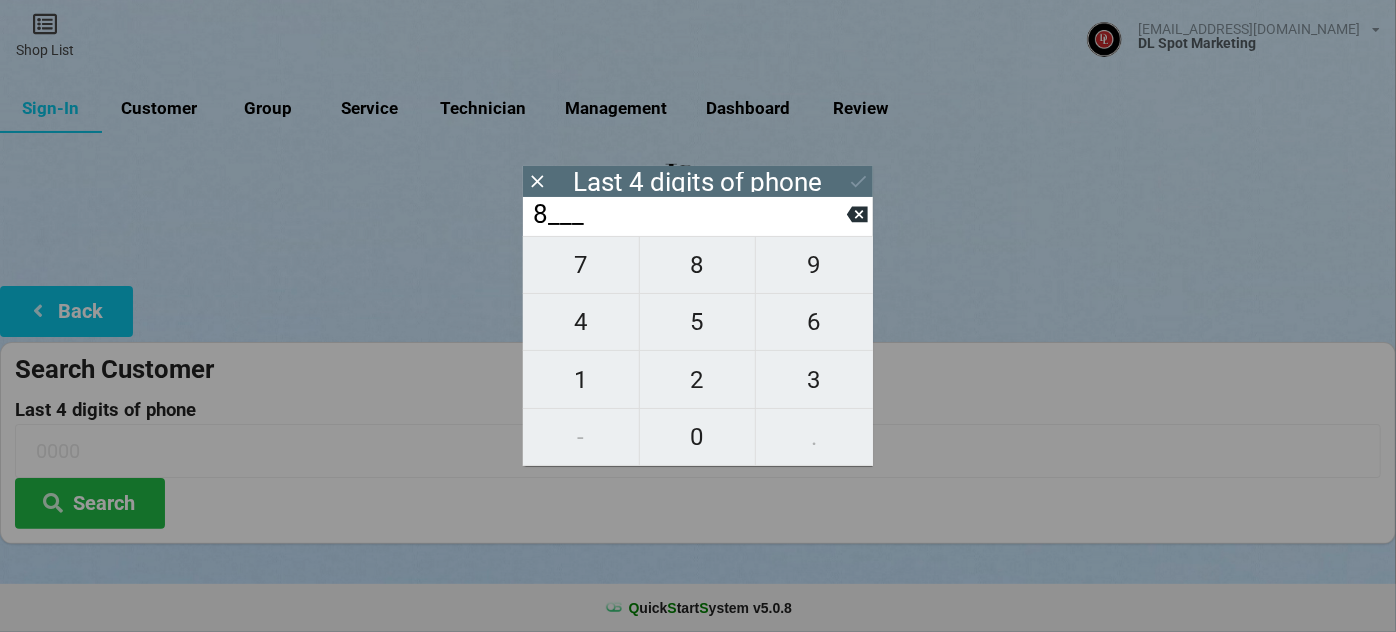 type on "8___" 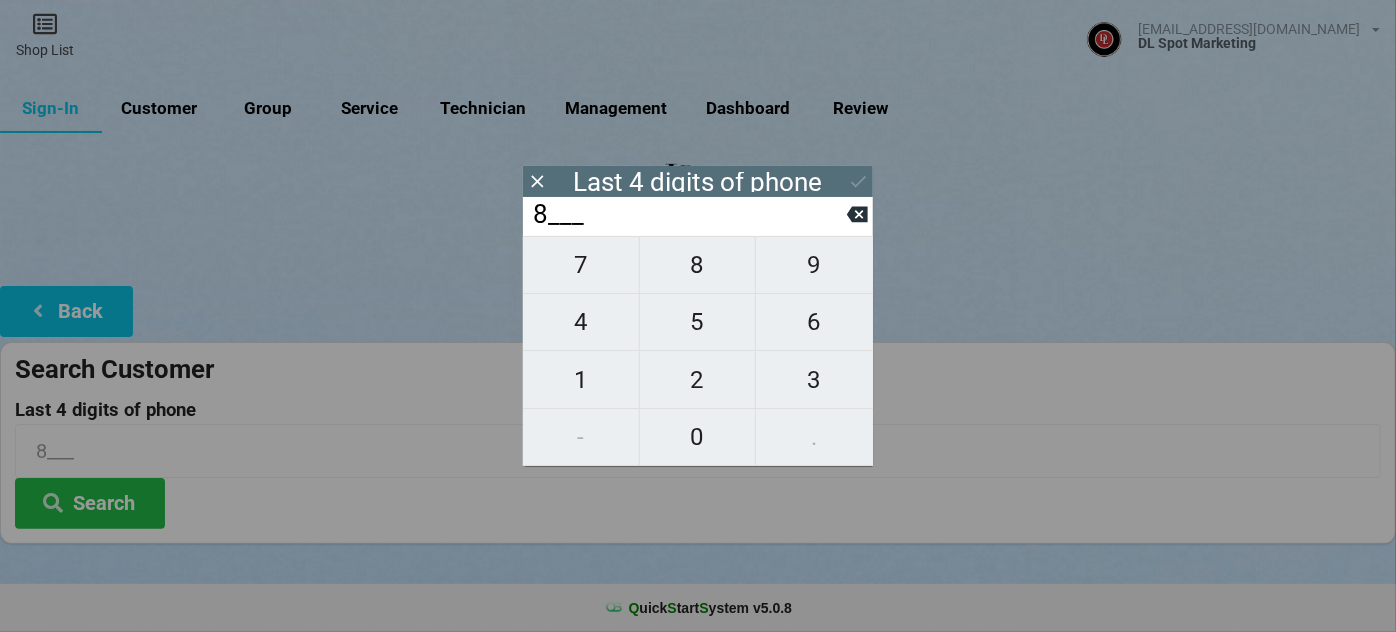 type on "83__" 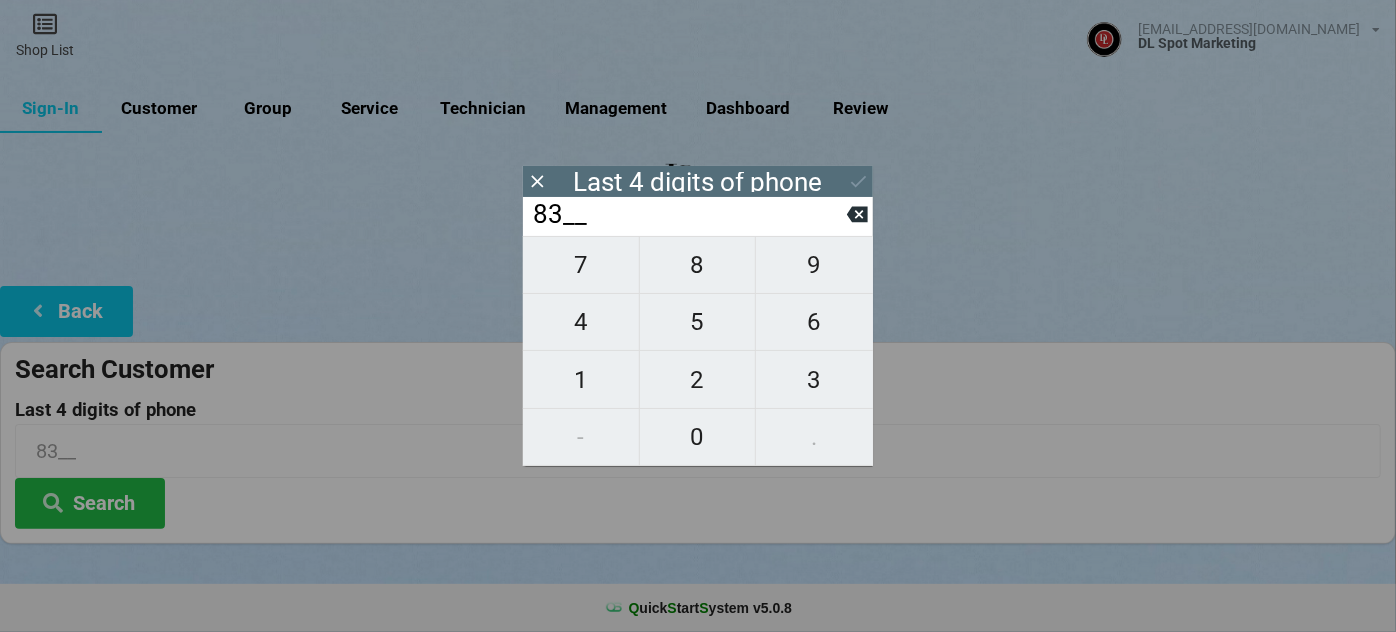 type on "832_" 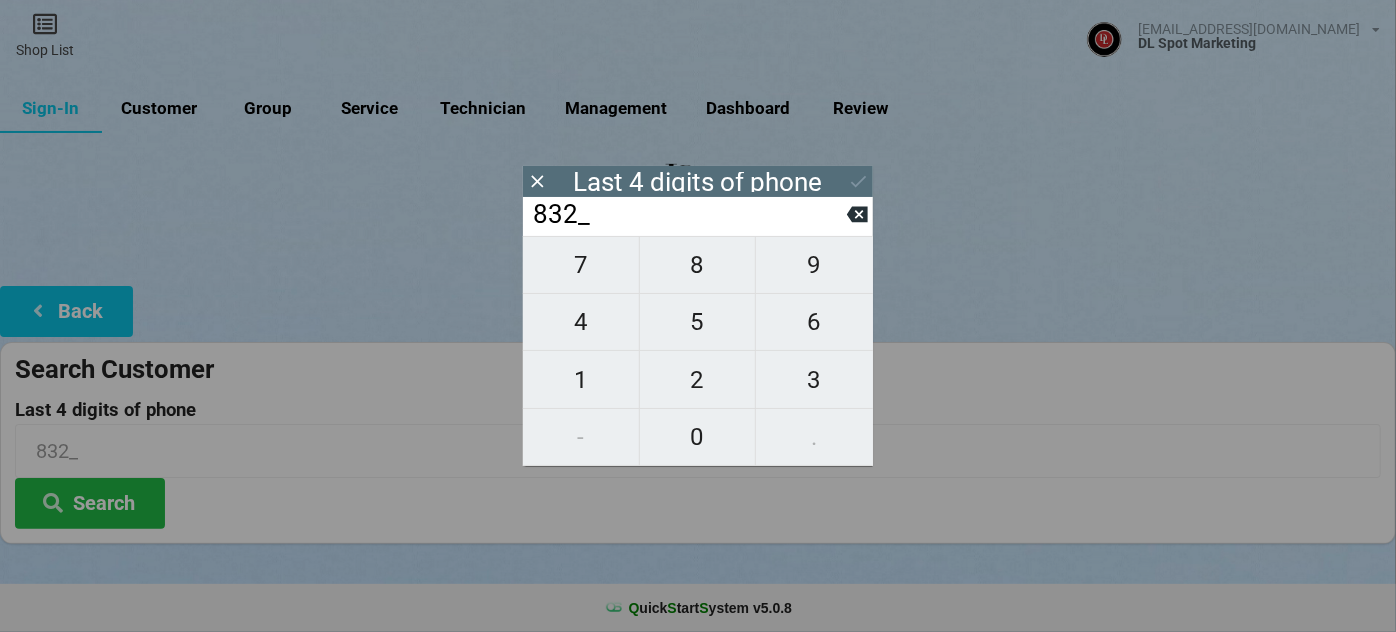 type on "8322" 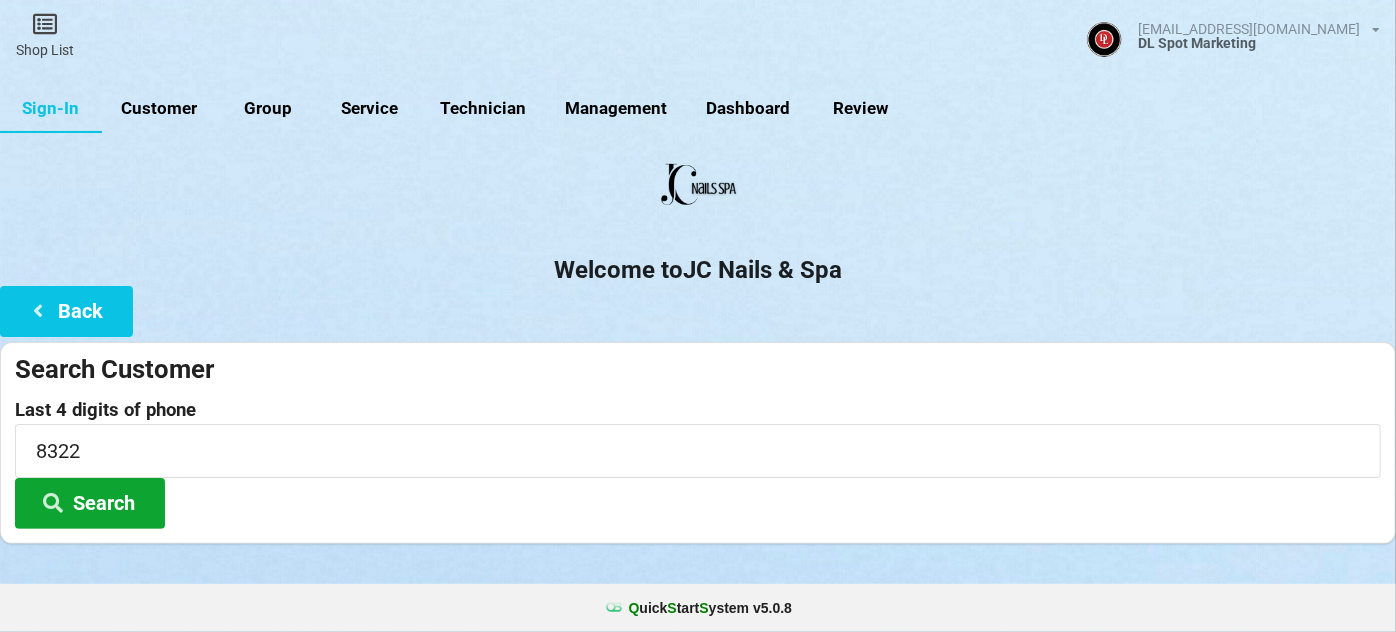 click on "Search" at bounding box center [90, 503] 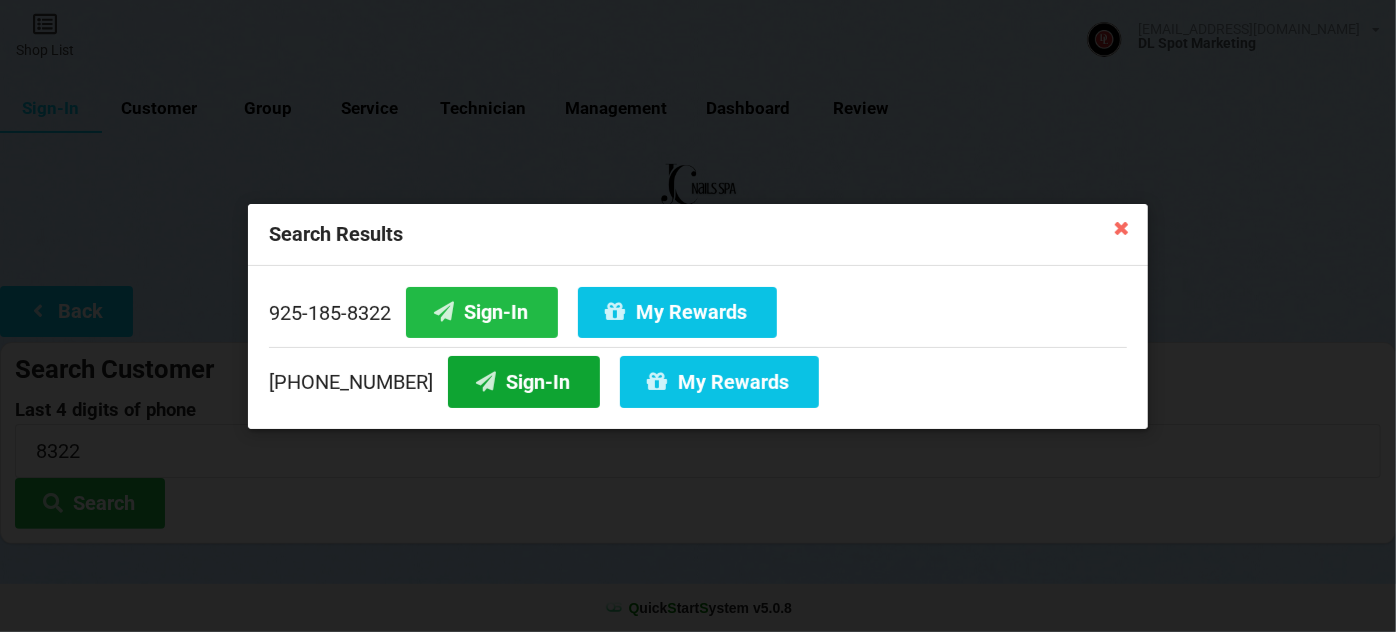 click on "Sign-In" at bounding box center [524, 381] 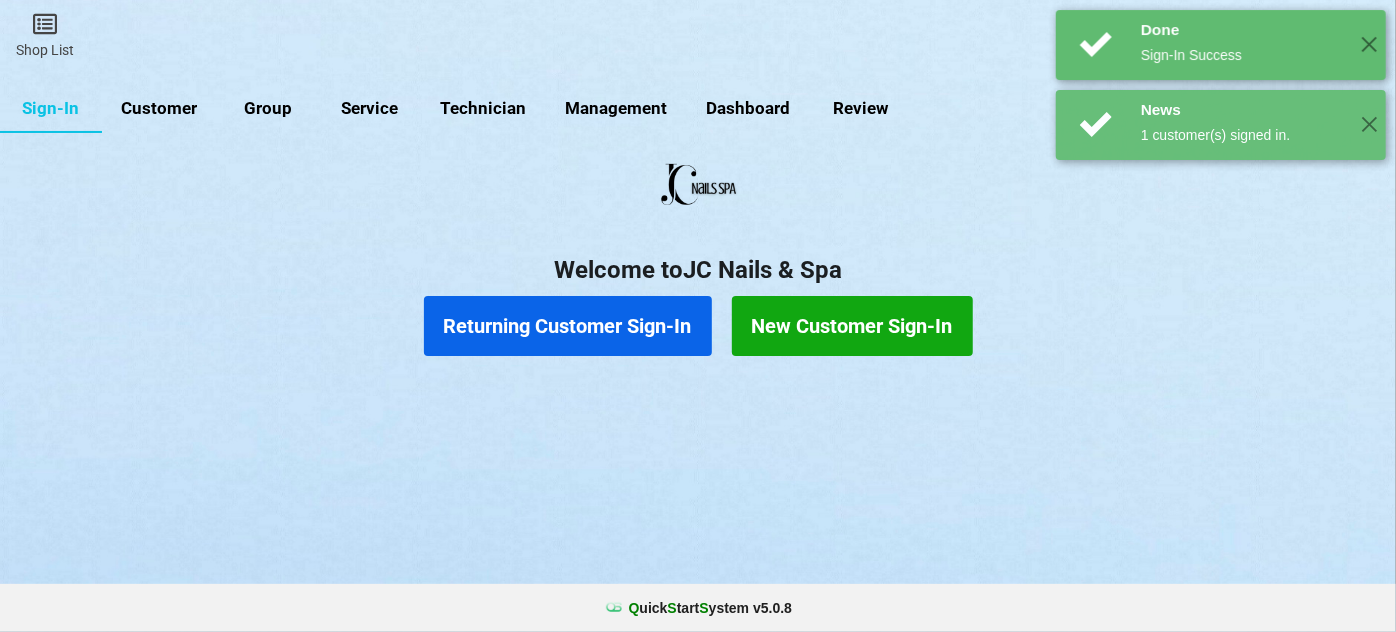 click on "Returning Customer Sign-In" at bounding box center [568, 326] 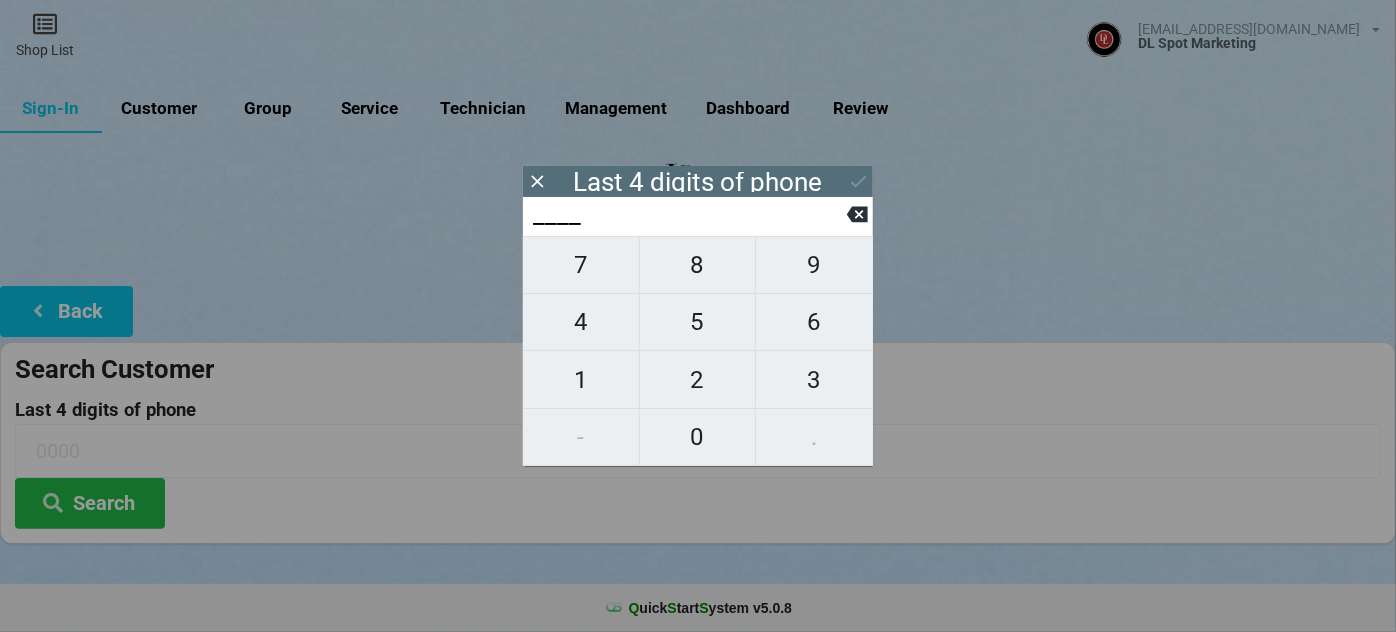 type on "1___" 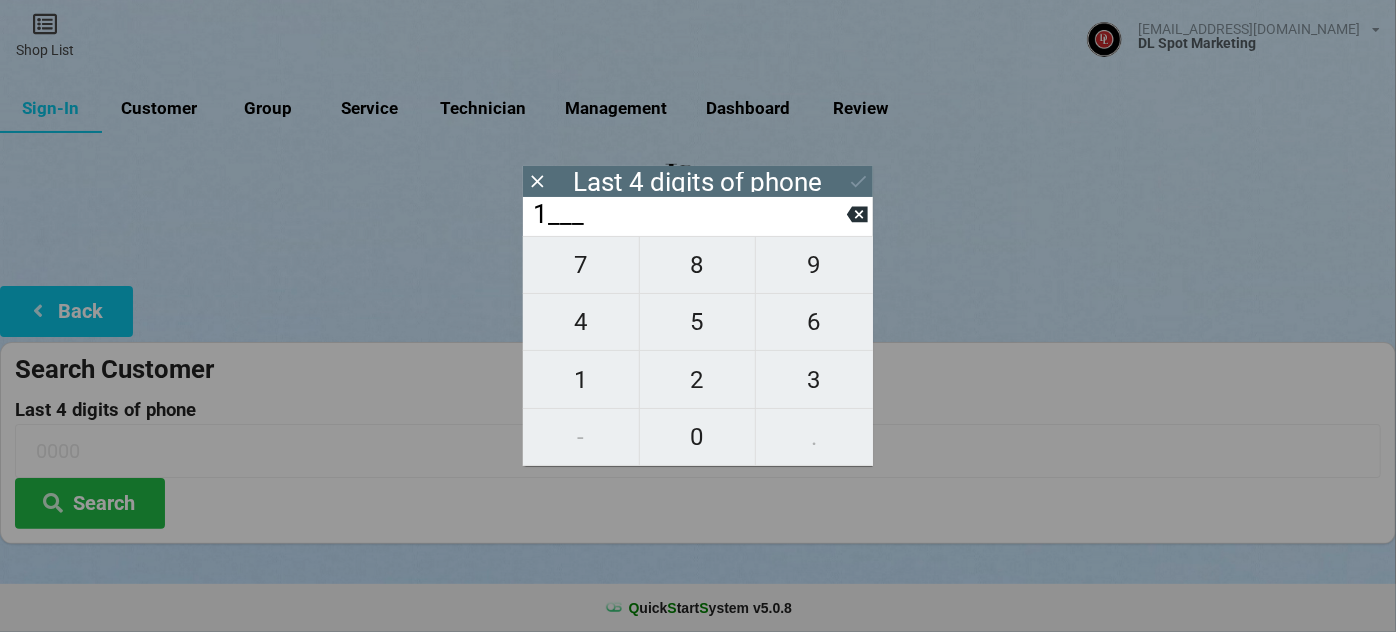 type on "1___" 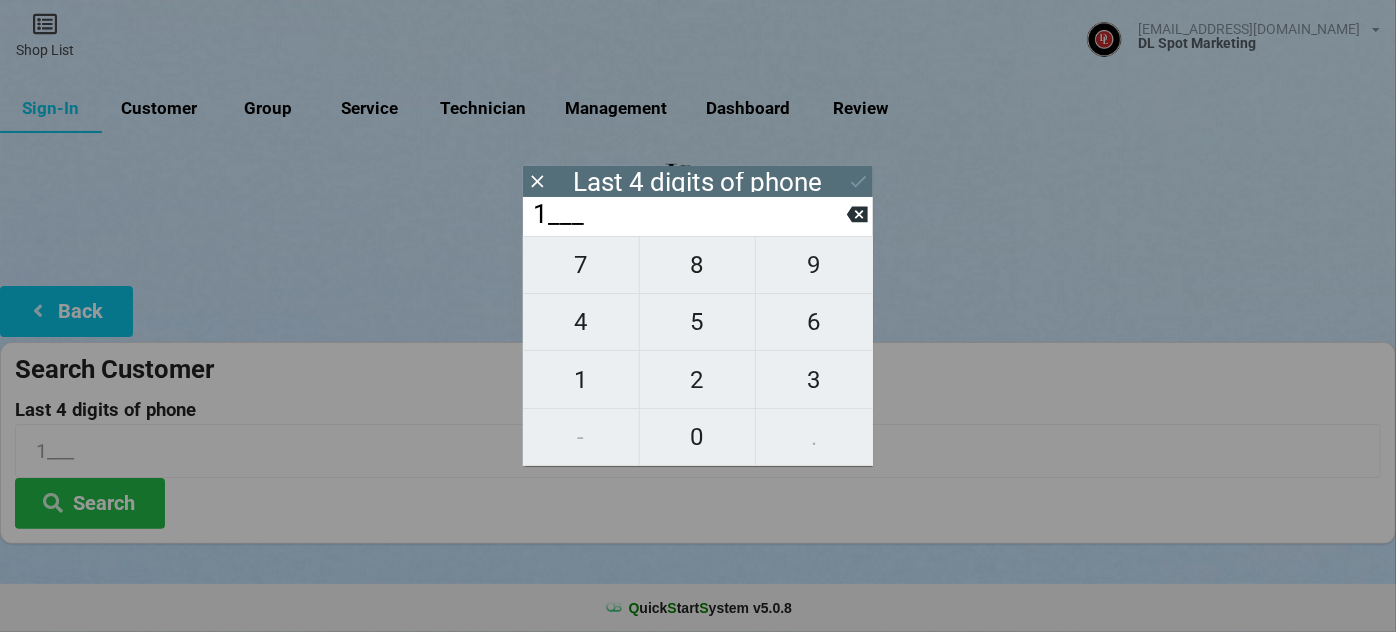 type on "19__" 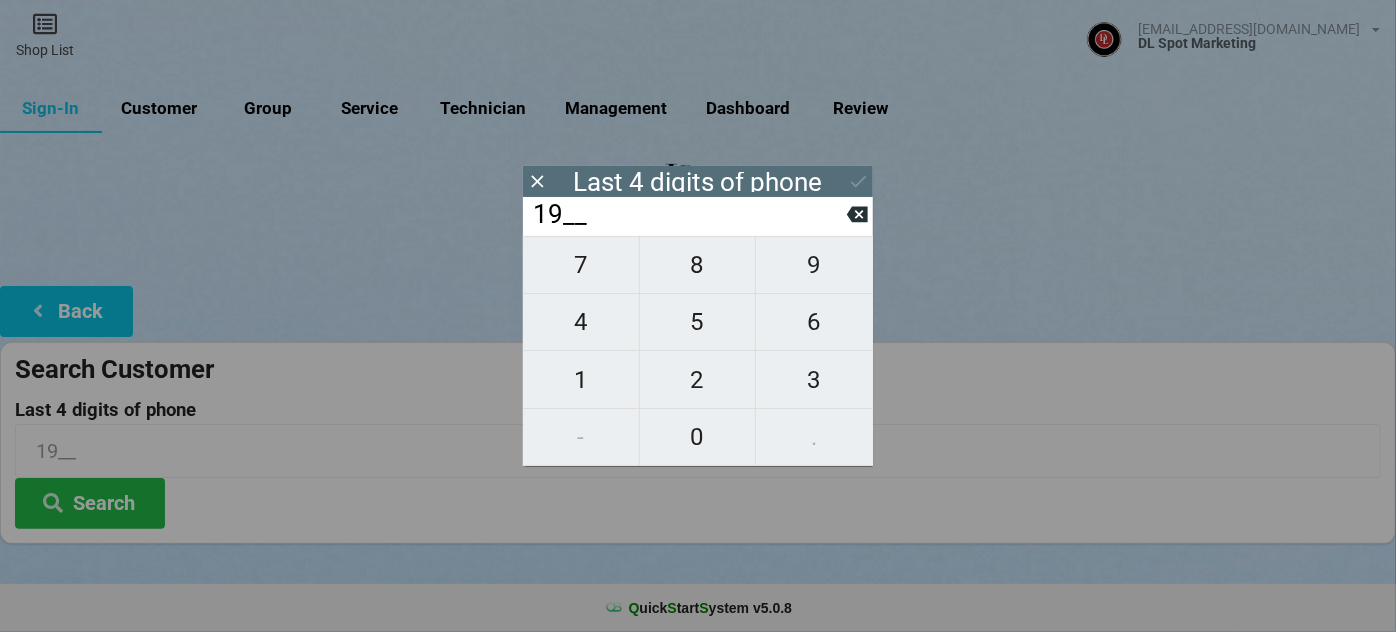 type on "192_" 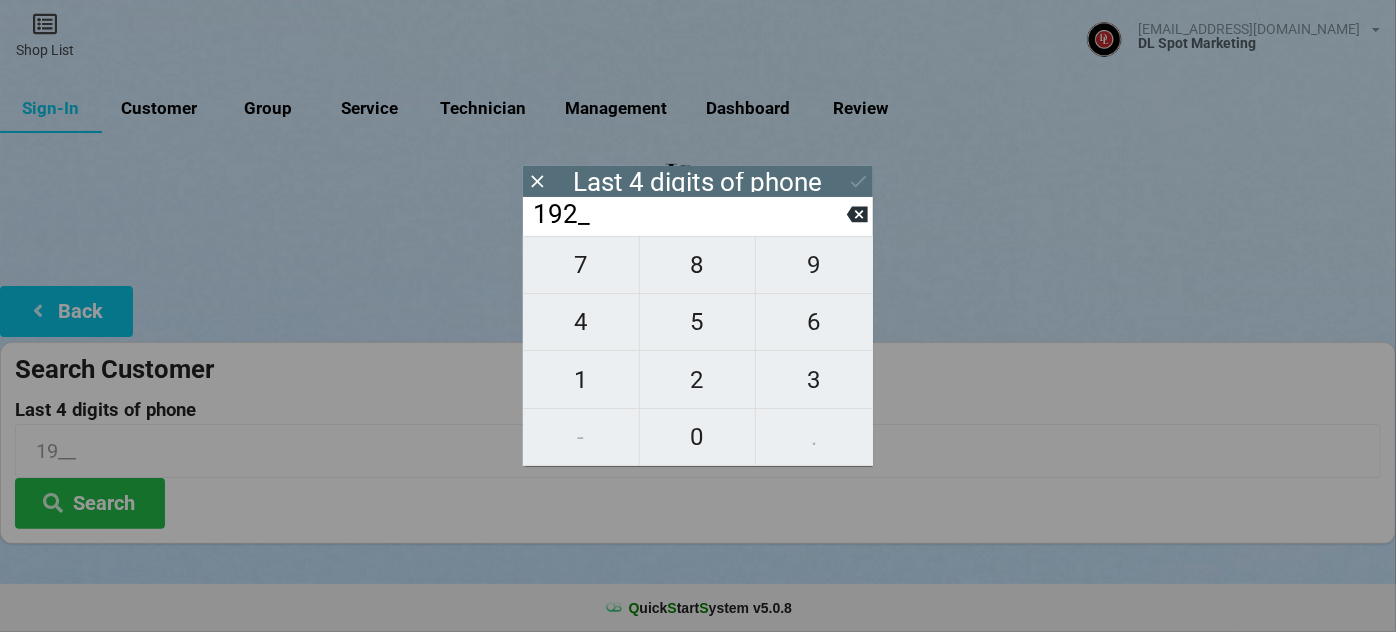 type on "192_" 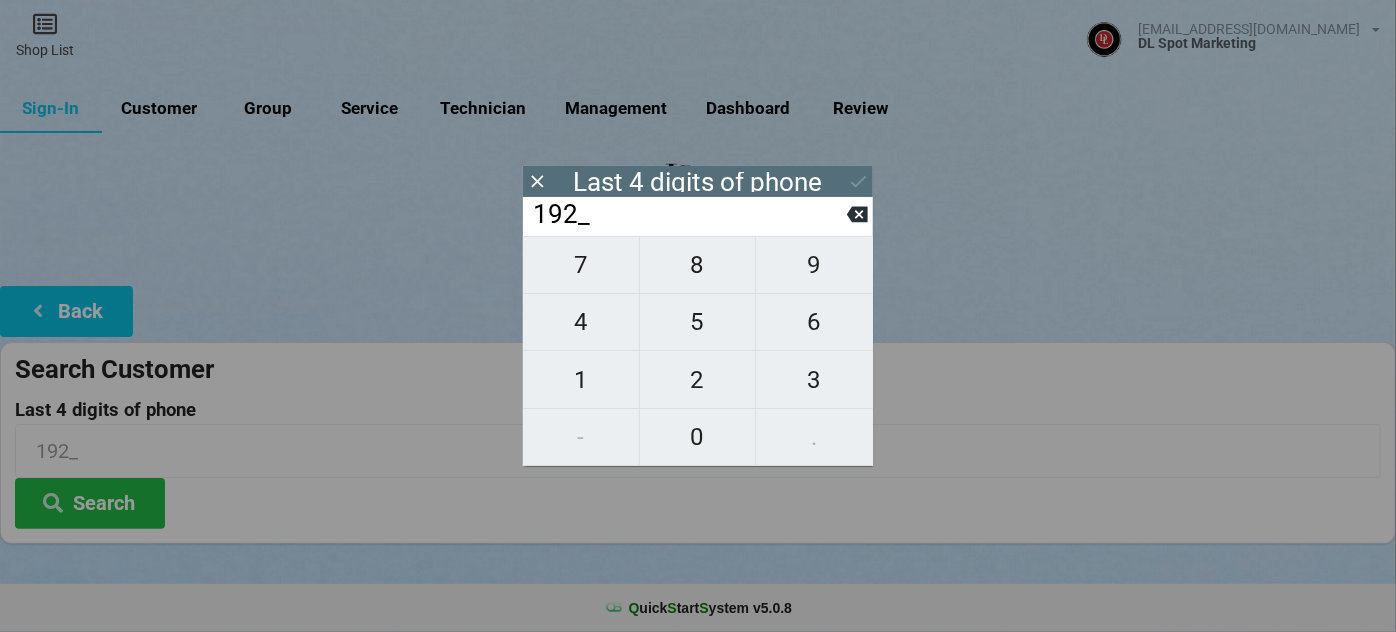 type on "1920" 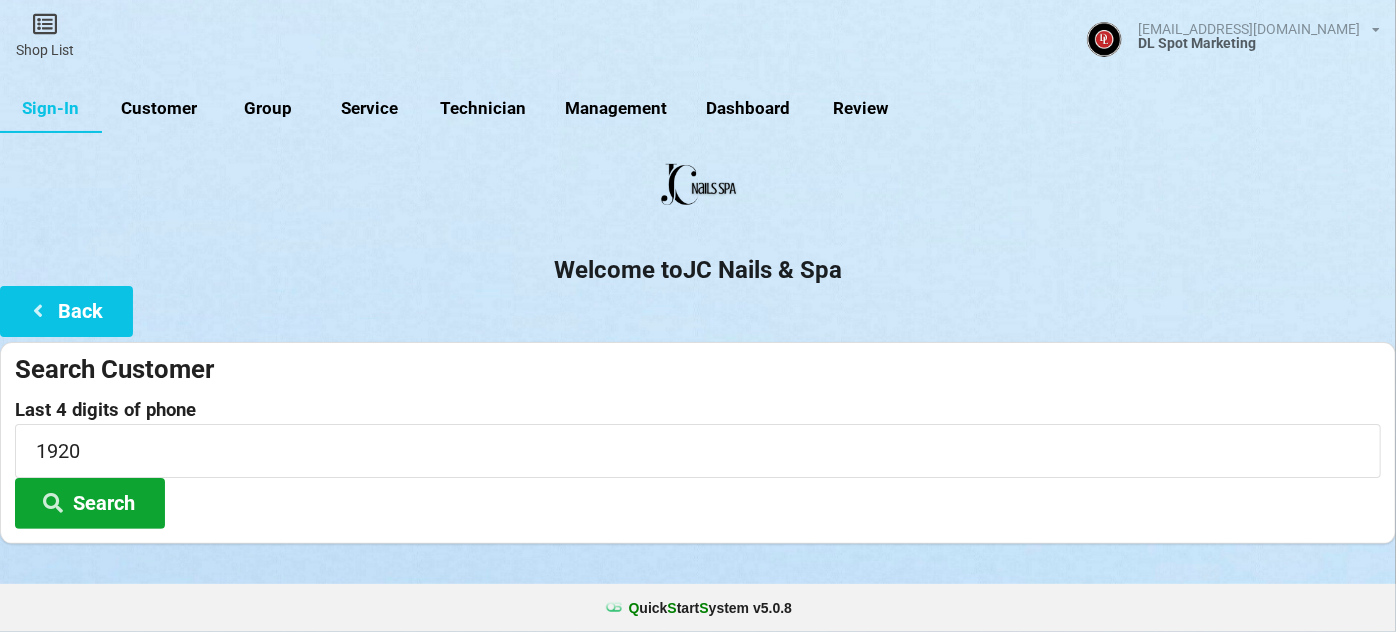 click on "Search" at bounding box center (90, 503) 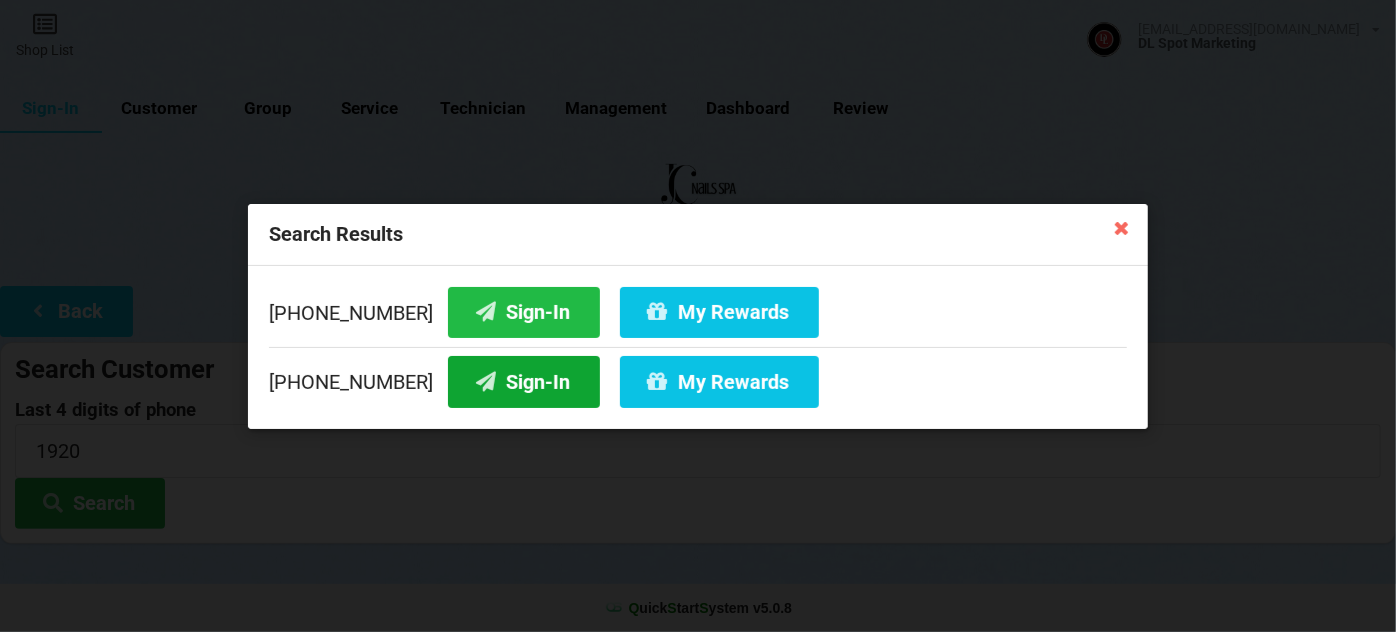 click on "Sign-In" at bounding box center (524, 381) 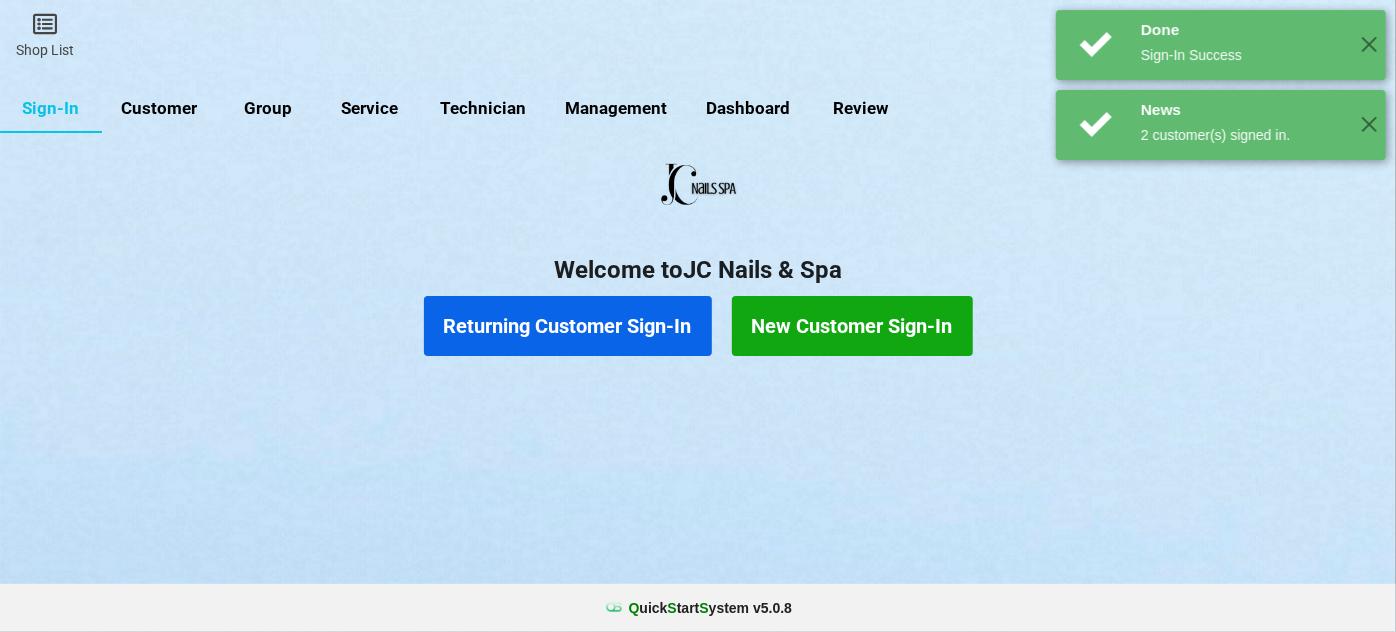 click on "Returning Customer Sign-In" at bounding box center (568, 326) 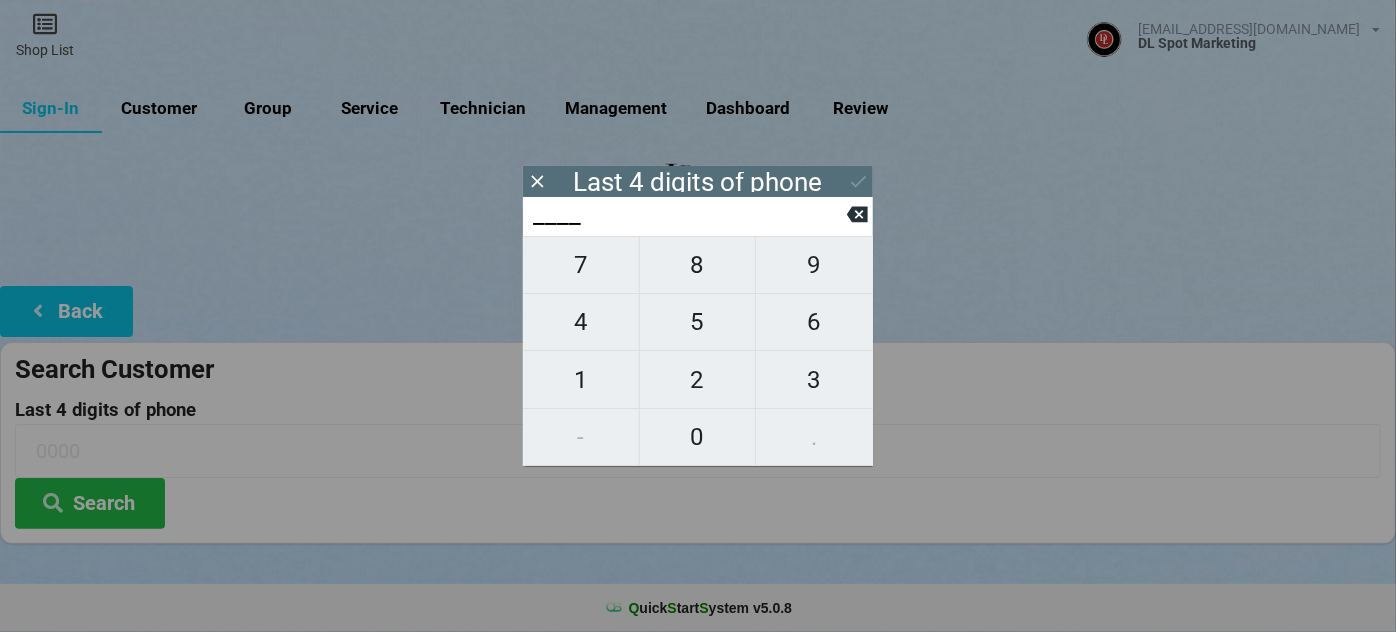 type on "0___" 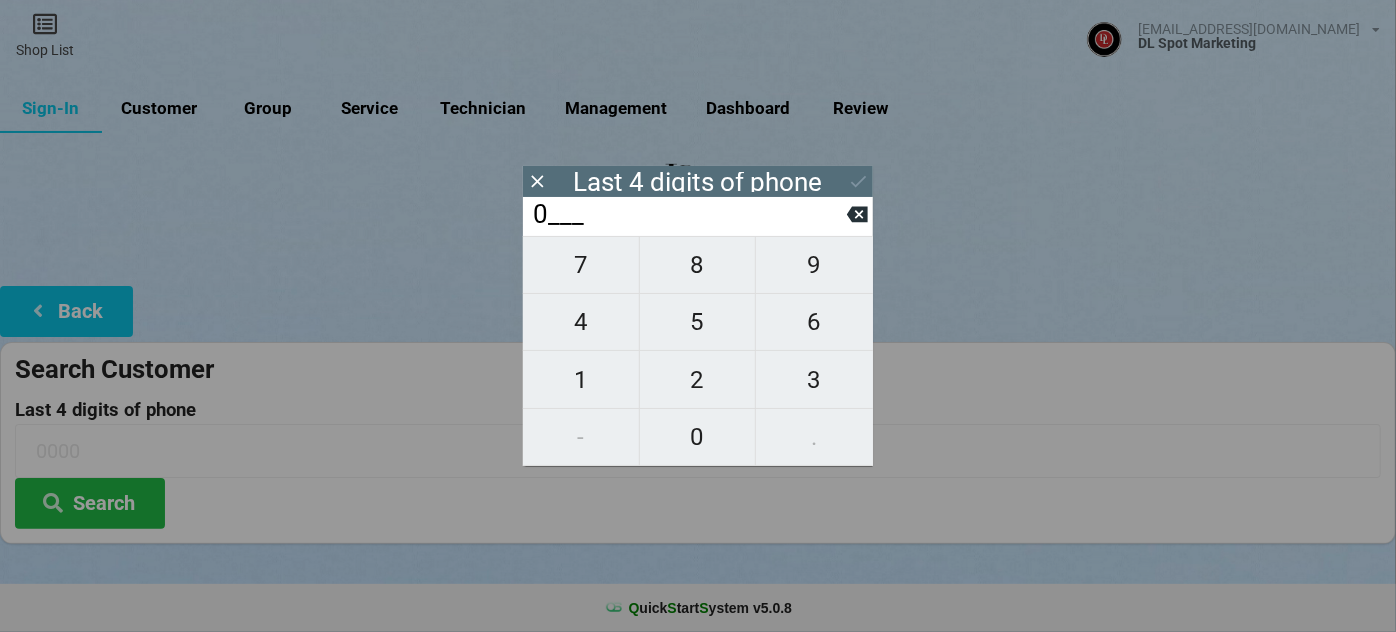 type on "0___" 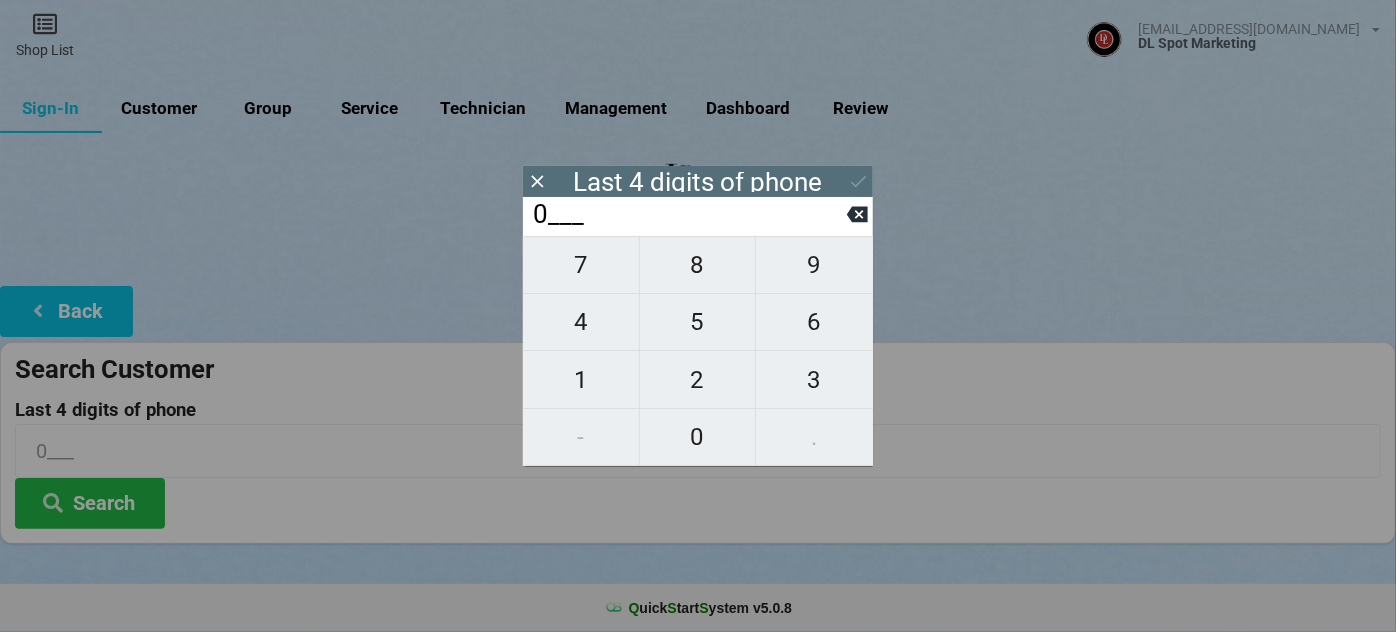 type on "03__" 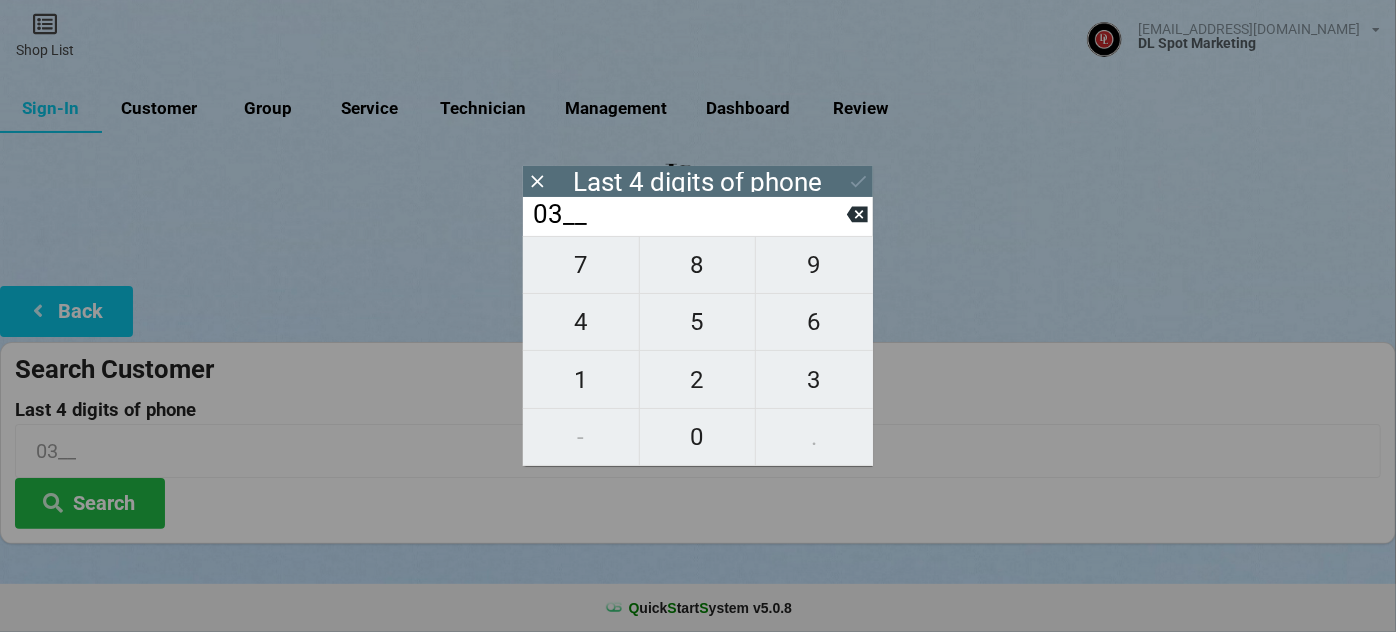 type on "037_" 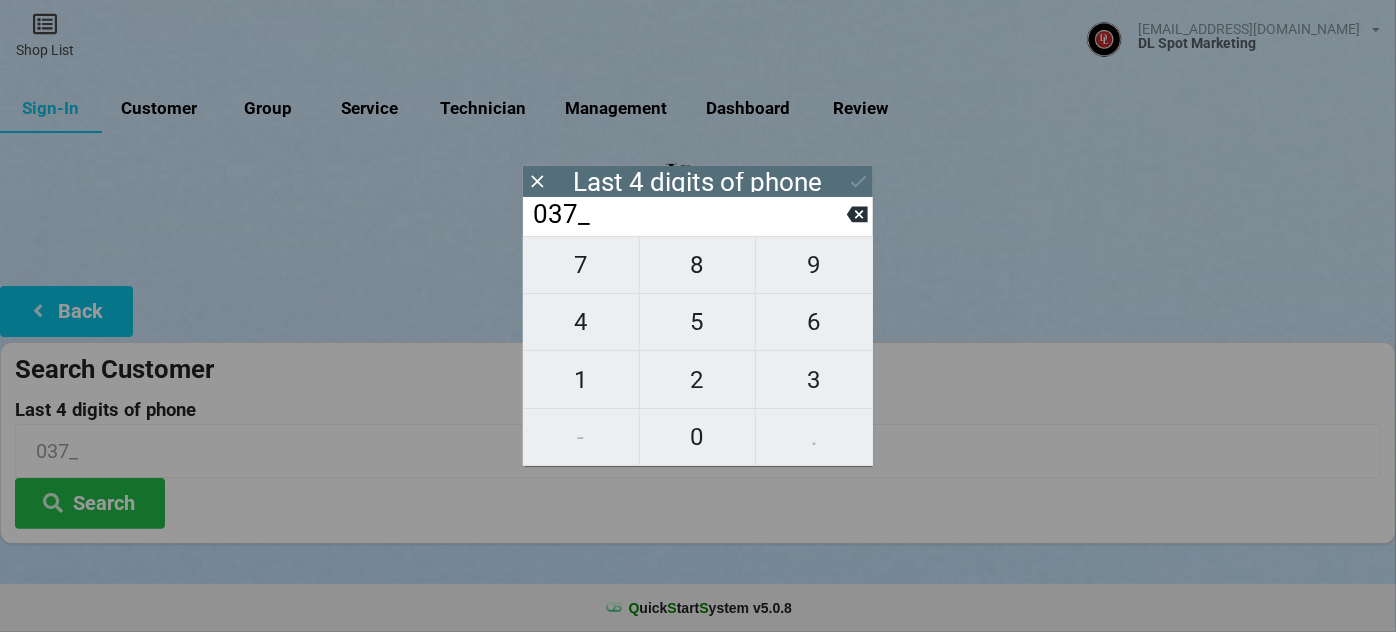 type on "0379" 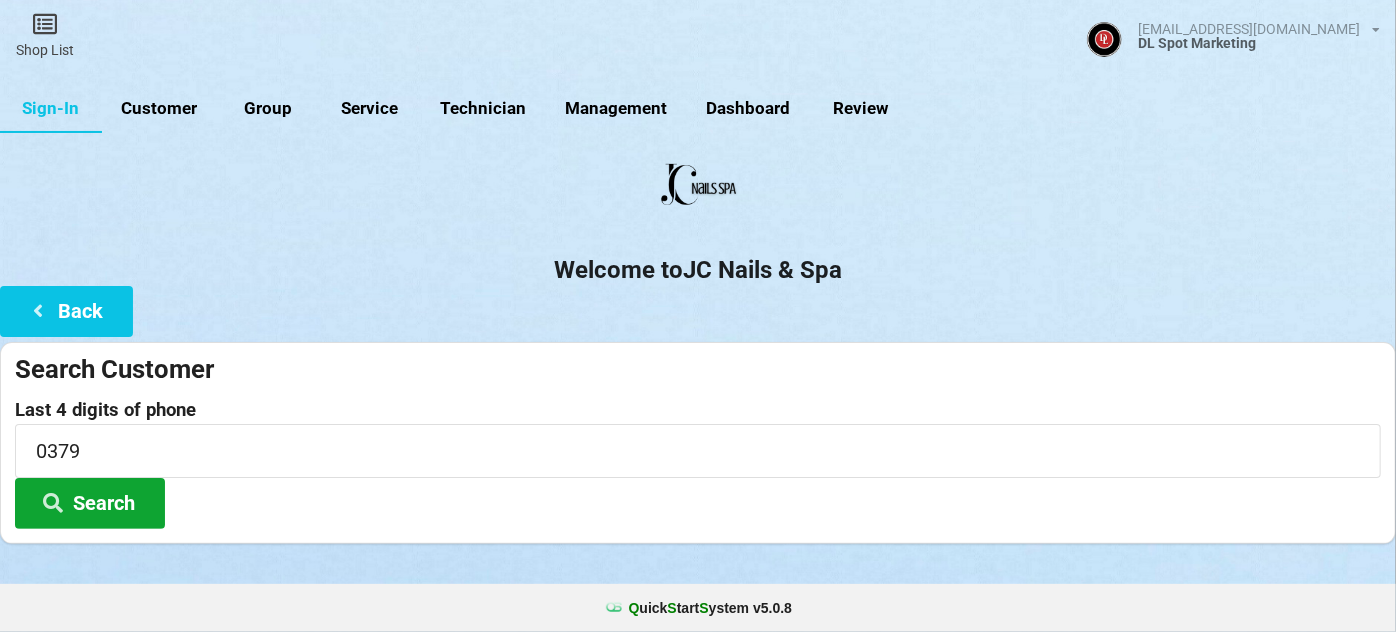 click on "Search" at bounding box center [90, 503] 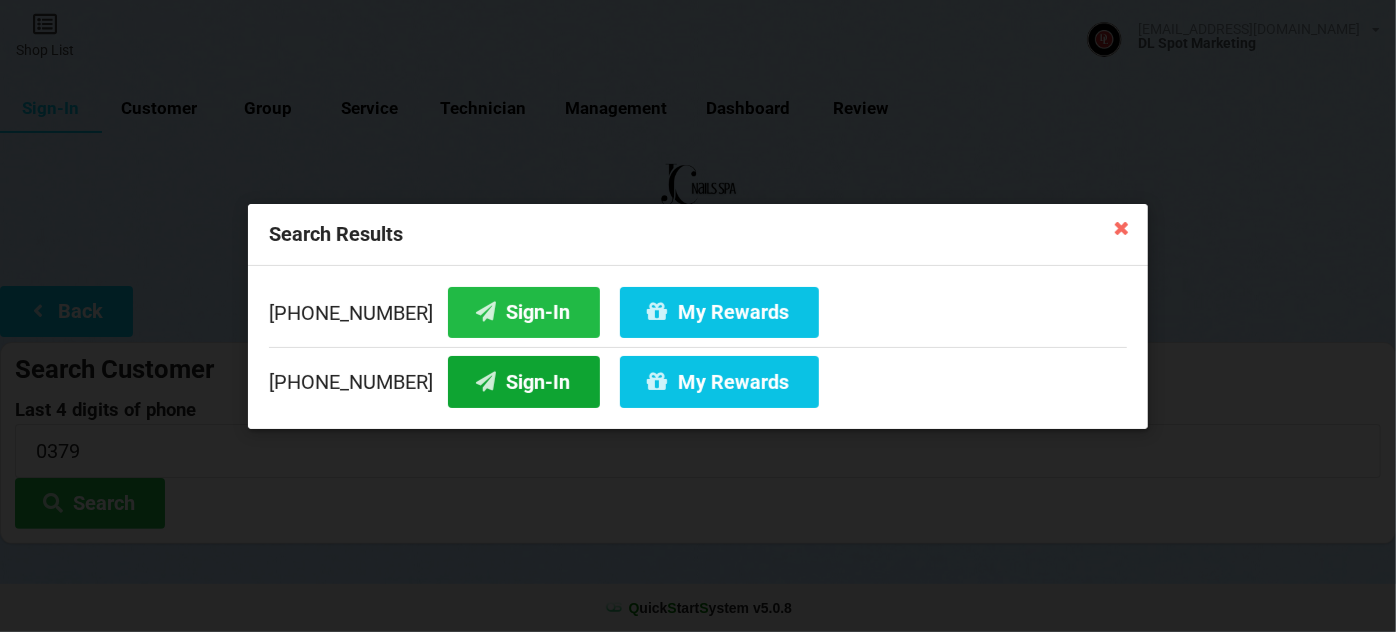 click on "Sign-In" at bounding box center (524, 381) 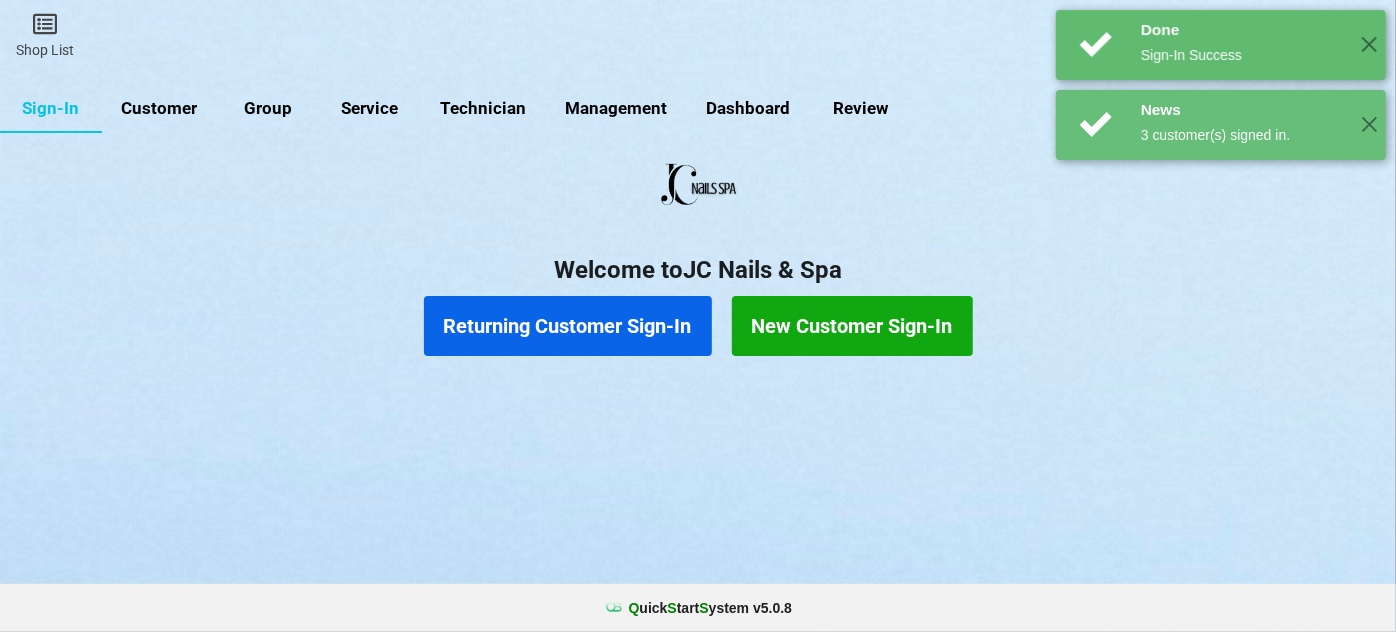 click on "Returning Customer Sign-In" at bounding box center [568, 326] 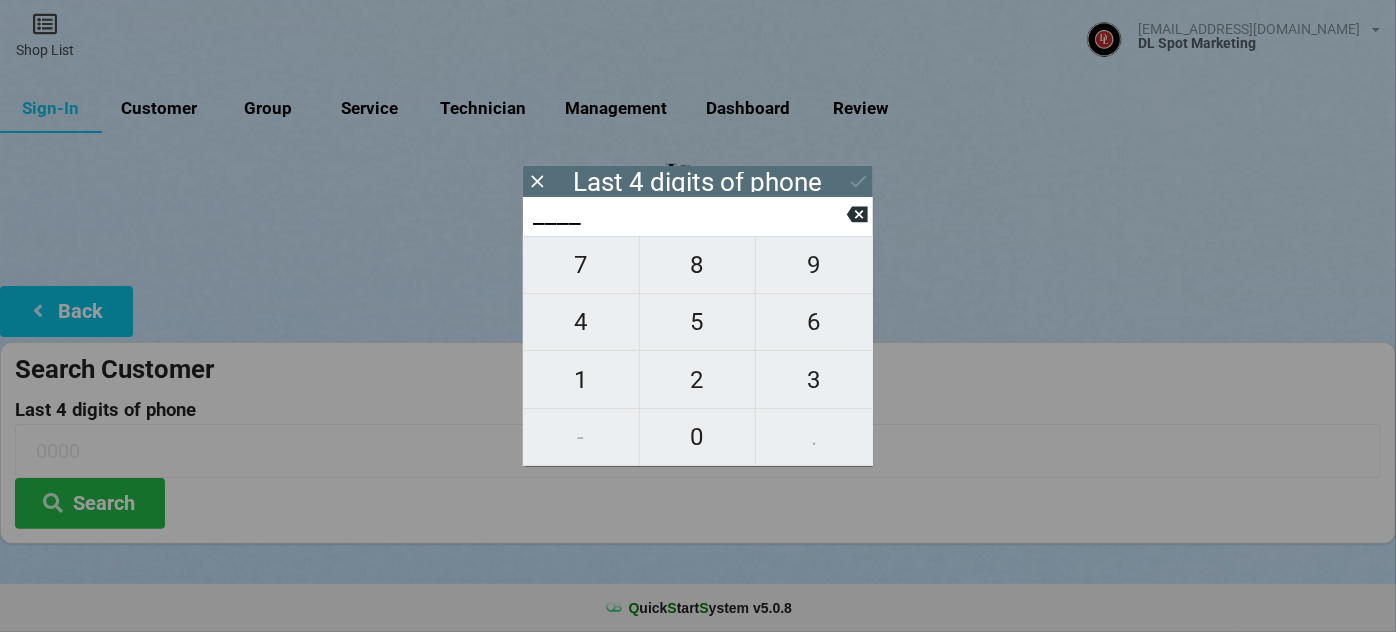 type on "4___" 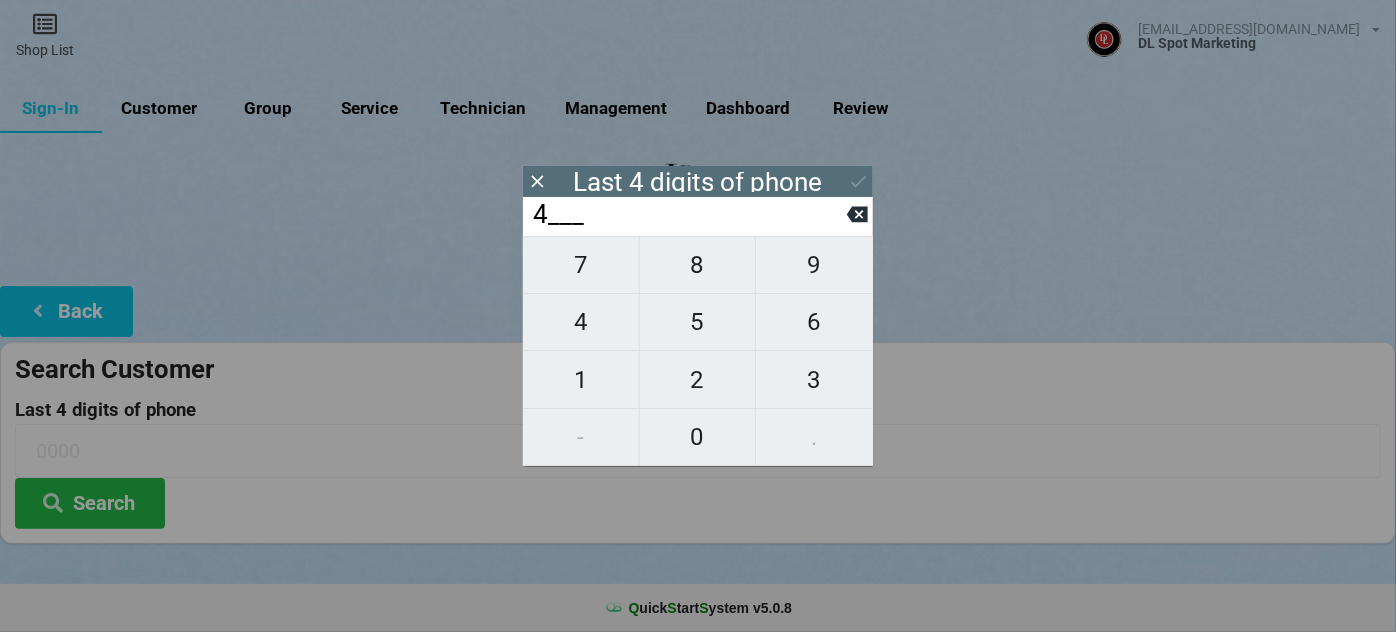 type on "4___" 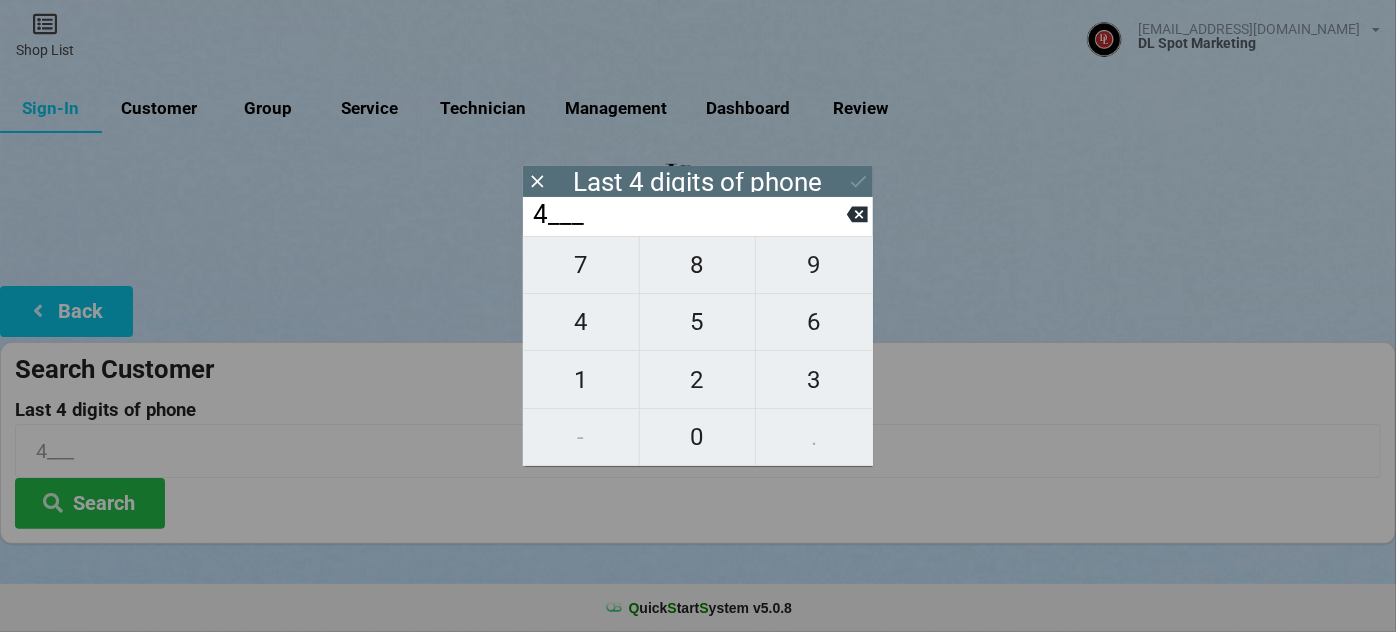 type on "43__" 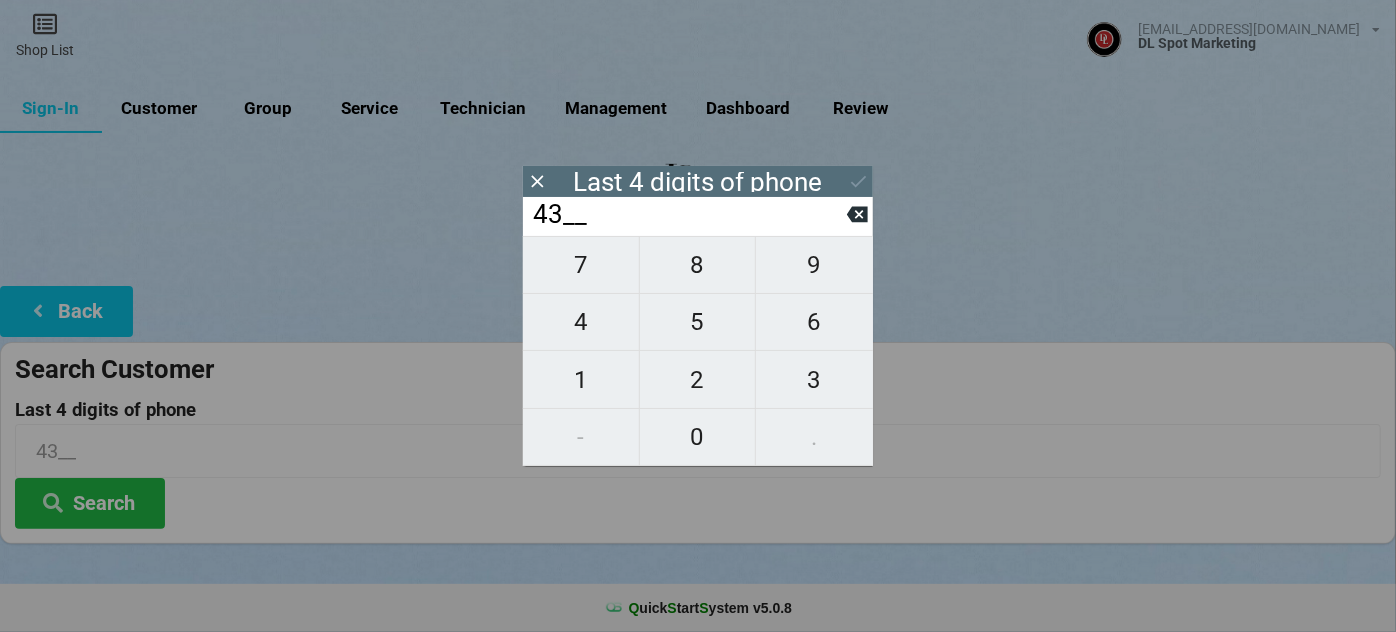 type on "436_" 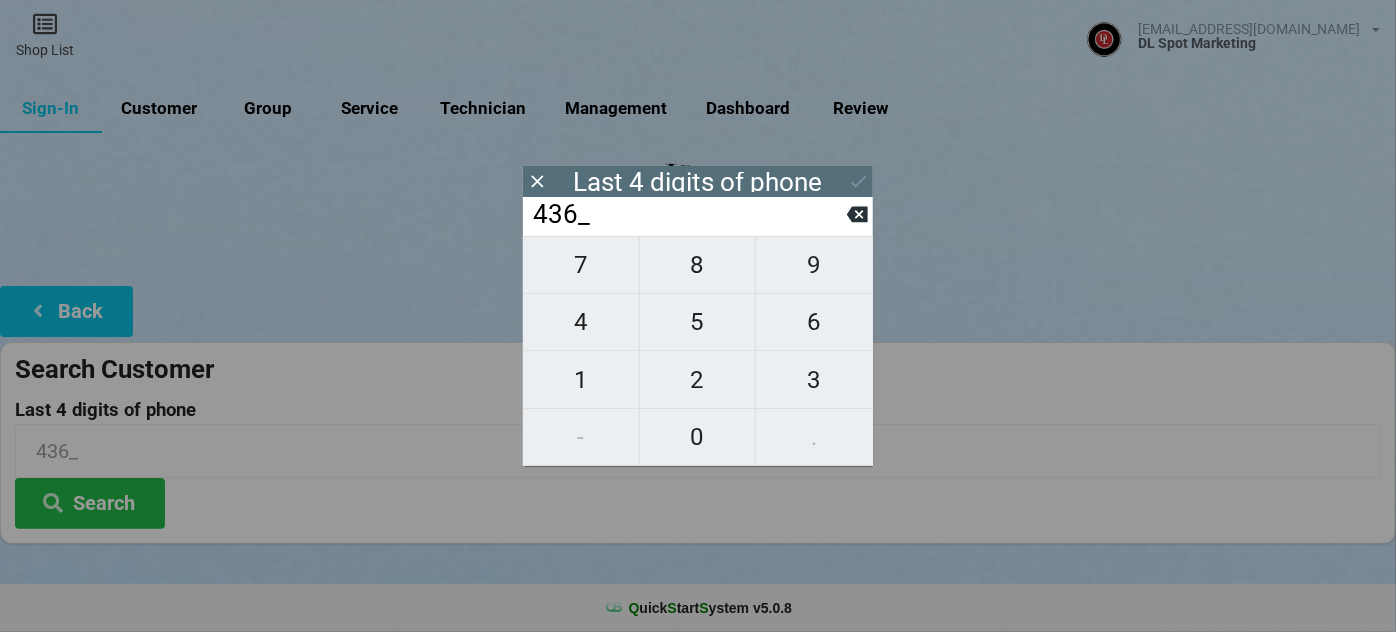 type on "4363" 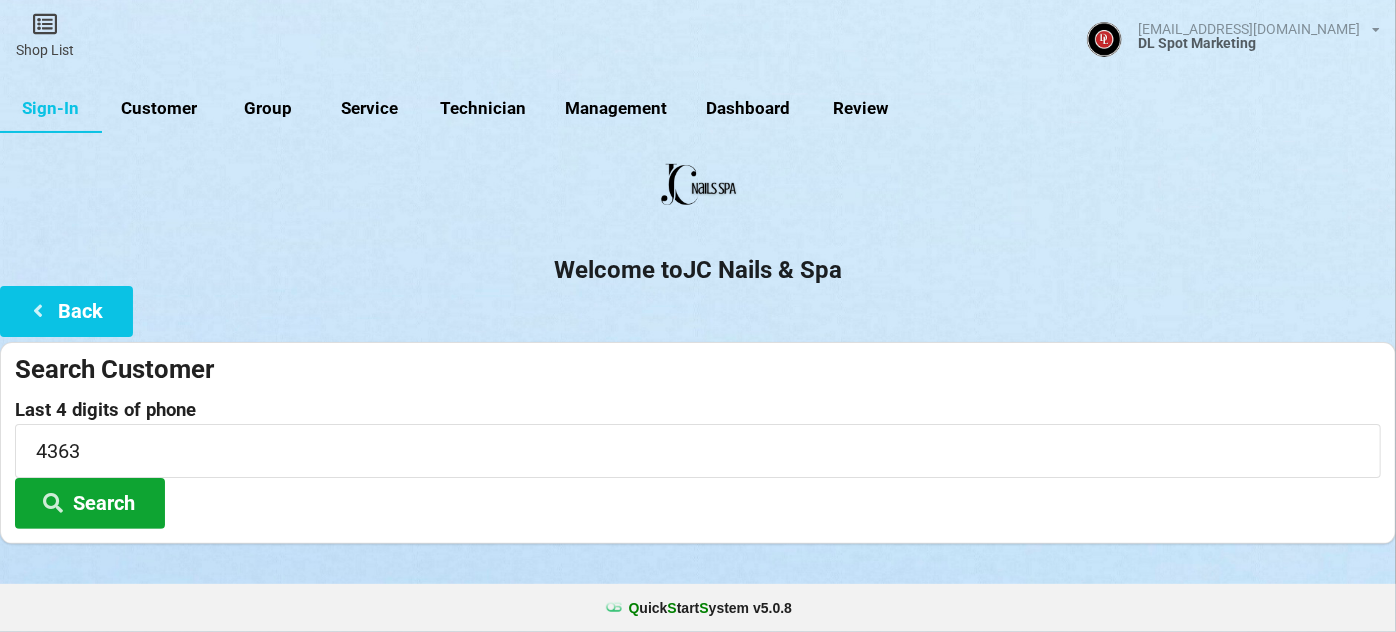 click on "Search" at bounding box center [90, 503] 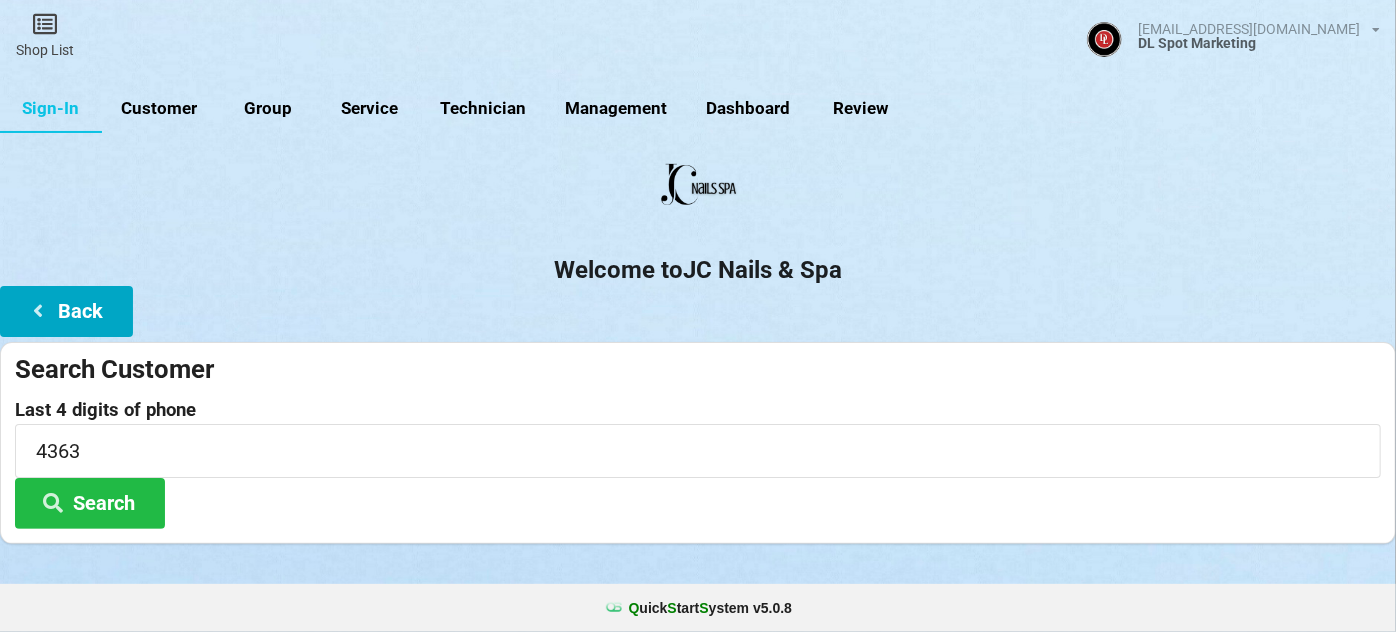 click on "Back" at bounding box center (66, 311) 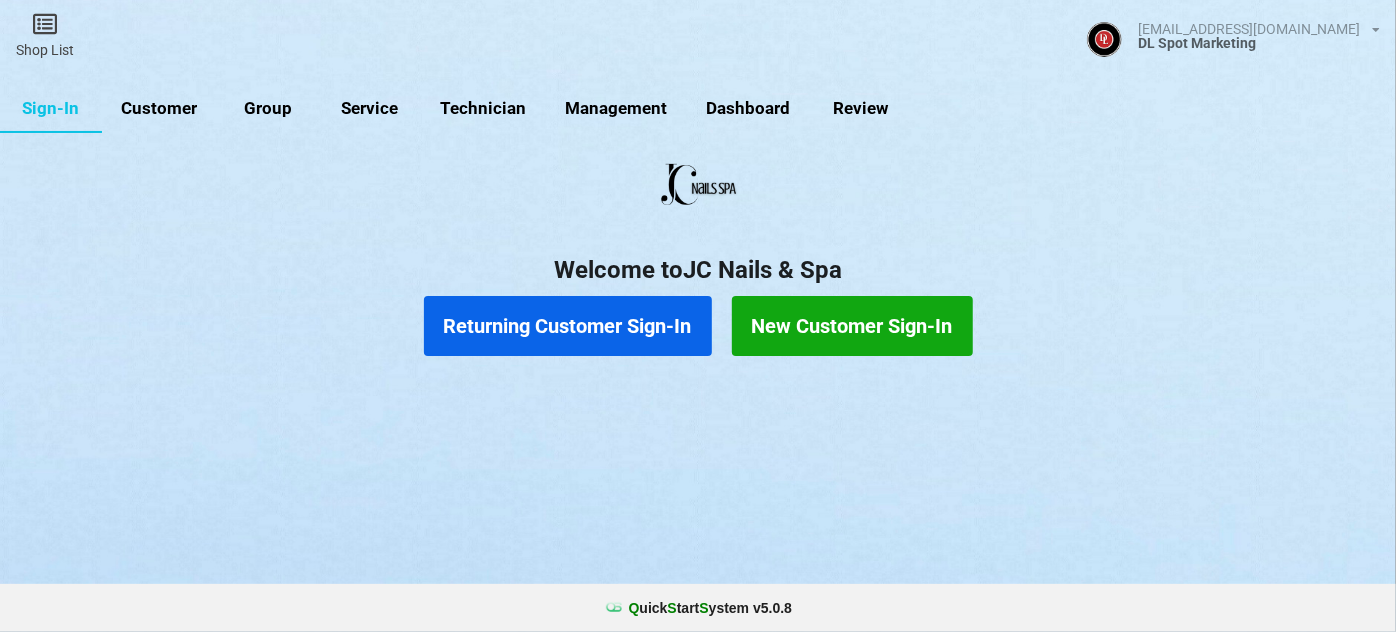click on "New Customer Sign-In" at bounding box center (852, 326) 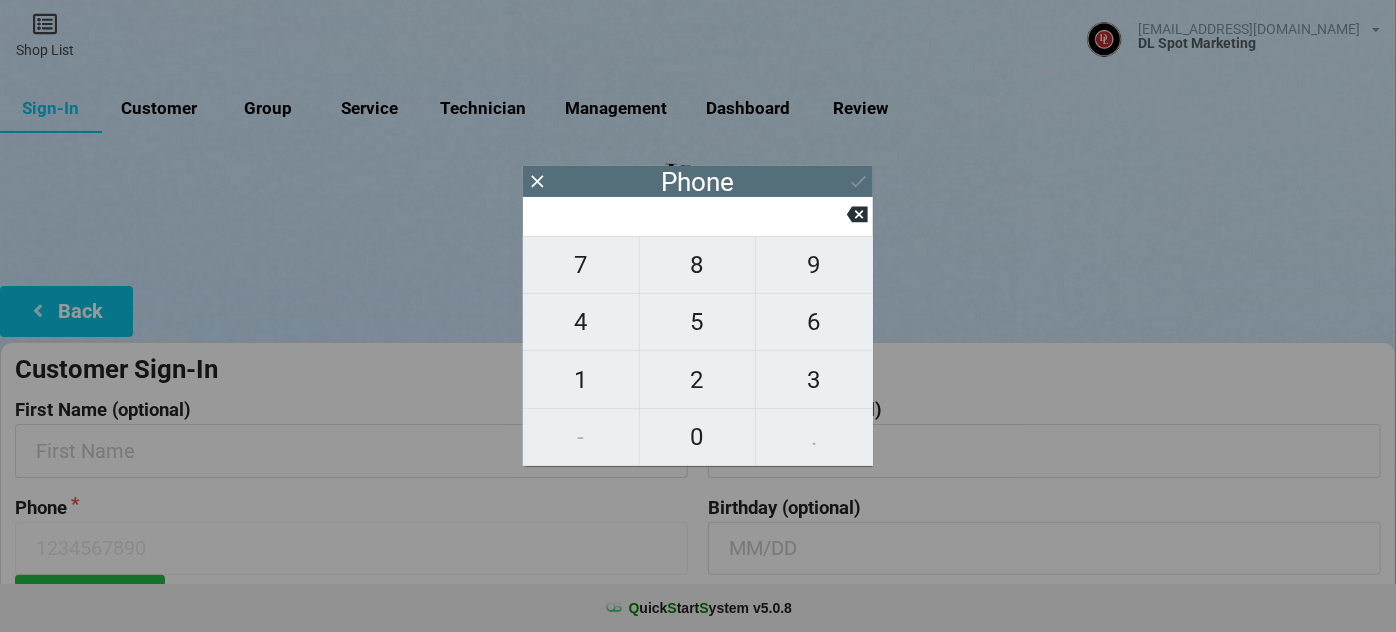 type on "9" 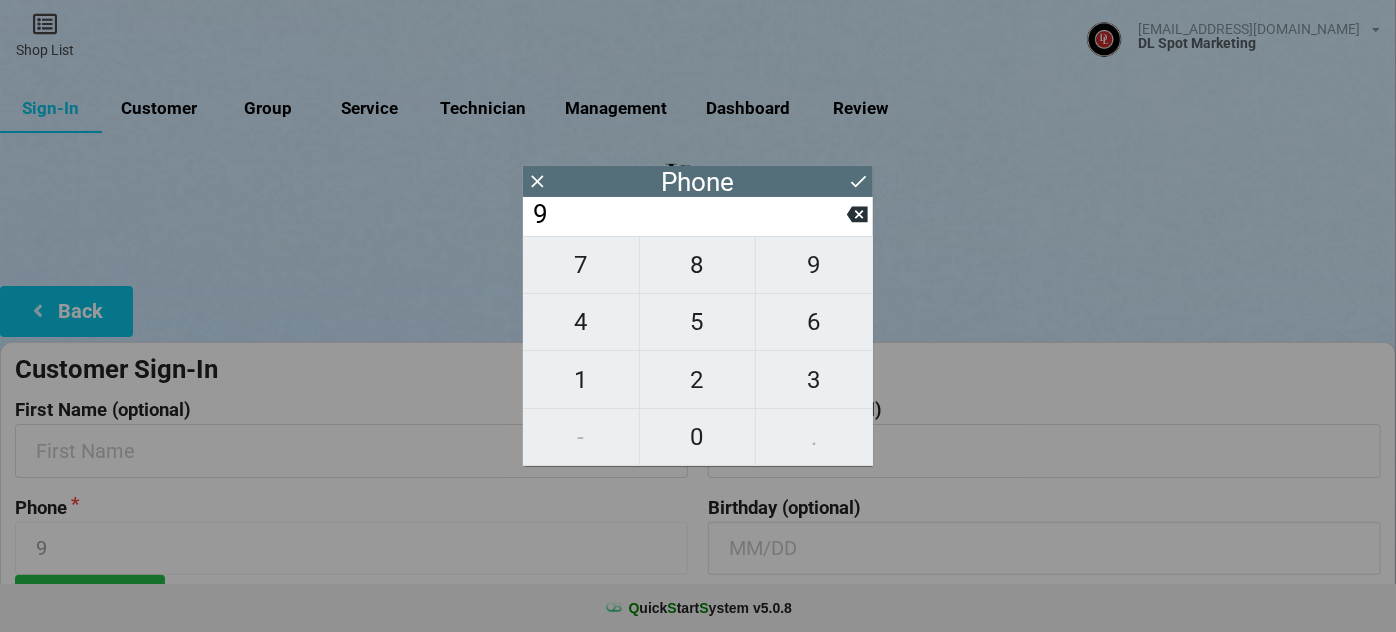 type on "92" 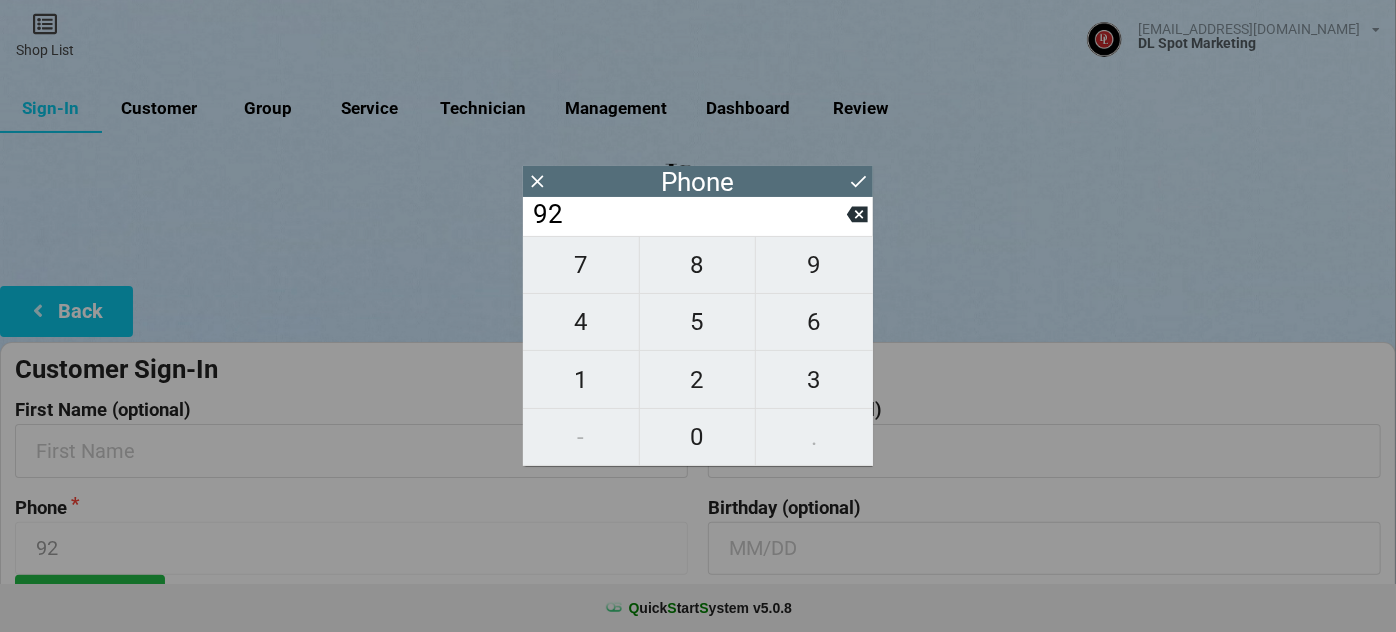 type on "925" 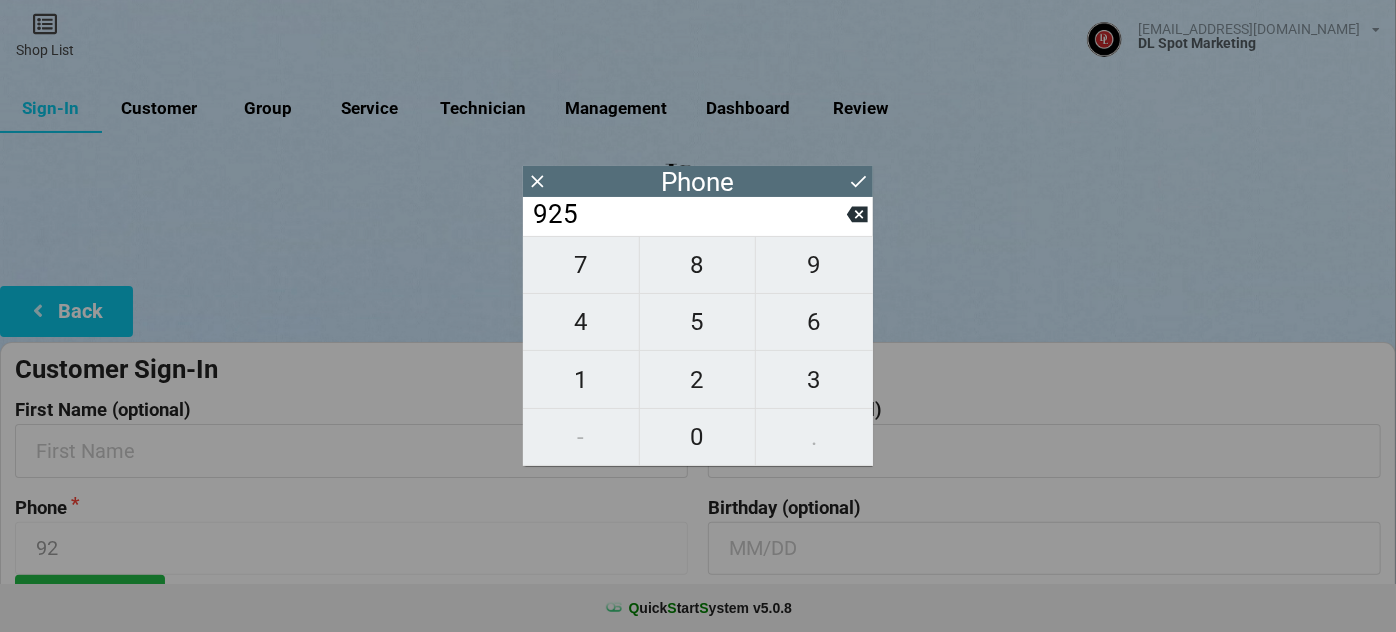 type on "925" 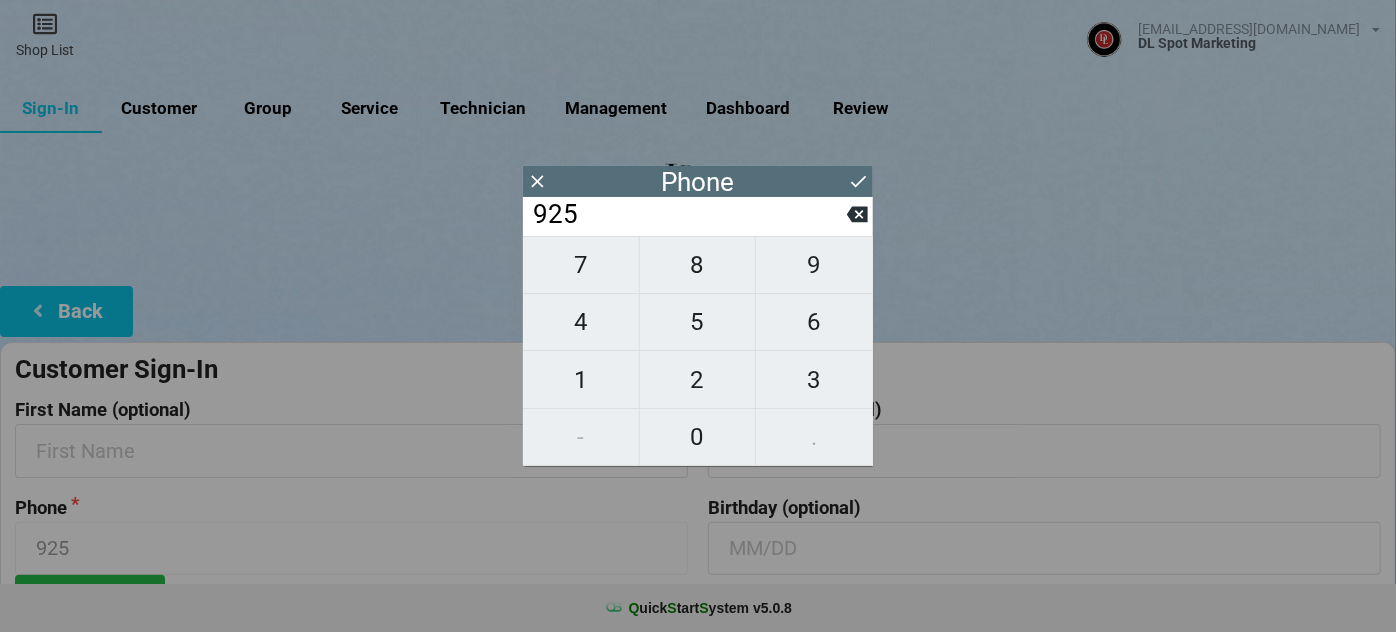 type on "9252" 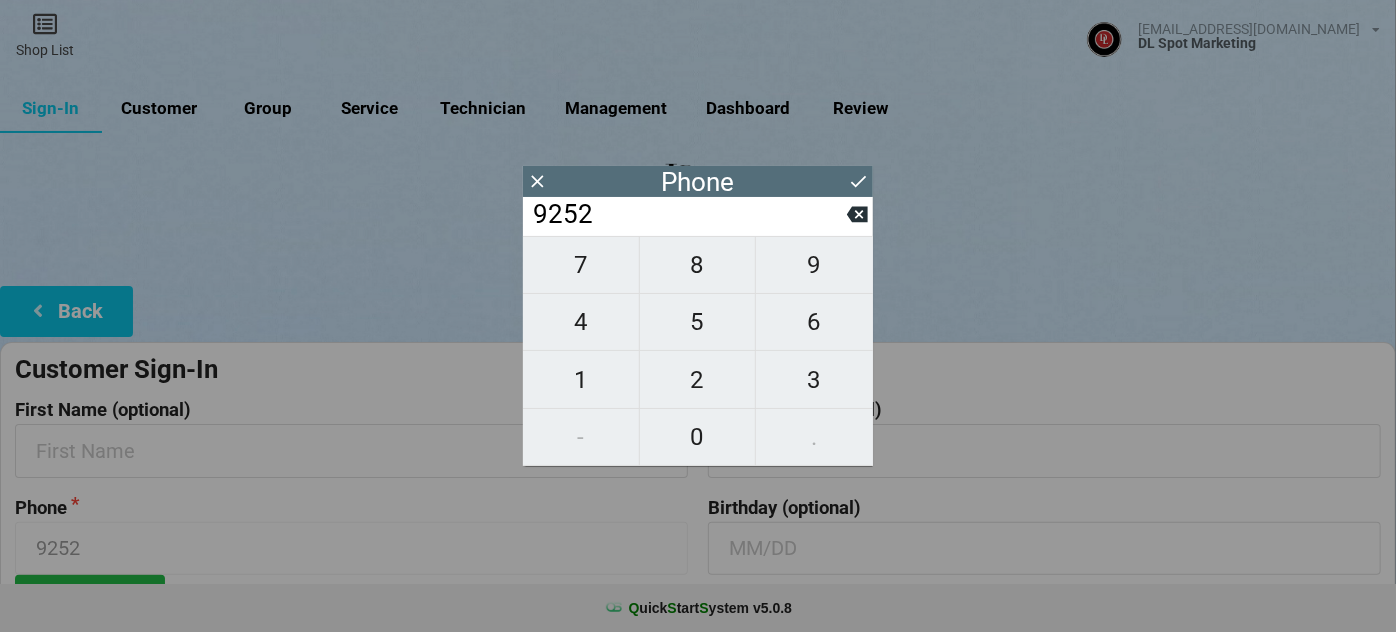 type on "92524" 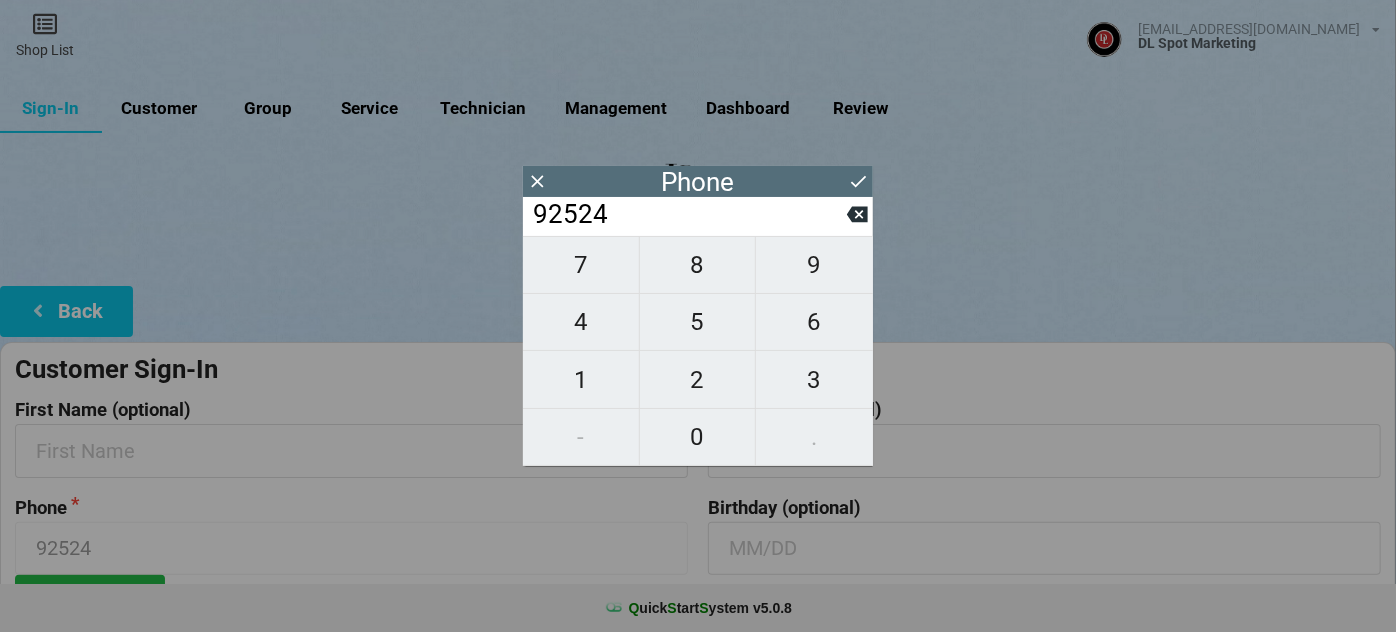 type on "925247" 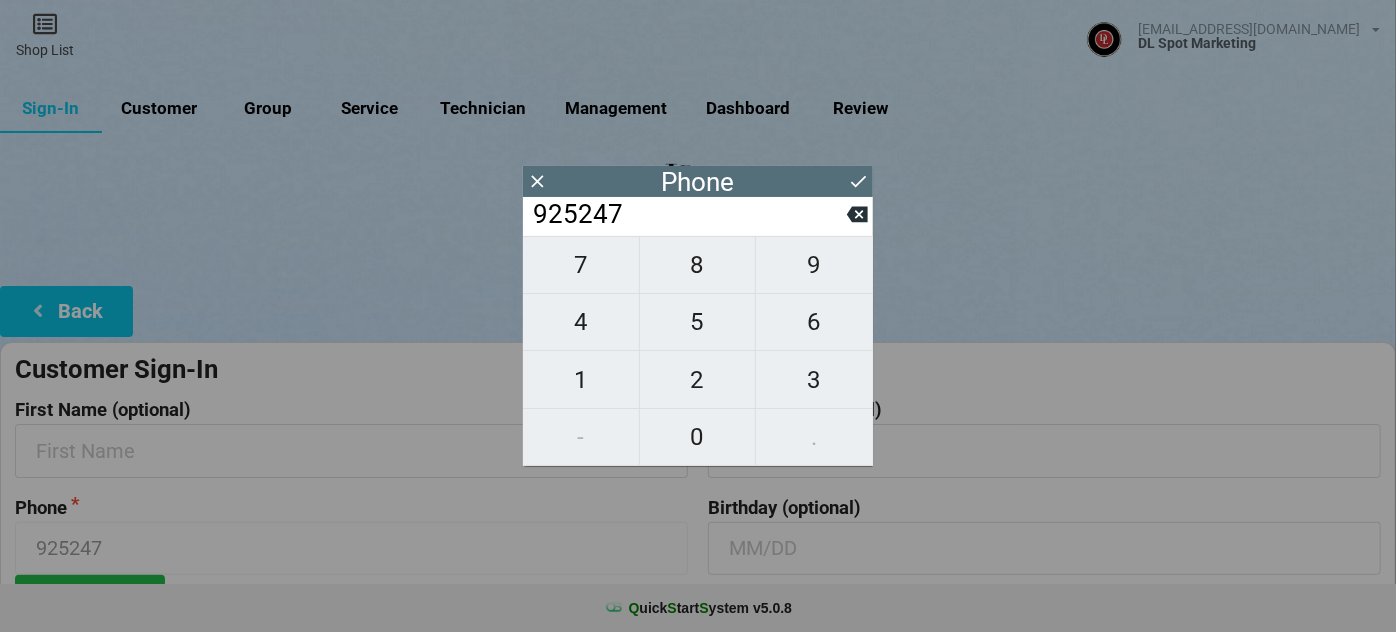 type on "9252474" 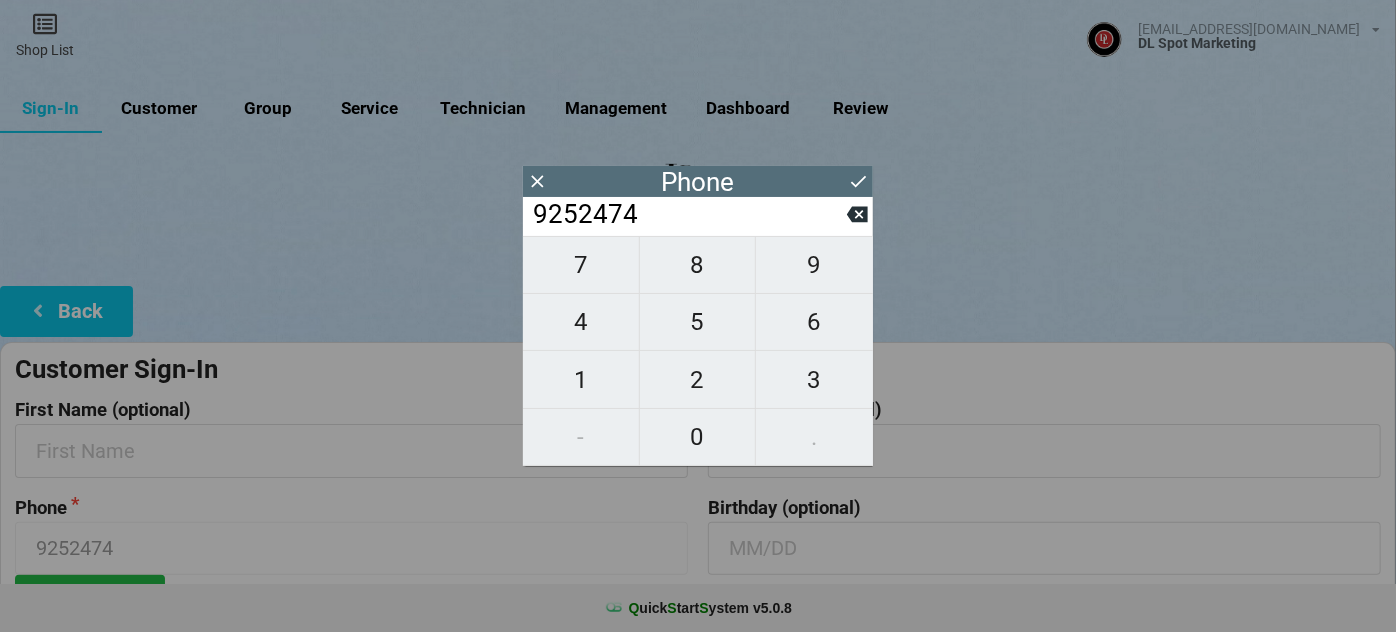 type on "92524743" 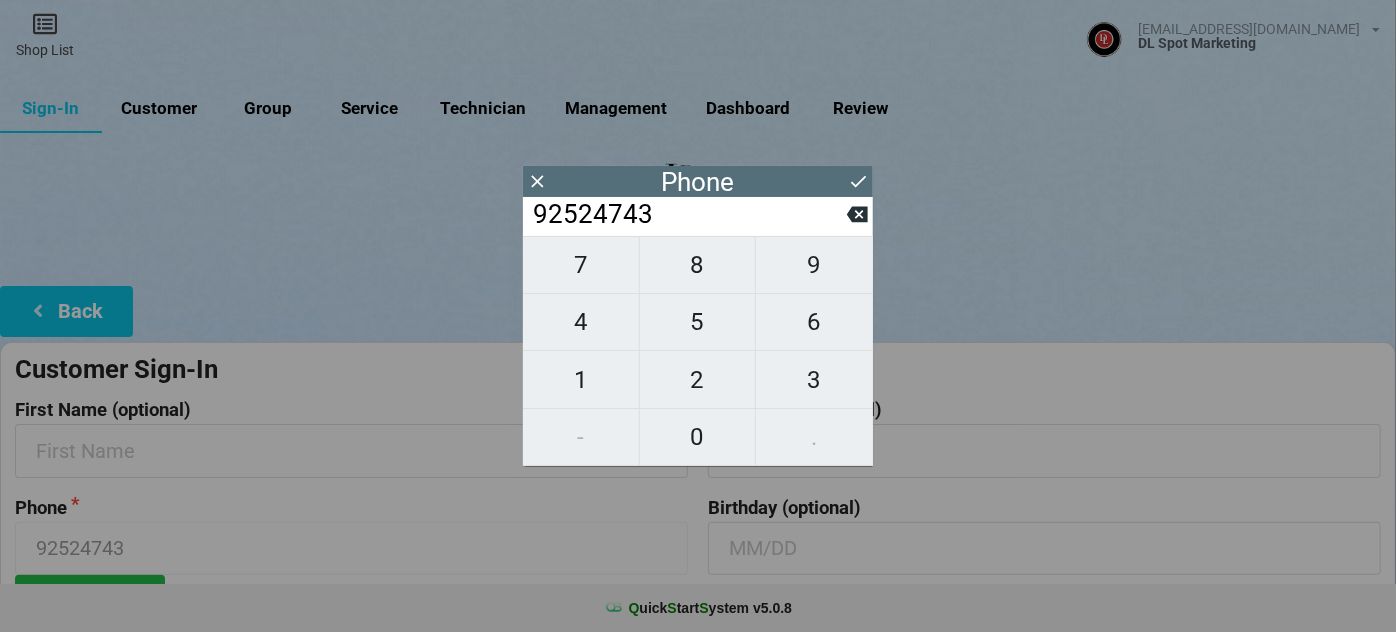 type on "925247436" 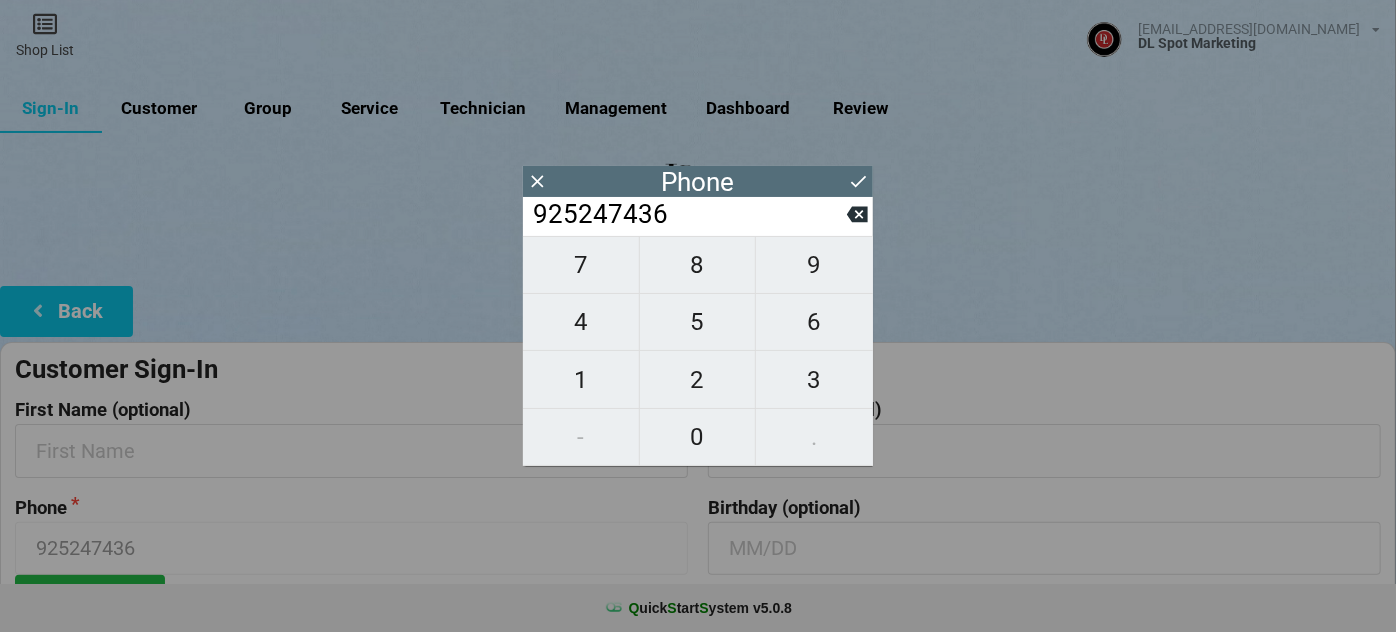 type on "9252474363" 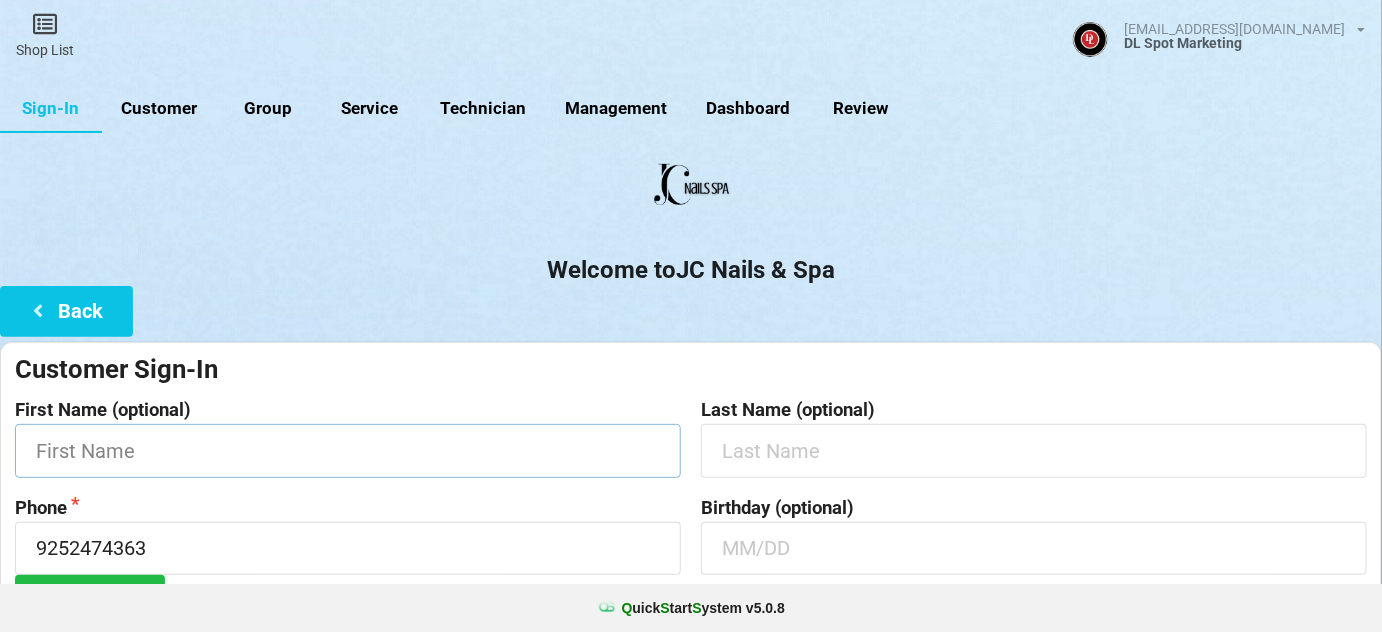 click at bounding box center (348, 450) 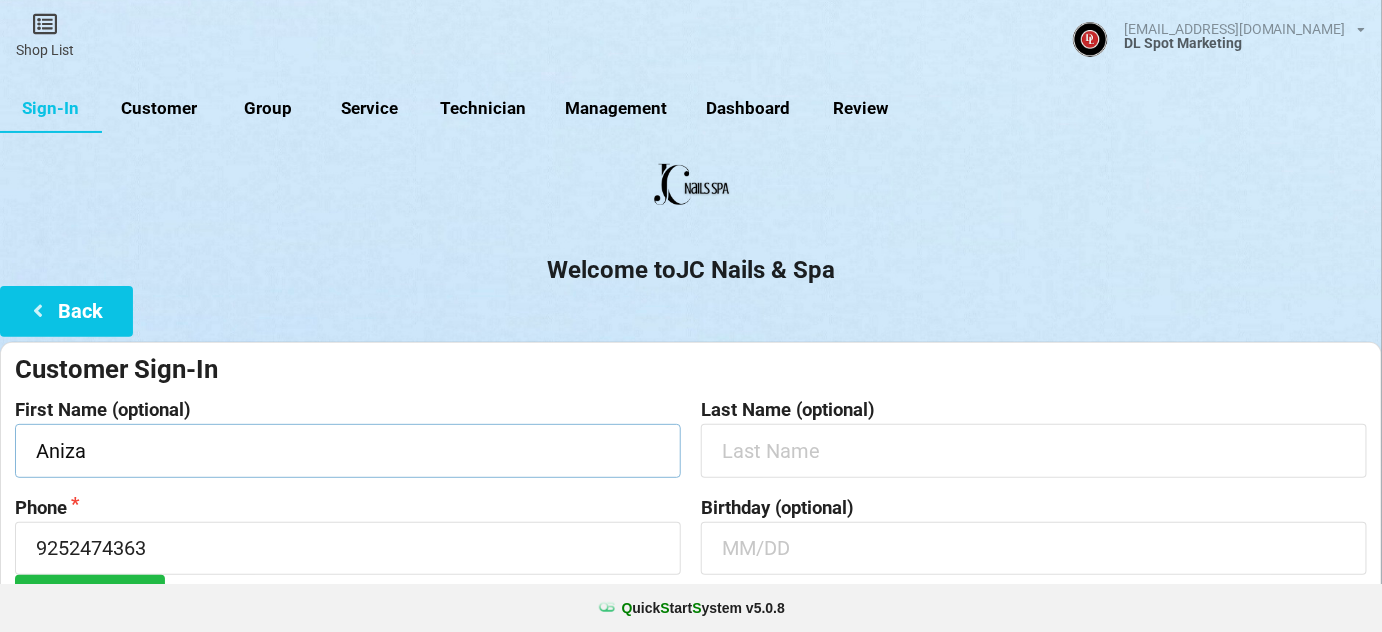 type on "Aniza" 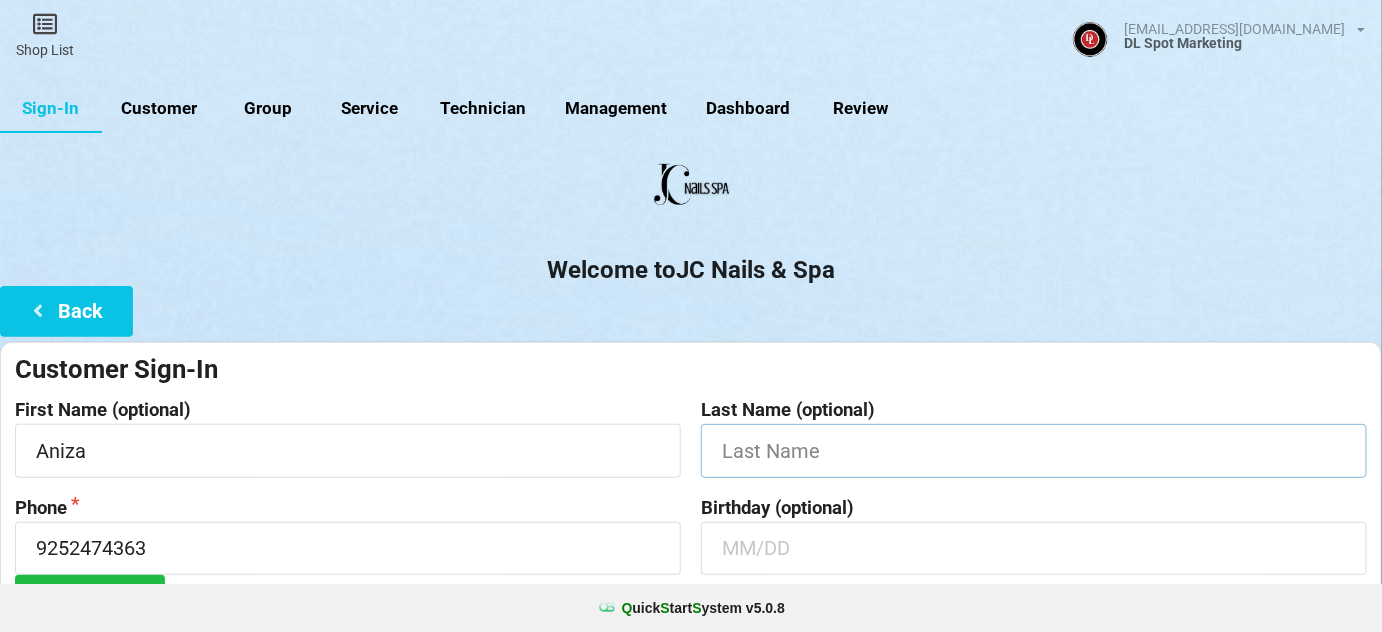 click at bounding box center (1034, 450) 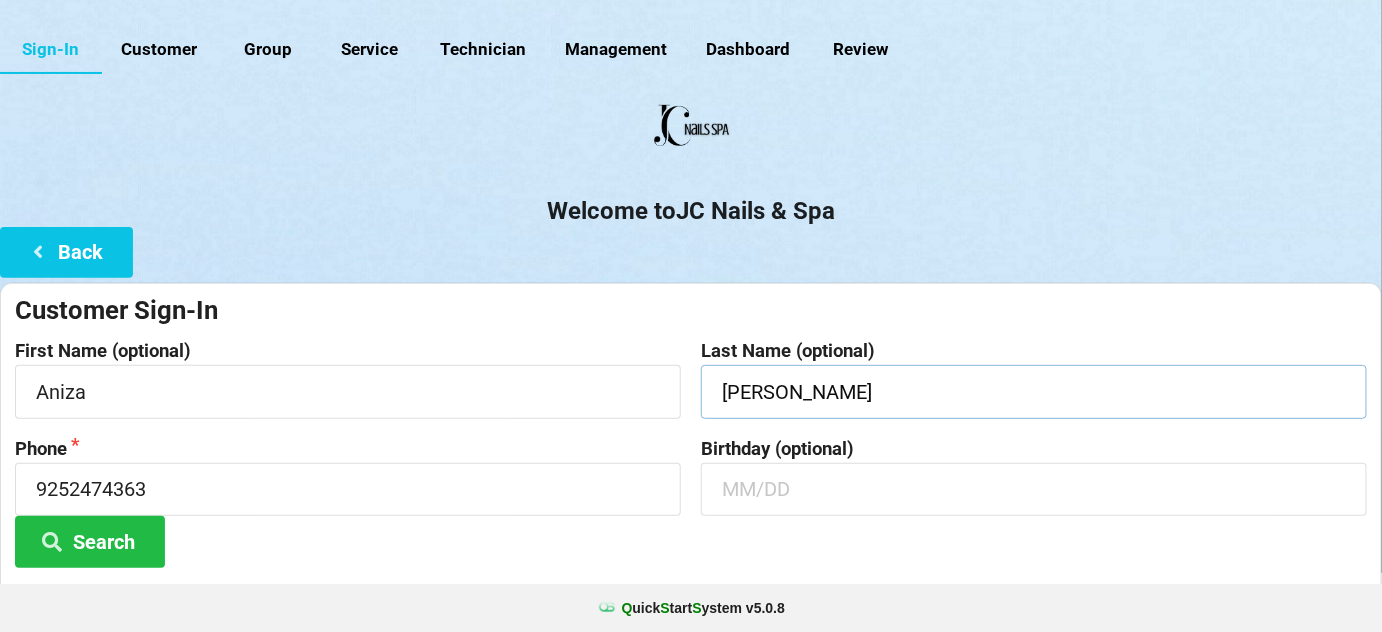 scroll, scrollTop: 191, scrollLeft: 0, axis: vertical 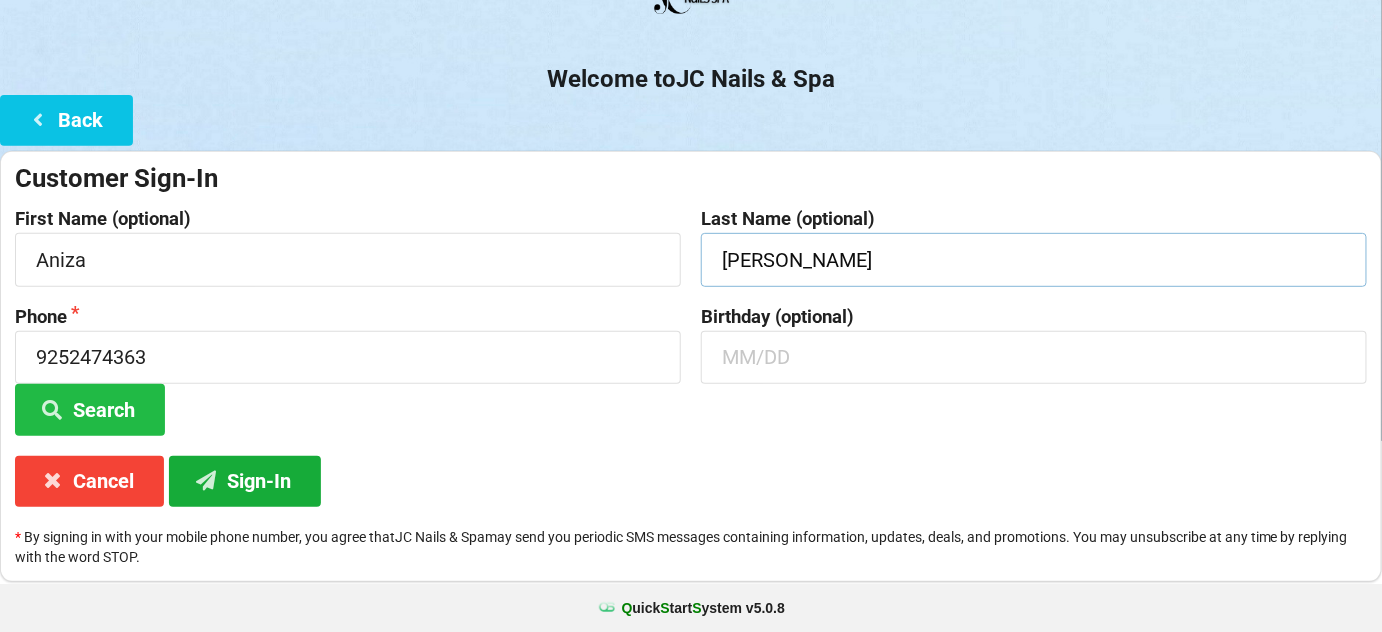 type on "[PERSON_NAME]" 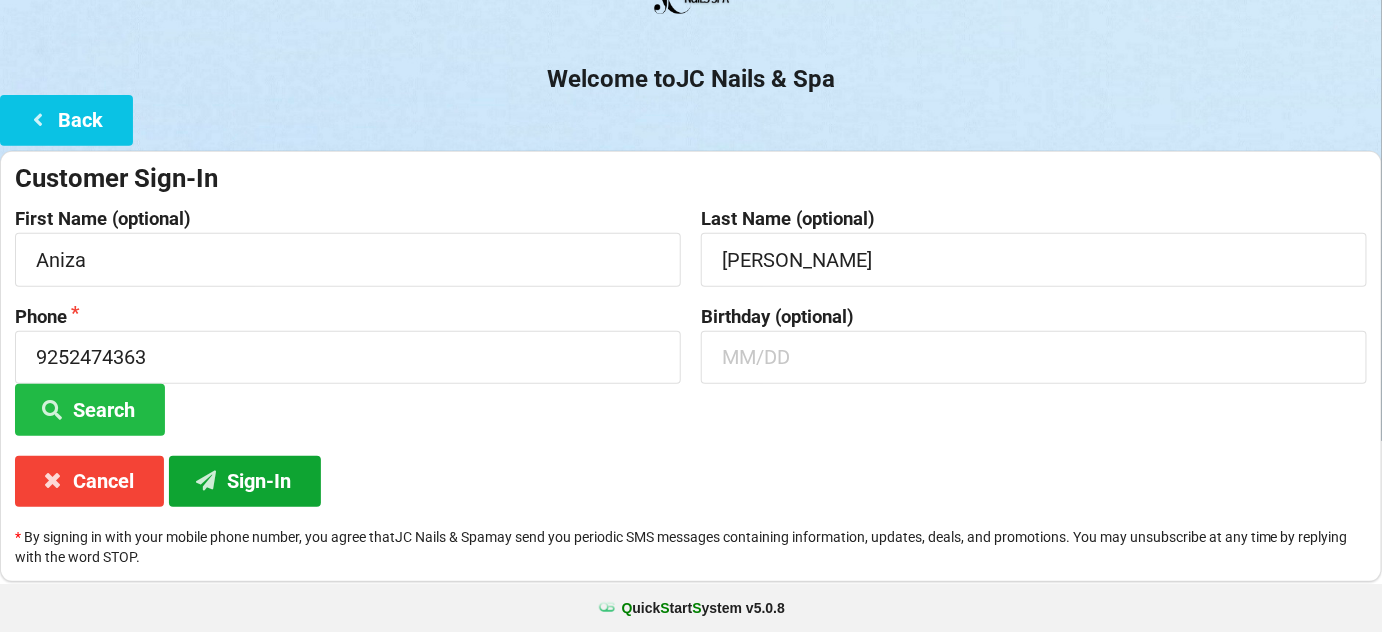 click on "Sign-In" at bounding box center (245, 481) 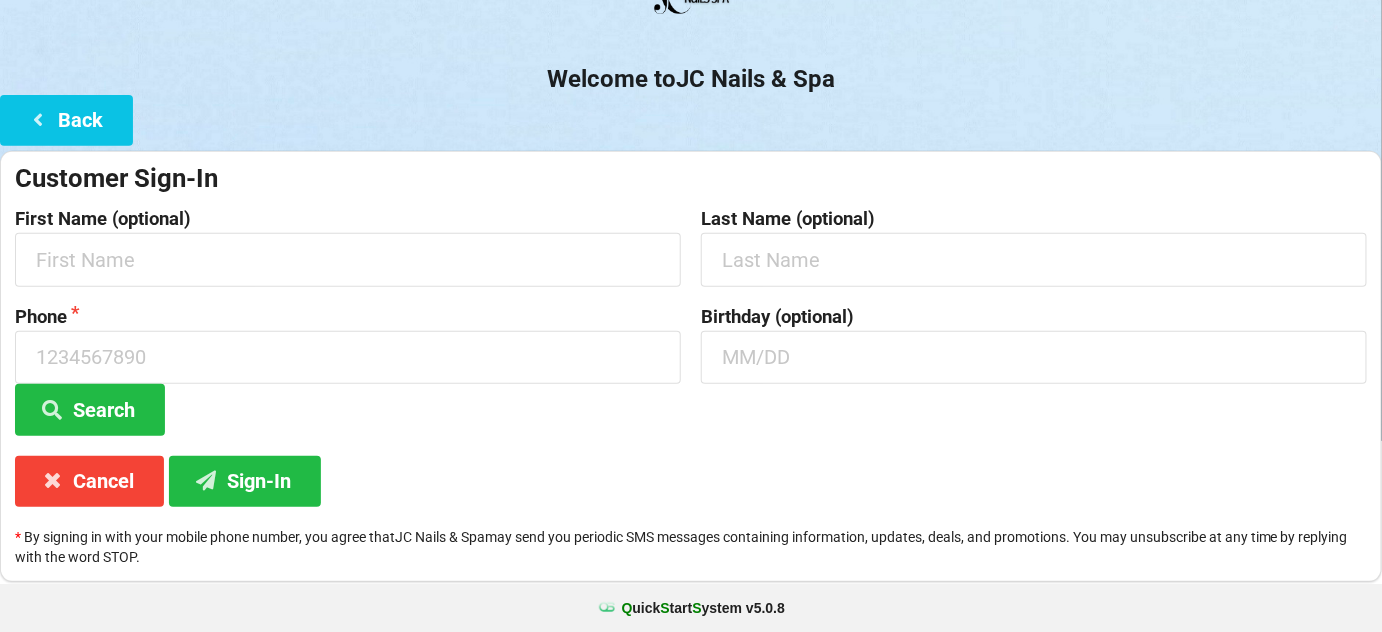 scroll, scrollTop: 0, scrollLeft: 0, axis: both 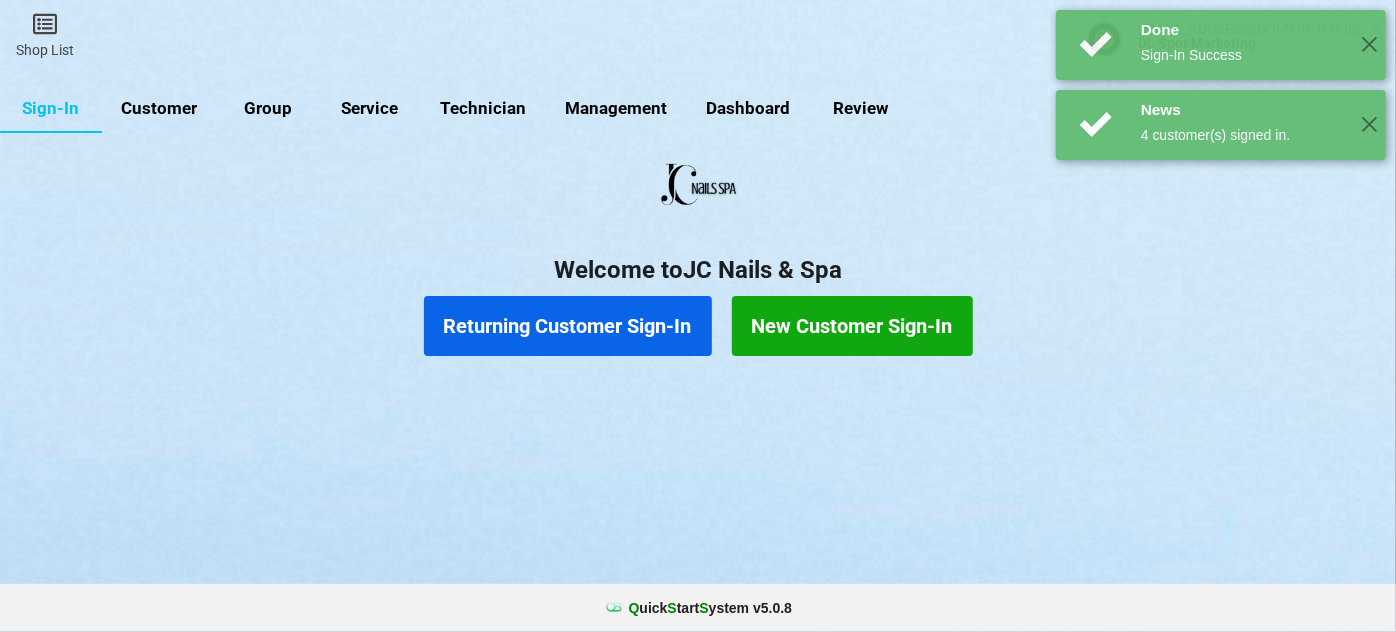 click on "Returning Customer Sign-In" at bounding box center [568, 326] 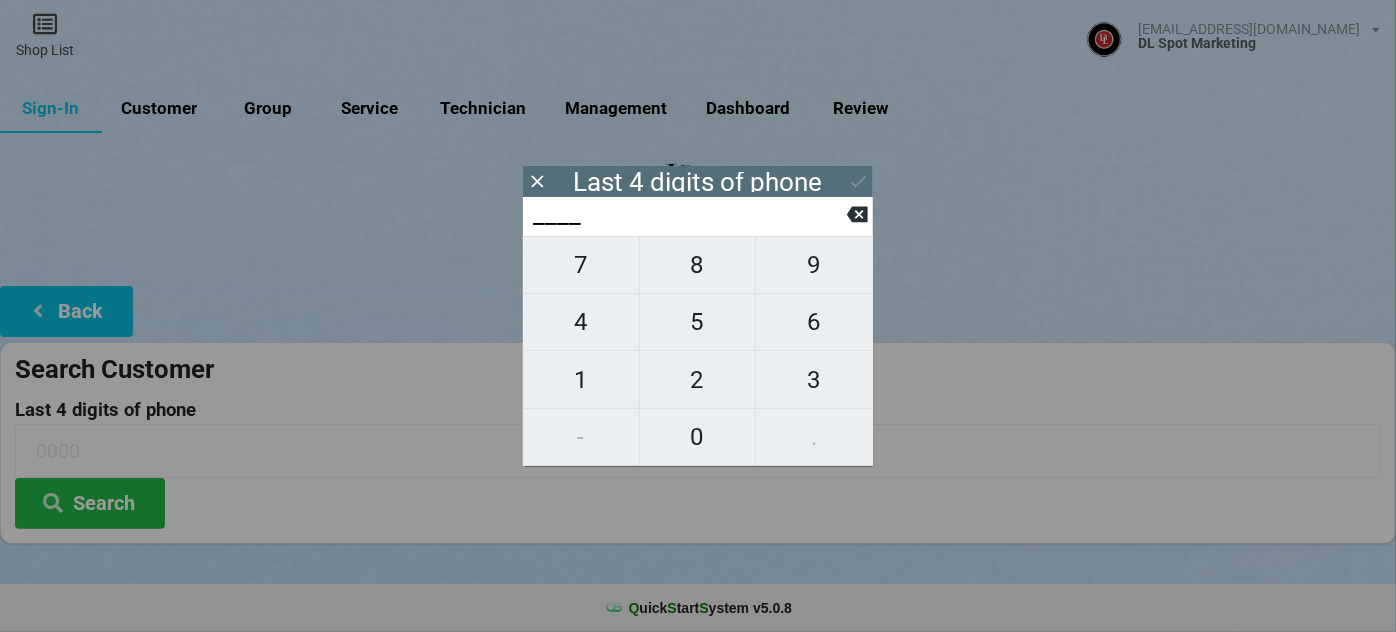type on "2___" 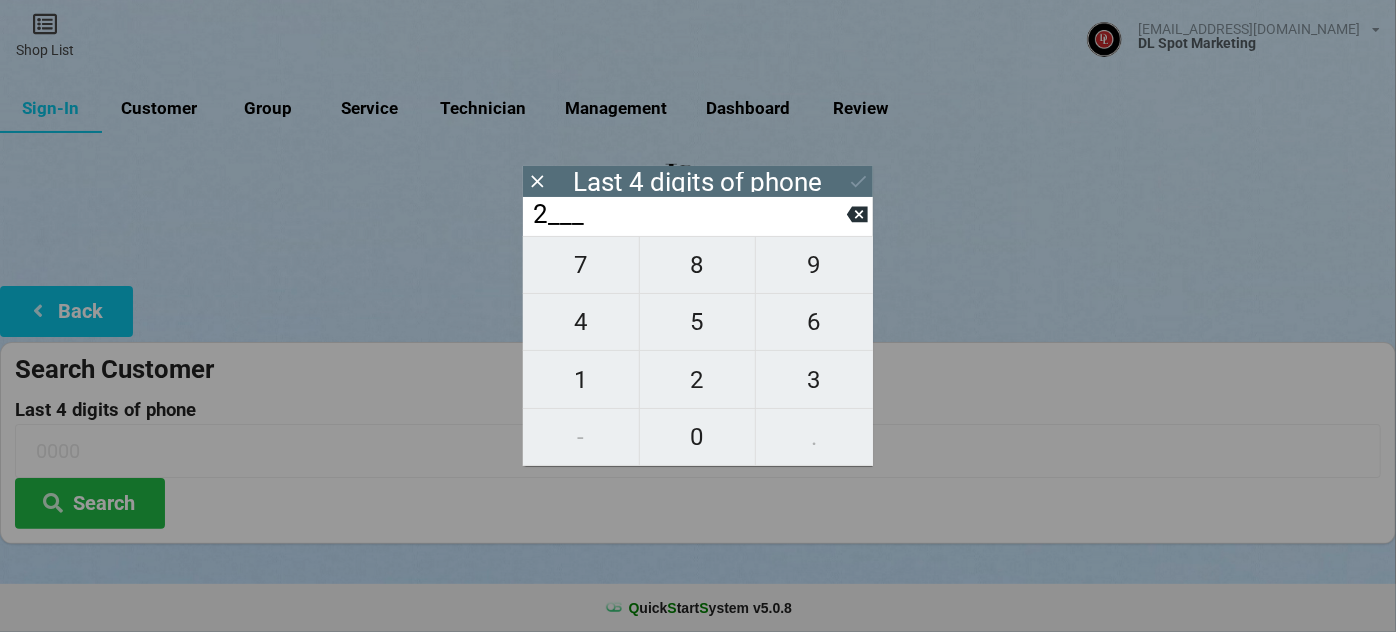 type on "2___" 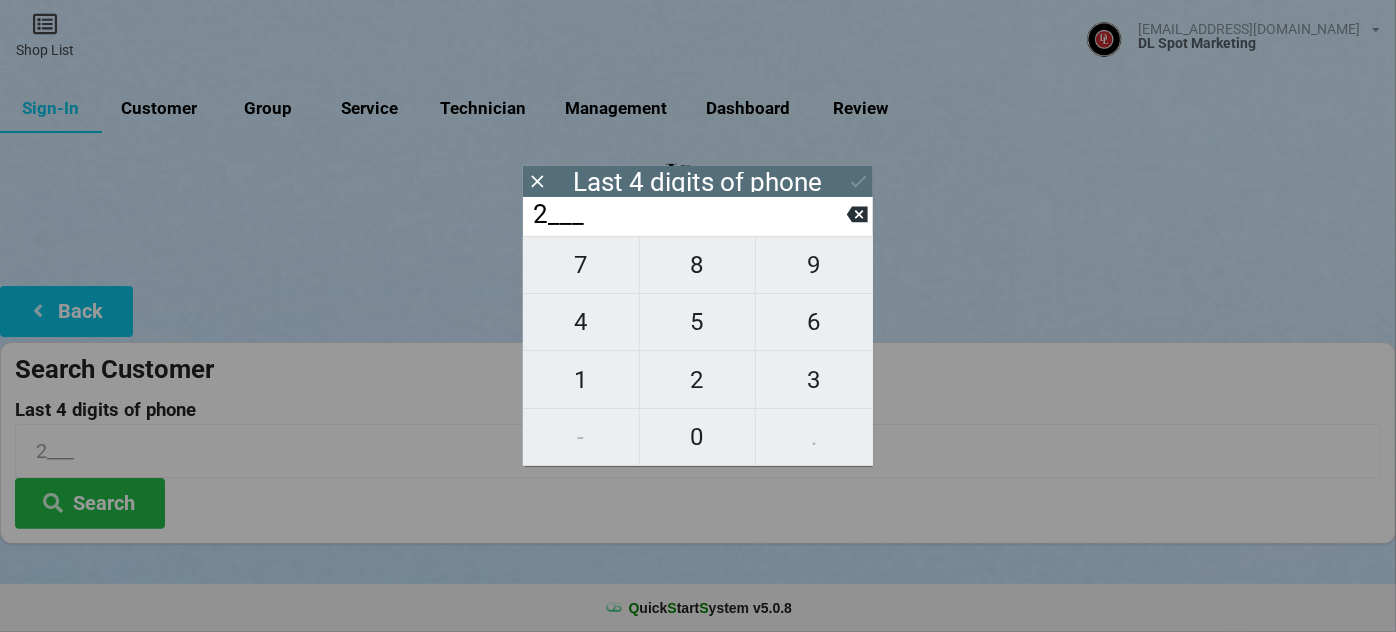 type on "20__" 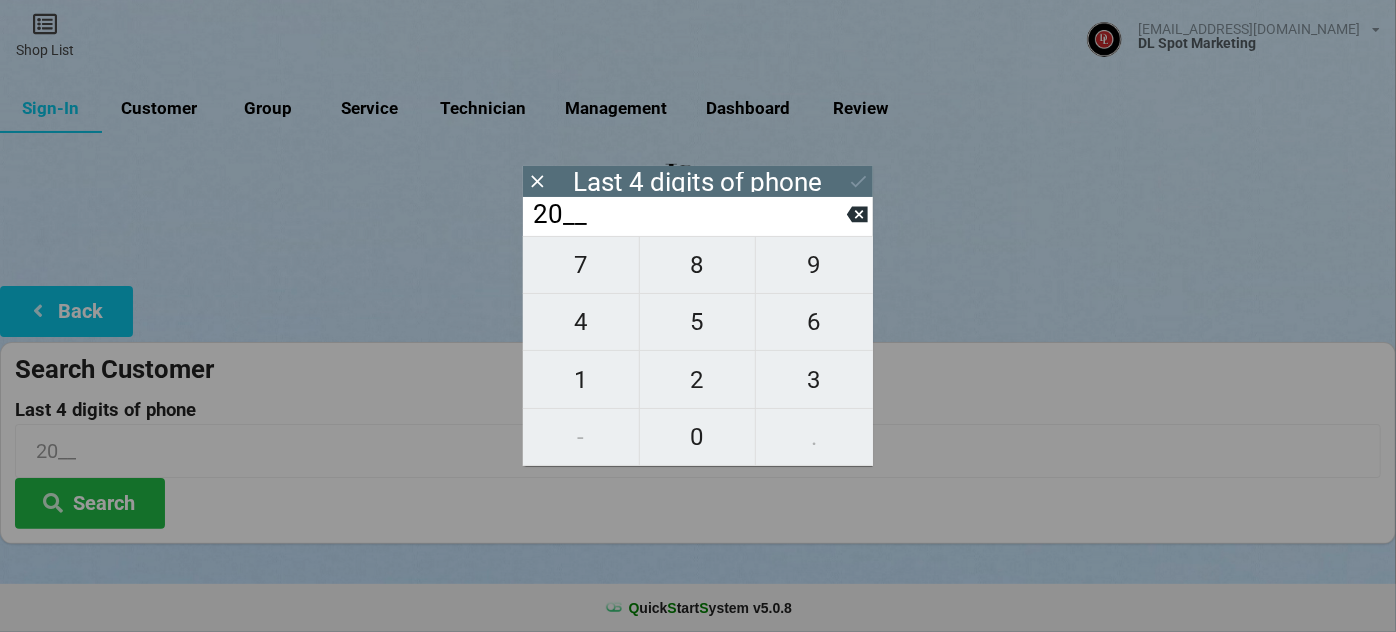 type on "208_" 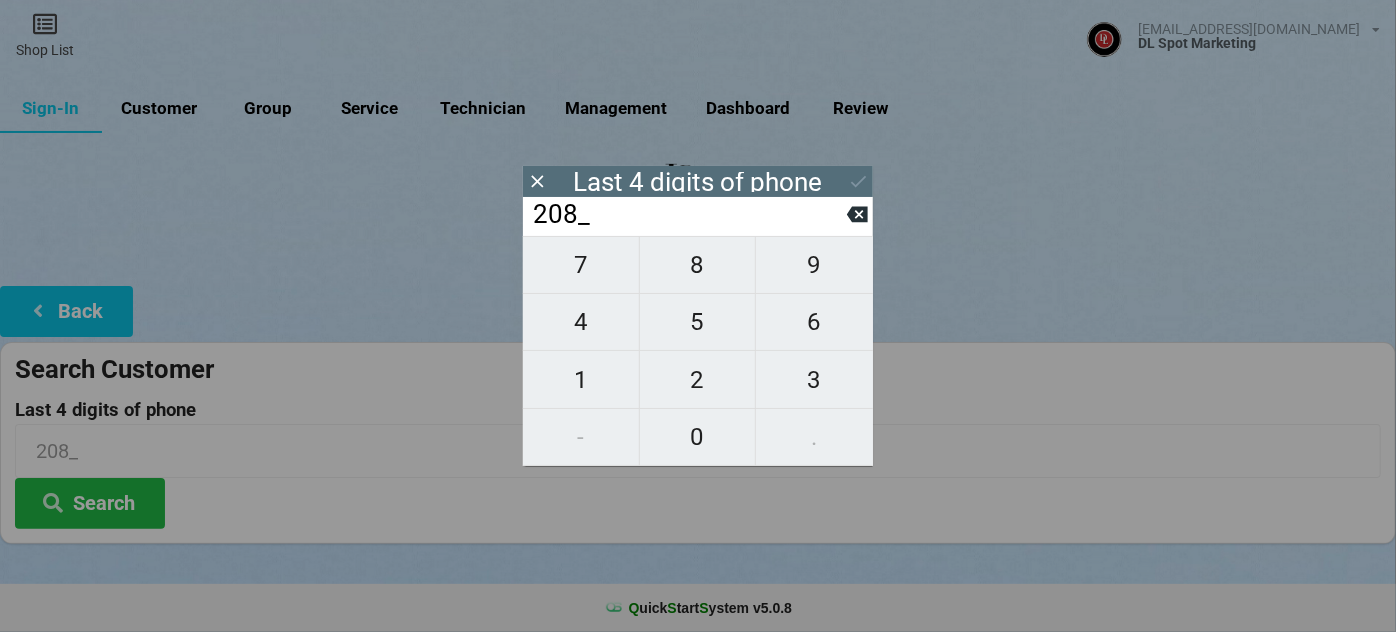 type on "2088" 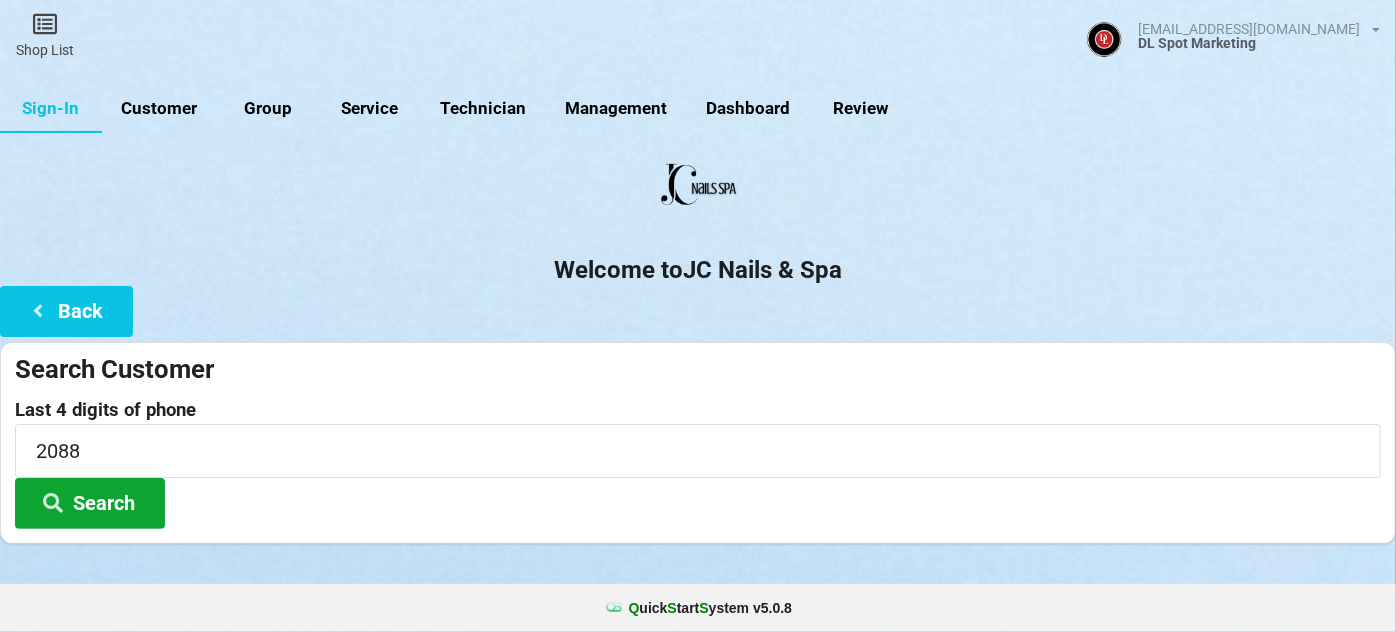 click on "Search" at bounding box center [90, 503] 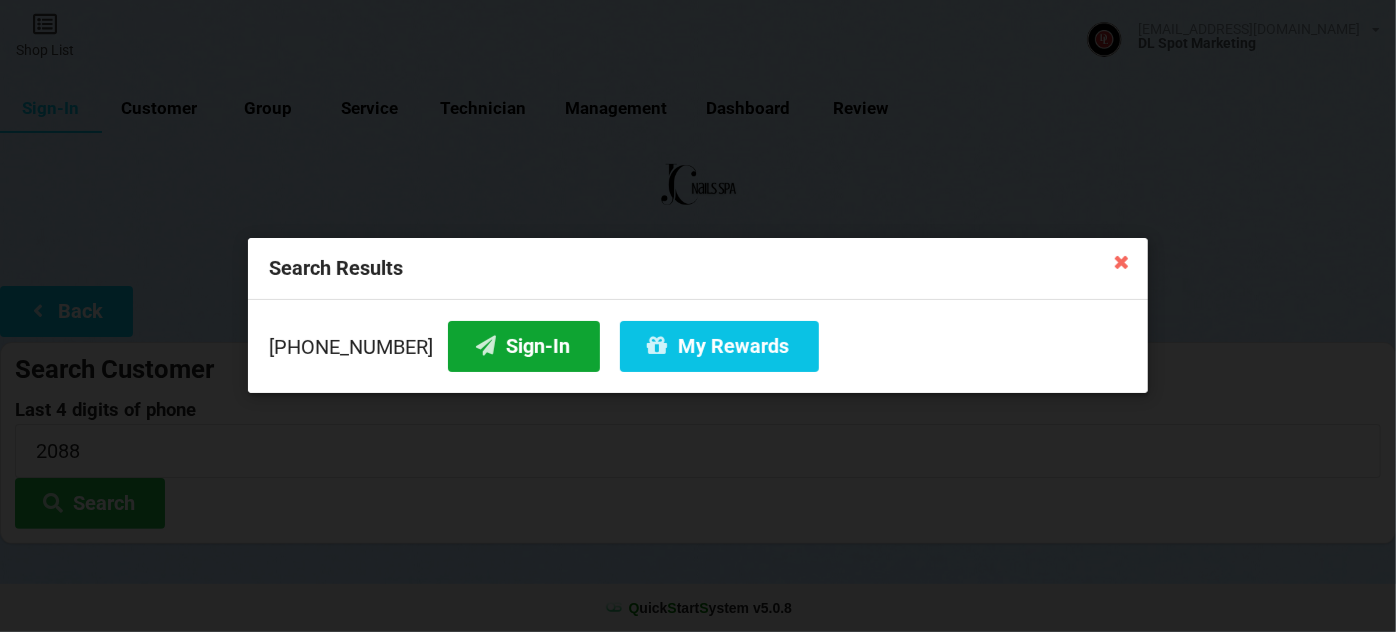click on "Sign-In" at bounding box center (524, 346) 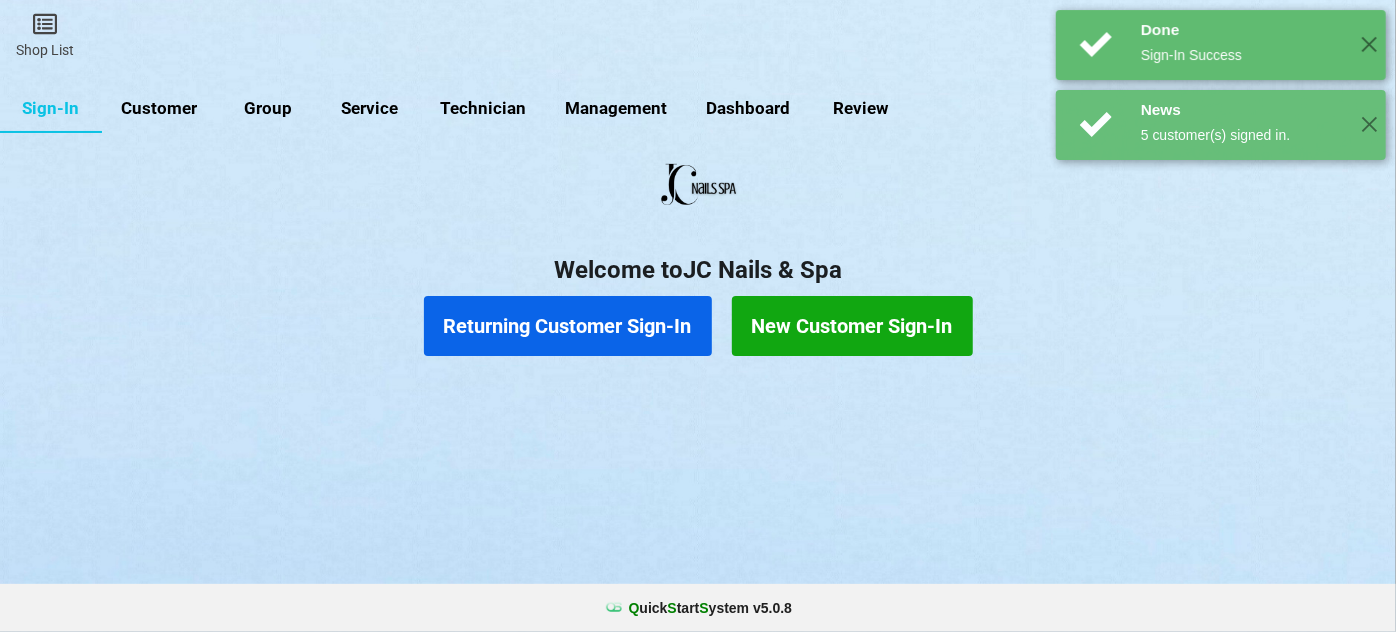 click on "Returning Customer Sign-In" at bounding box center [568, 326] 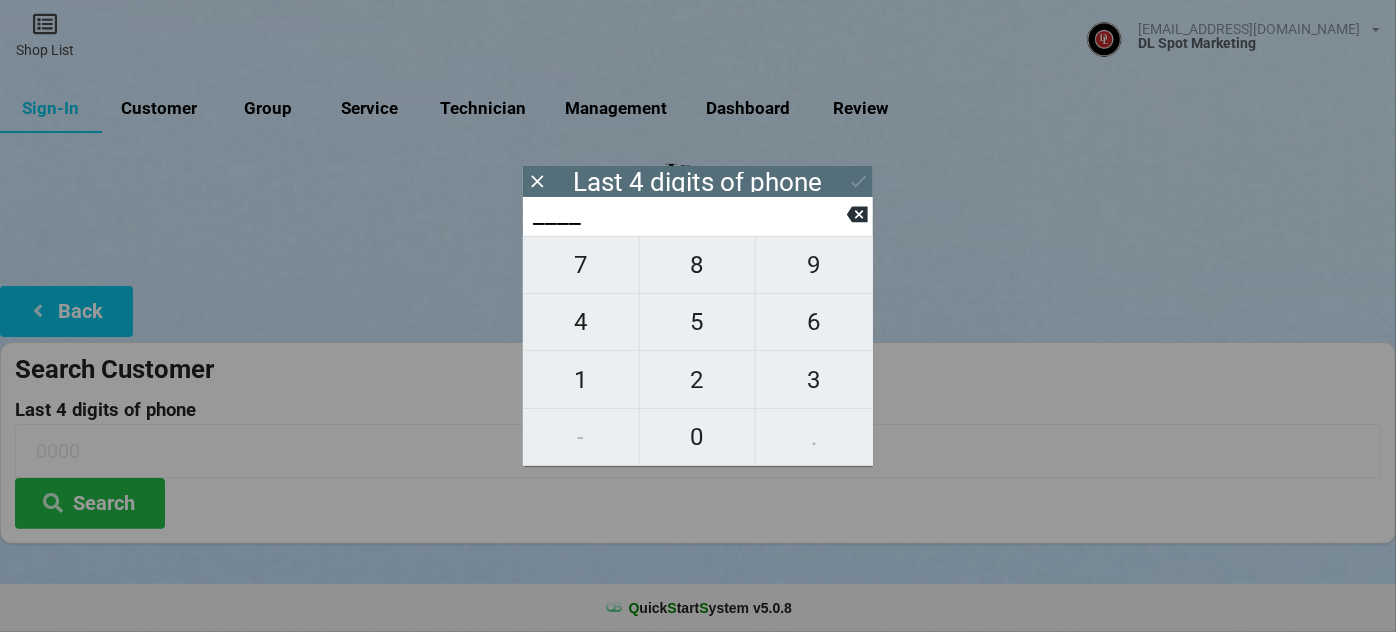 type on "6___" 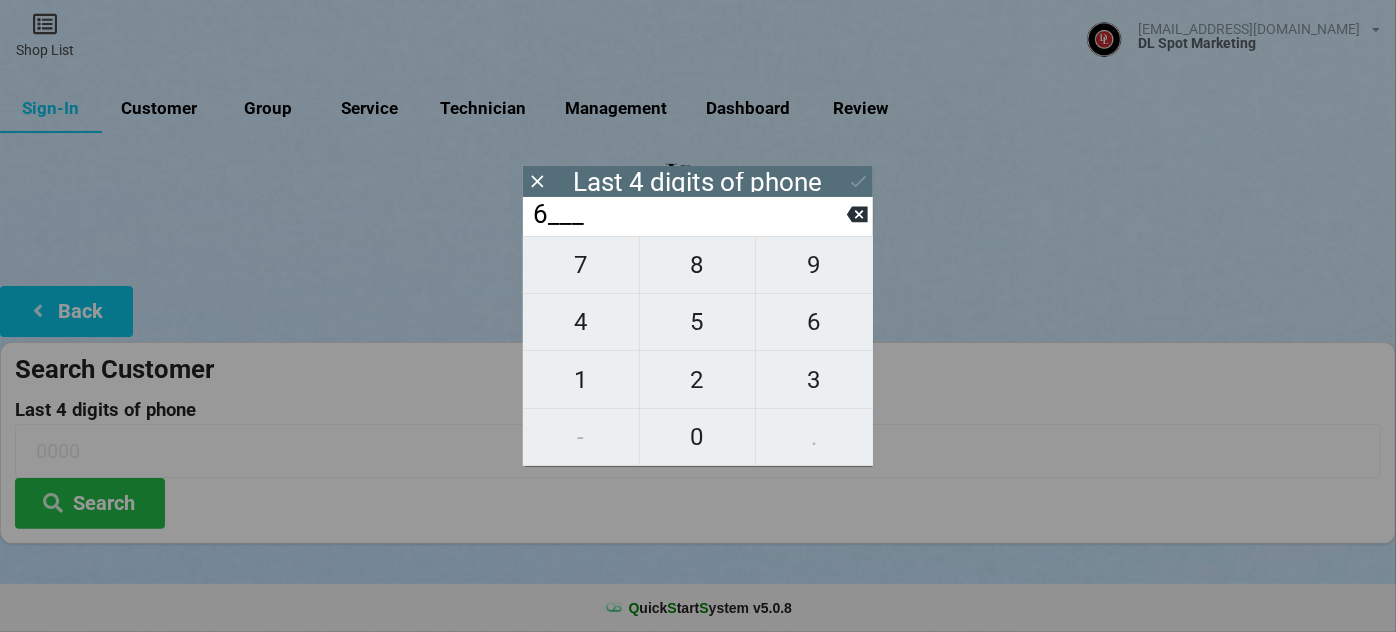 type on "6___" 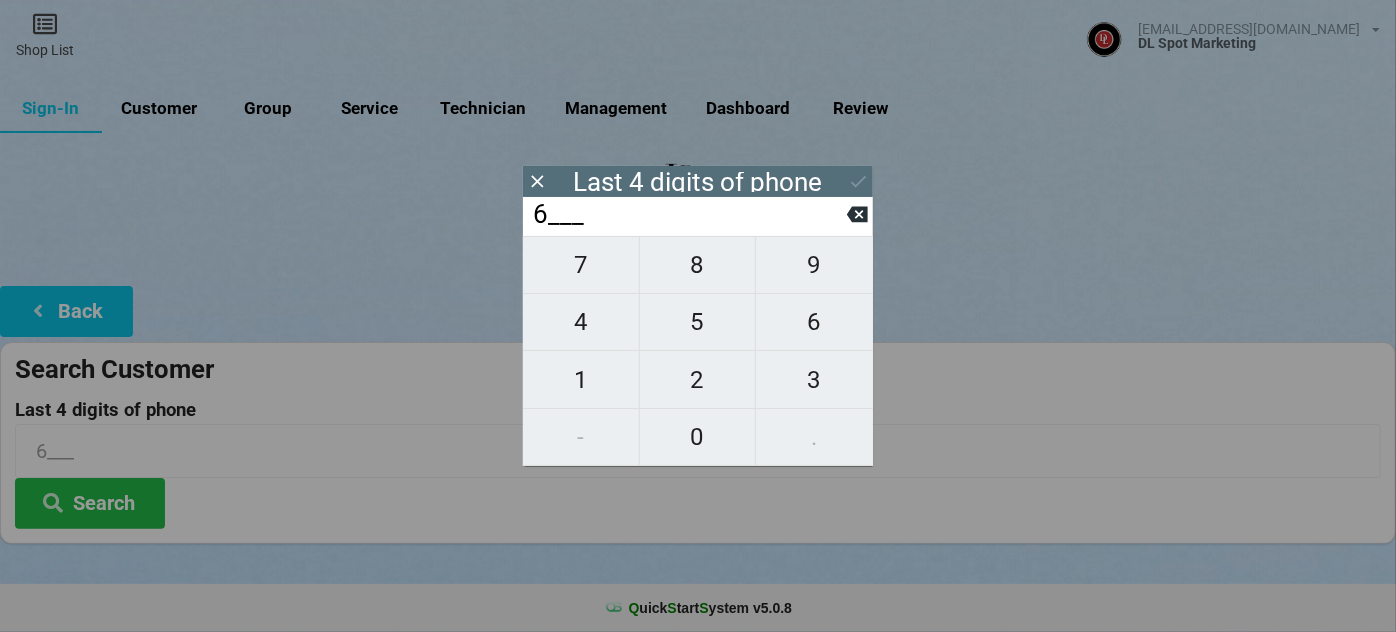 type on "69__" 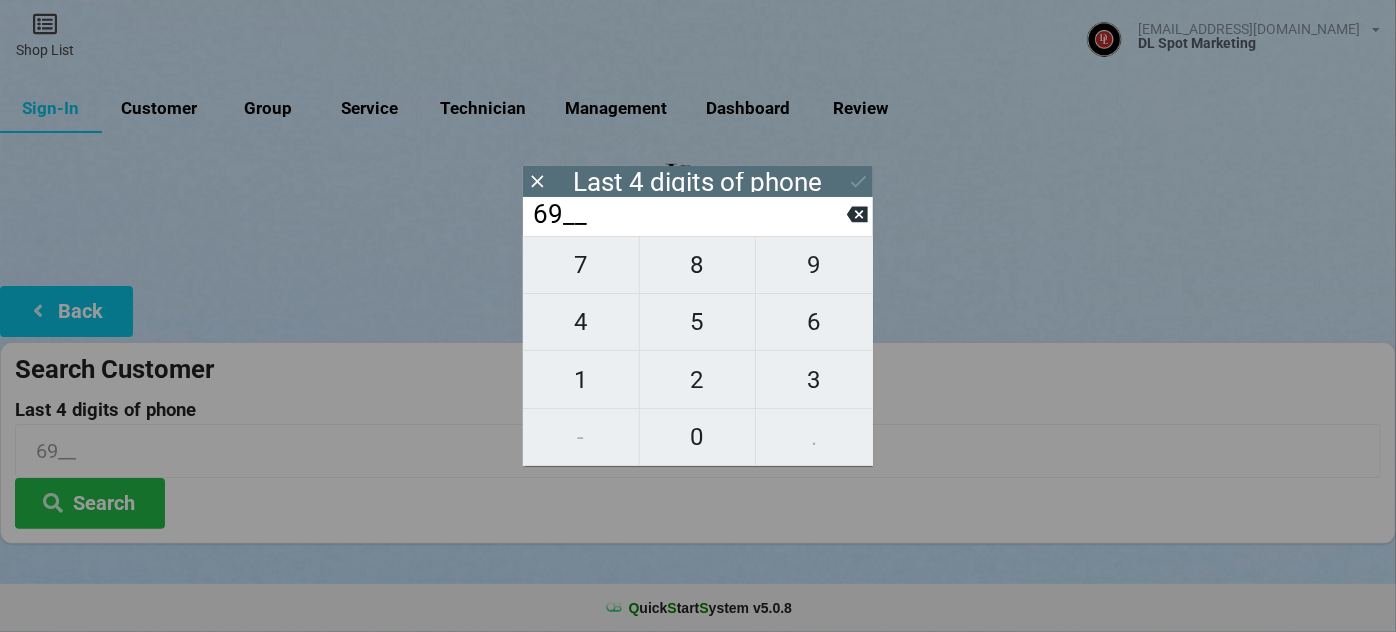 type on "698_" 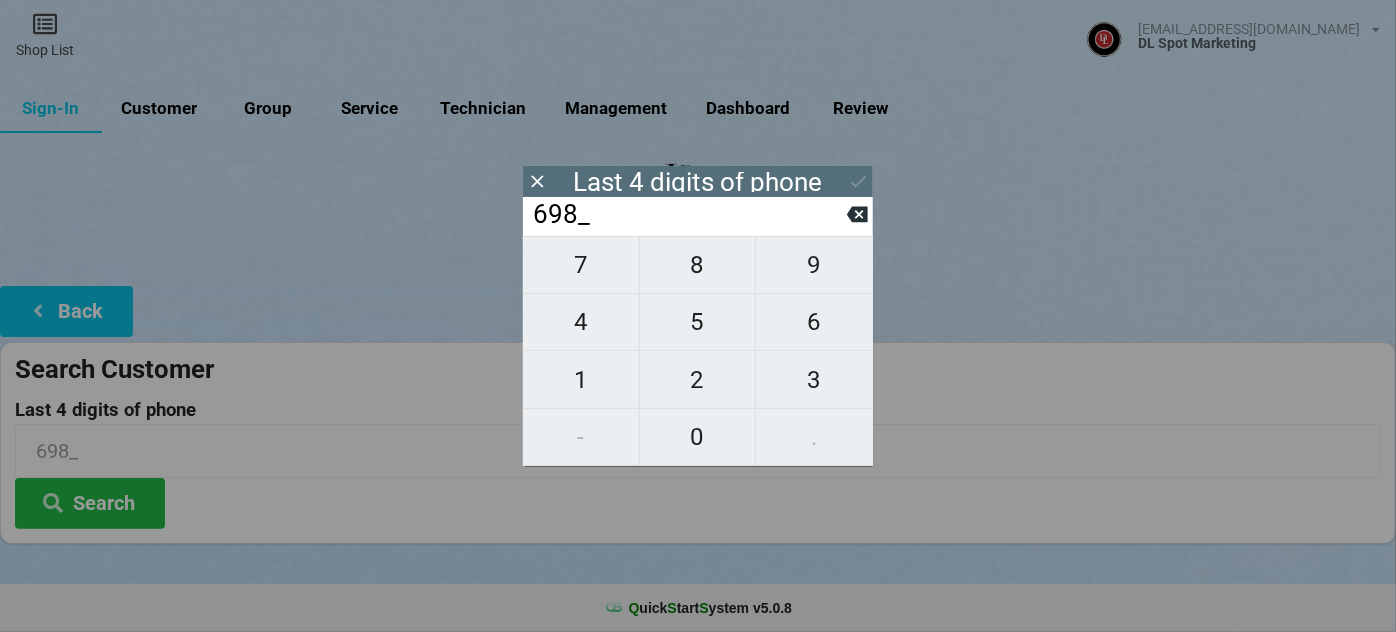 type on "6983" 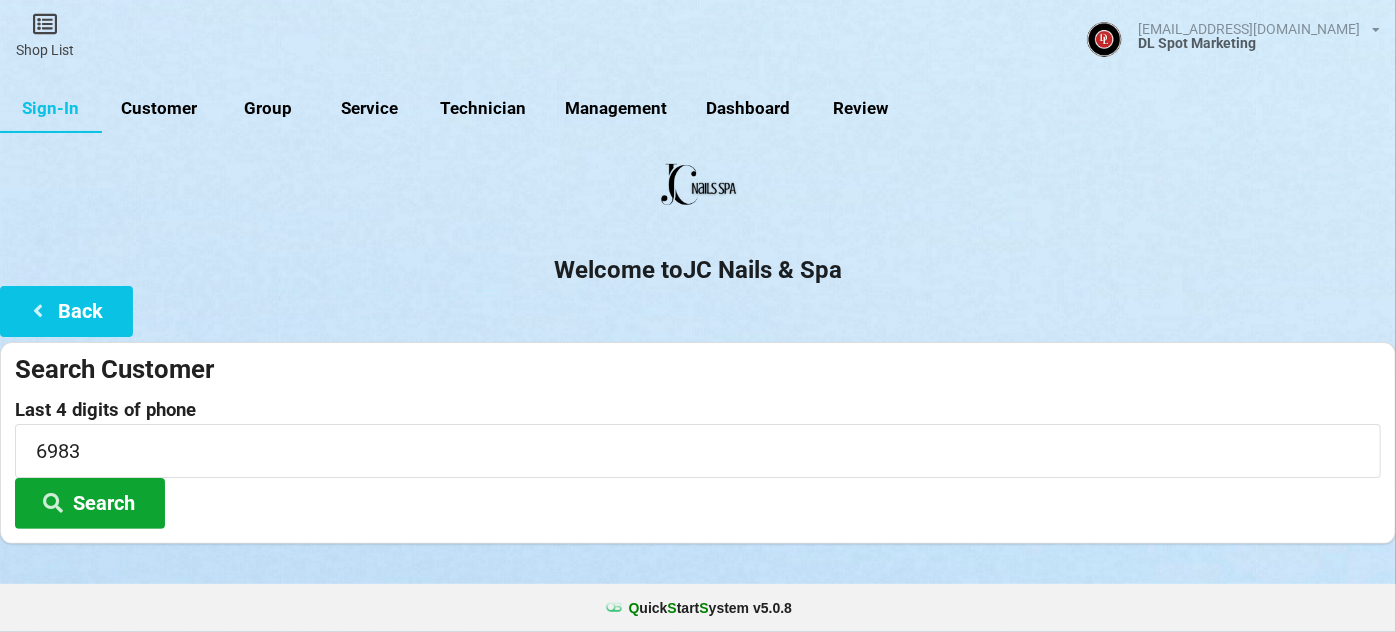 click on "Search" at bounding box center [90, 503] 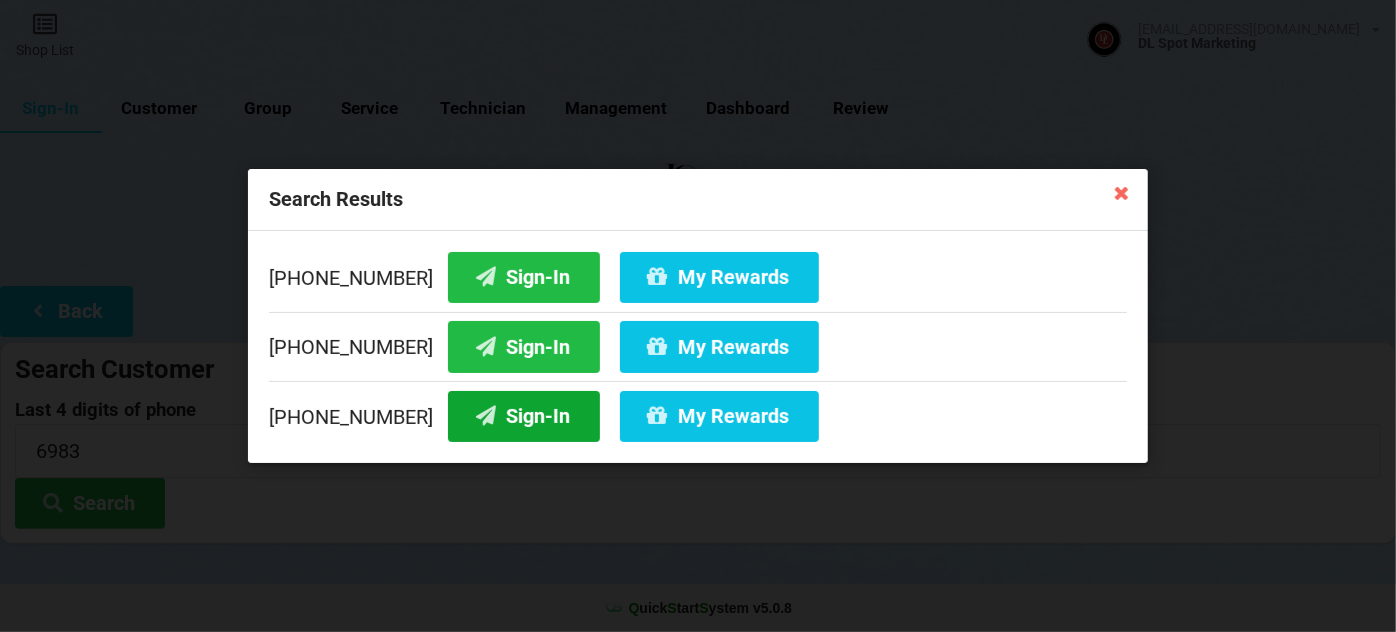 click on "Sign-In" at bounding box center (524, 416) 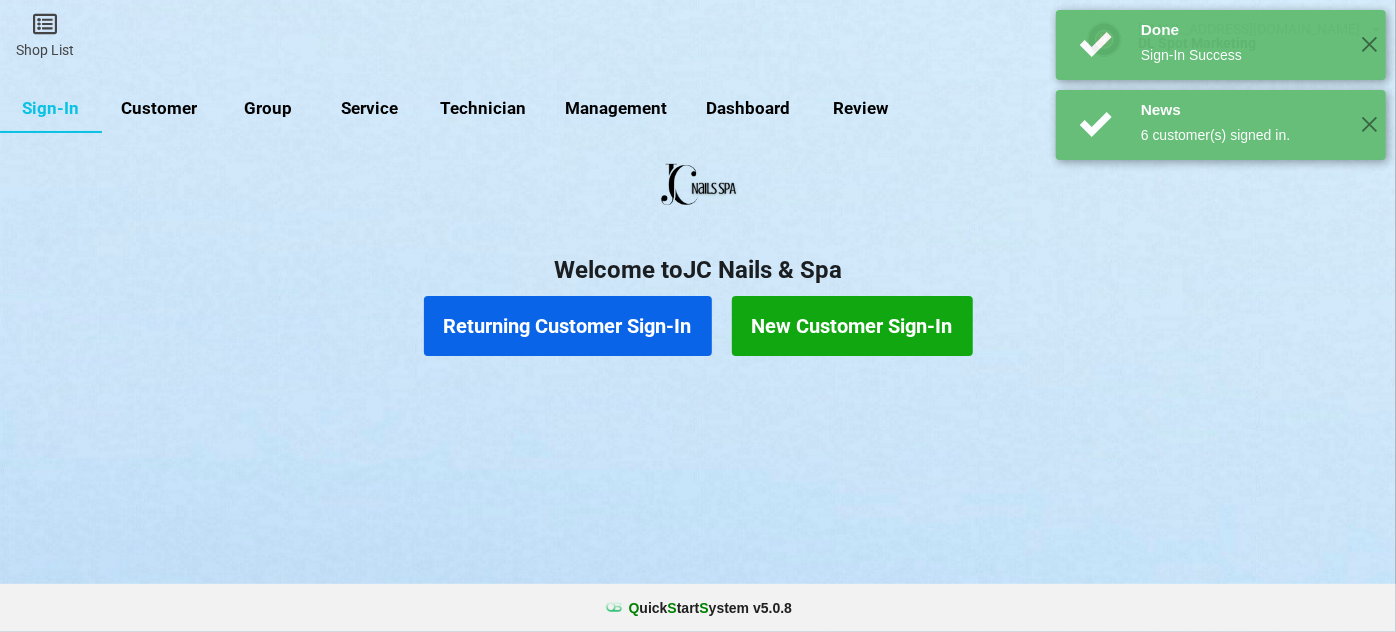 click on "Returning Customer Sign-In" at bounding box center (568, 326) 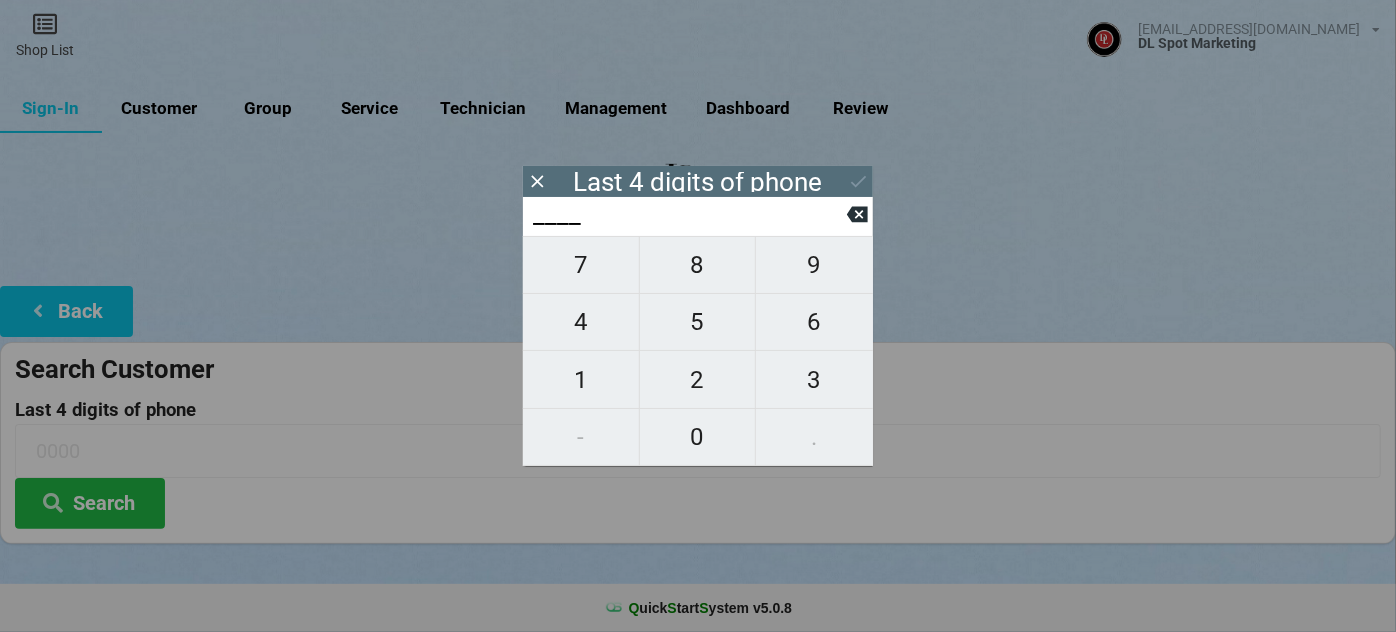type on "3___" 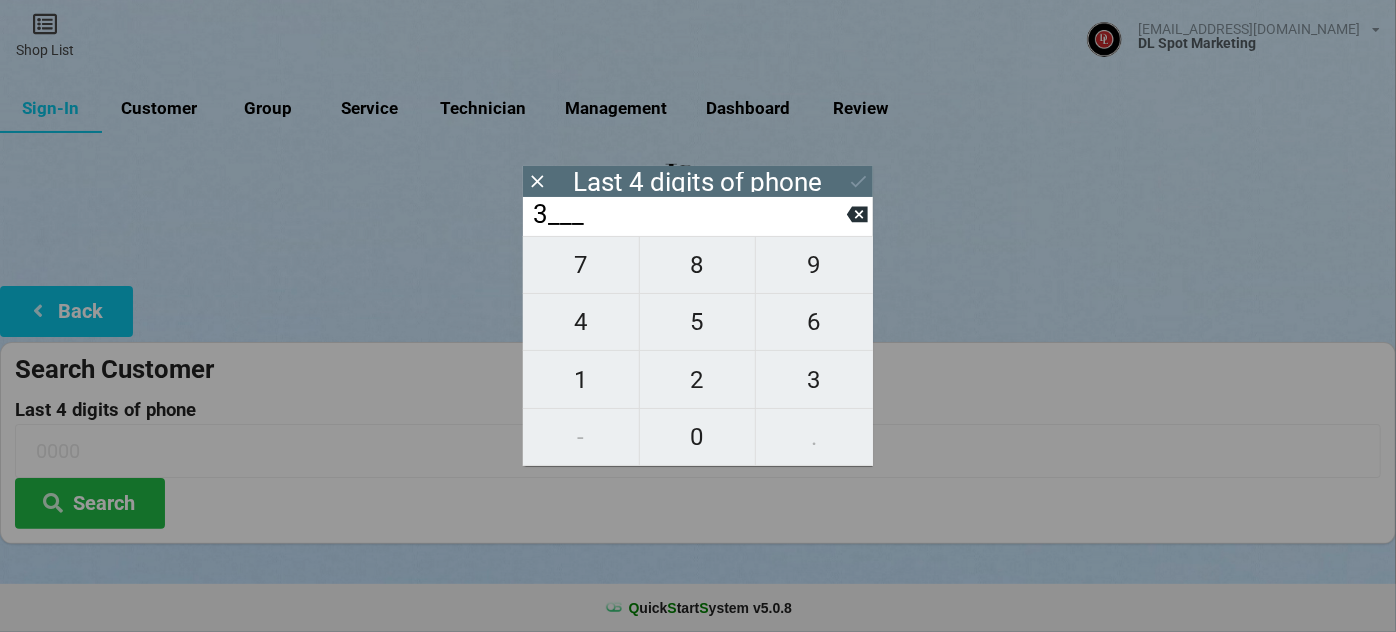 type on "3___" 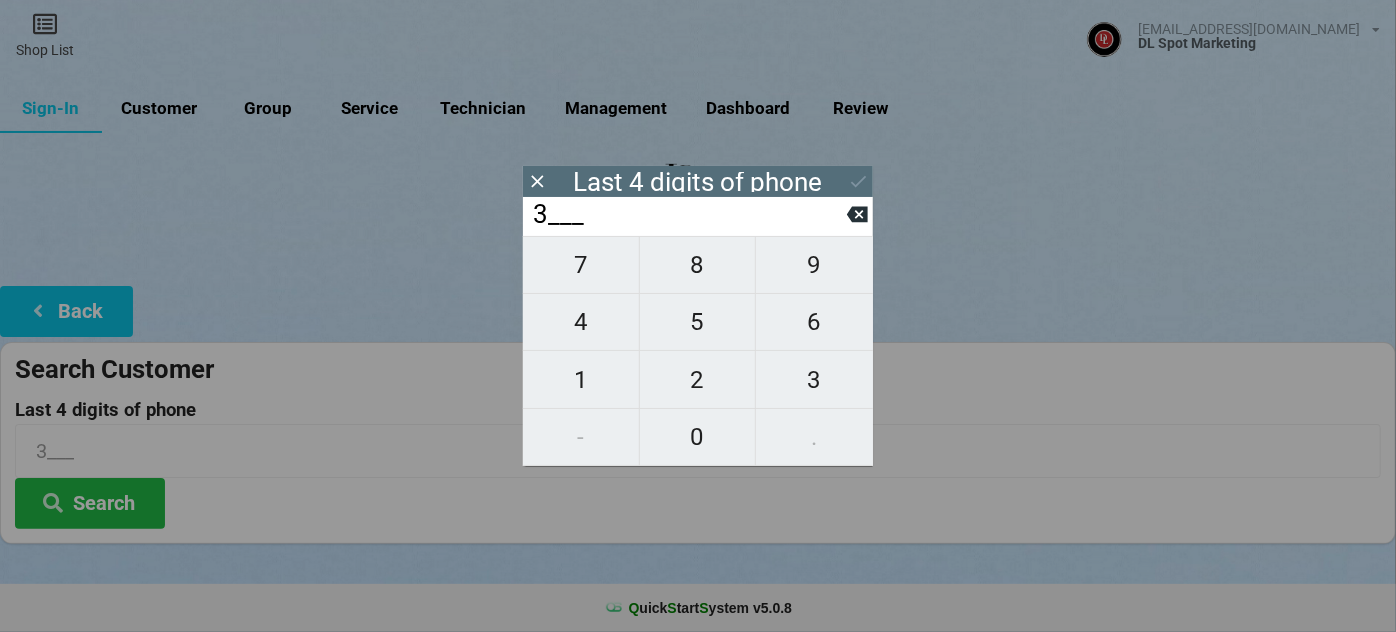 type on "37__" 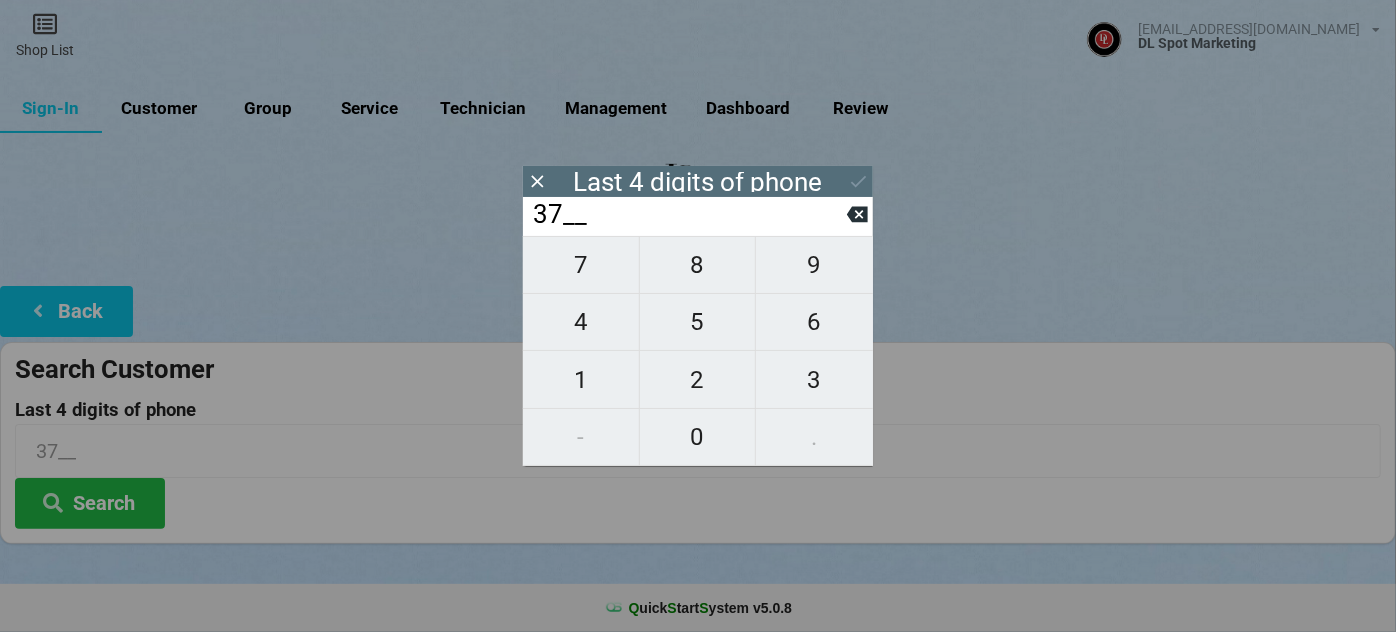 type on "373_" 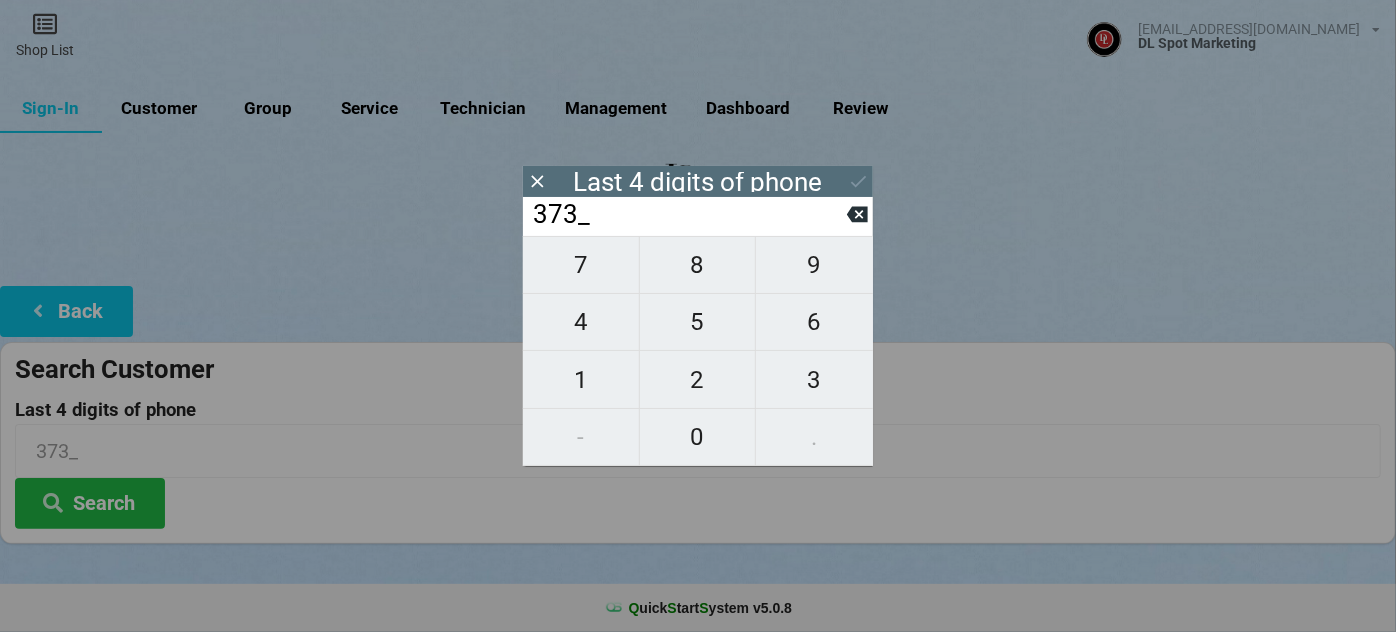 type on "3734" 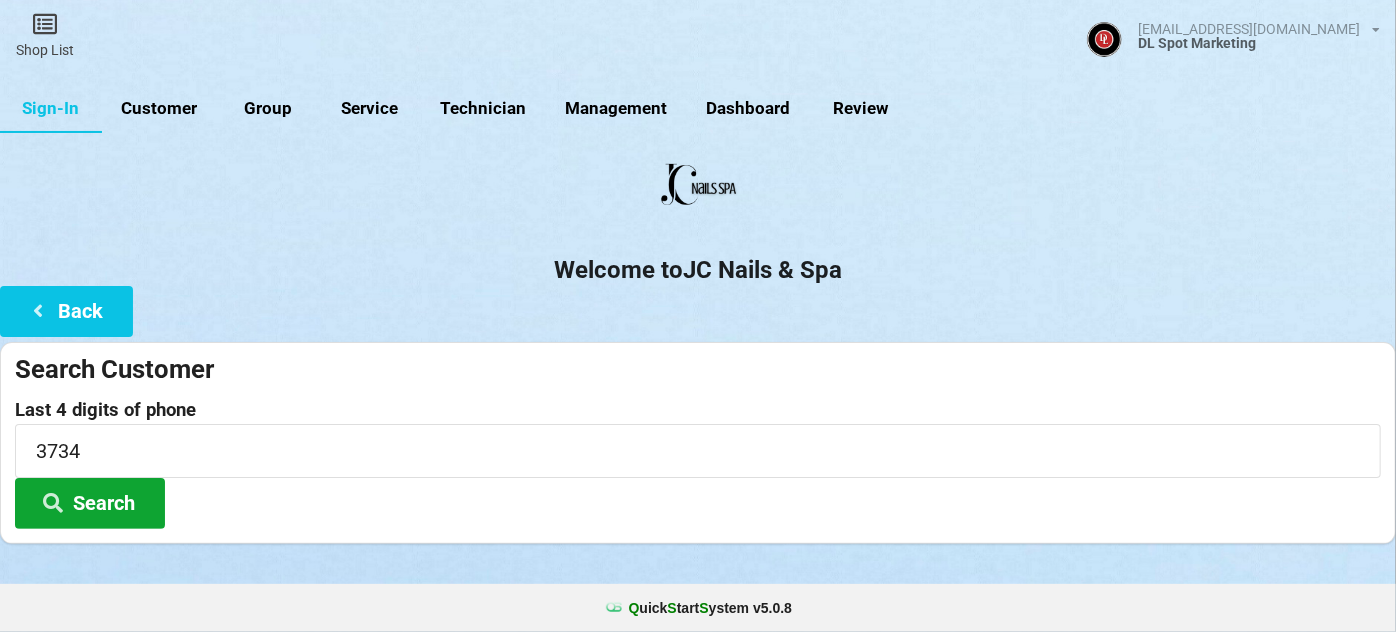 click on "Search" at bounding box center [90, 503] 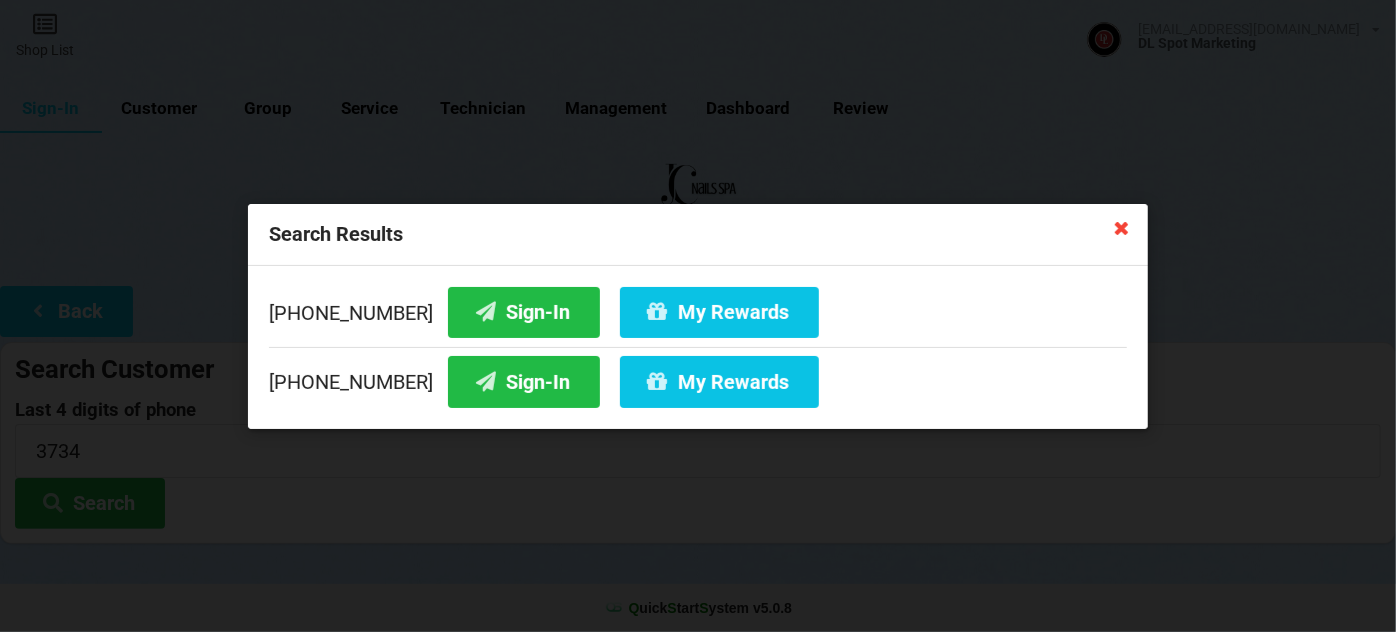 click at bounding box center [1122, 227] 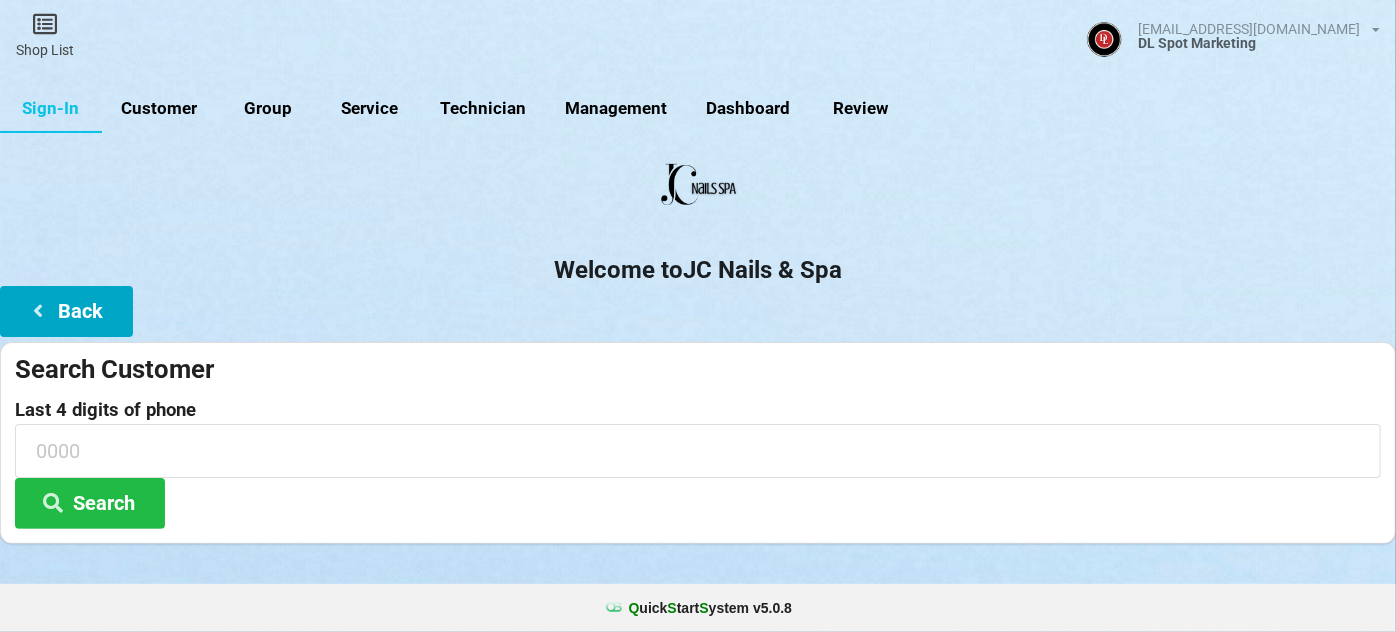 click on "Back" at bounding box center [66, 311] 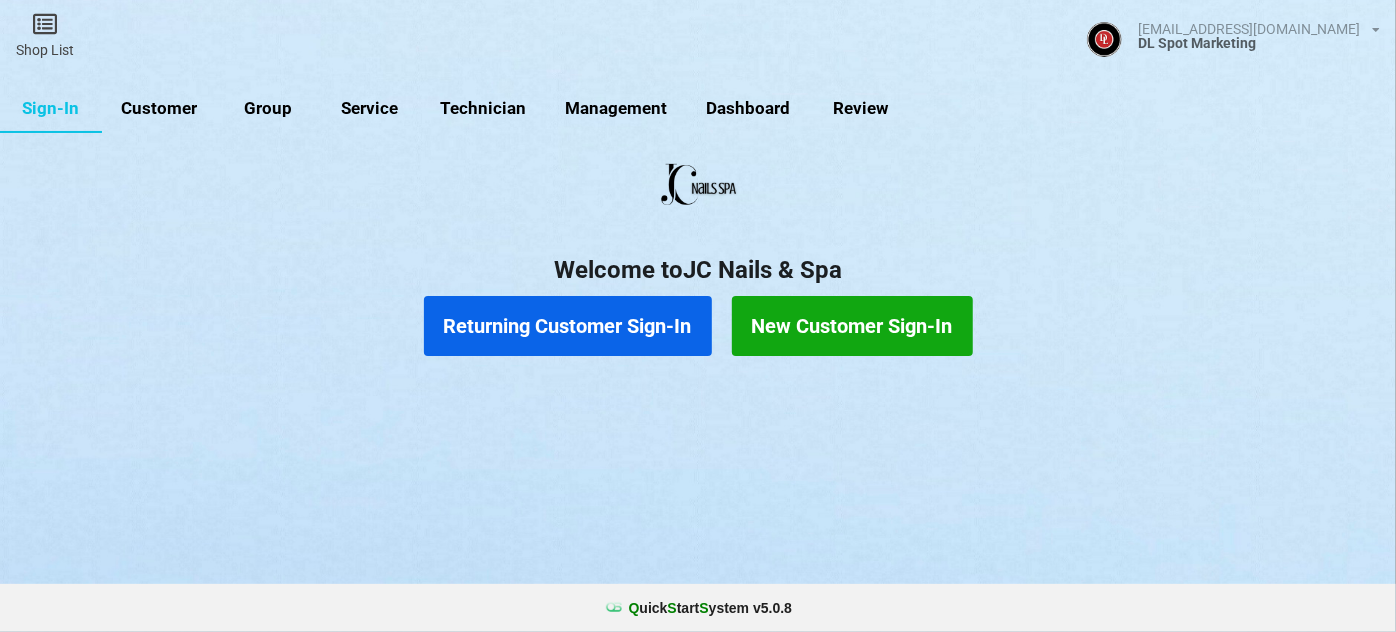 click on "New Customer Sign-In" at bounding box center [852, 326] 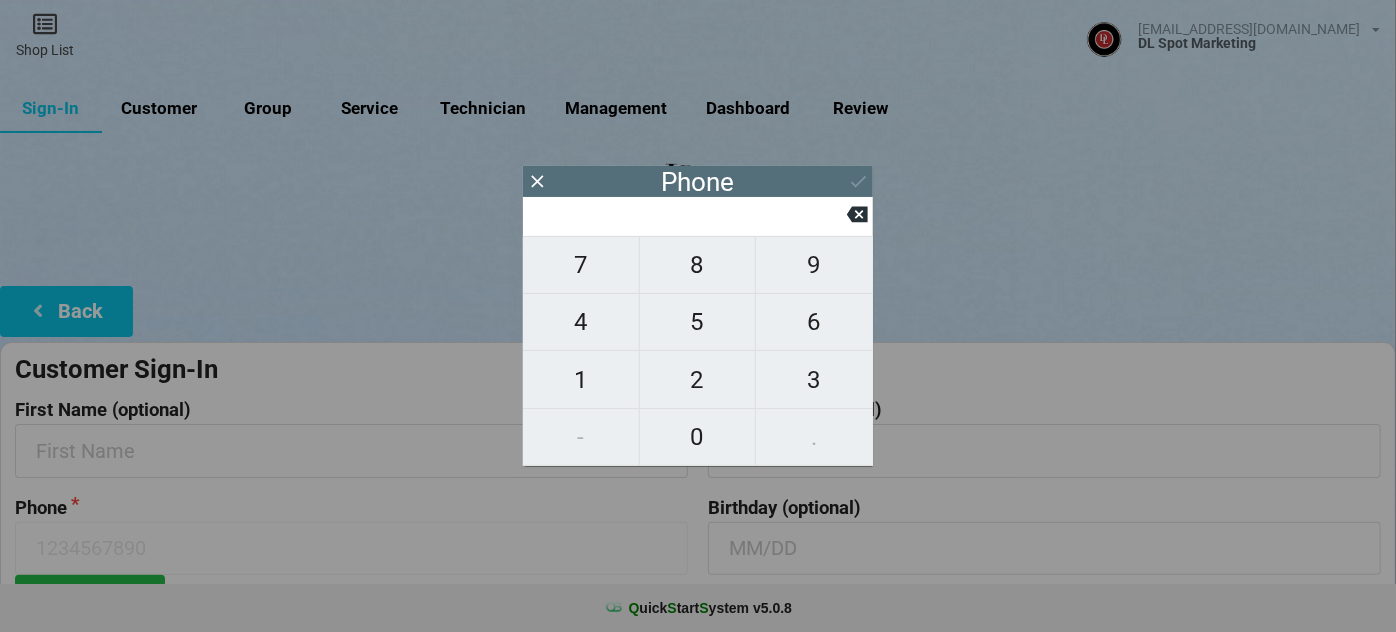 type on "5" 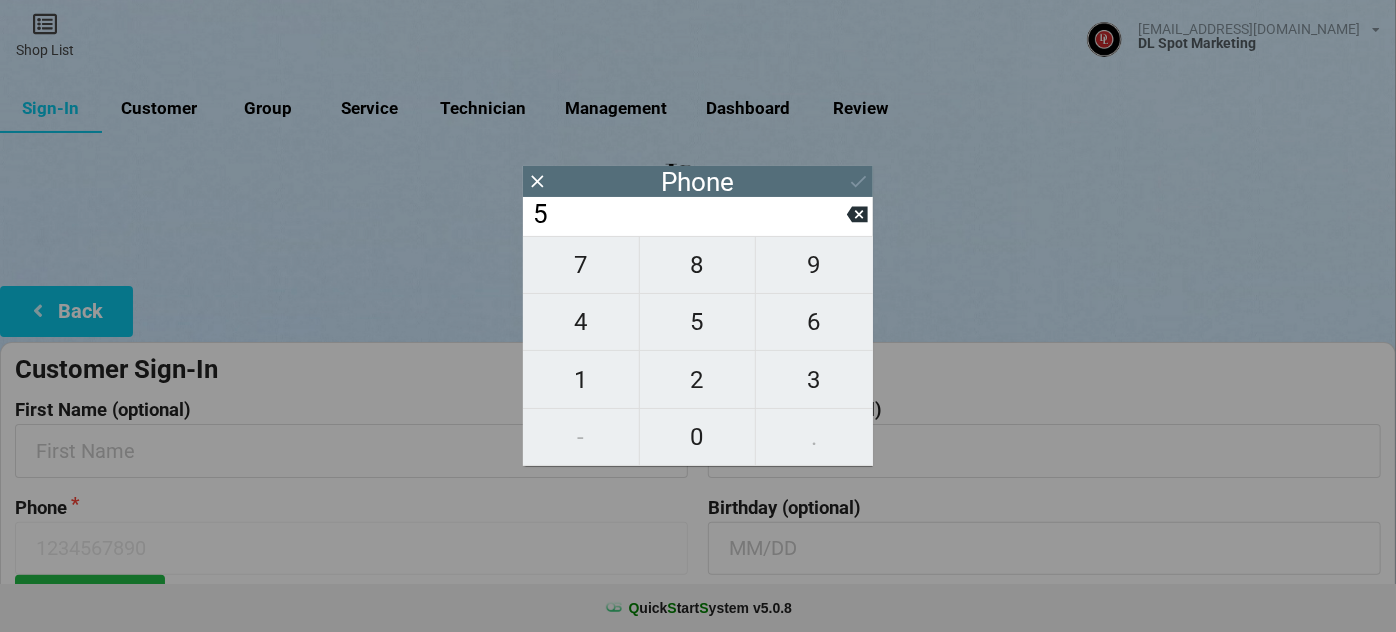 type on "5" 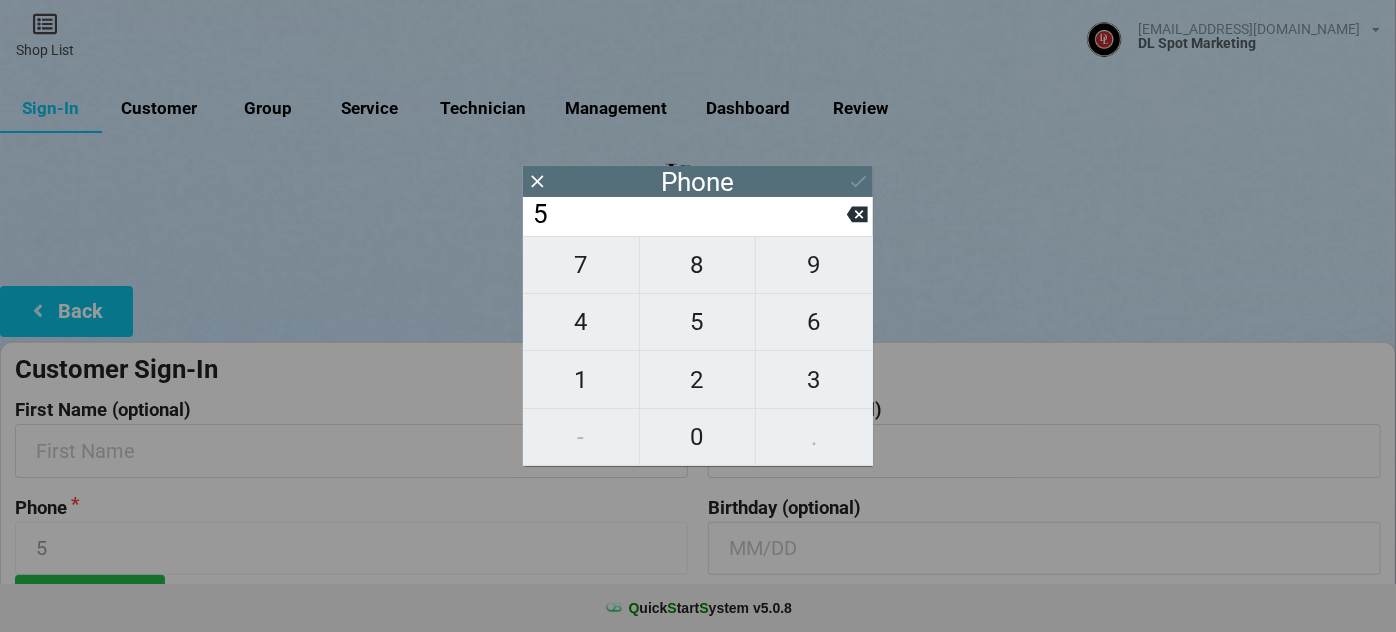 type on "51" 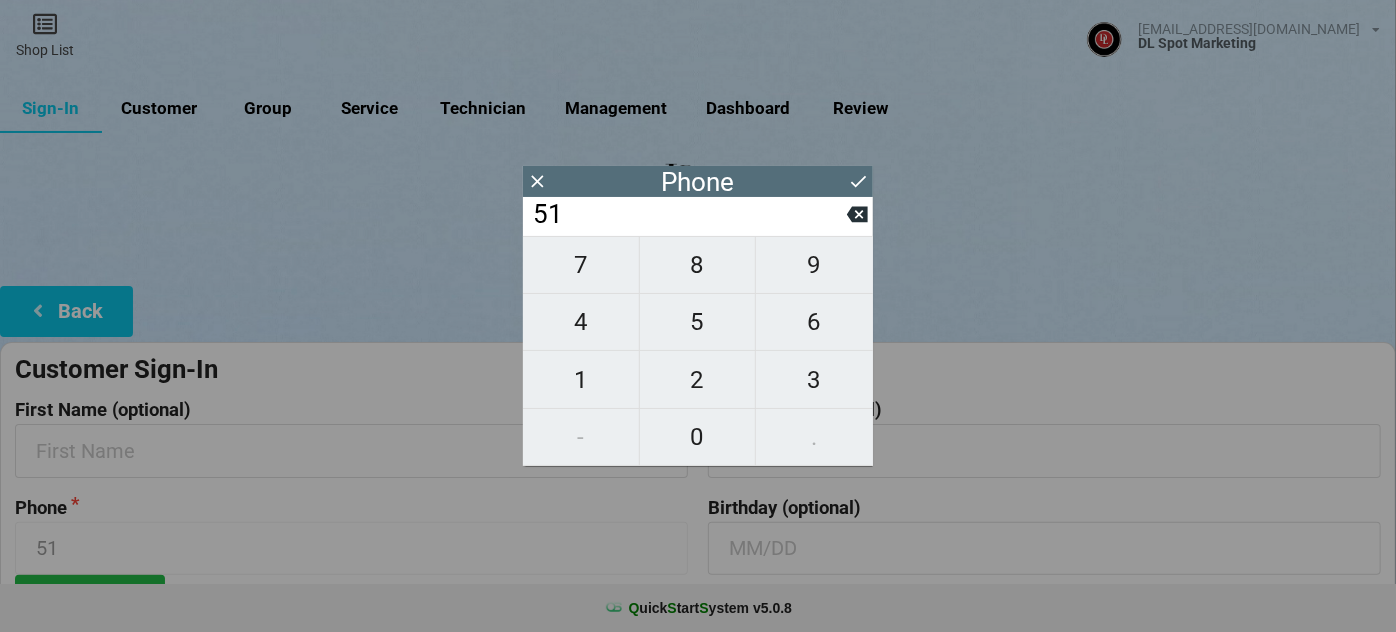 type on "510" 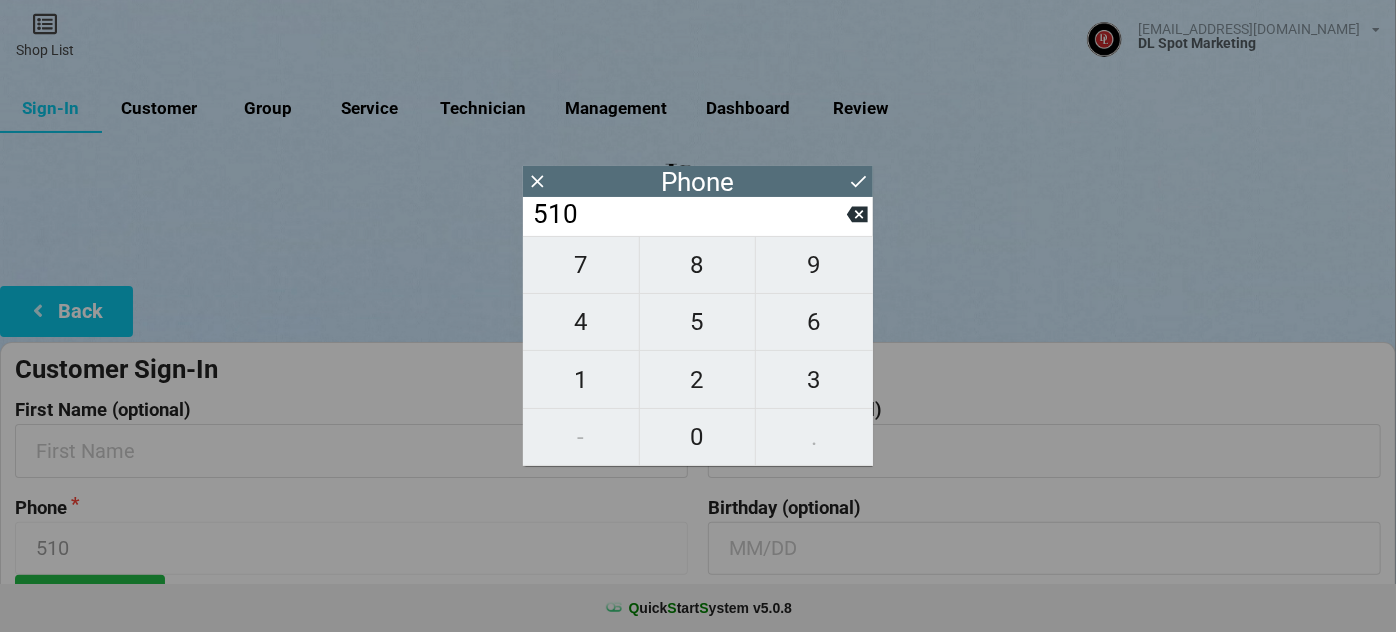 type on "5109" 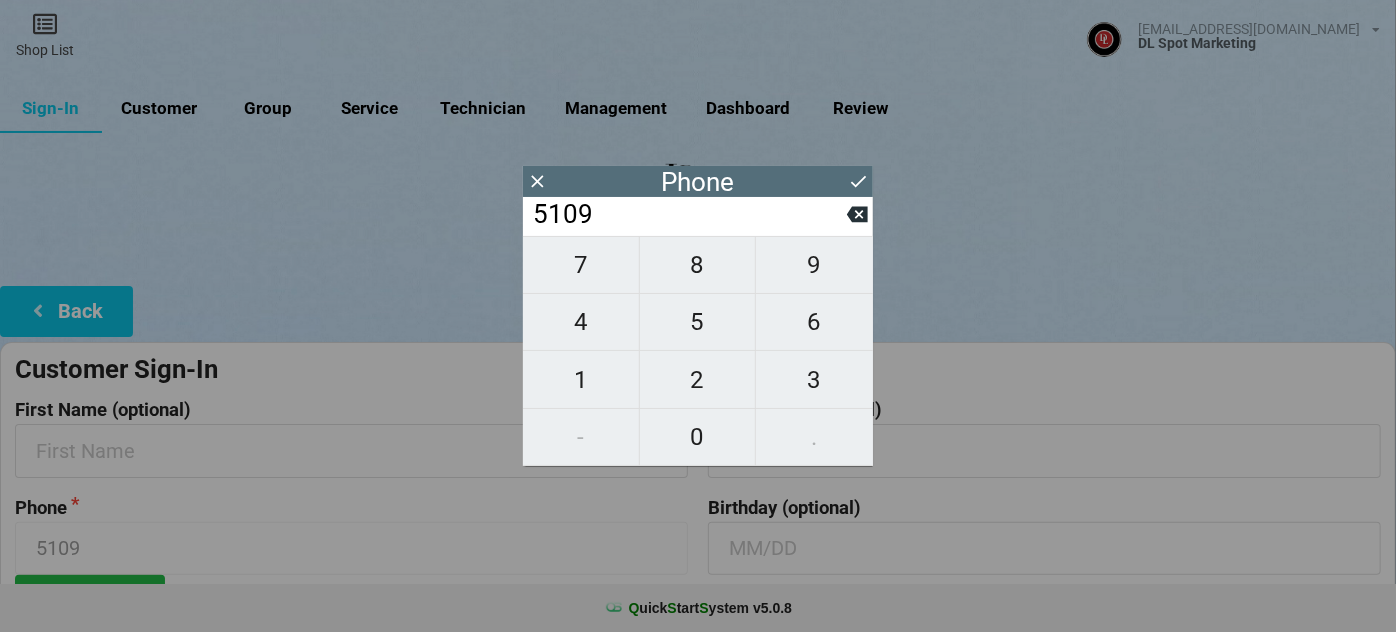 type on "51093" 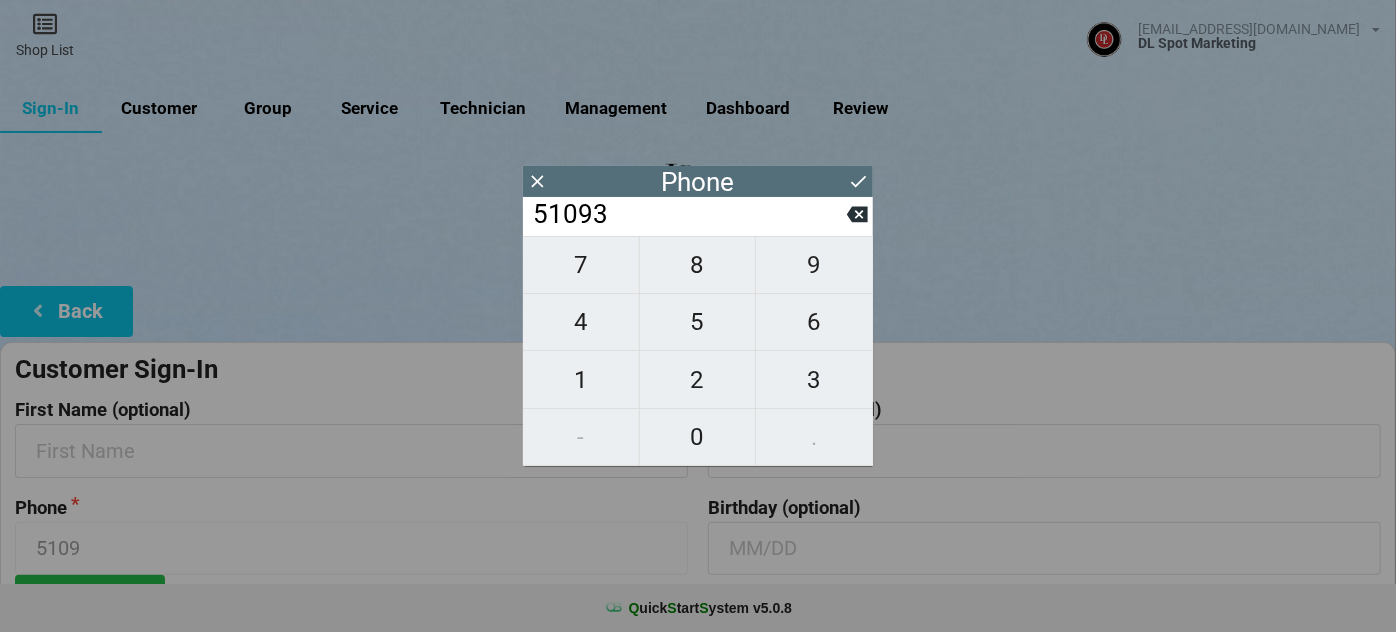 type on "51093" 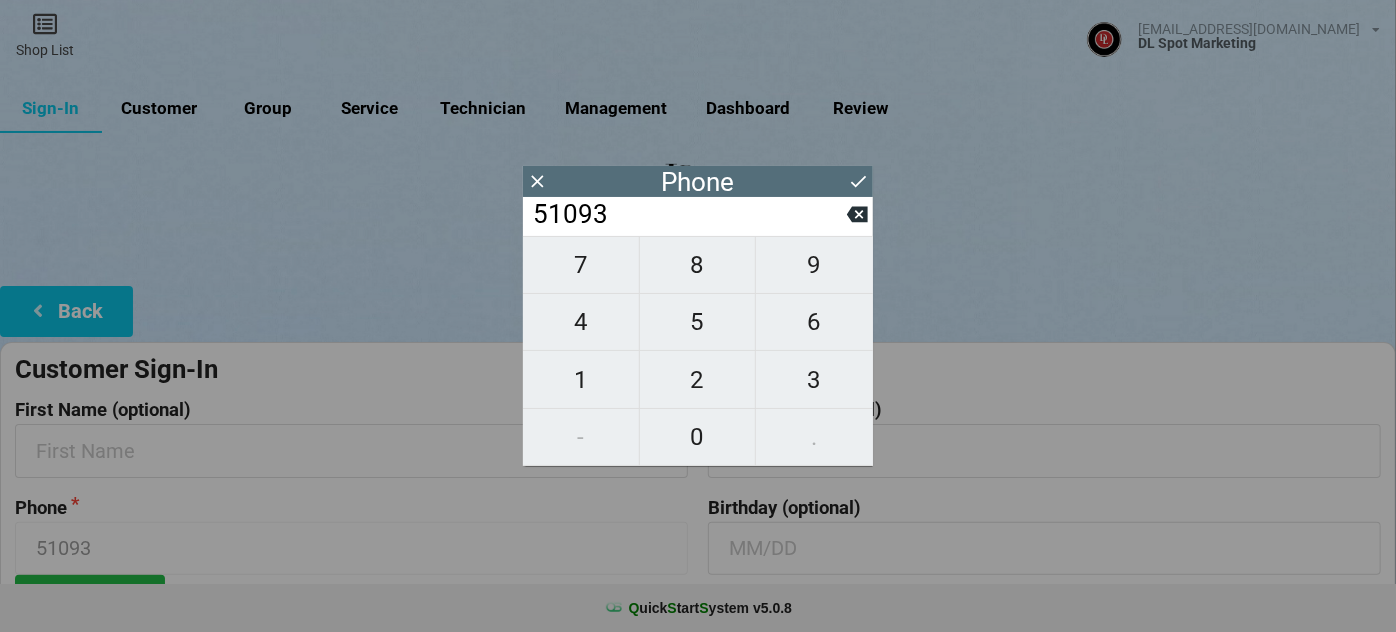 type on "510938" 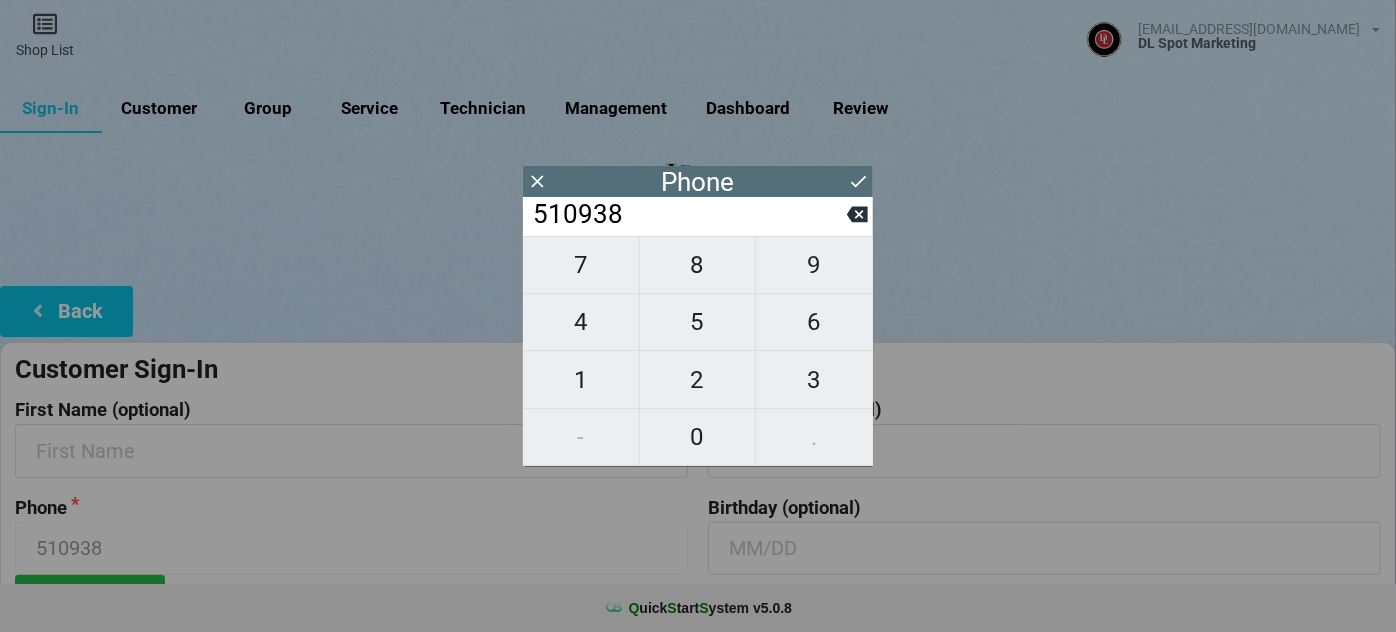 type on "5109383" 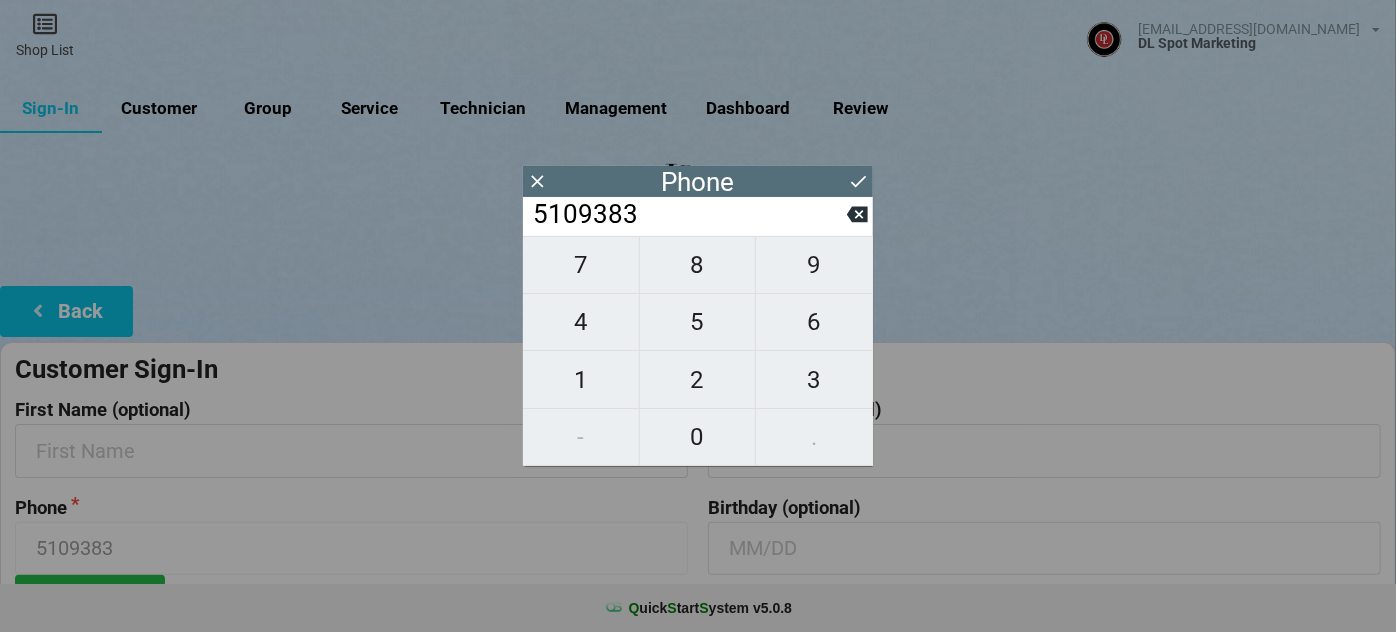 type on "51093837" 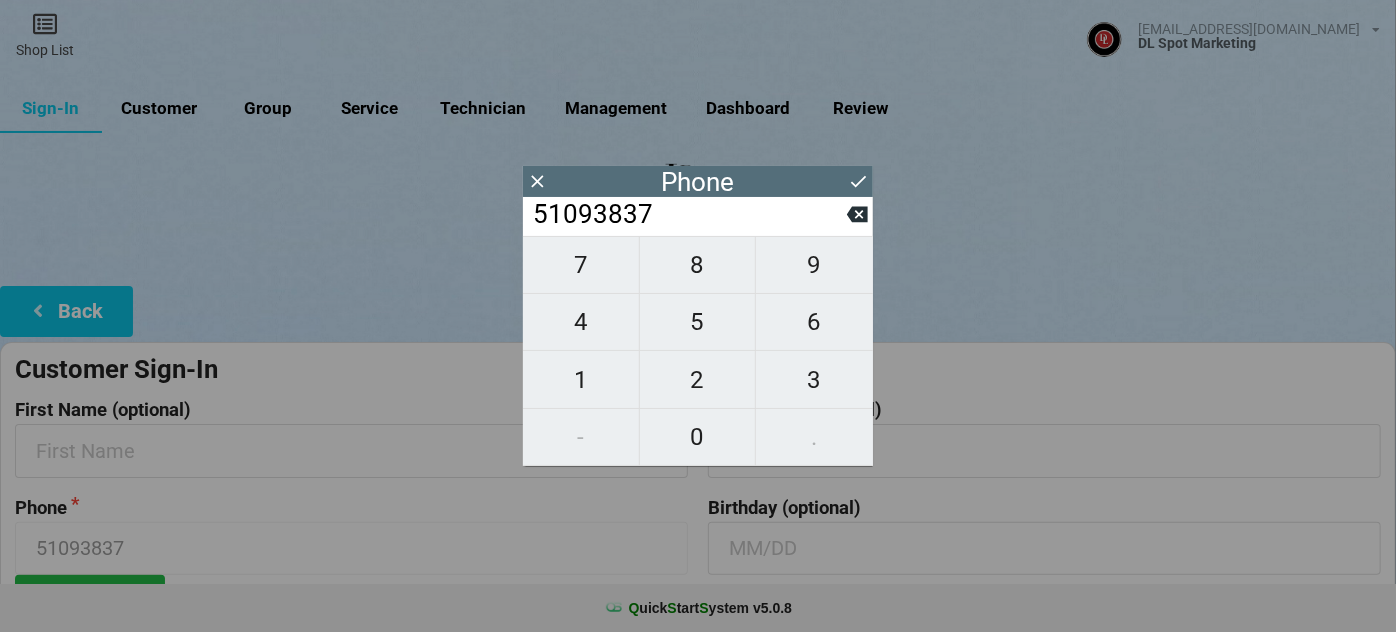type on "510938373" 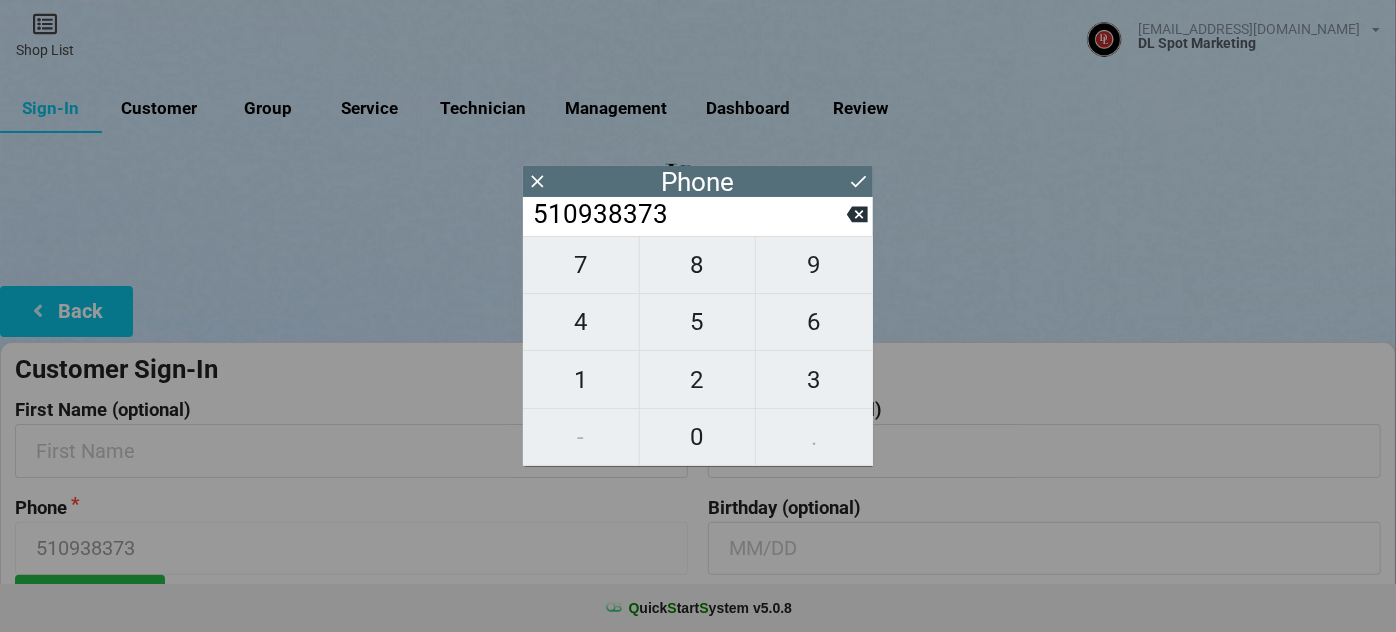 type on "5109383734" 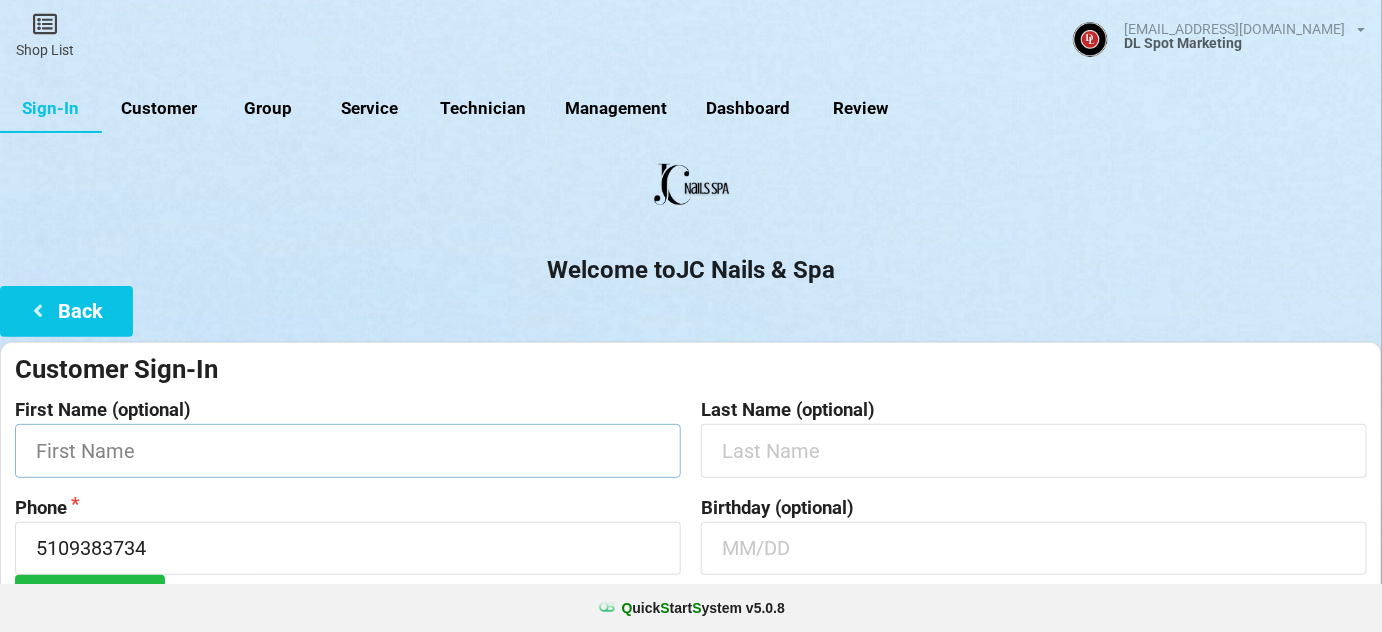 click at bounding box center (348, 450) 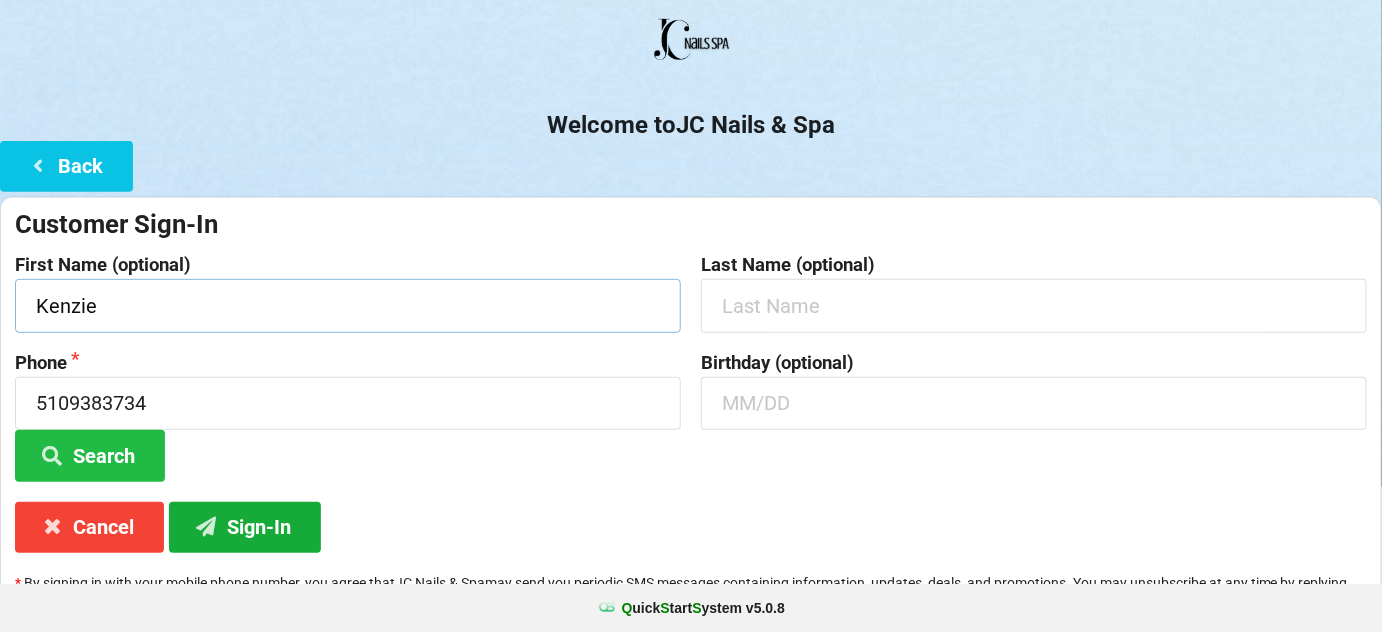 scroll, scrollTop: 191, scrollLeft: 0, axis: vertical 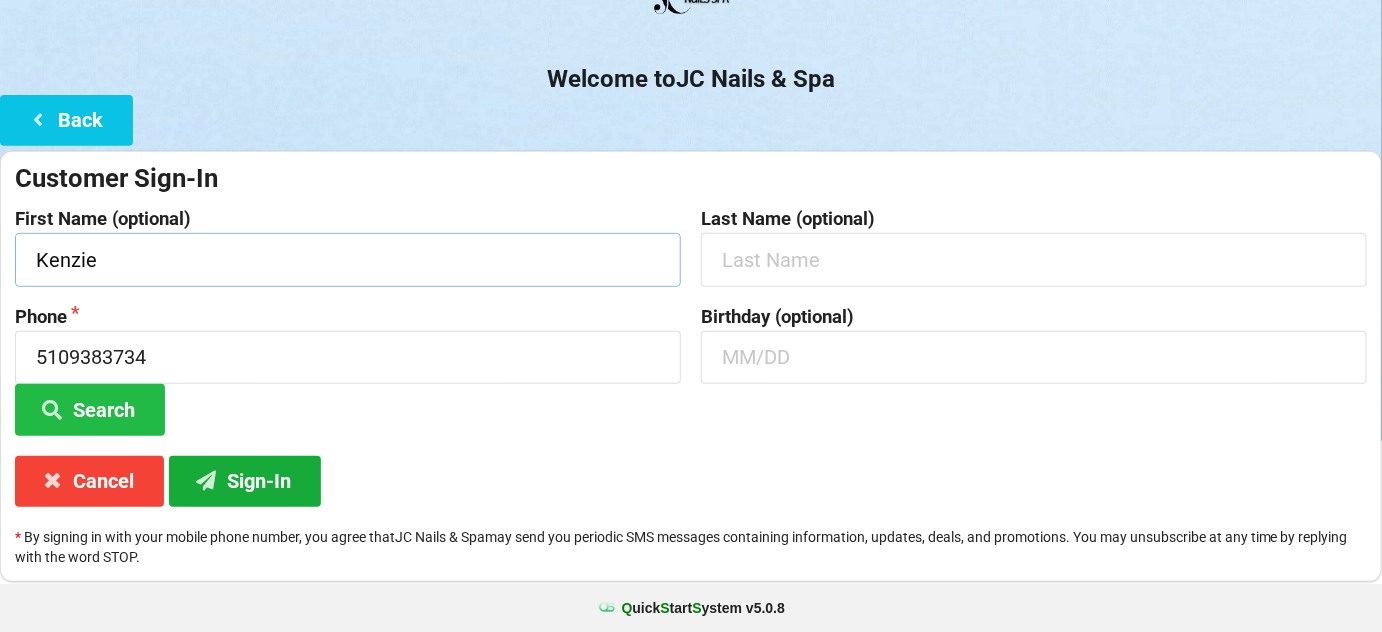 type on "Kenzie" 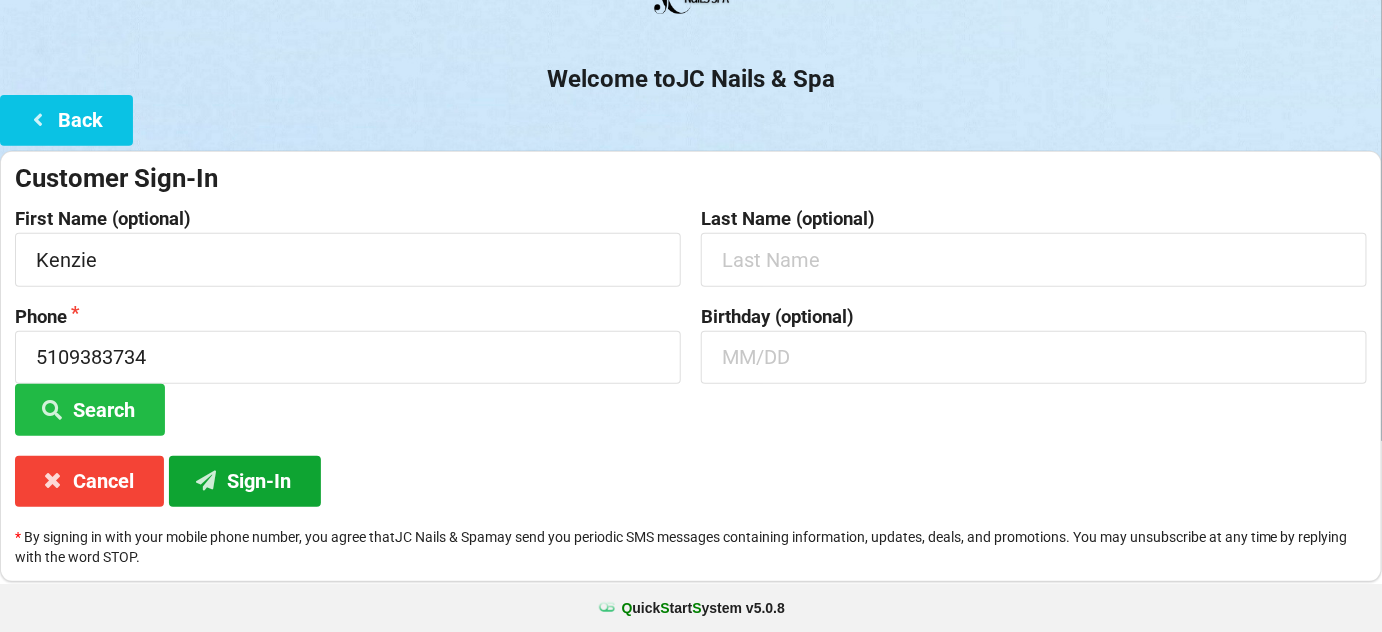click on "Sign-In" at bounding box center (245, 481) 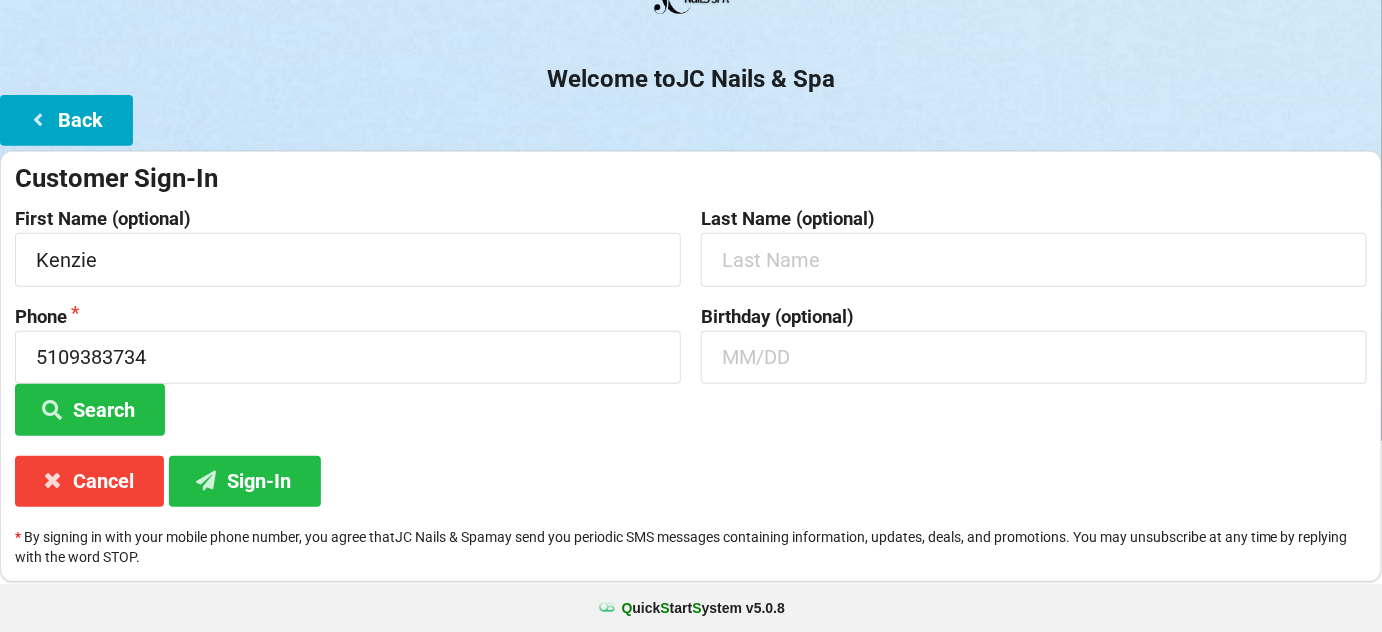 click on "Back" at bounding box center (66, 120) 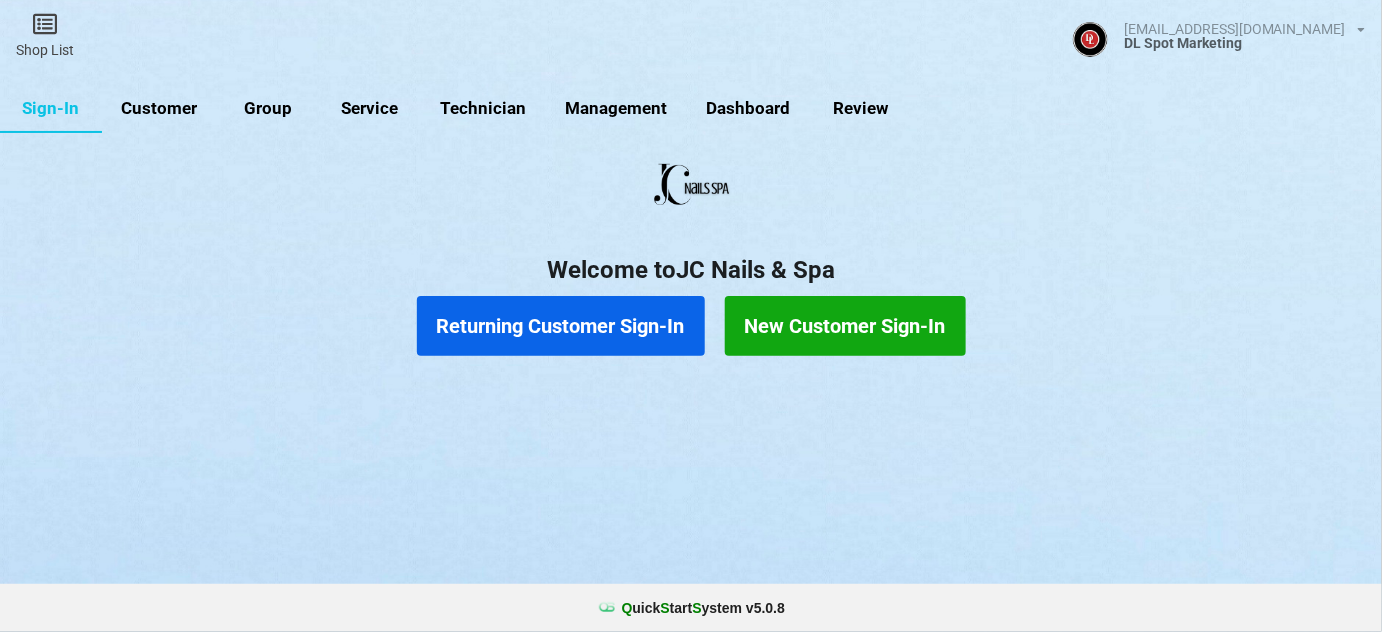 scroll, scrollTop: 0, scrollLeft: 0, axis: both 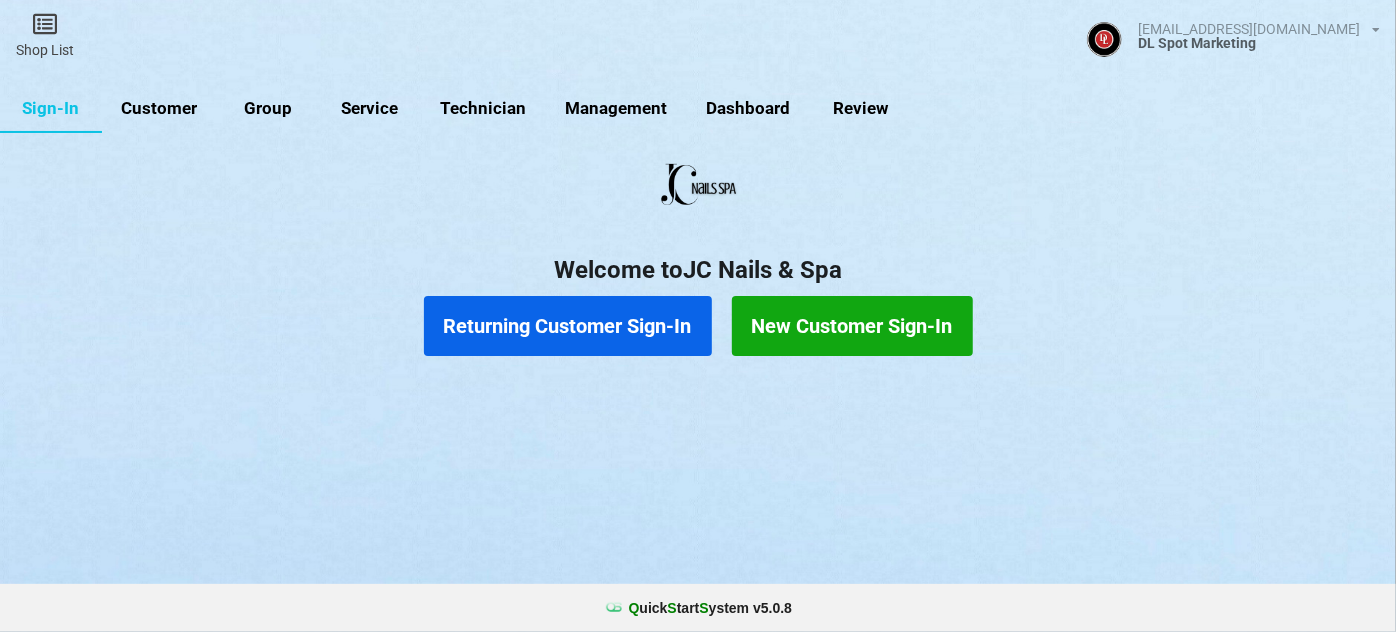 click on "Returning Customer Sign-In" at bounding box center [568, 326] 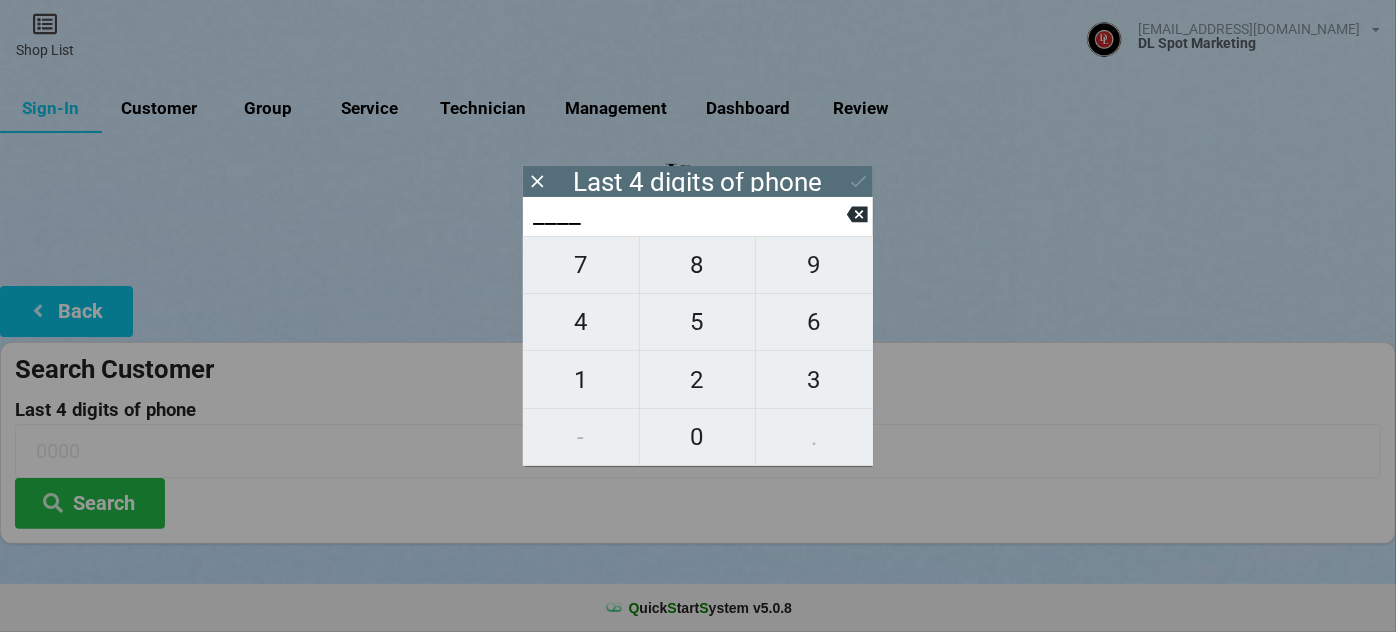 type on "3___" 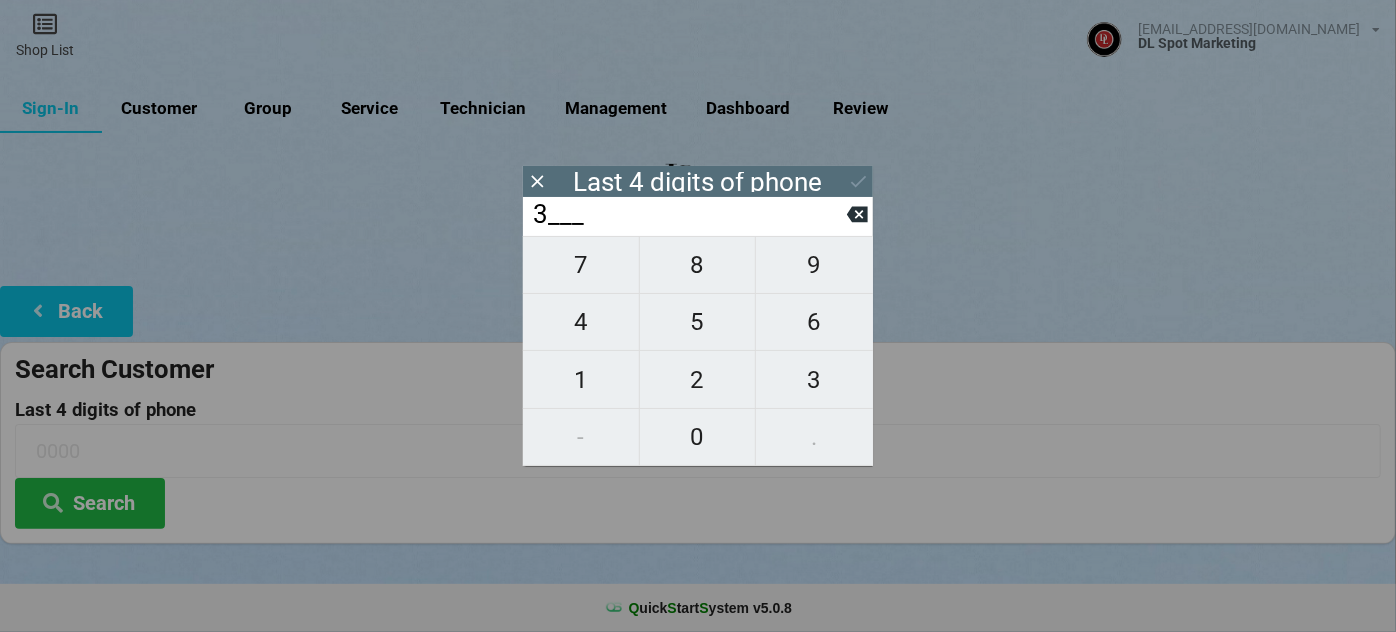 type on "3___" 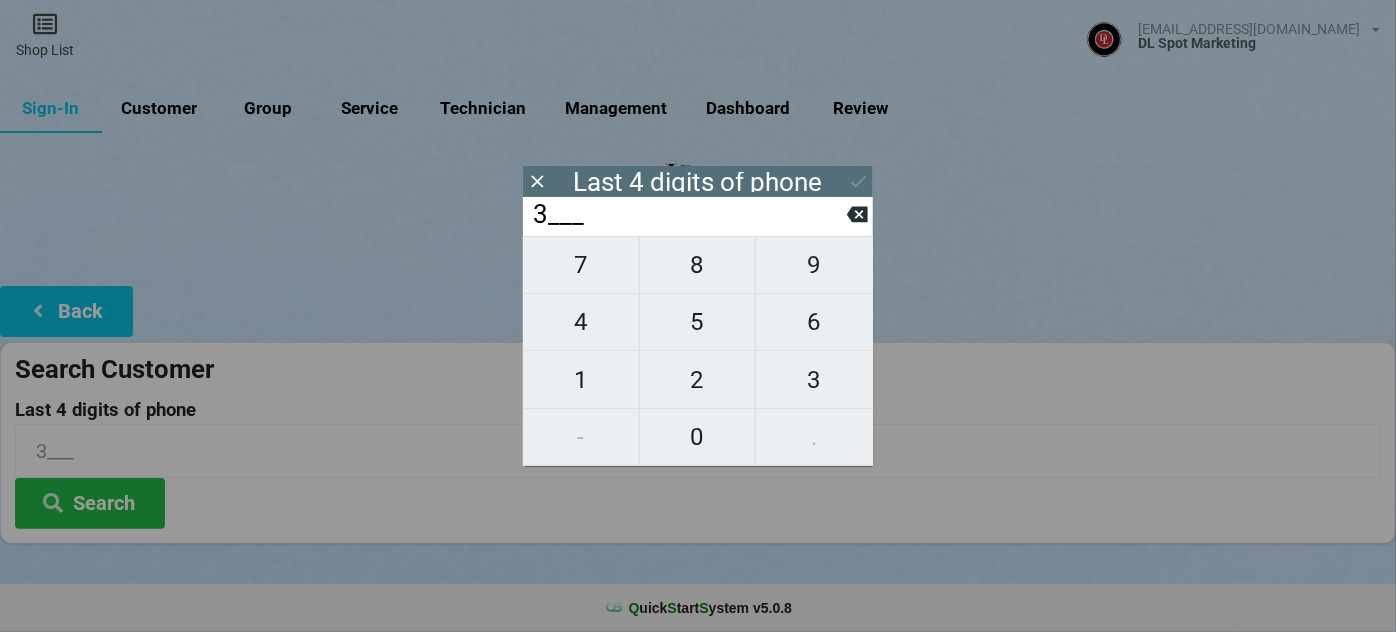 type on "37__" 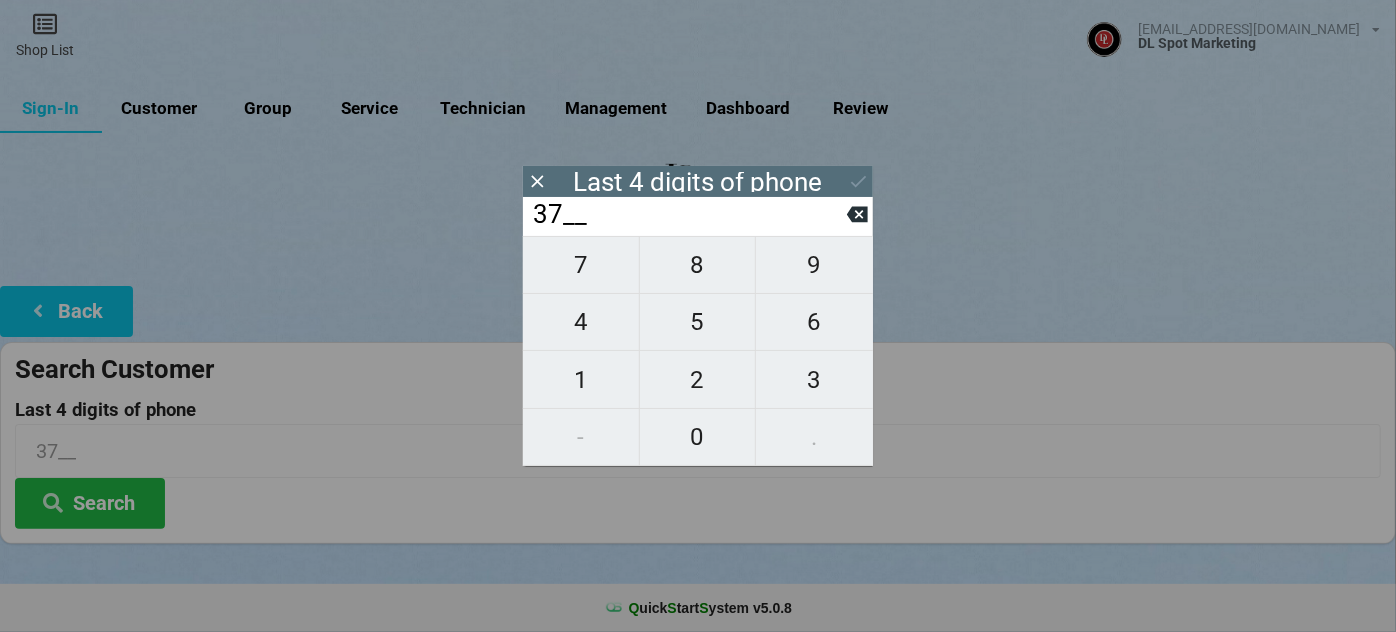 type on "373_" 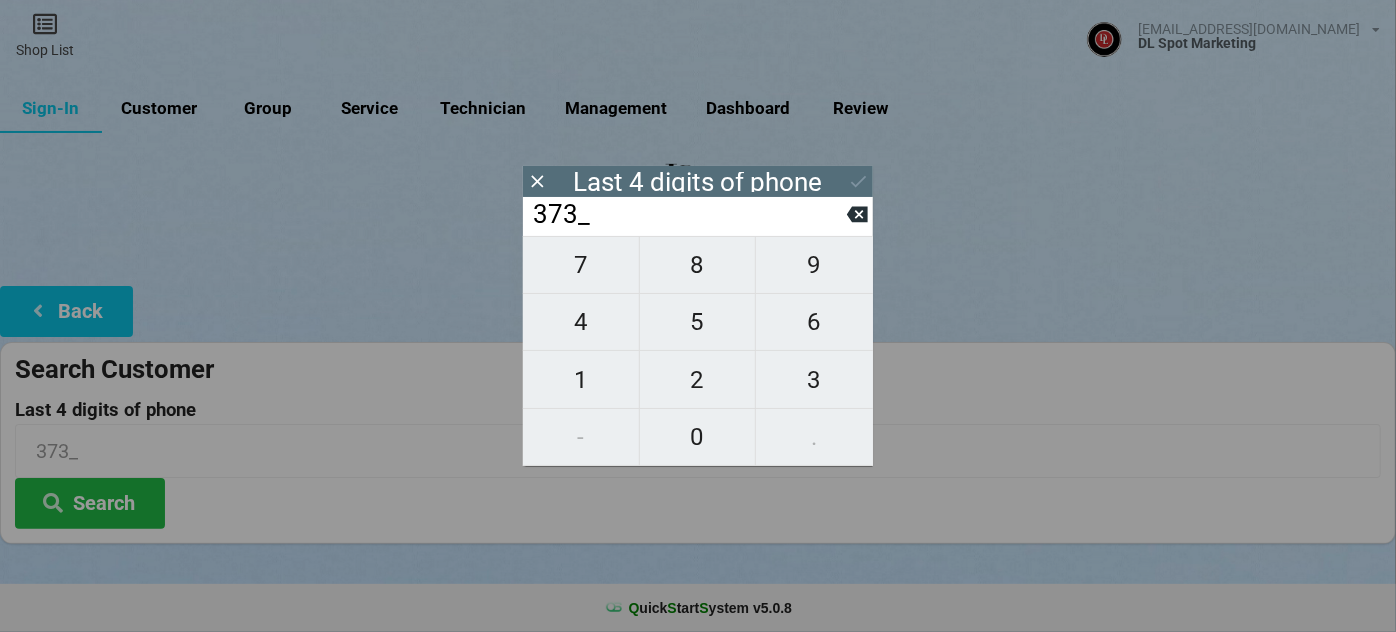 type on "3734" 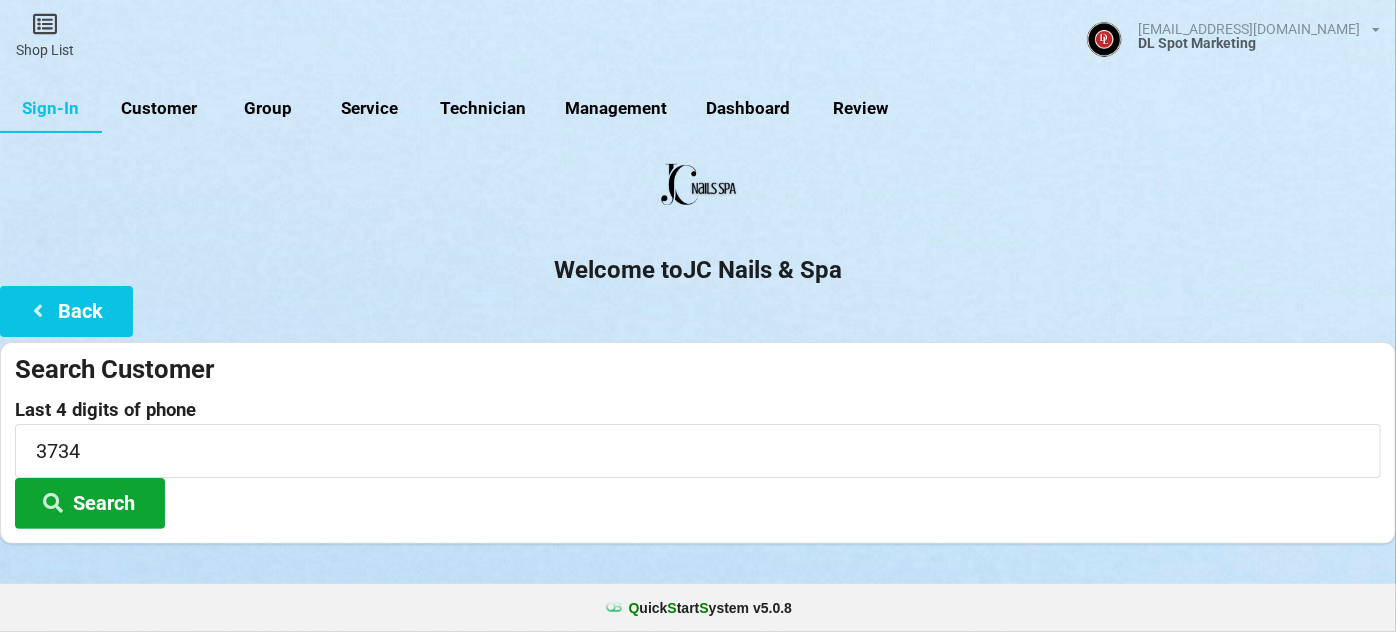 click on "Search" at bounding box center [90, 503] 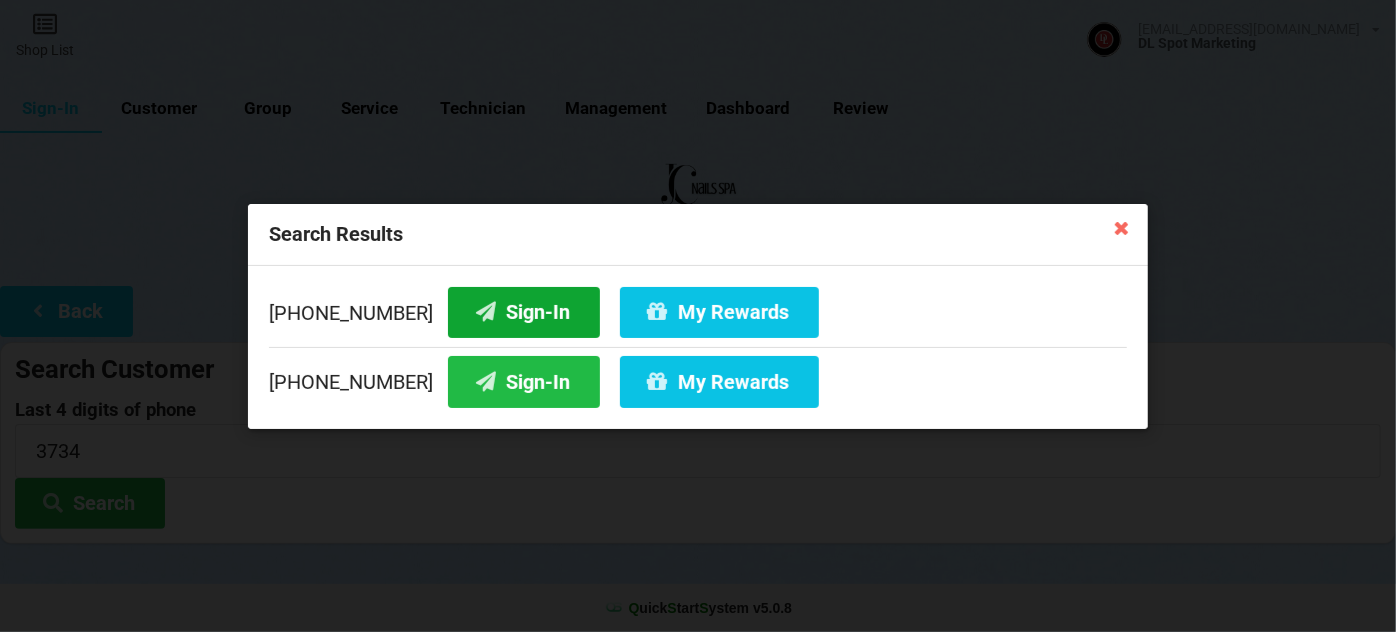 click on "Sign-In" at bounding box center [524, 311] 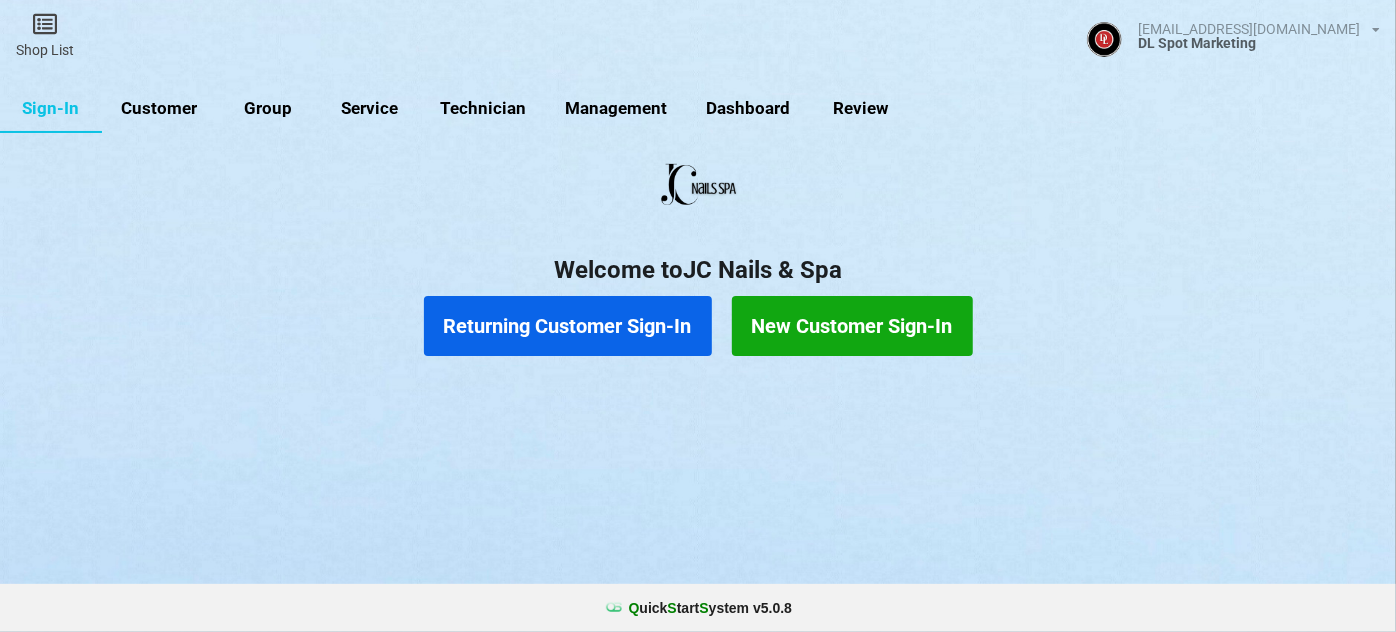 click on "Returning Customer Sign-In" at bounding box center [568, 326] 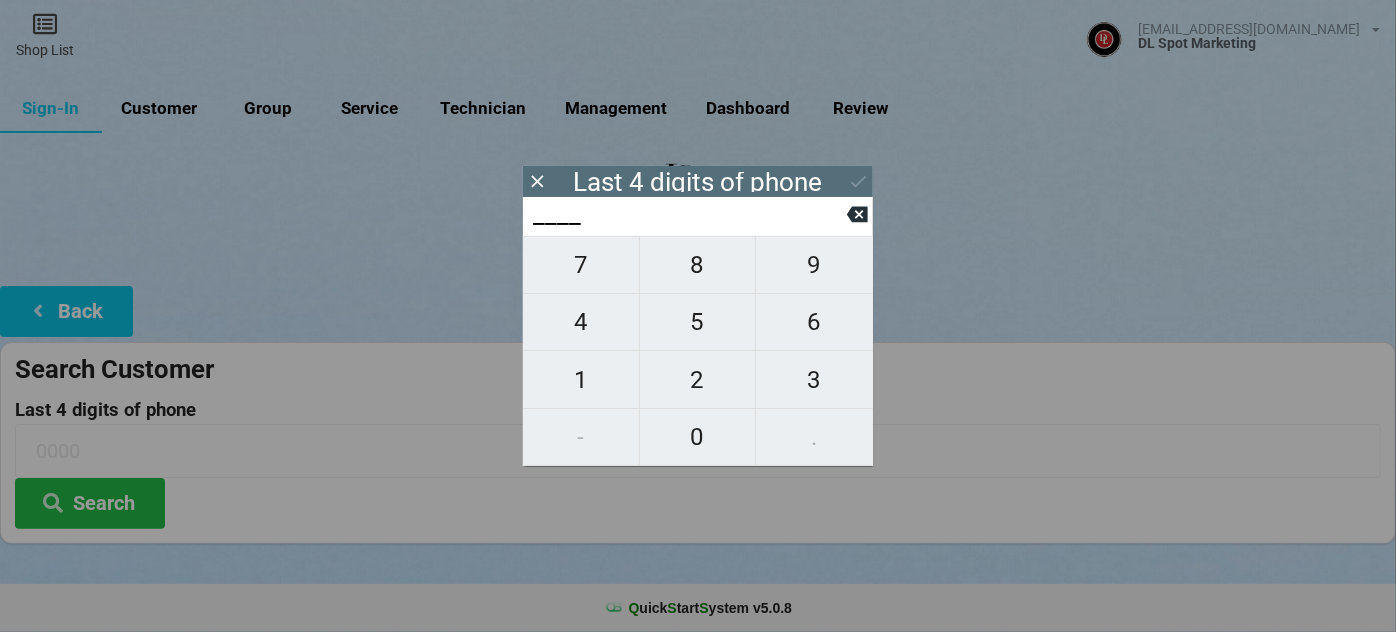 type on "9___" 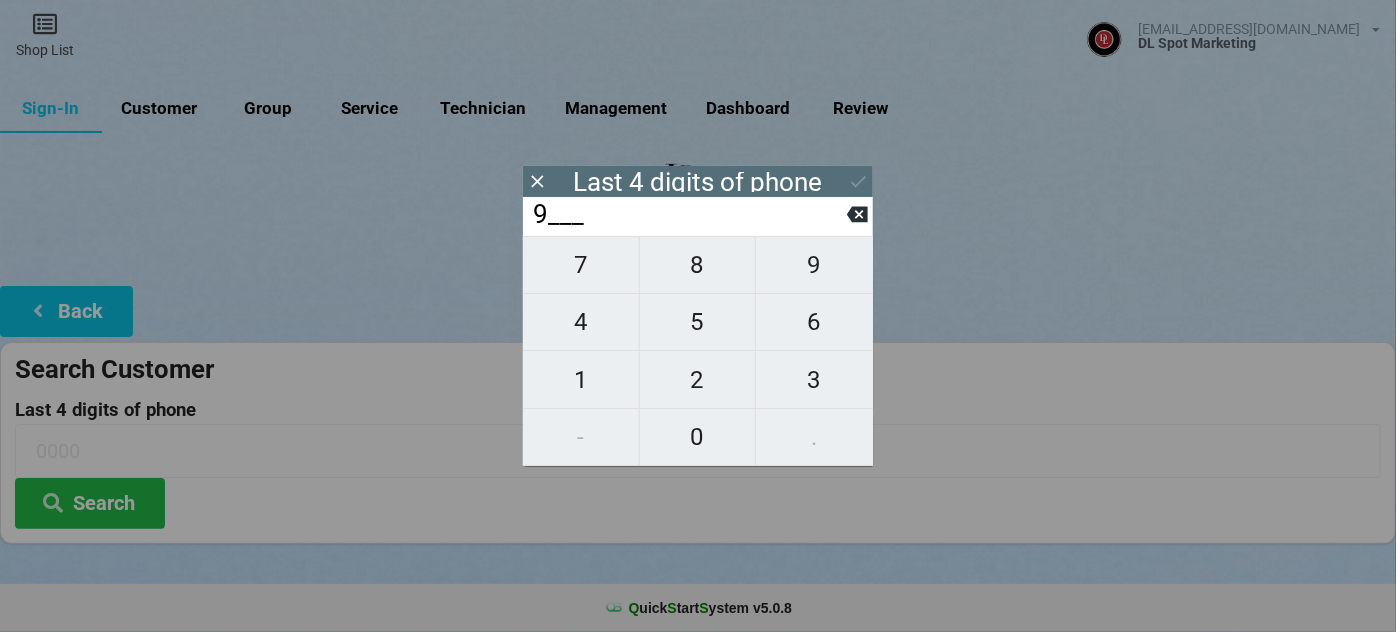 type on "9___" 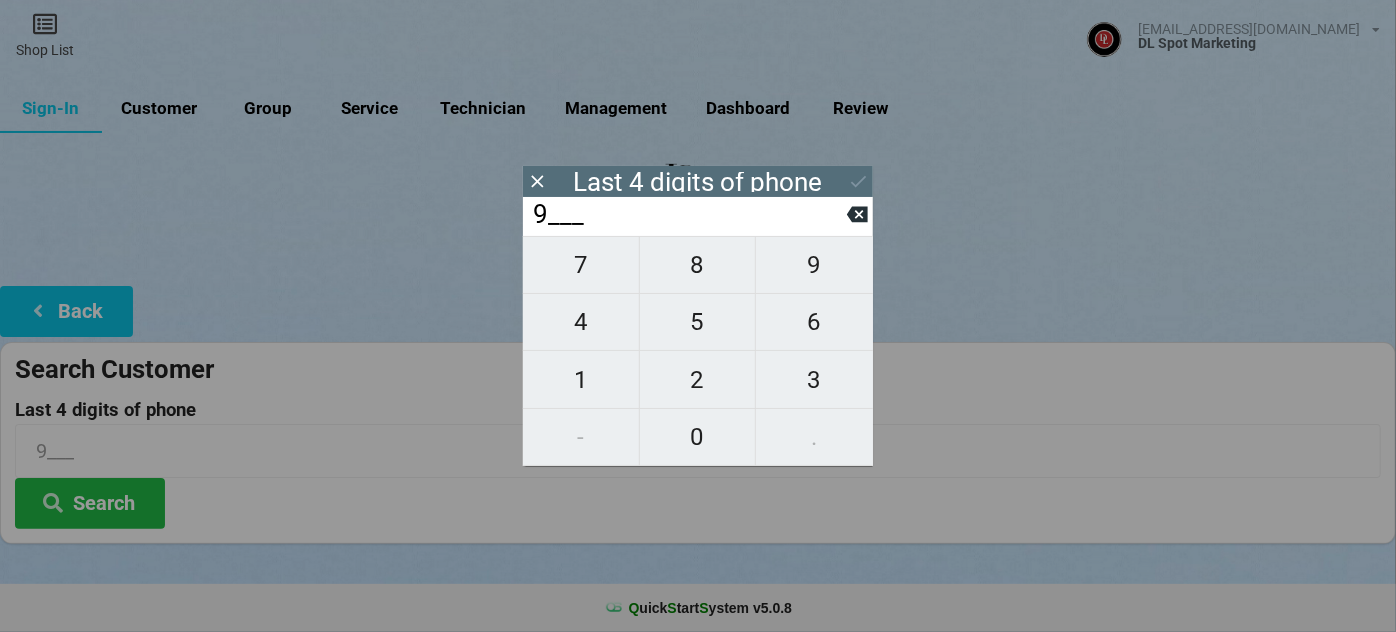 type on "93__" 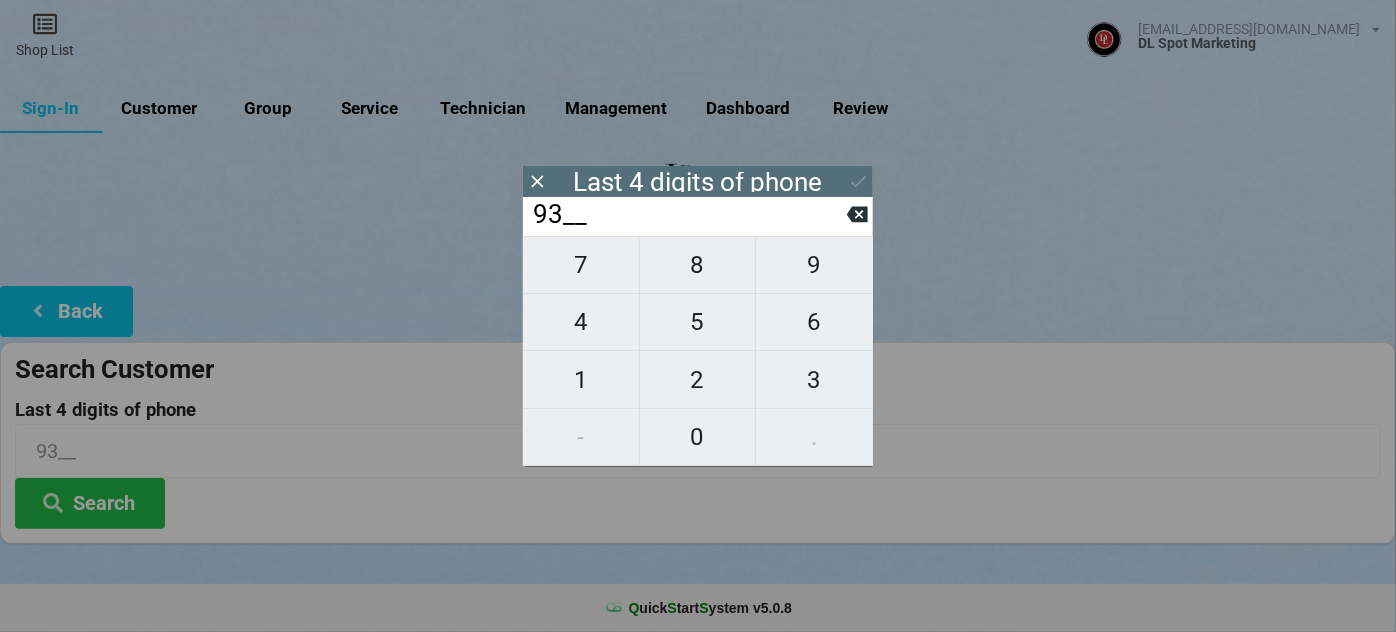type on "930_" 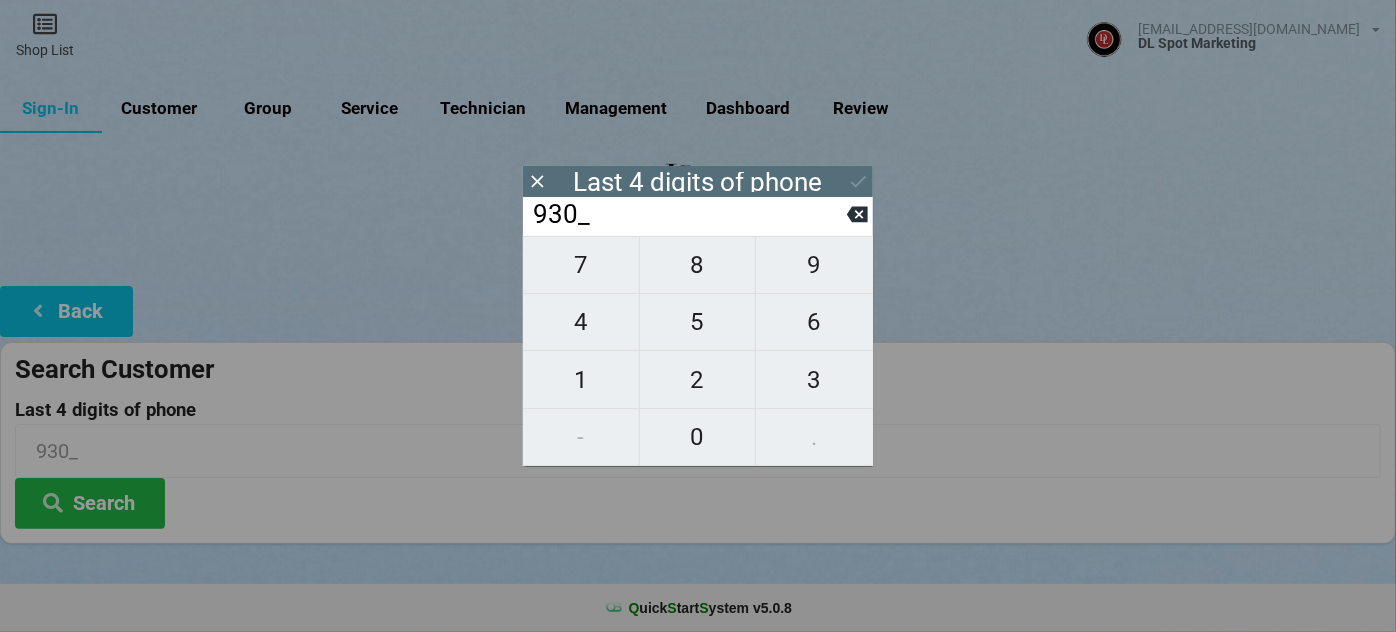 type on "9308" 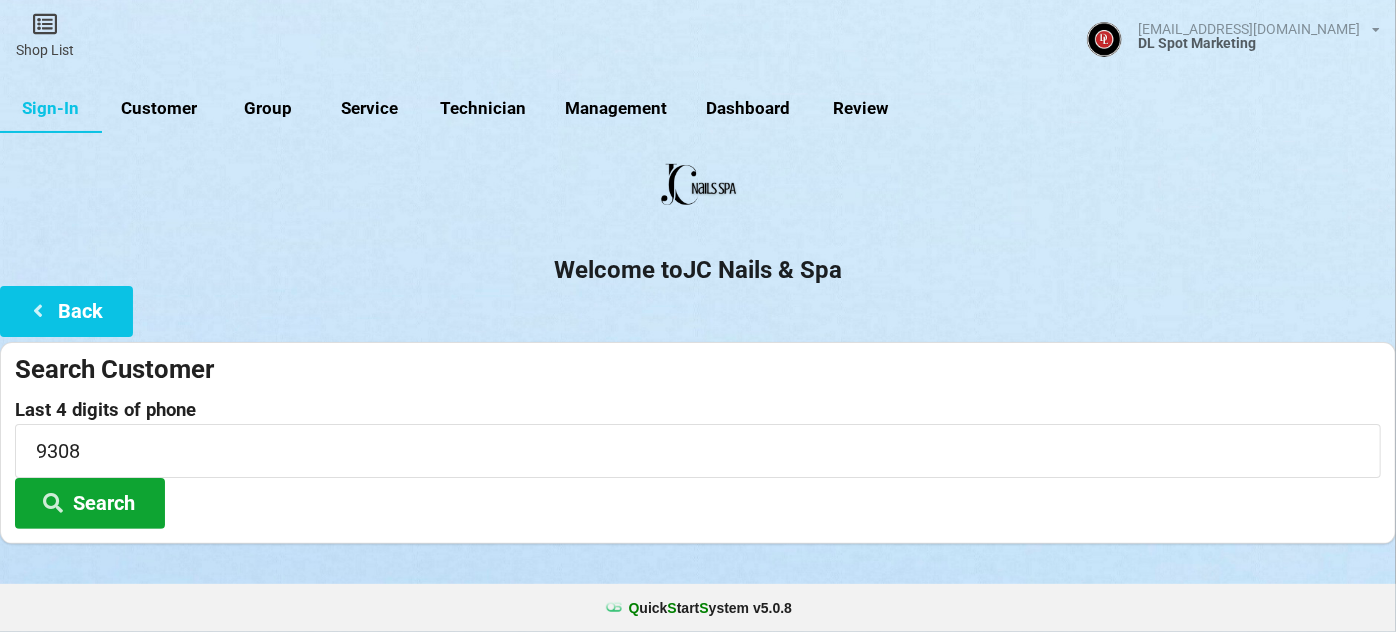click on "Search" at bounding box center (90, 503) 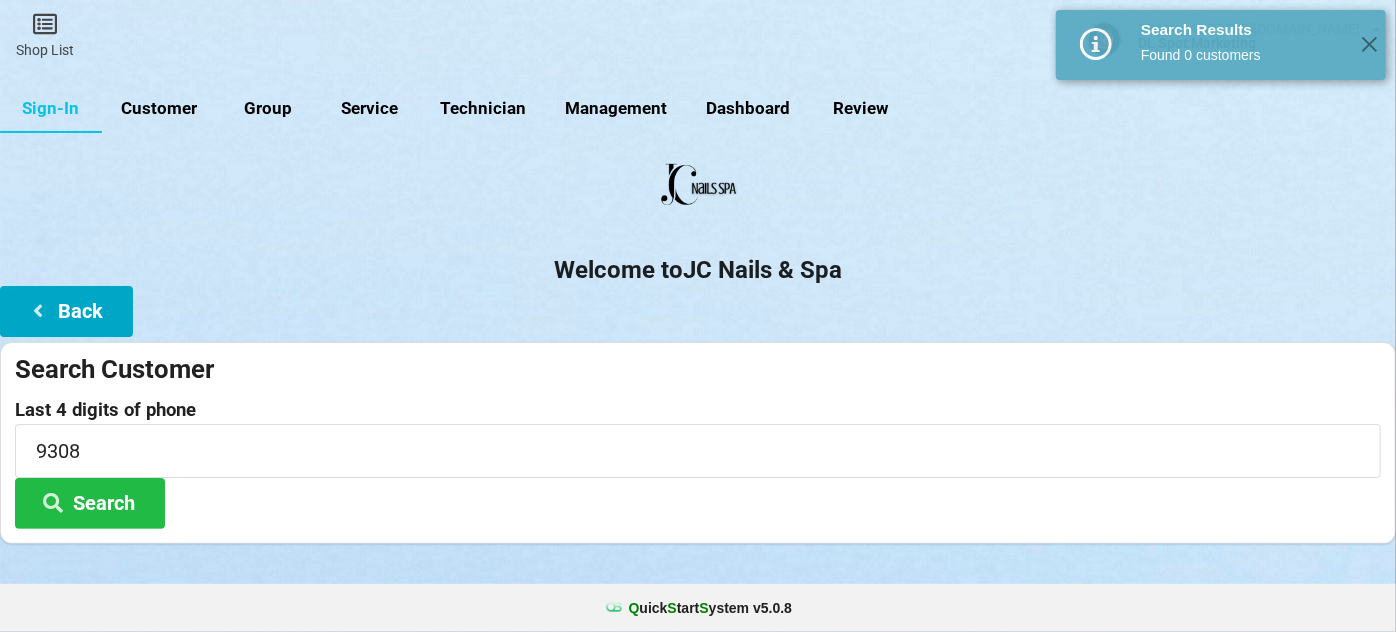 click on "Back" at bounding box center [66, 311] 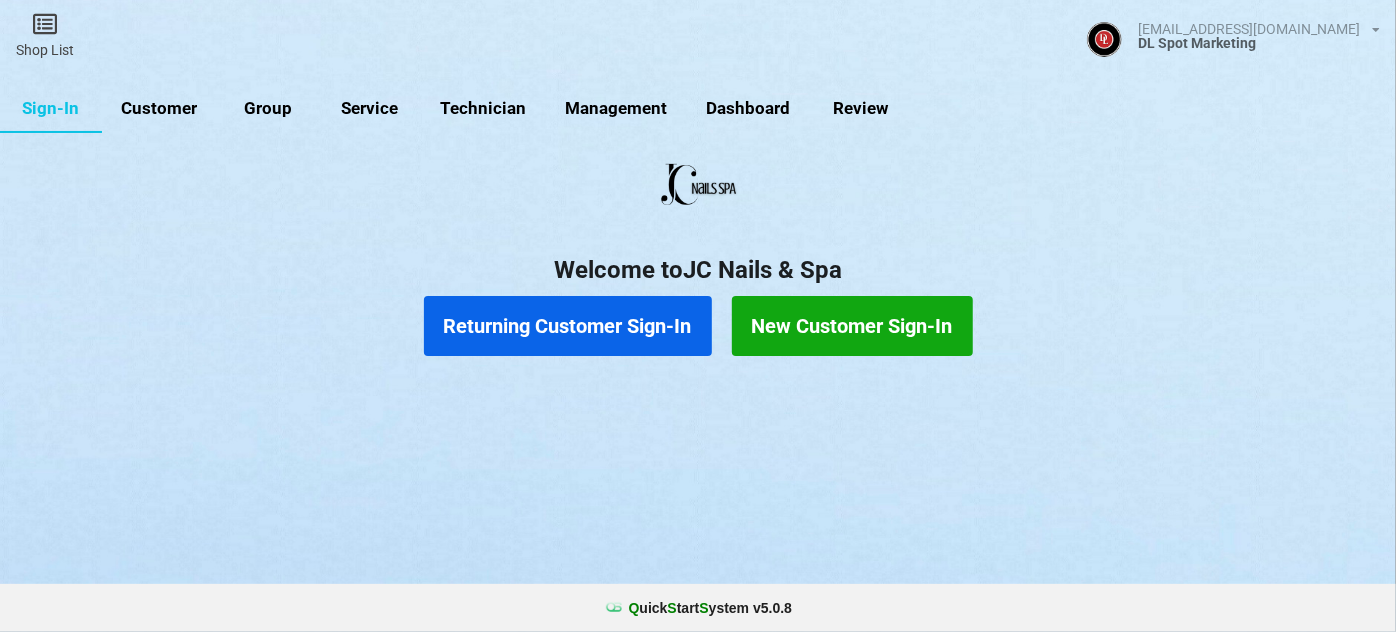 click on "New Customer Sign-In" at bounding box center (852, 326) 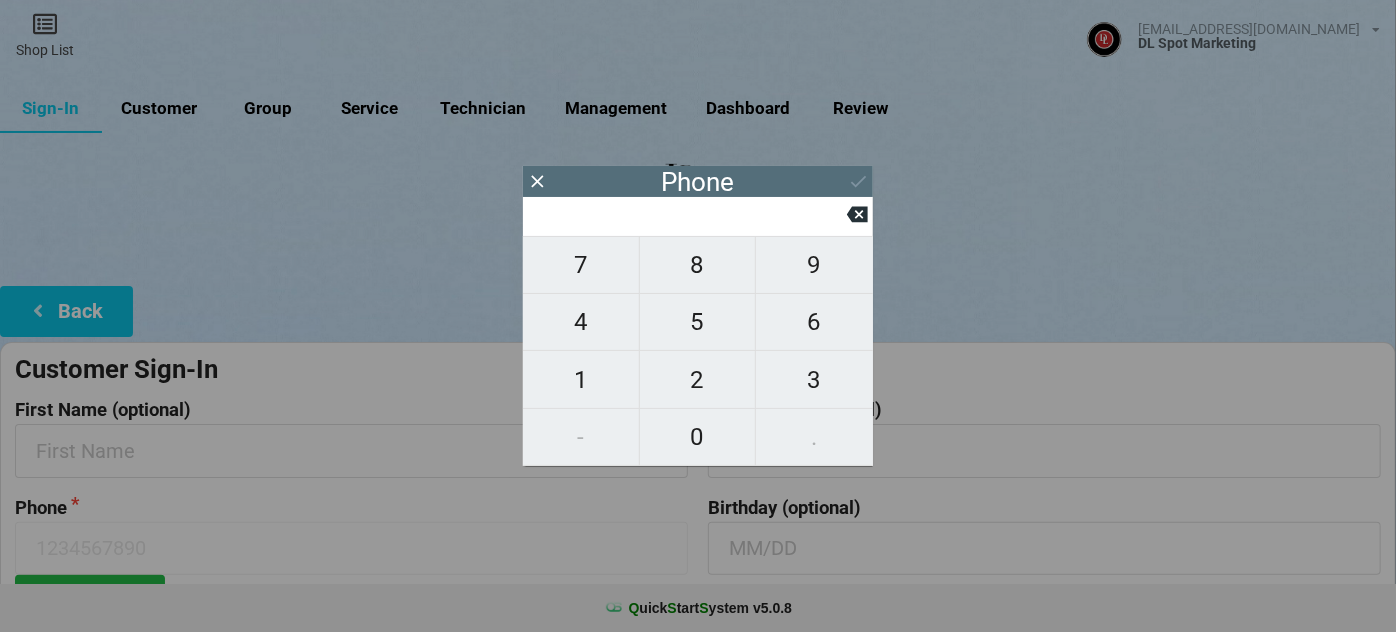 type on "3" 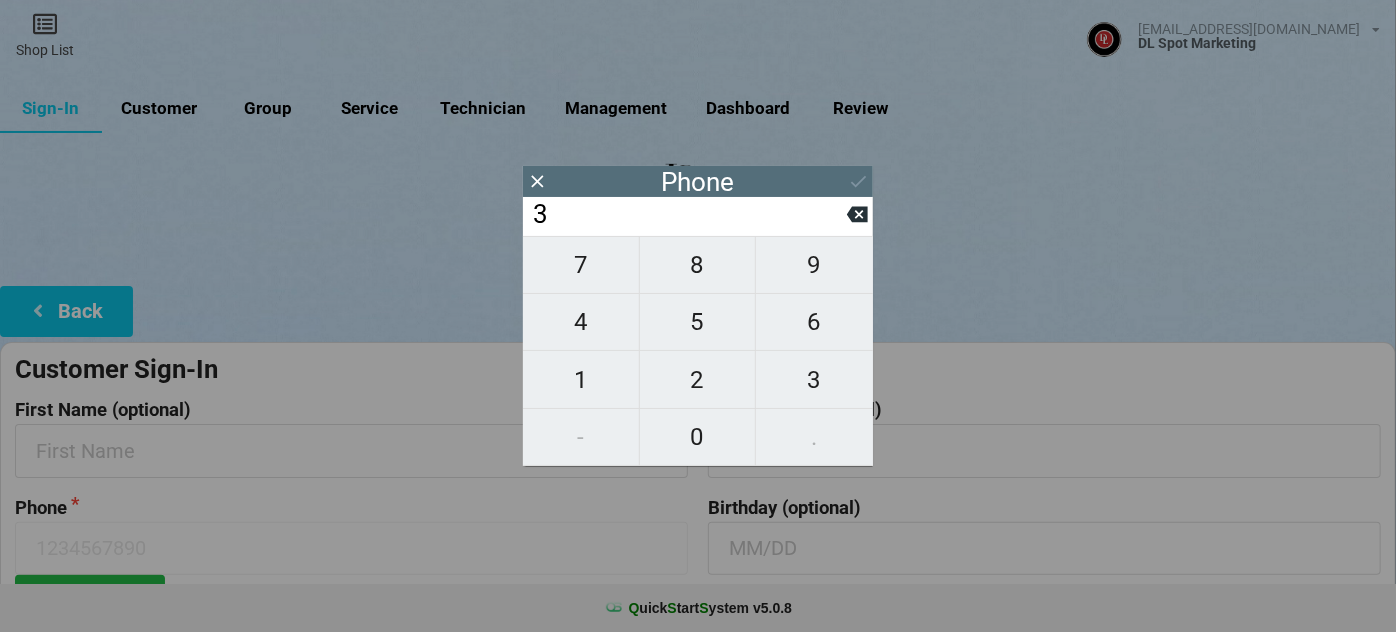 type on "3" 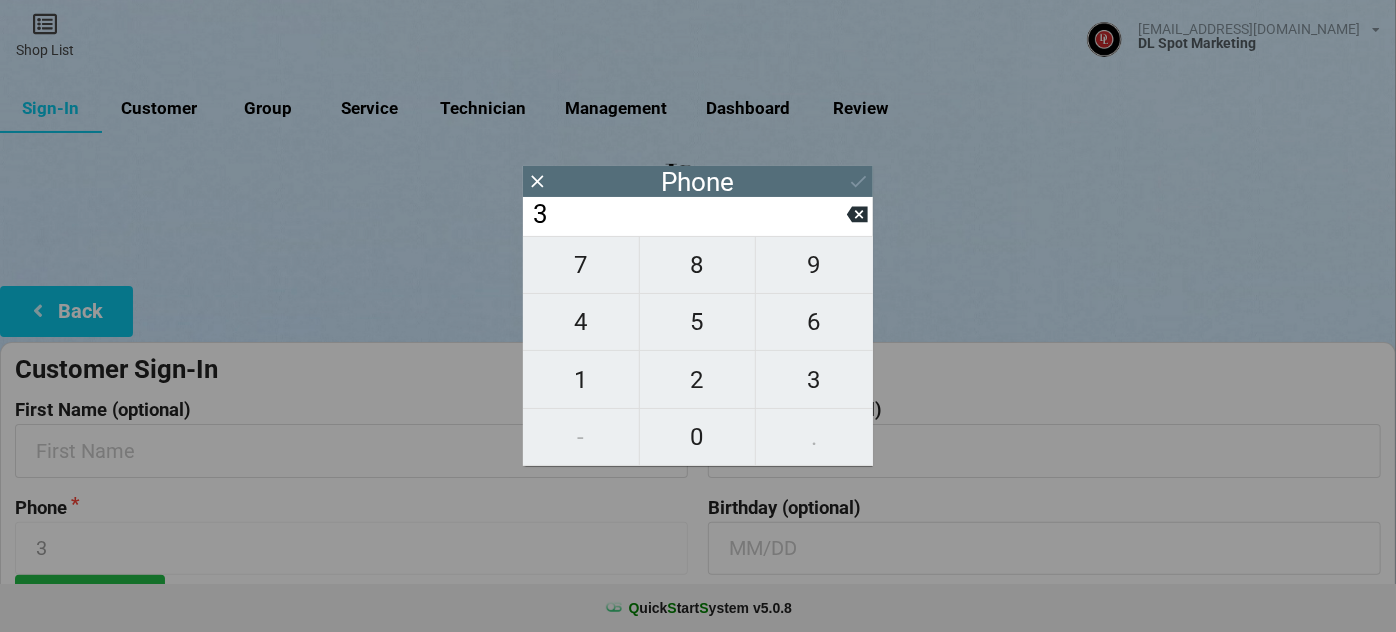 type on "30" 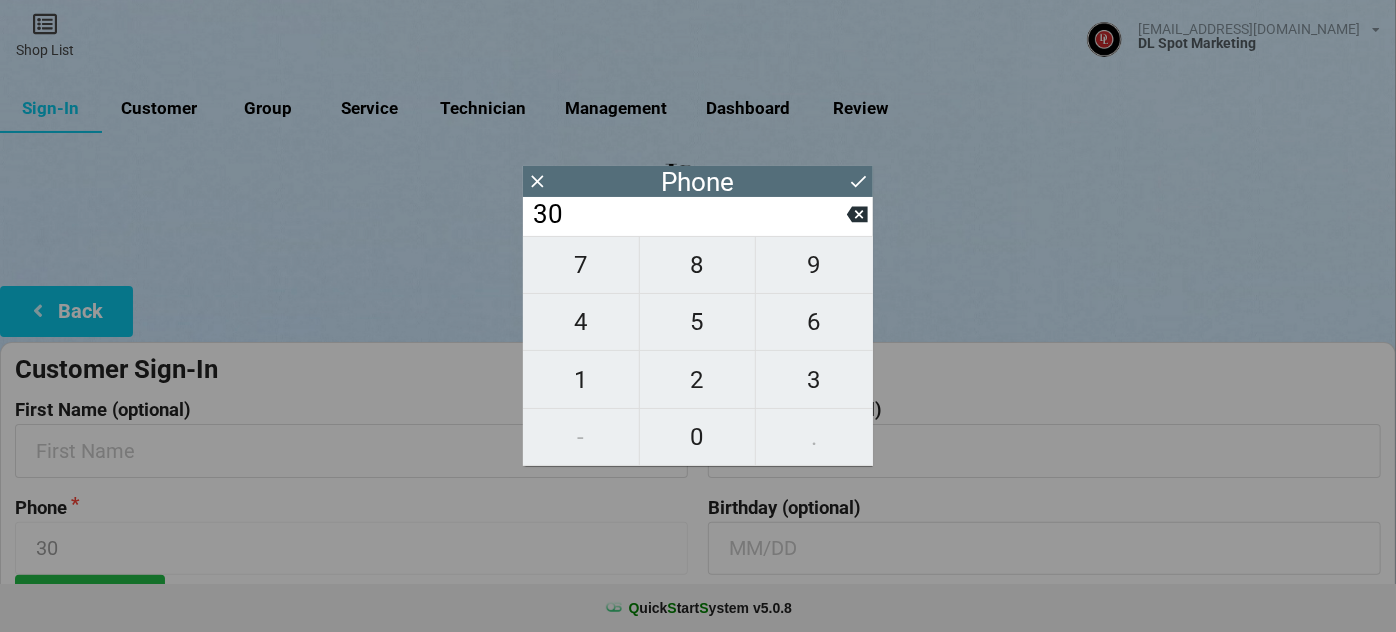 type on "301" 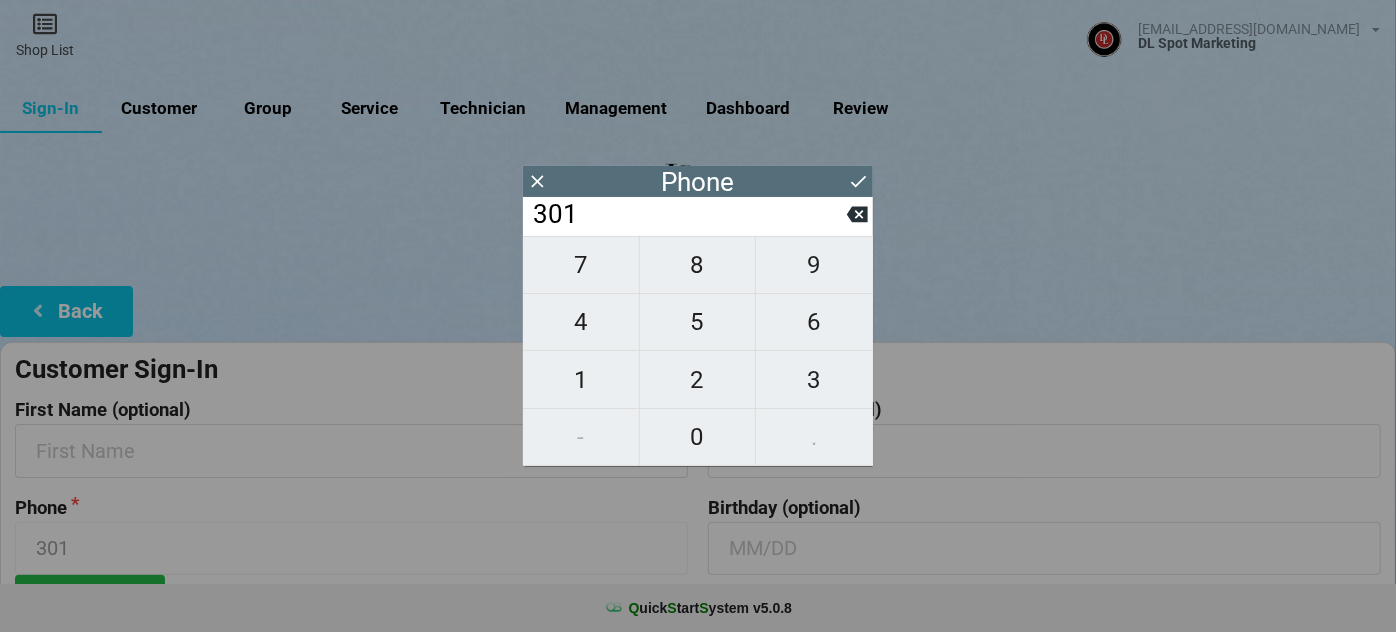 type on "3013" 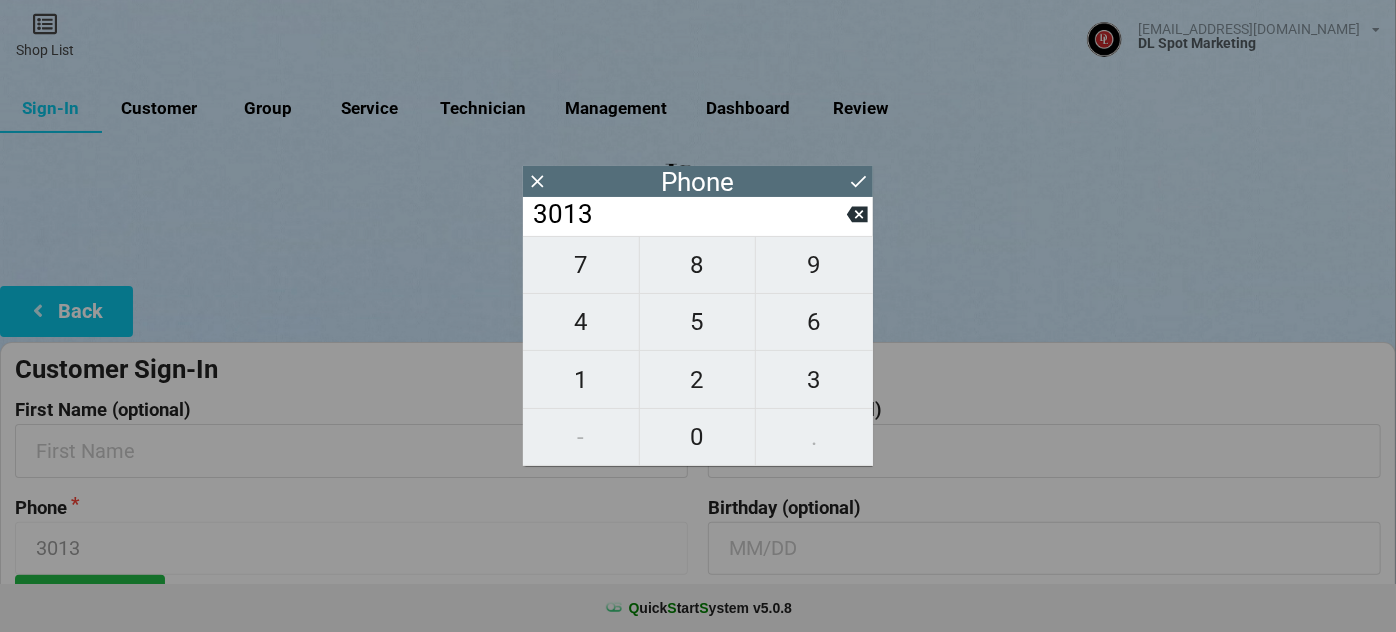 type on "30131" 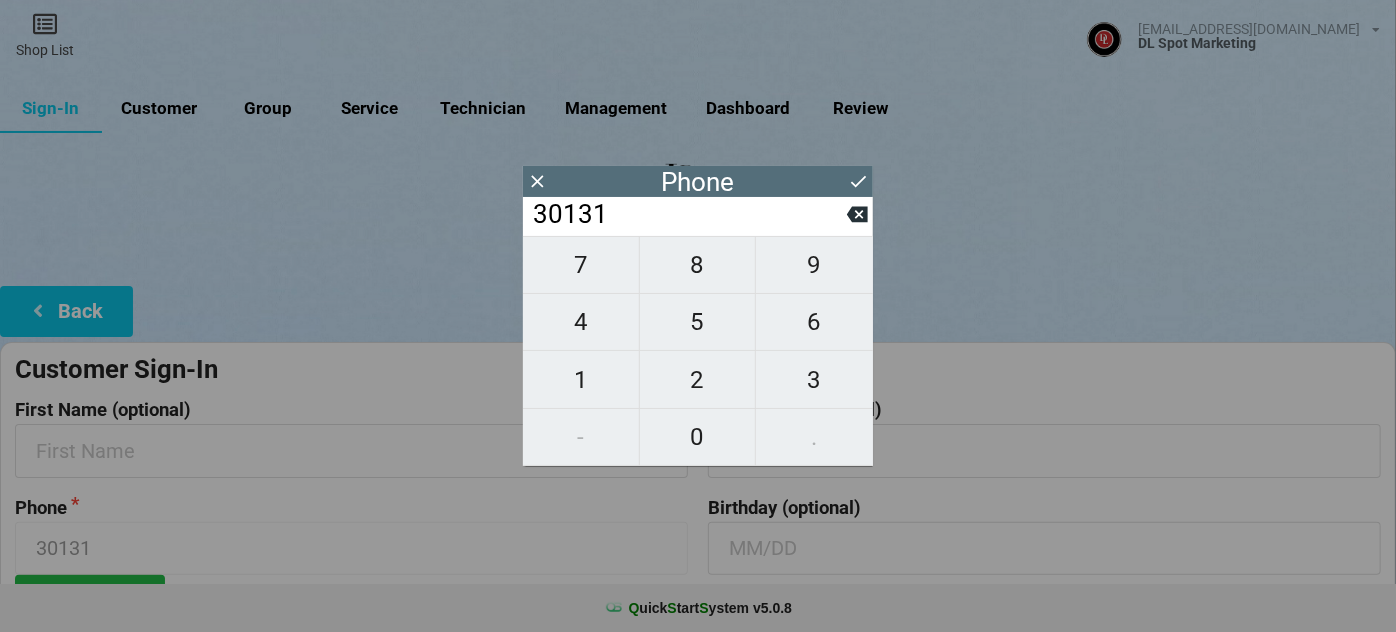 type on "301312" 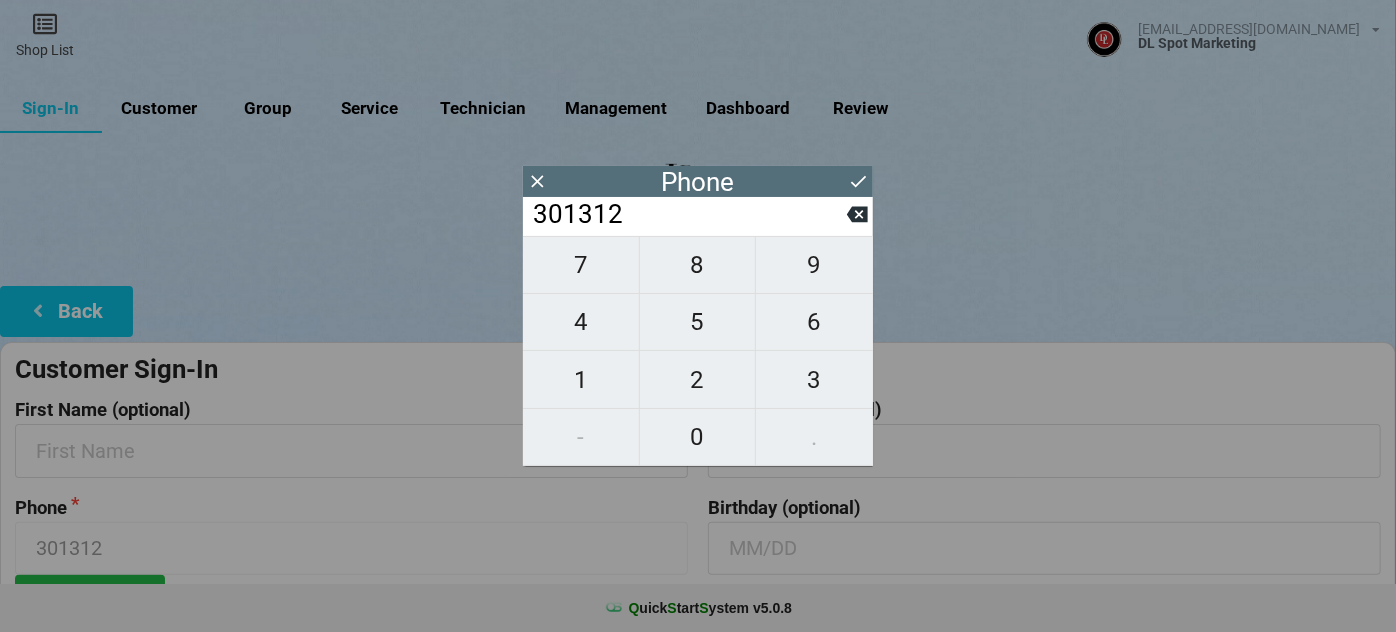 type on "3013129" 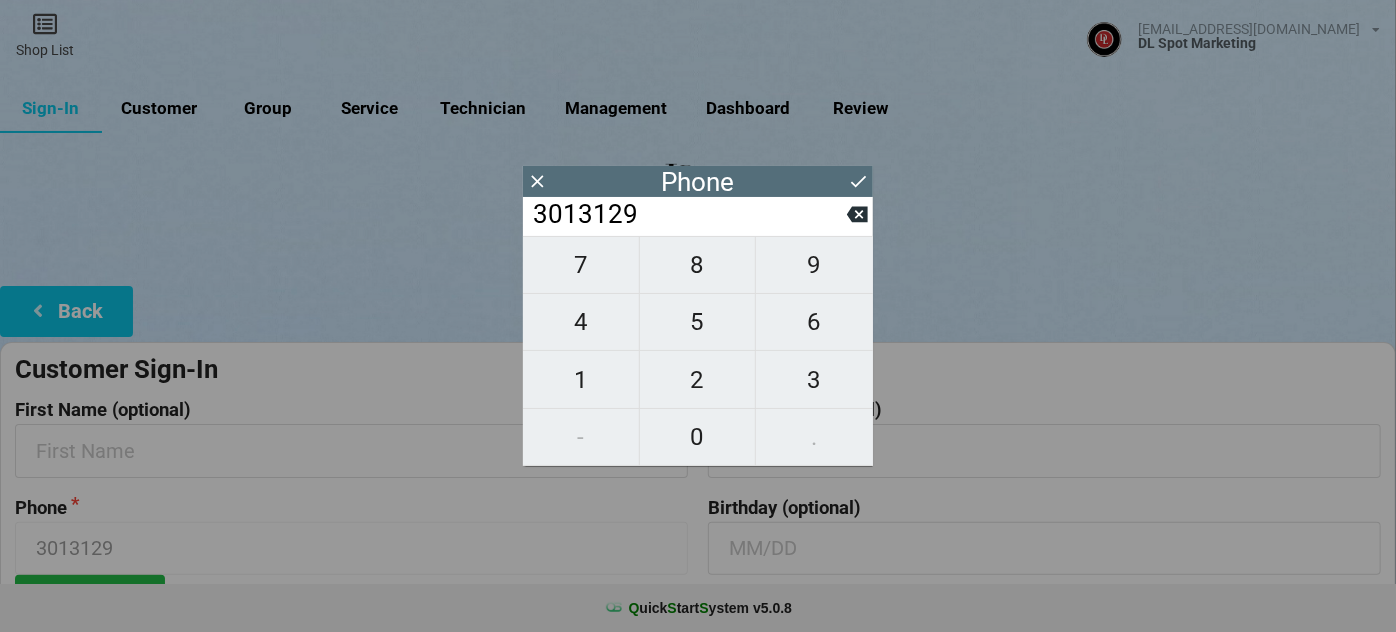 type on "30131293" 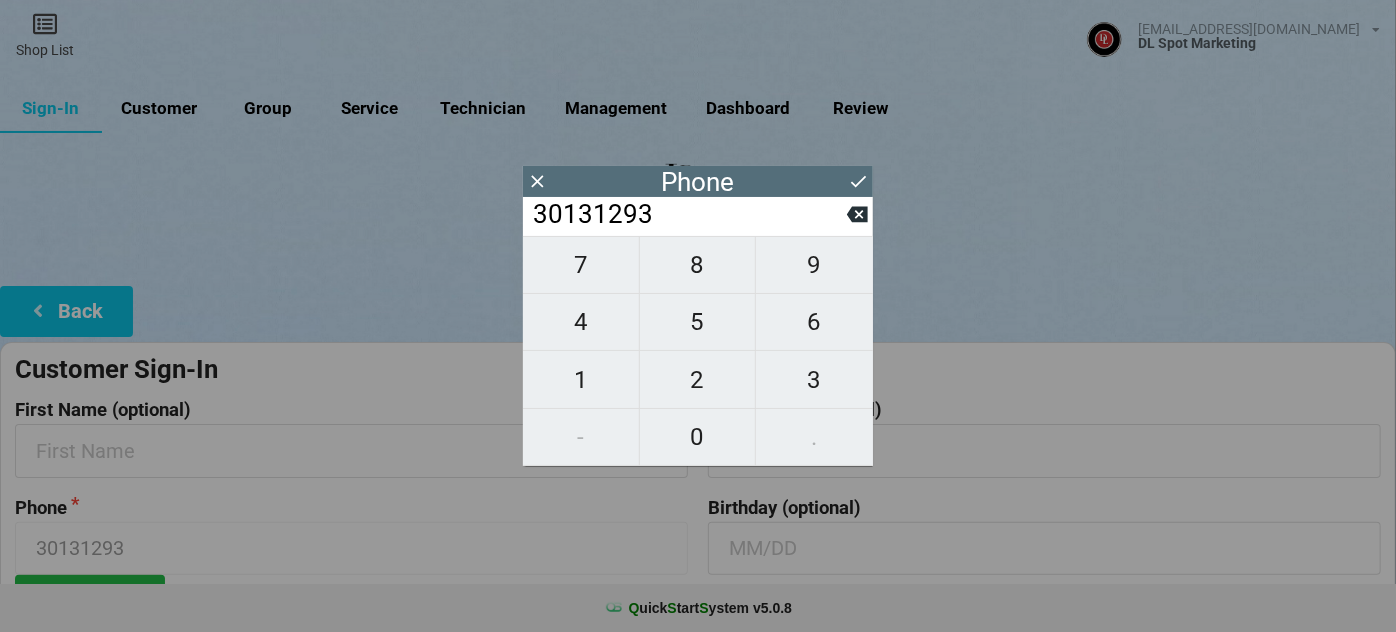 type on "301312930" 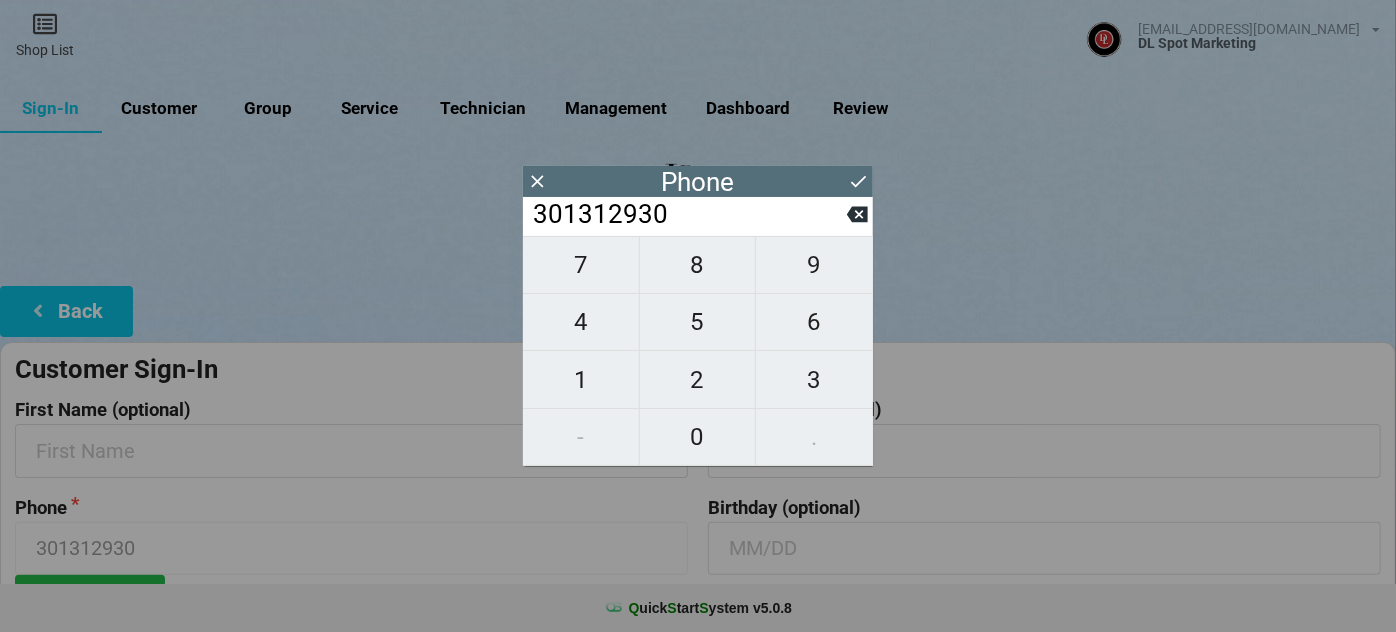 type on "3013129308" 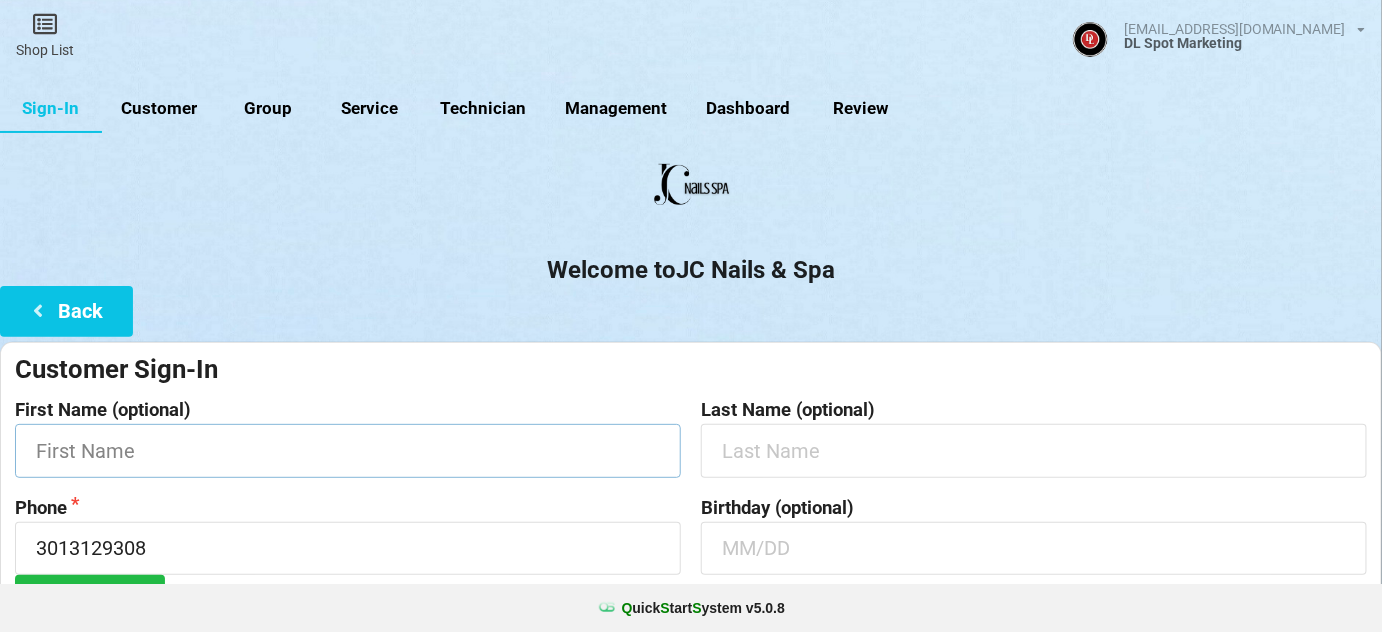 click at bounding box center [348, 450] 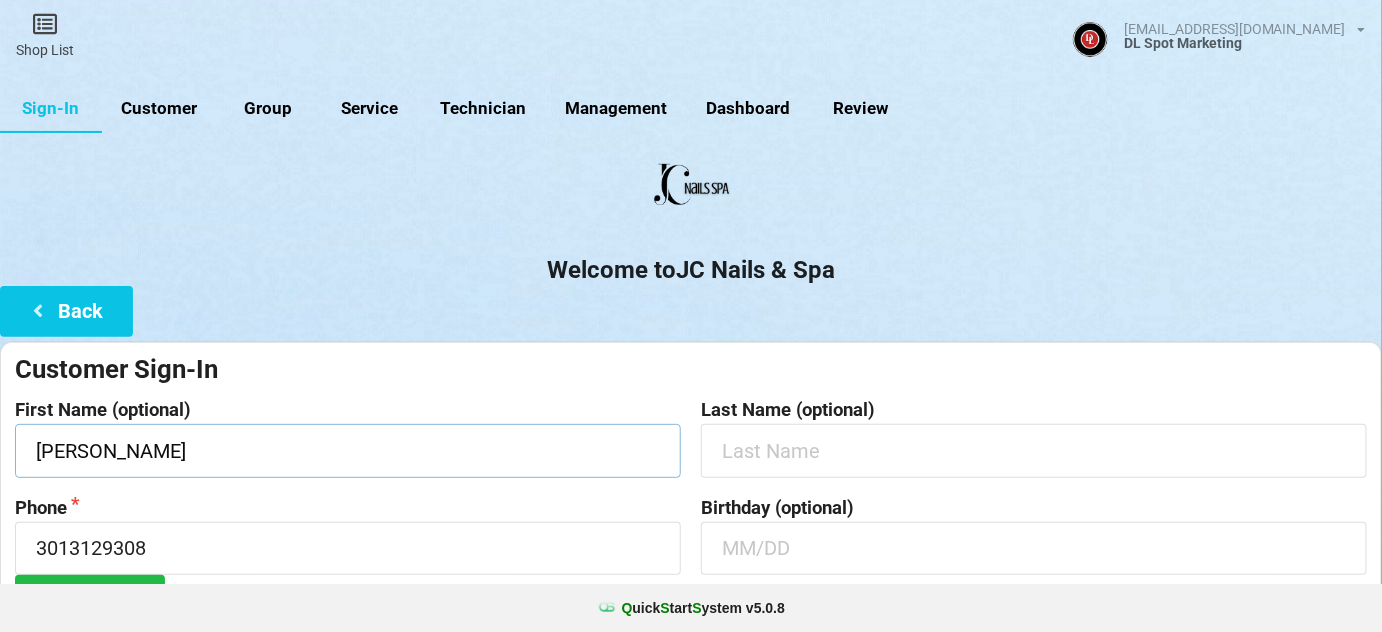 type on "[PERSON_NAME]" 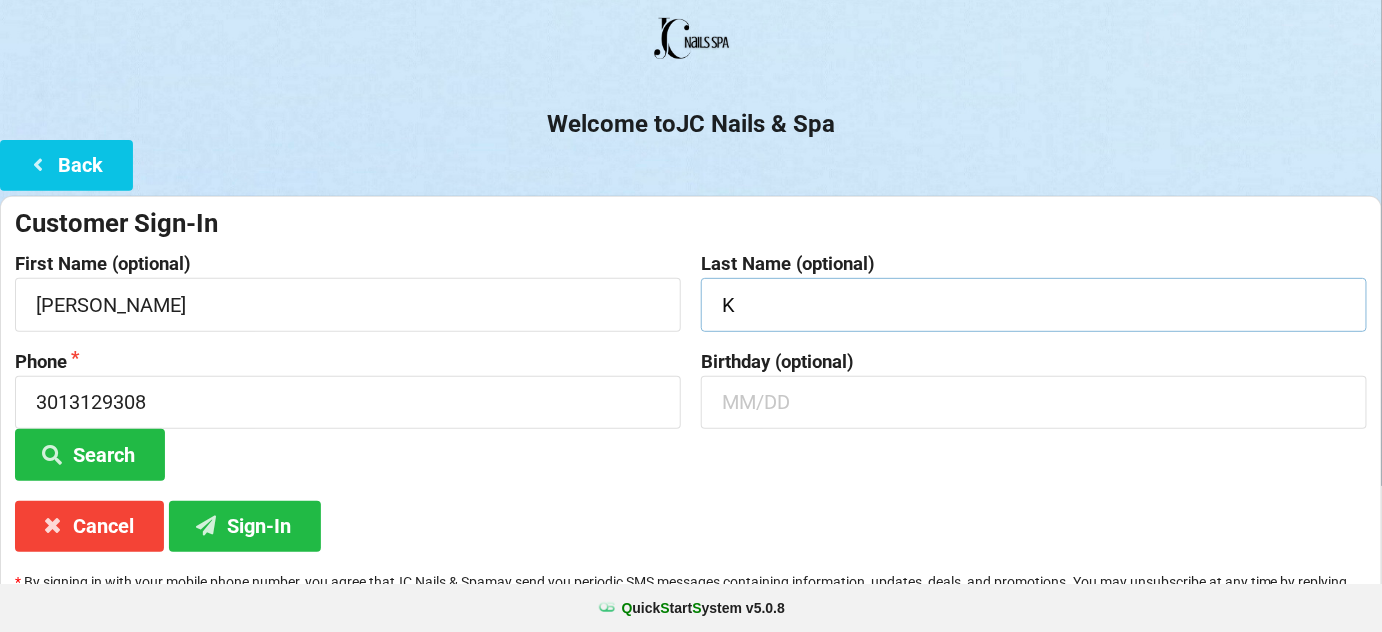 scroll, scrollTop: 191, scrollLeft: 0, axis: vertical 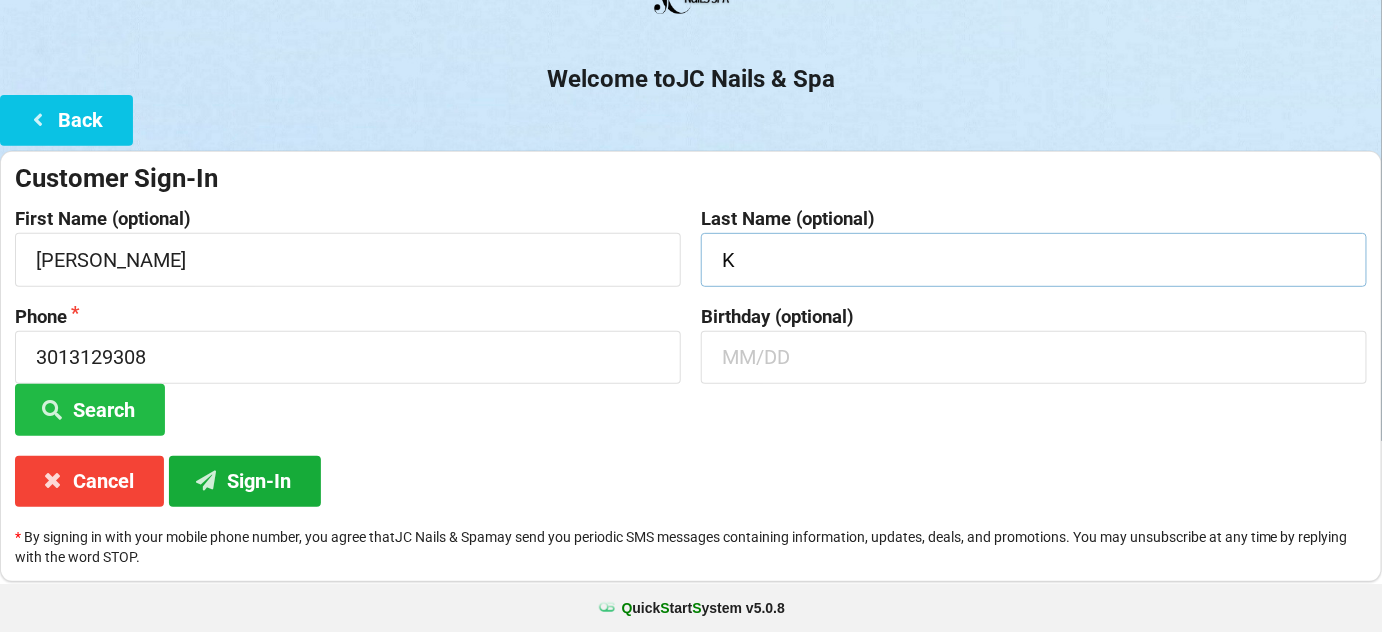 type on "K" 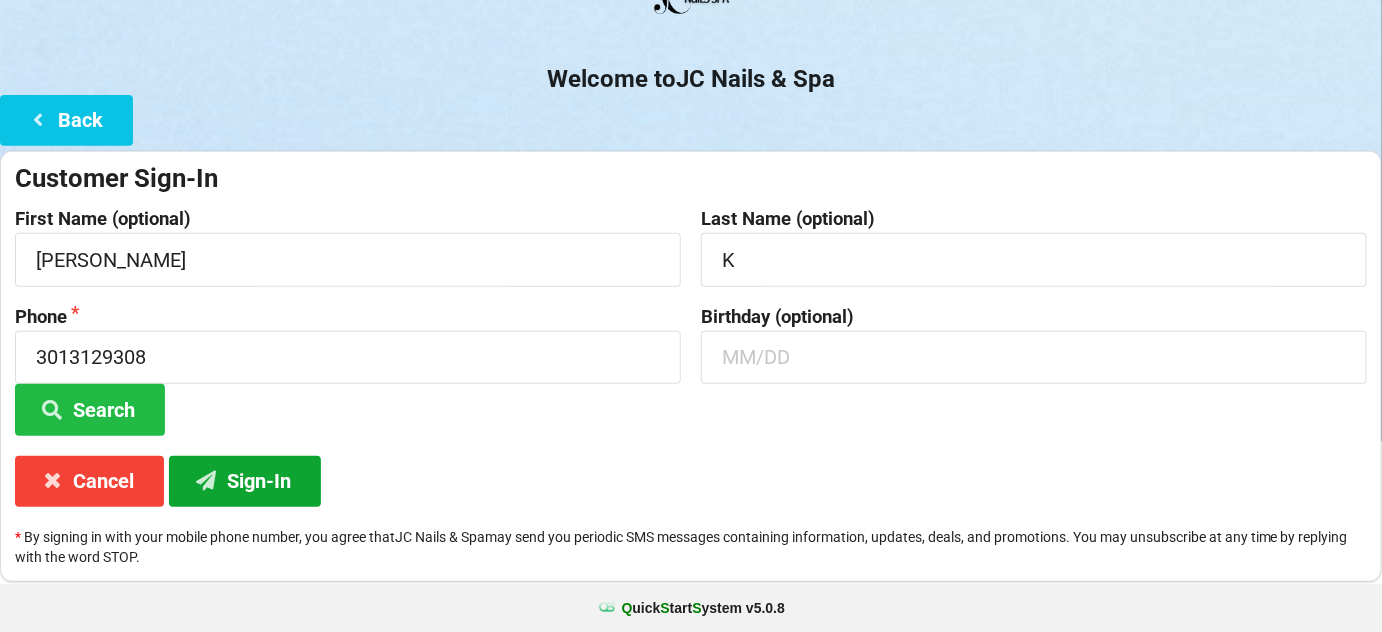 click on "Sign-In" at bounding box center (245, 481) 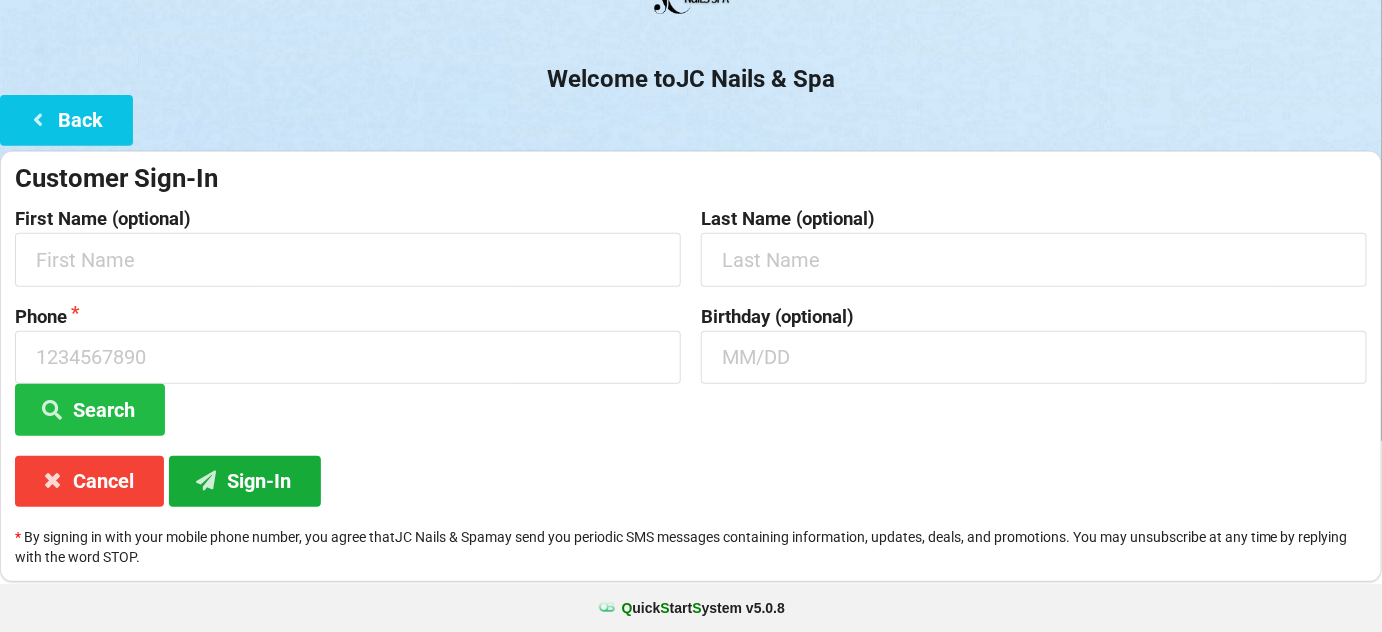 scroll, scrollTop: 0, scrollLeft: 0, axis: both 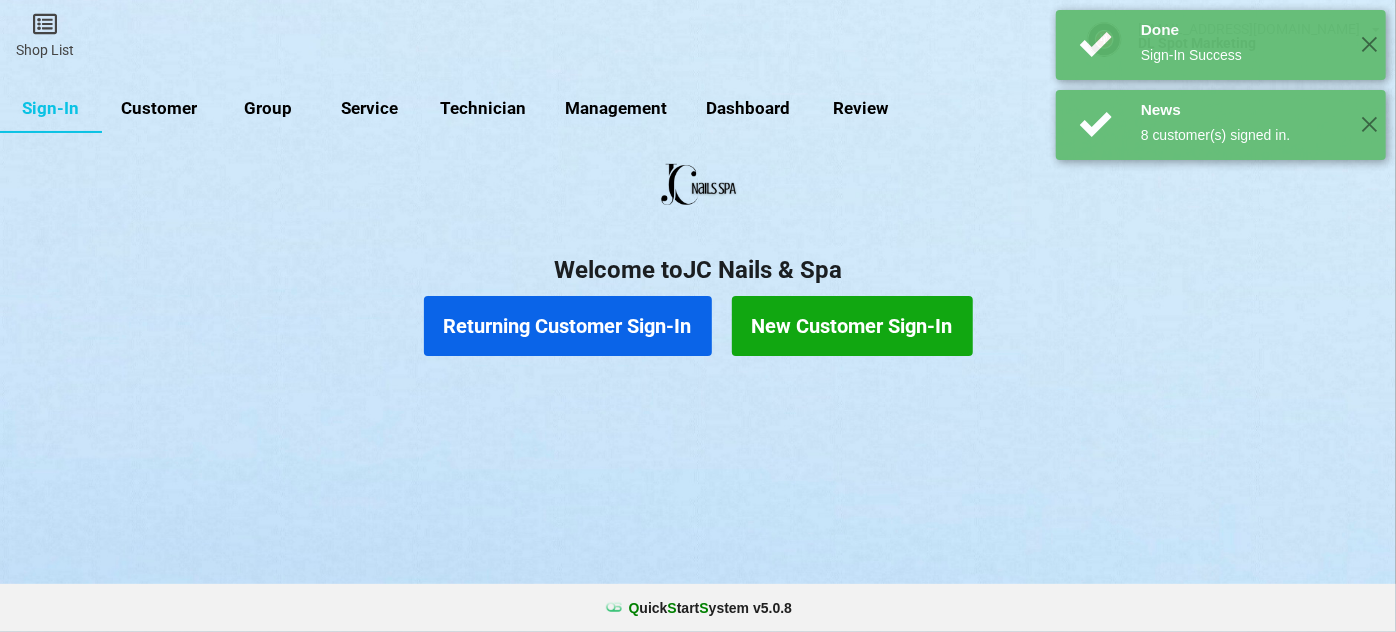 click on "Returning Customer Sign-In" at bounding box center [568, 326] 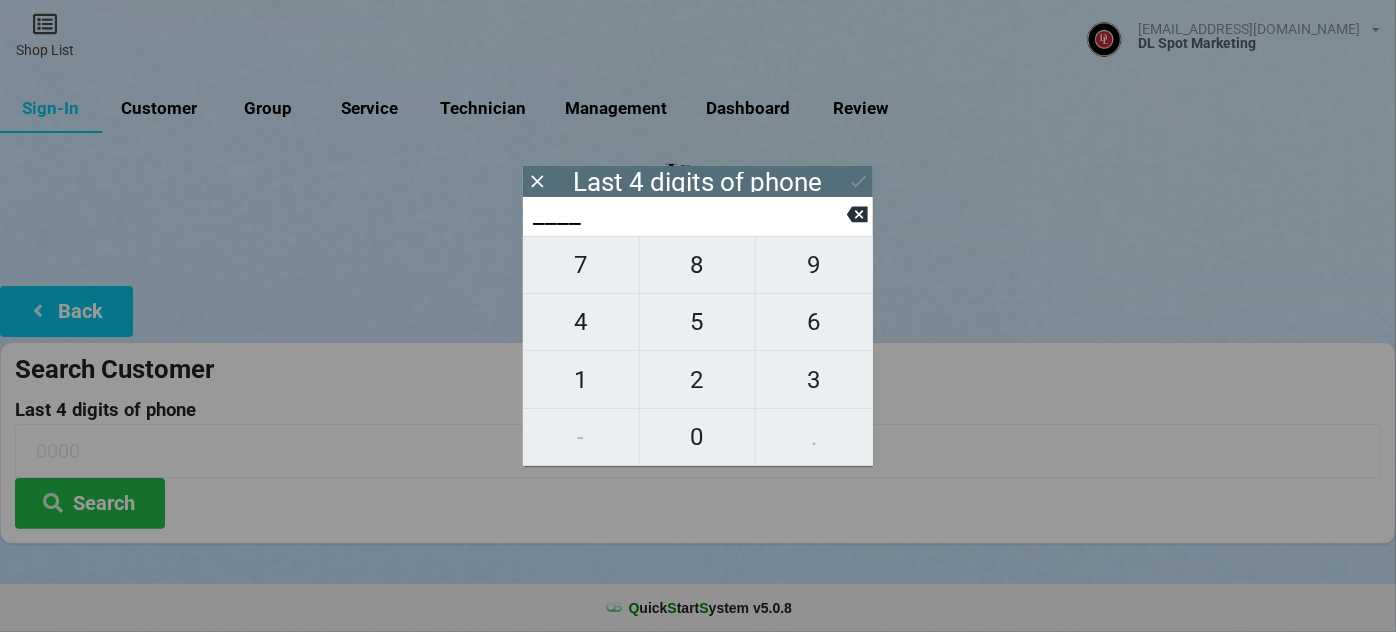 type on "6___" 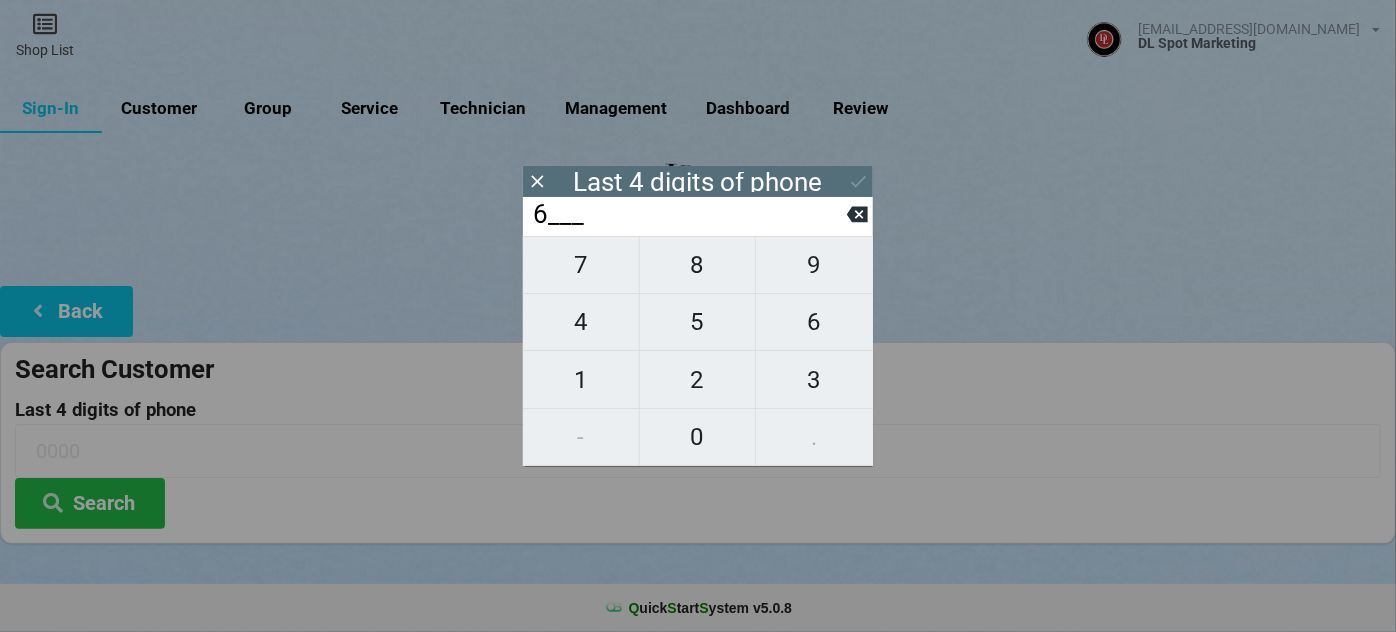 type on "6___" 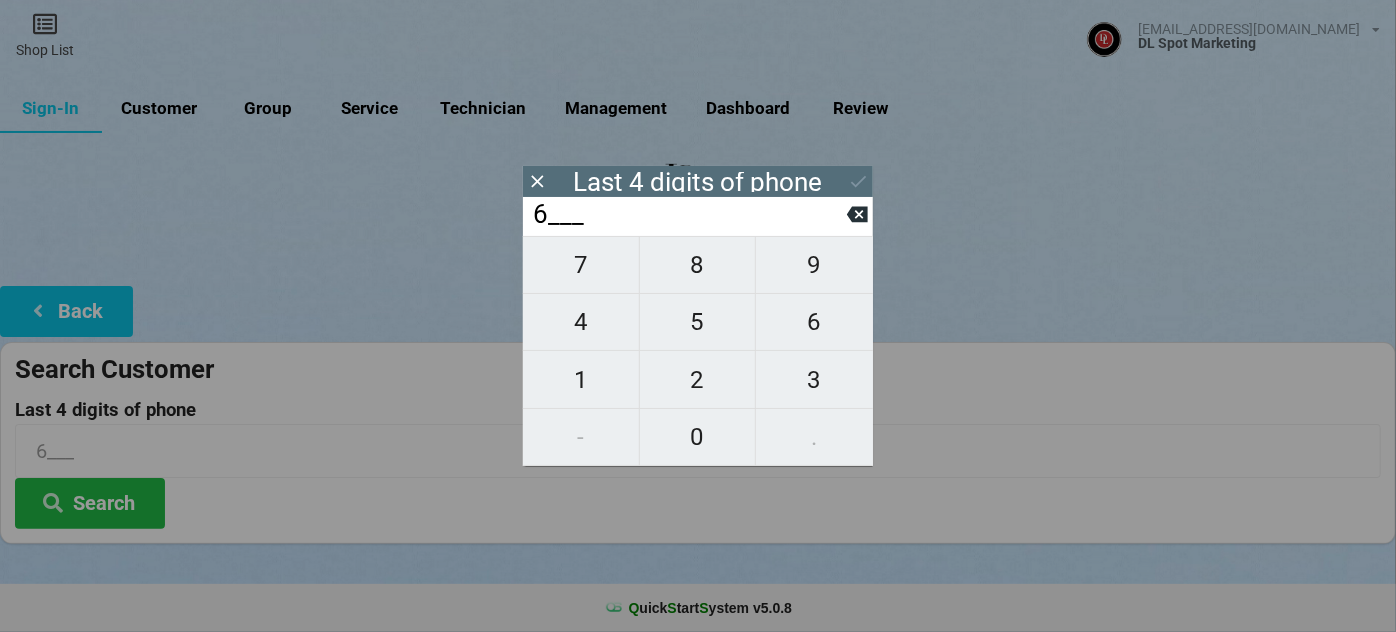 type on "63__" 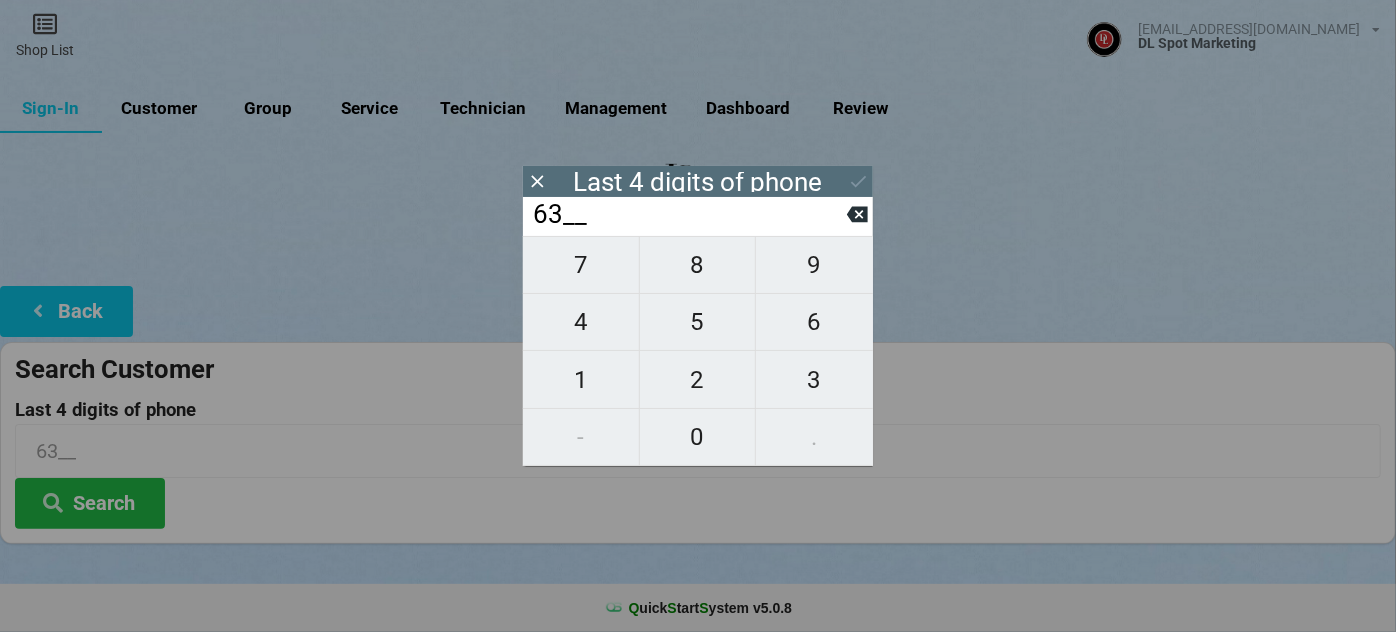 type on "639_" 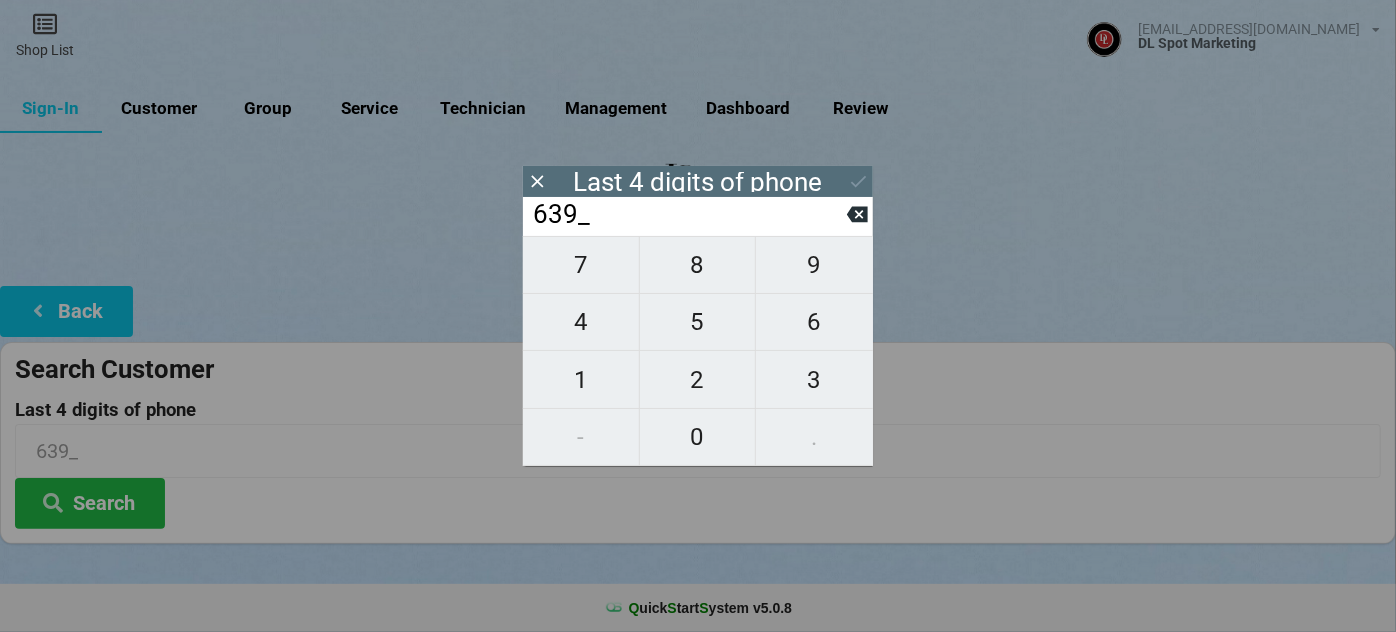 type on "6396" 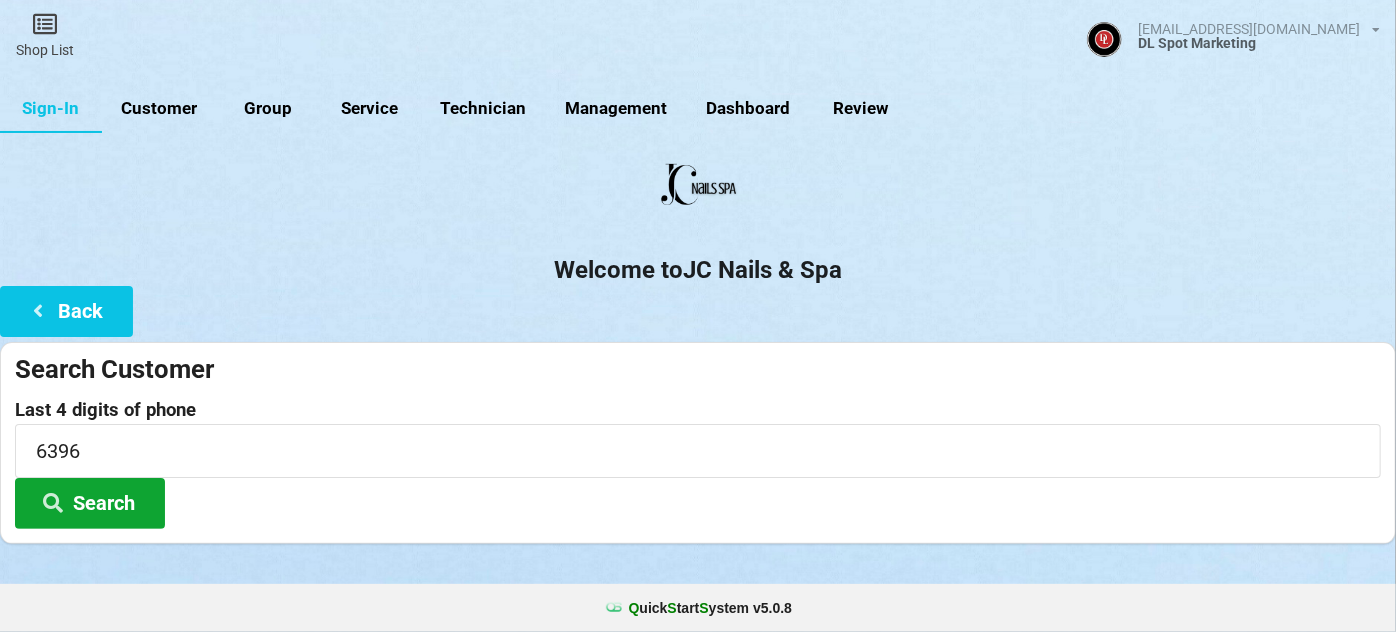 click on "Search" at bounding box center [90, 503] 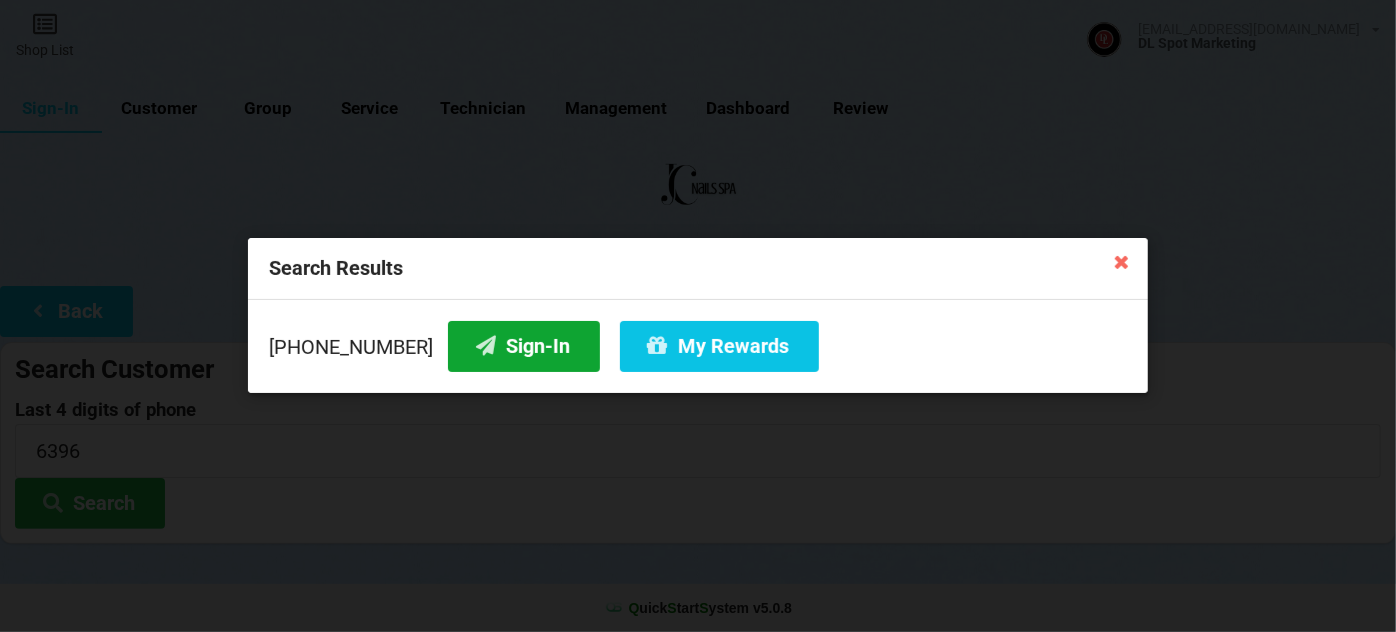 click on "Sign-In" at bounding box center [524, 346] 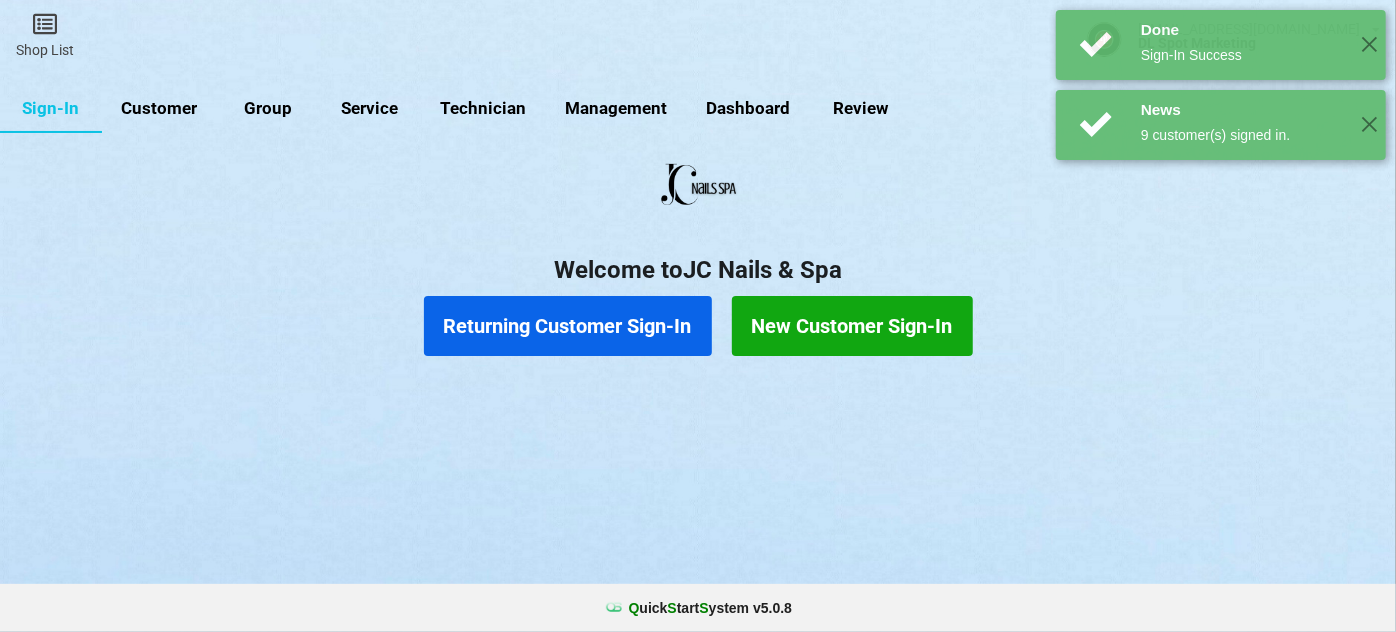 click on "Returning Customer Sign-In" at bounding box center (568, 326) 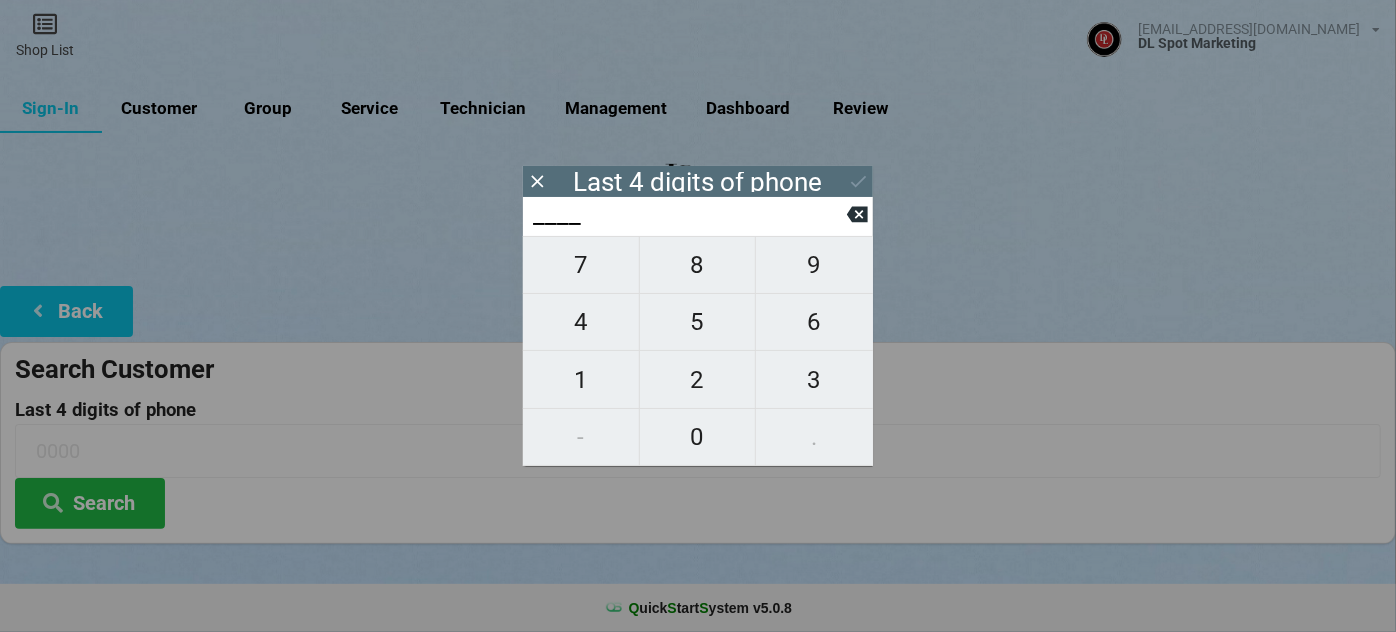 type on "8___" 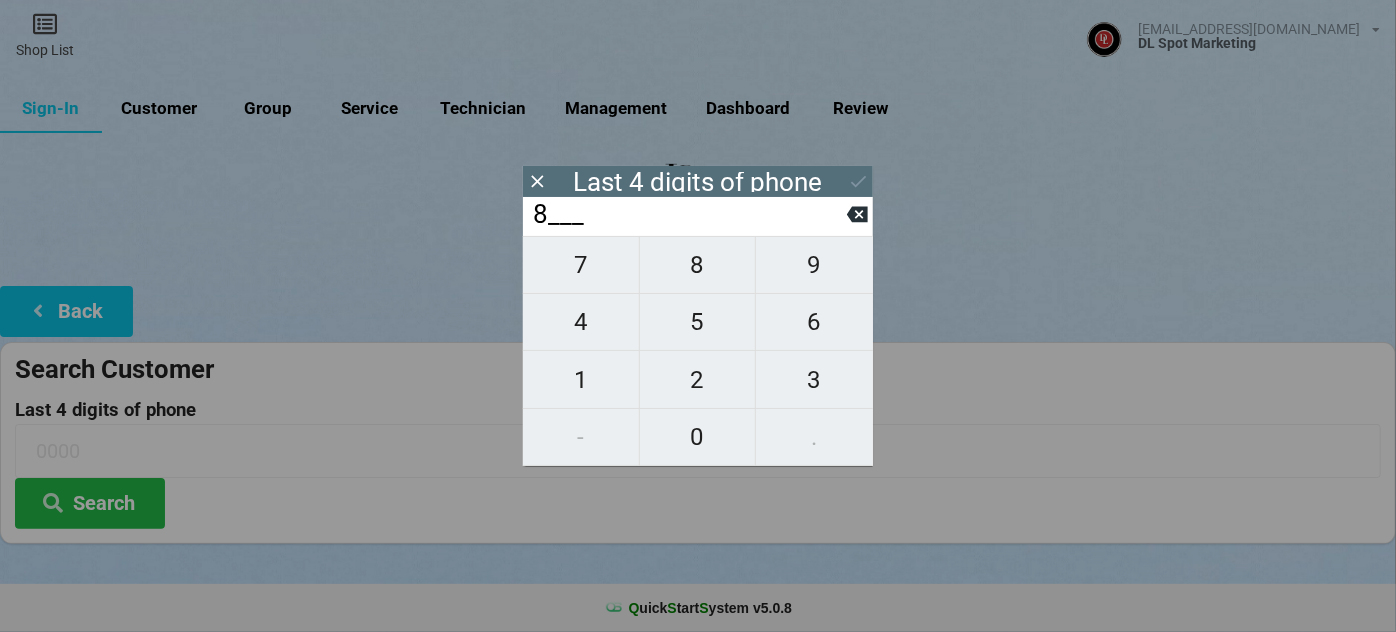 type on "8___" 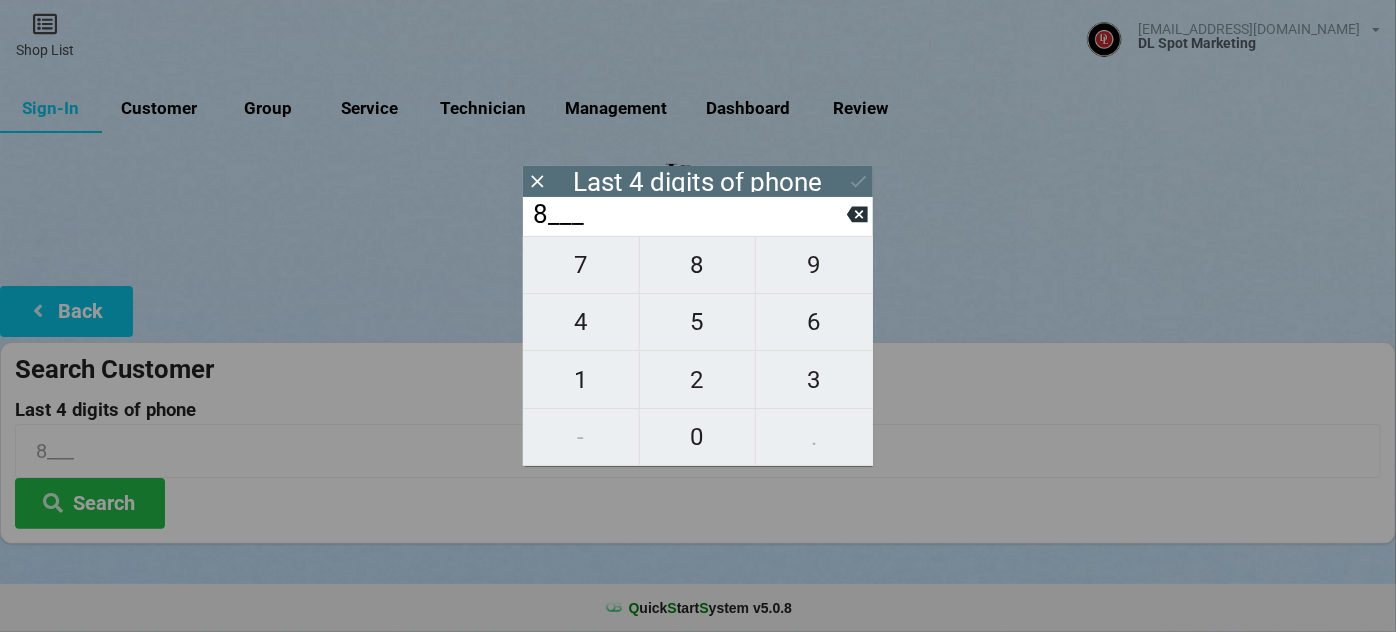 type on "89__" 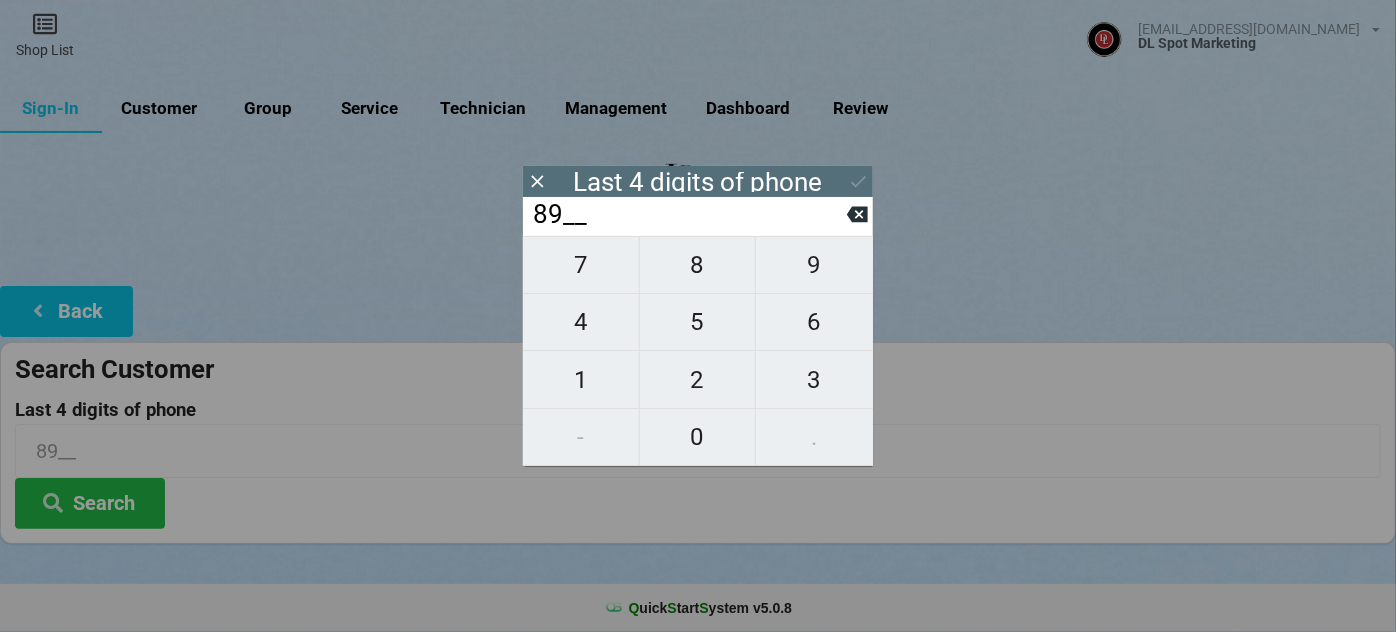 type on "898_" 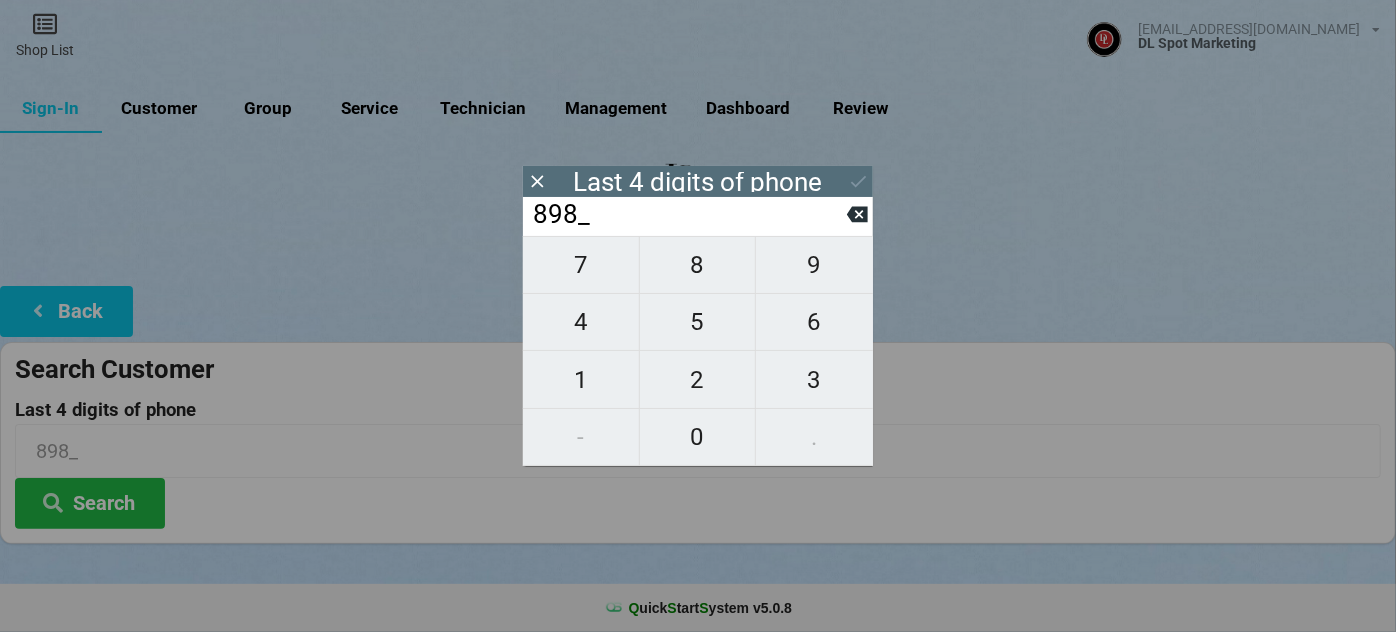 type on "8981" 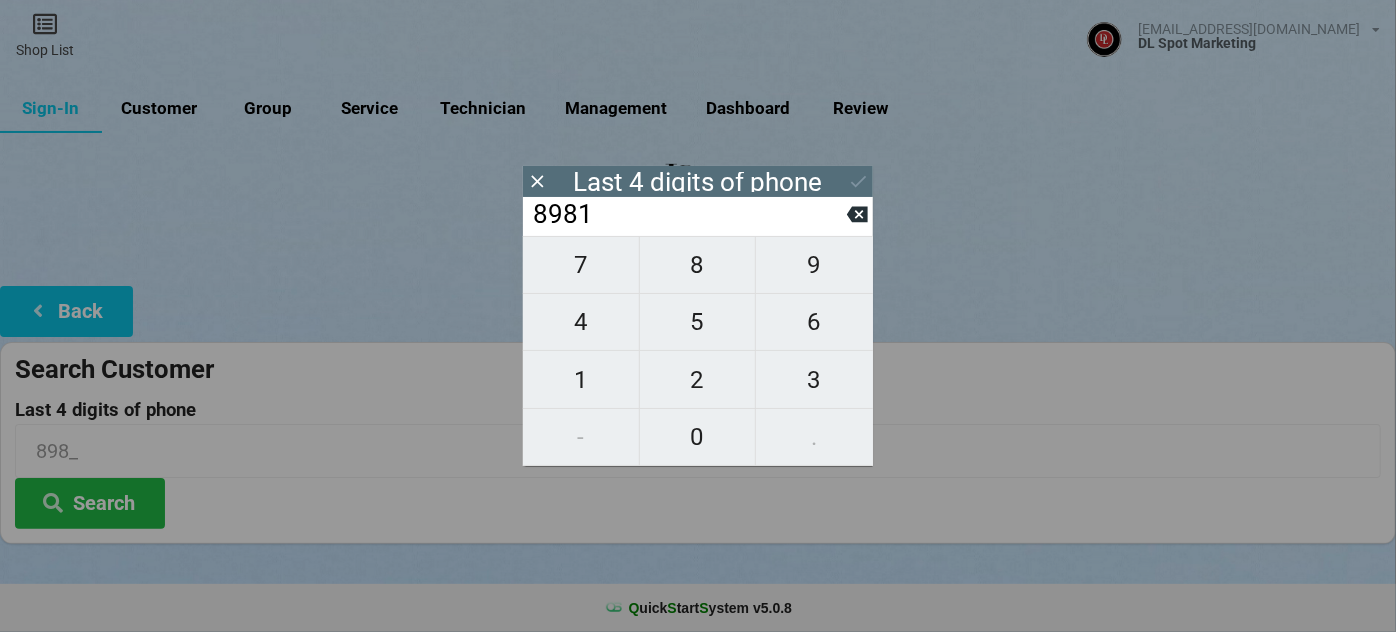 type on "8981" 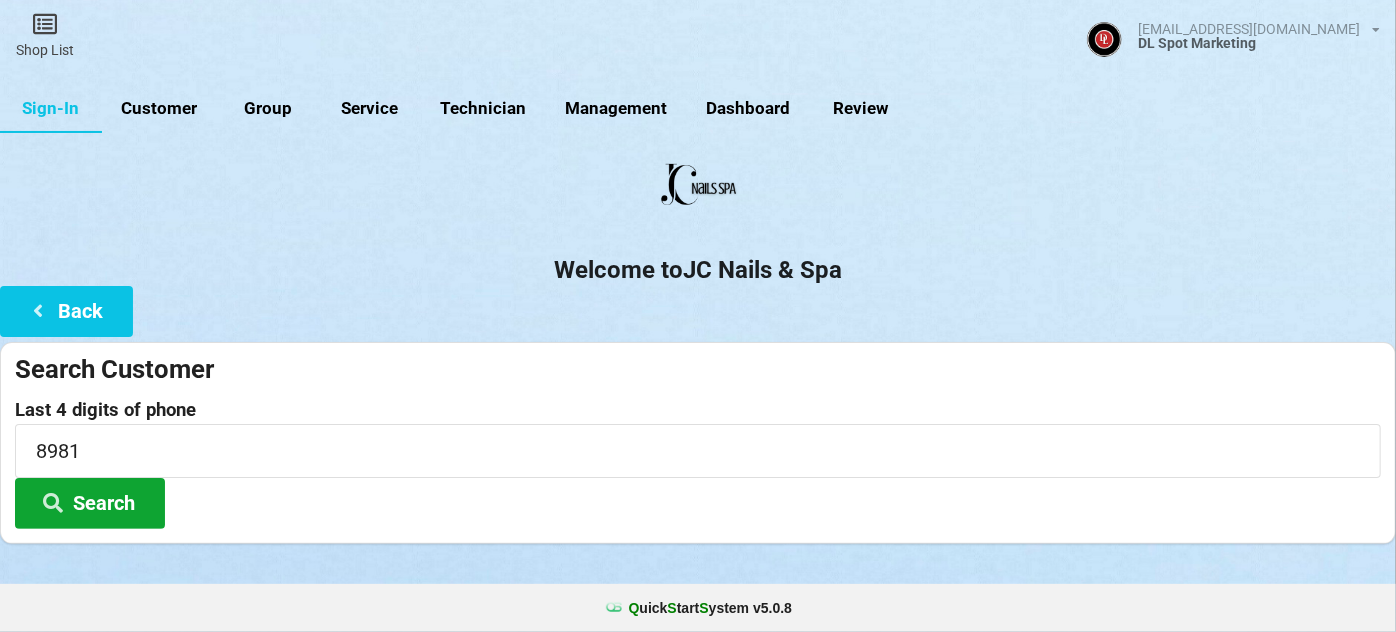 click on "Search" at bounding box center (90, 503) 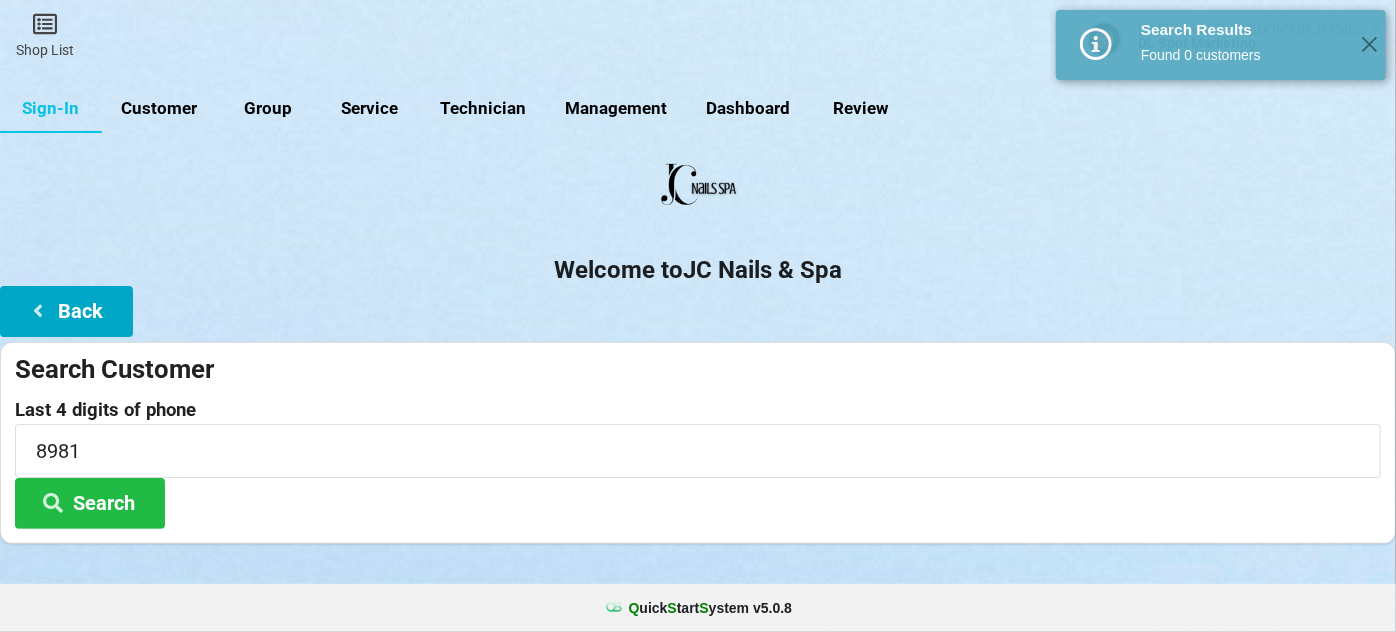 click on "Back" at bounding box center (66, 311) 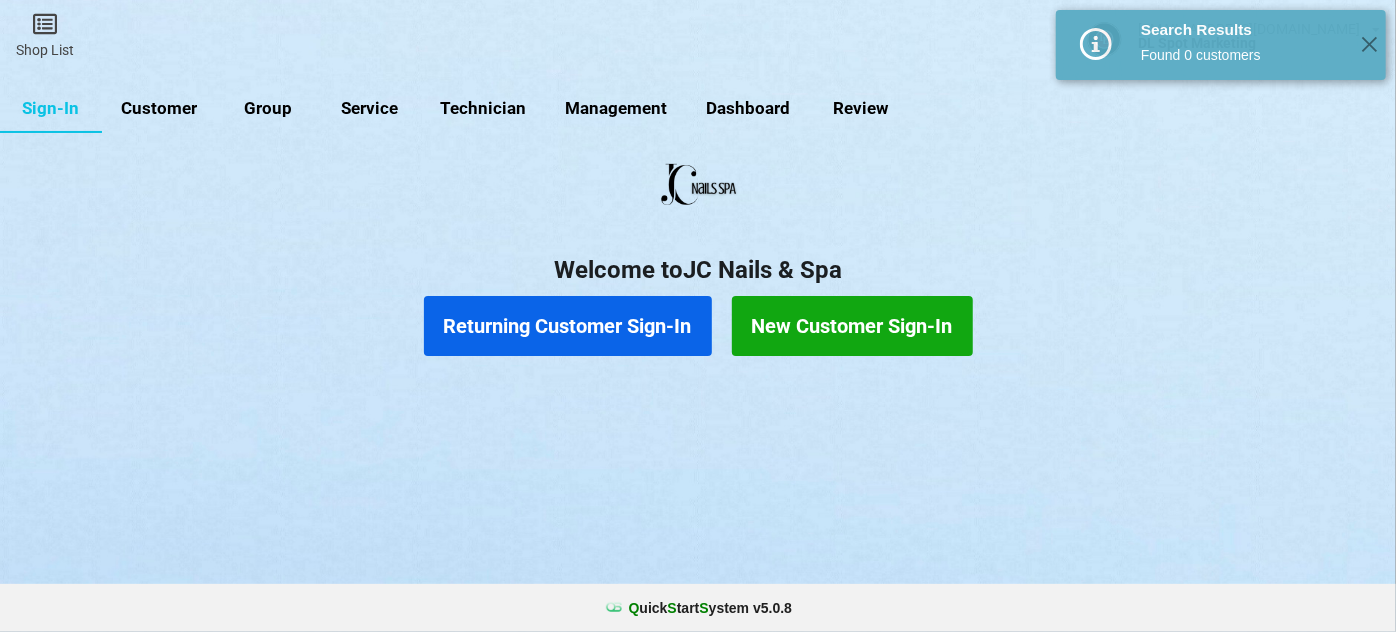 click on "New Customer Sign-In" at bounding box center [852, 326] 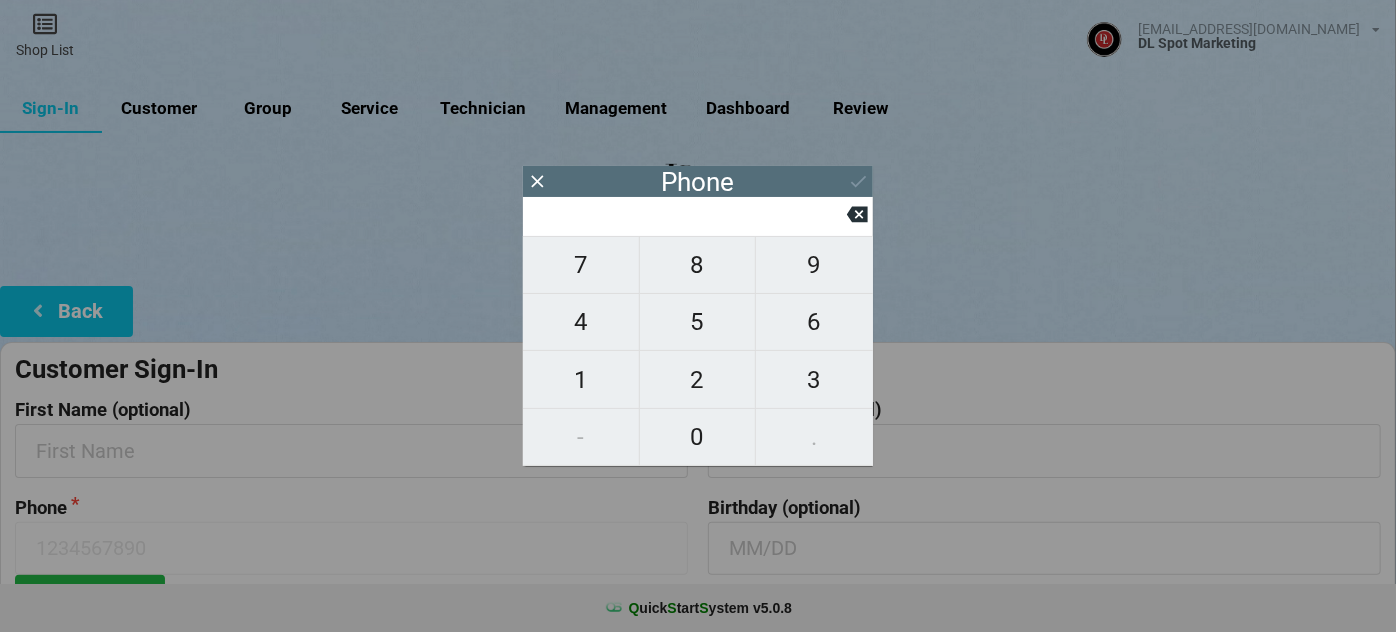 type on "2" 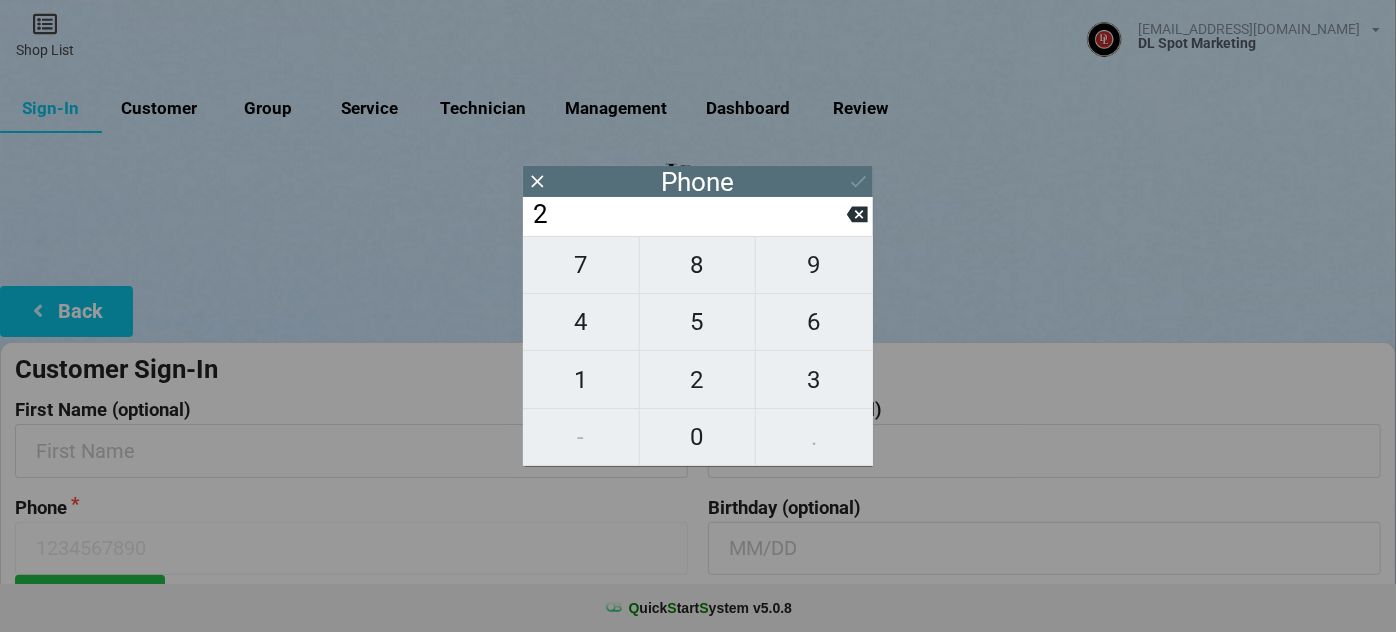 type on "2" 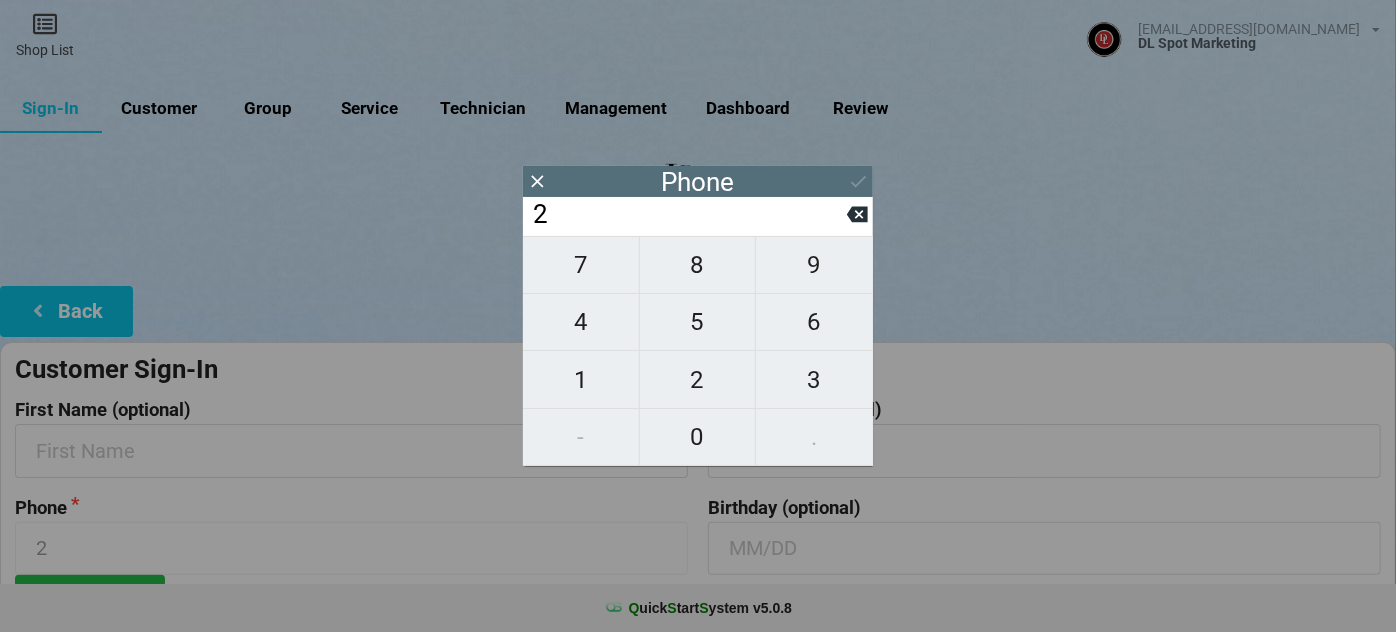 type on "20" 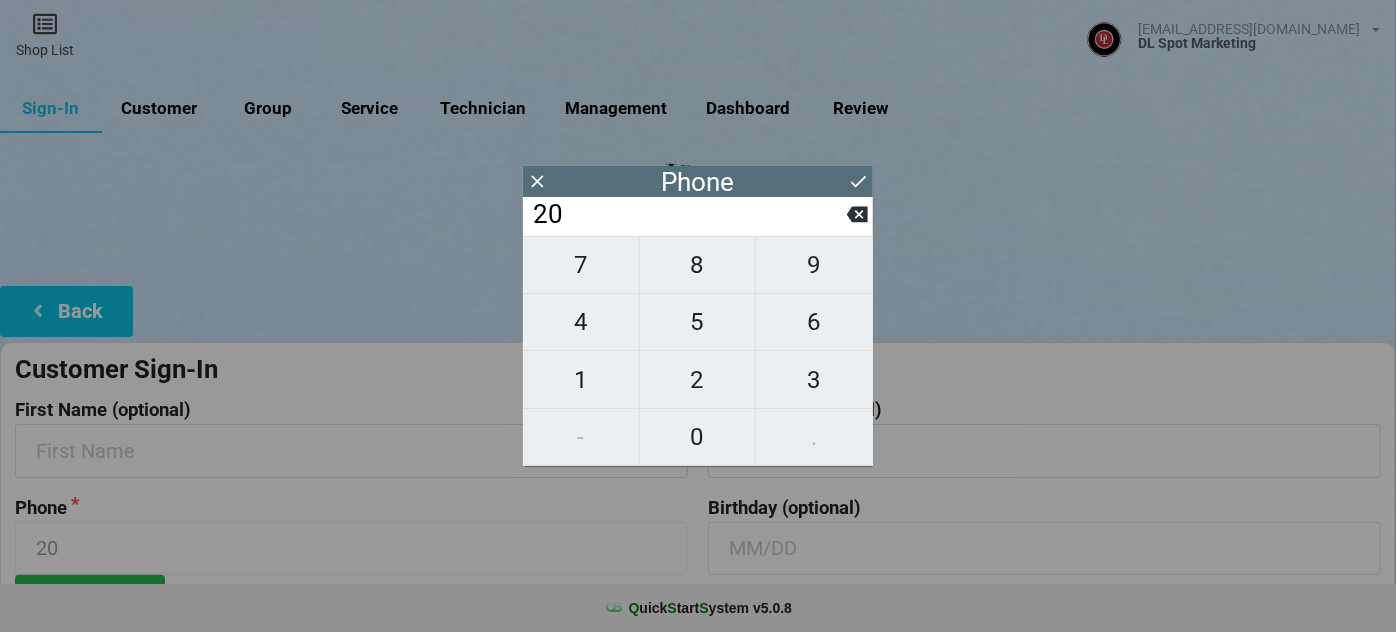 type on "209" 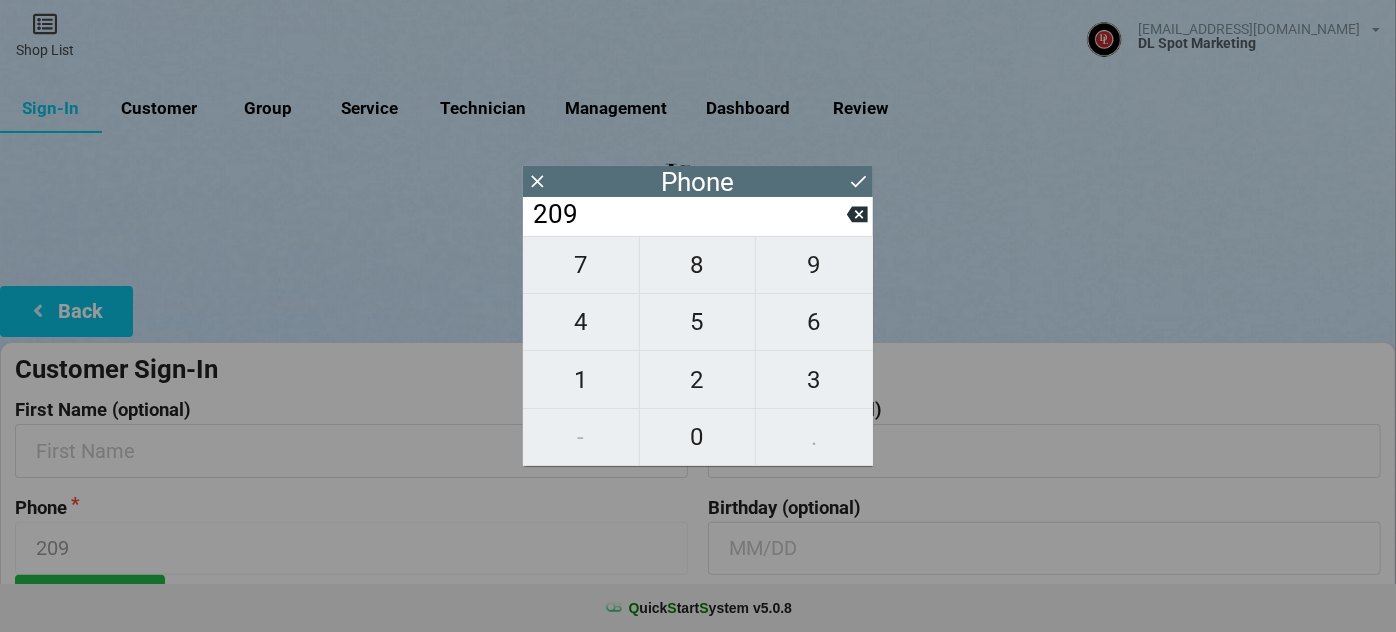 type on "2097" 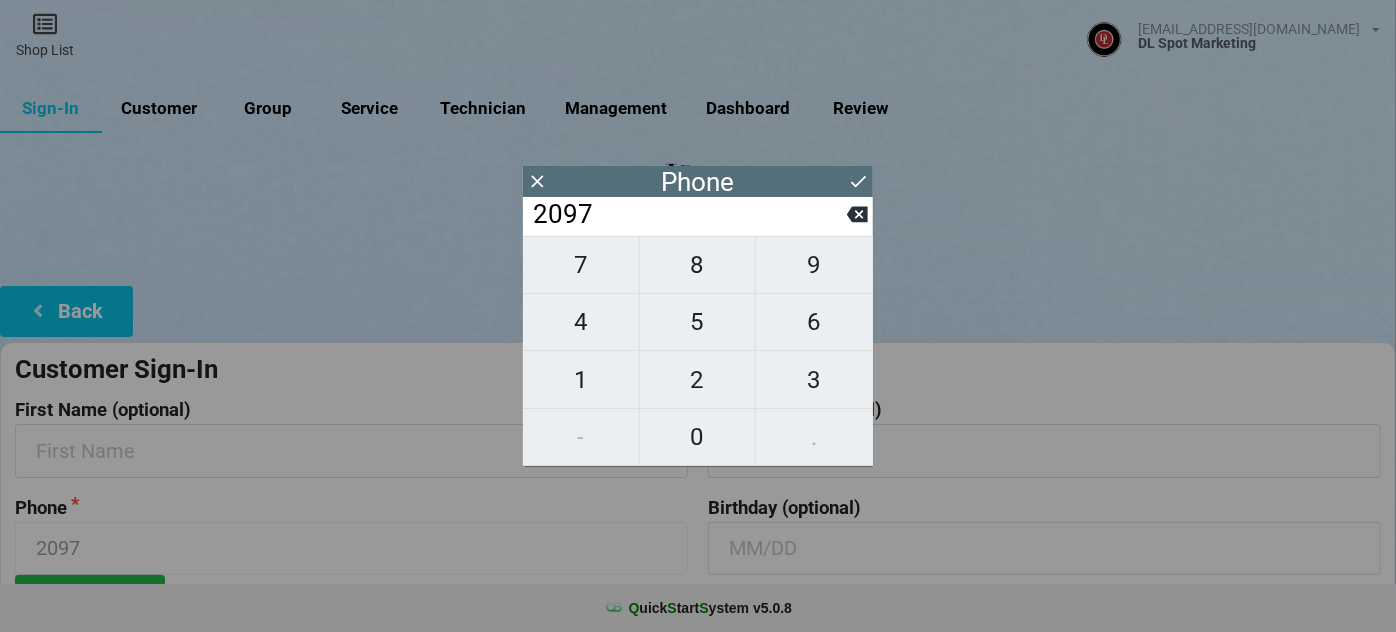 type on "20974" 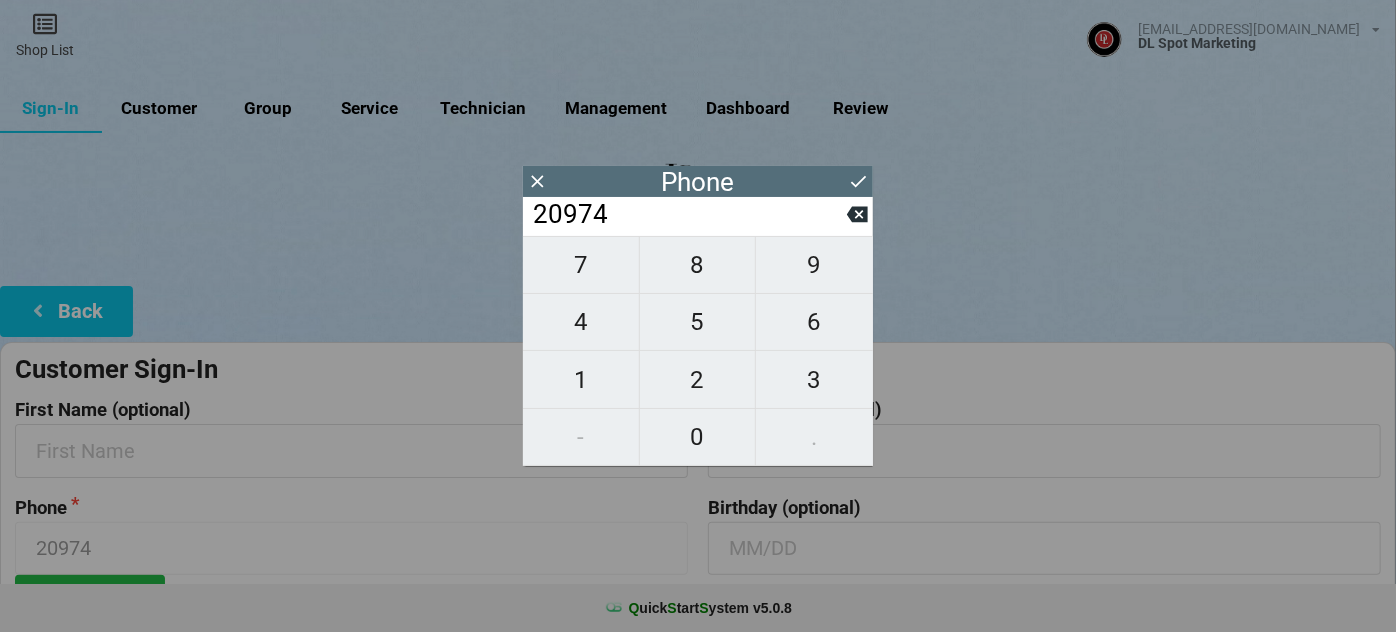 type on "209740" 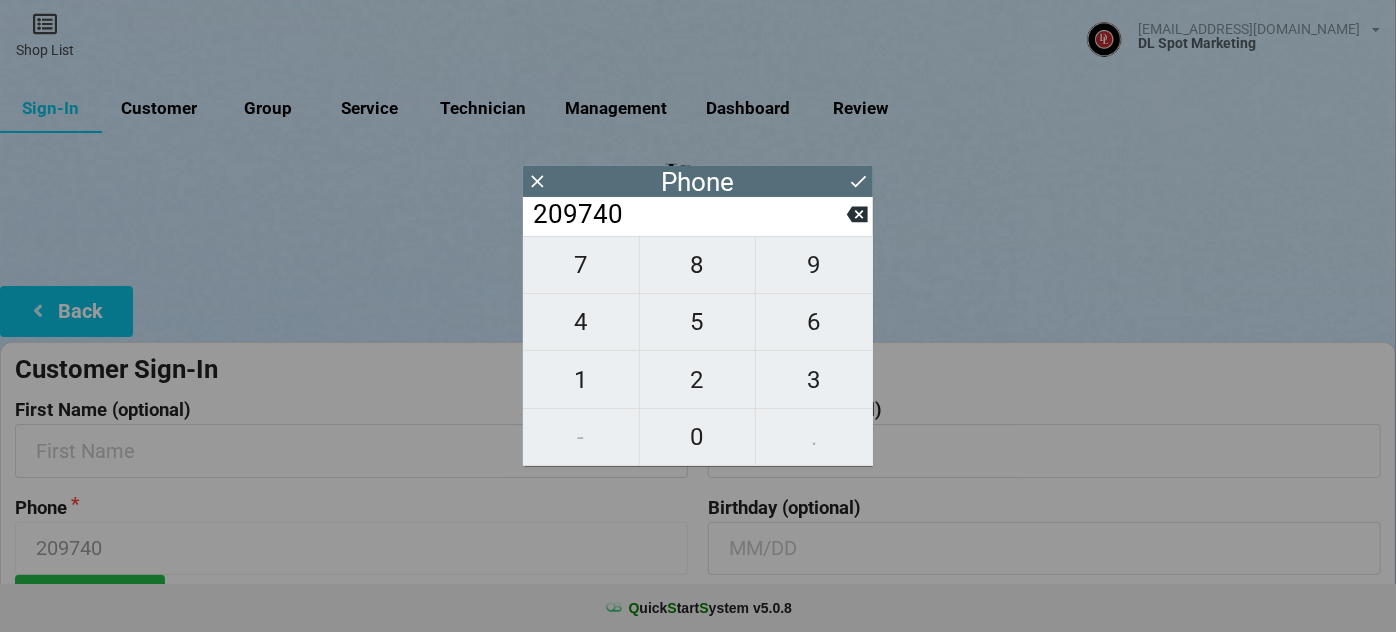 type on "2097408" 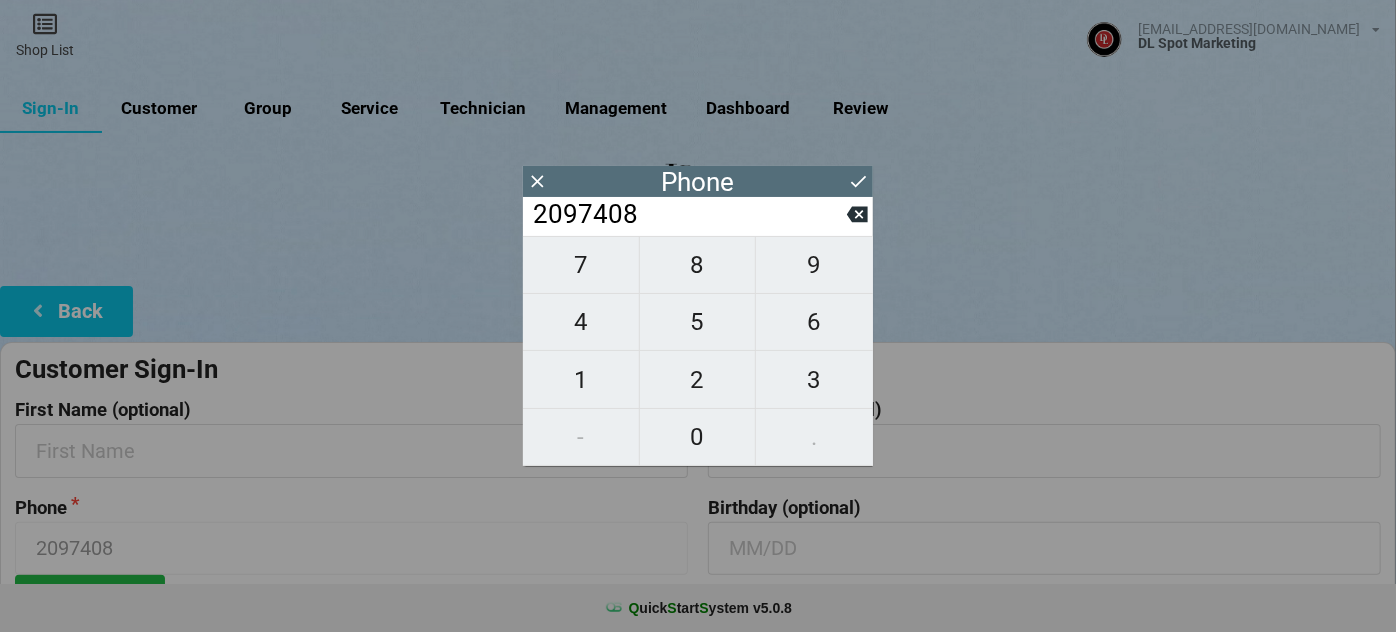 type on "20974089" 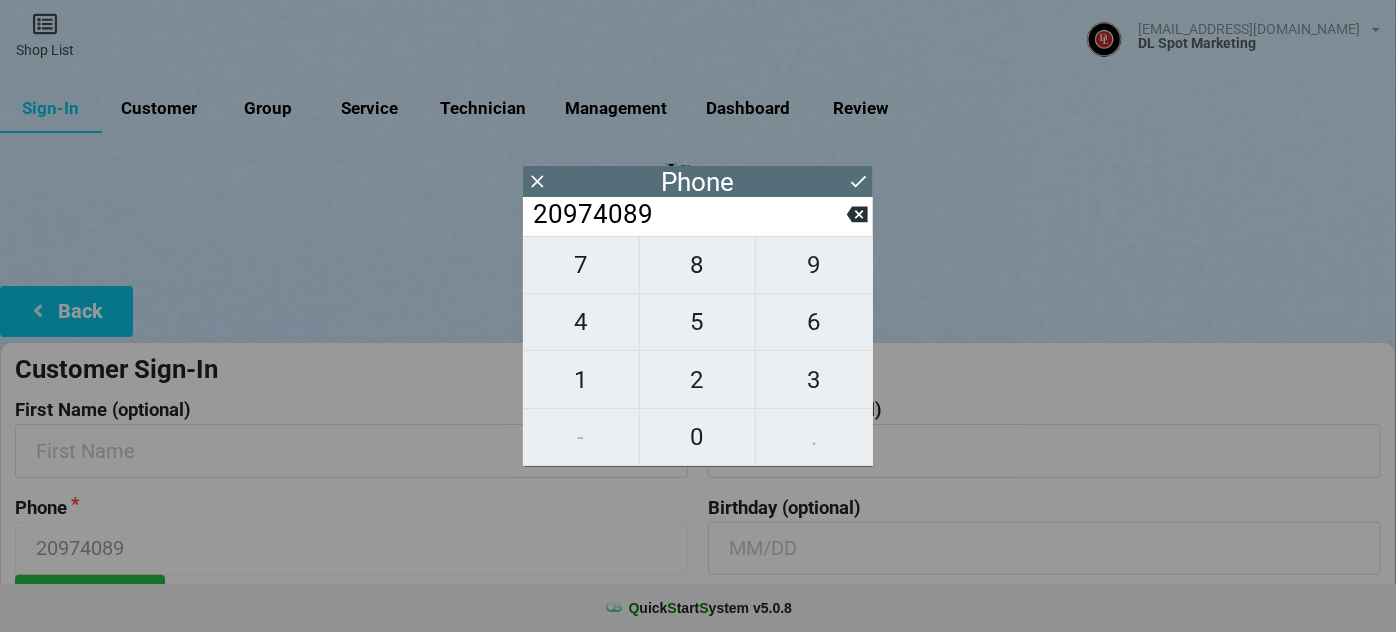 type on "209740898" 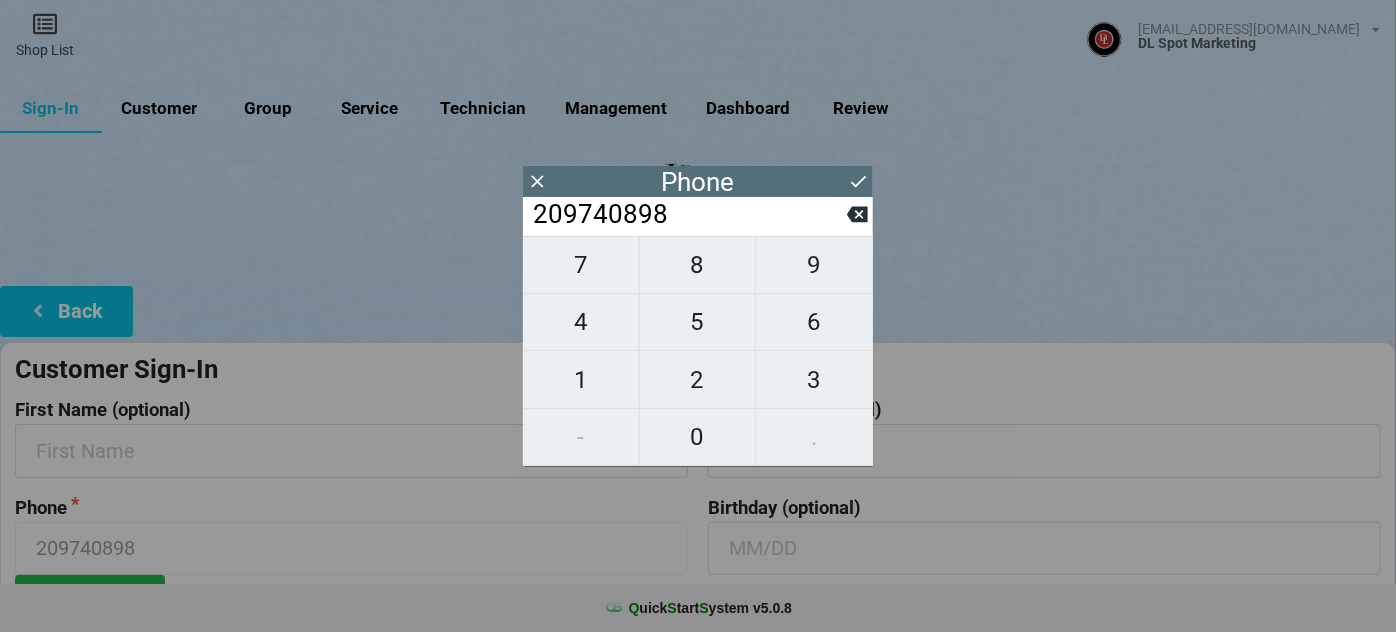 type on "2097408981" 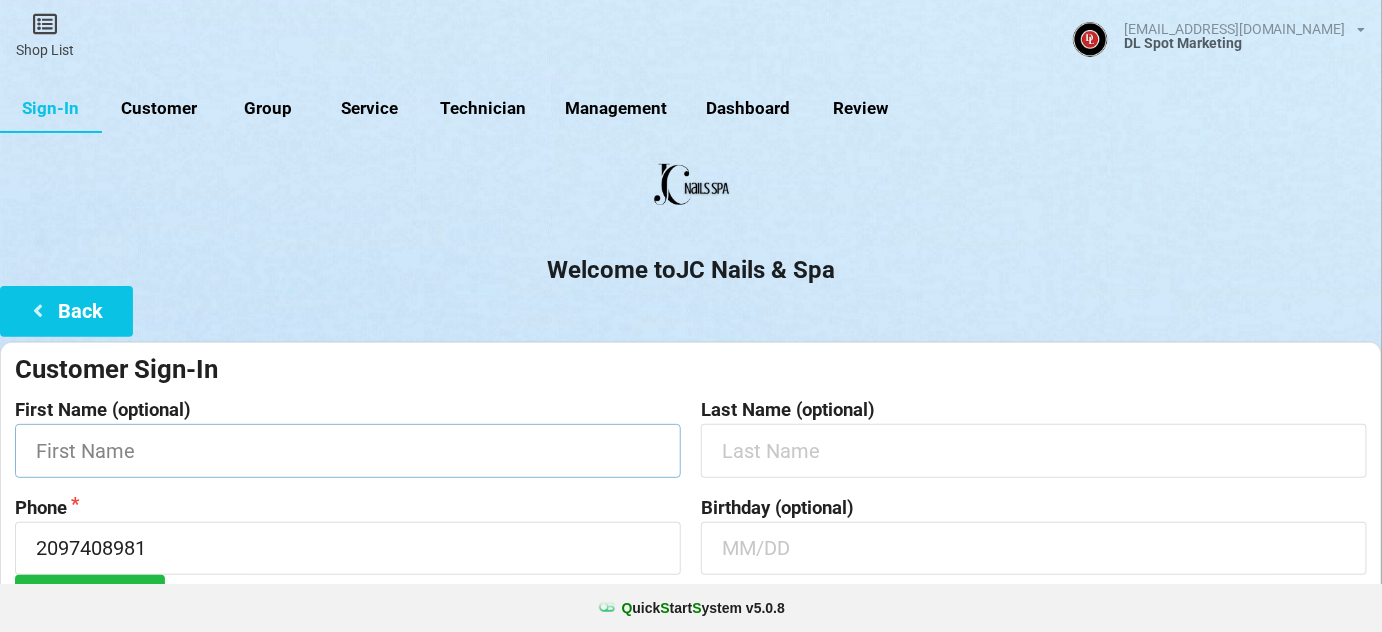 click at bounding box center (348, 450) 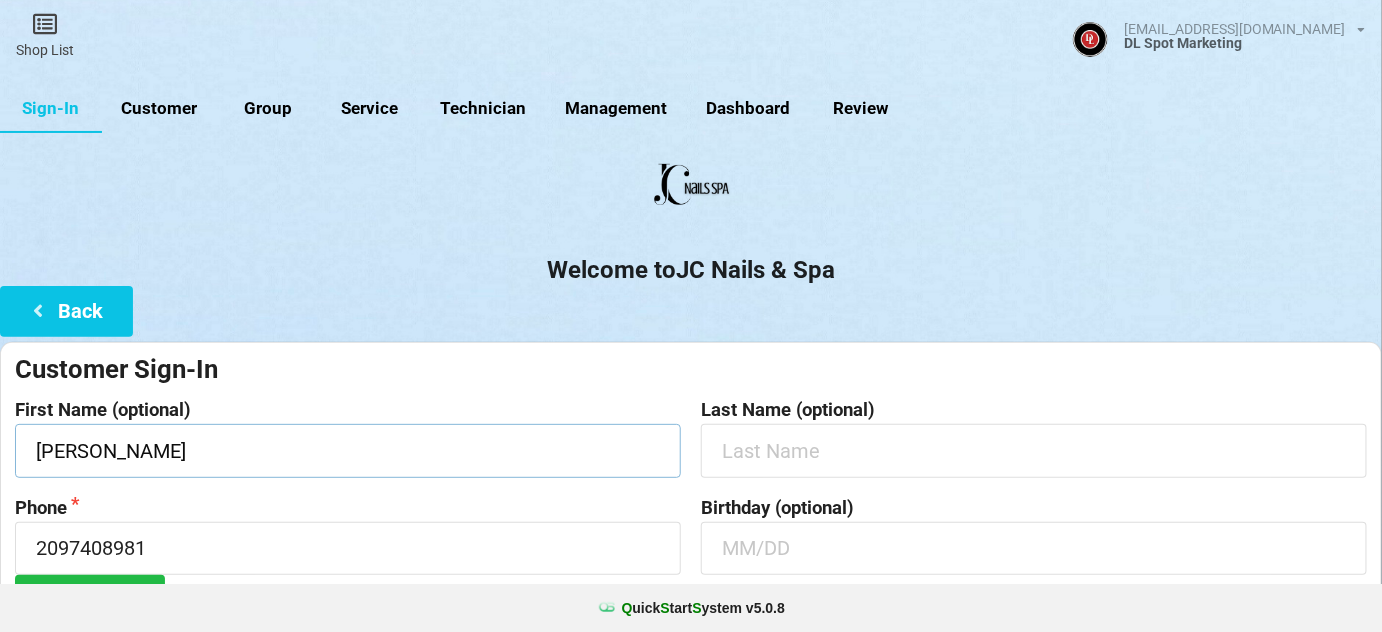 type on "[PERSON_NAME]" 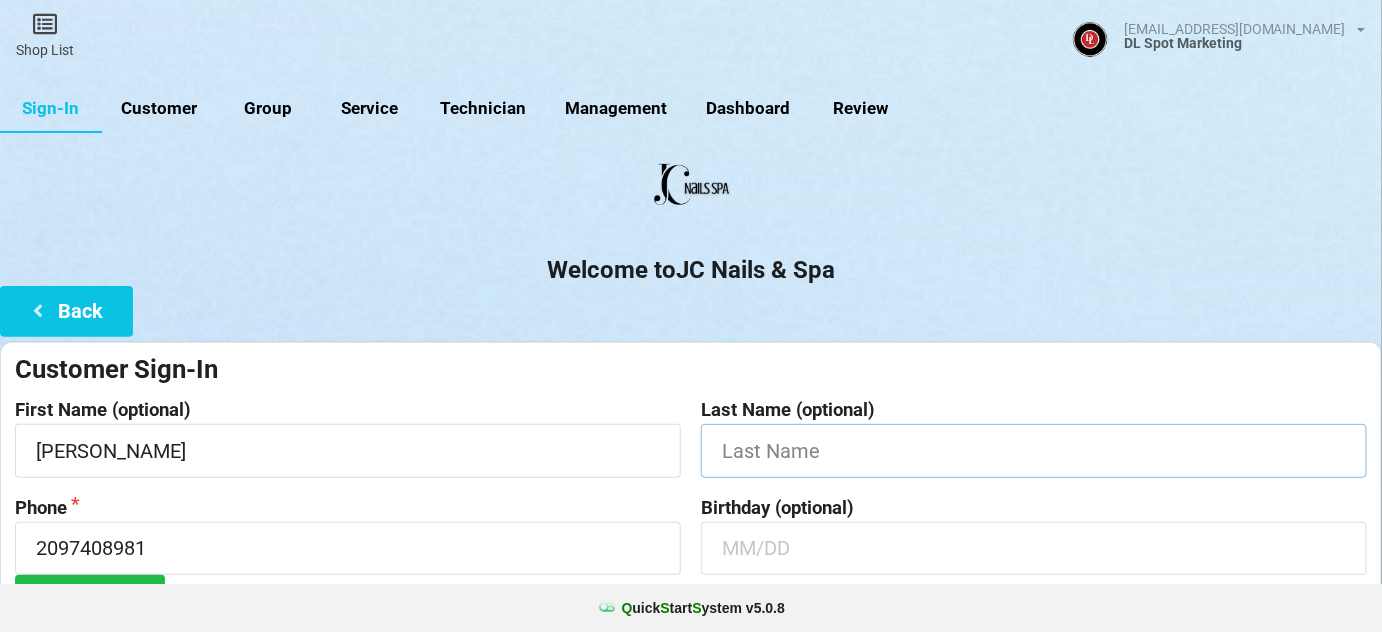 click at bounding box center [1034, 450] 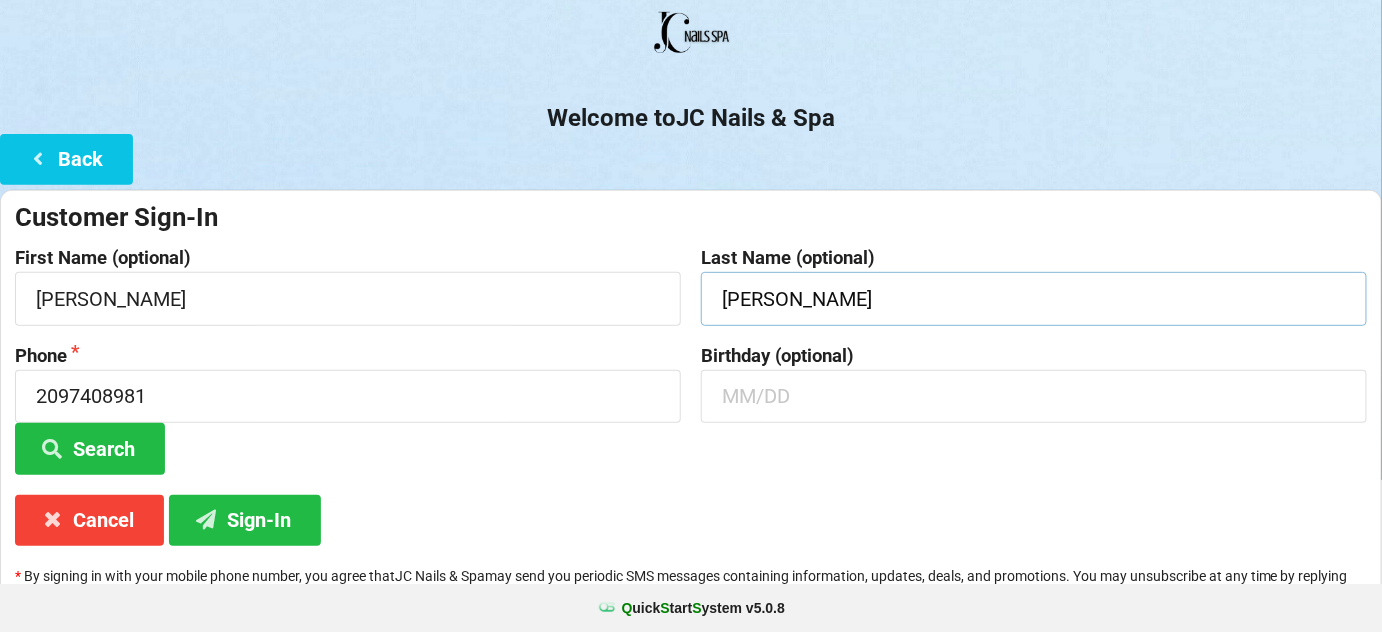 scroll, scrollTop: 191, scrollLeft: 0, axis: vertical 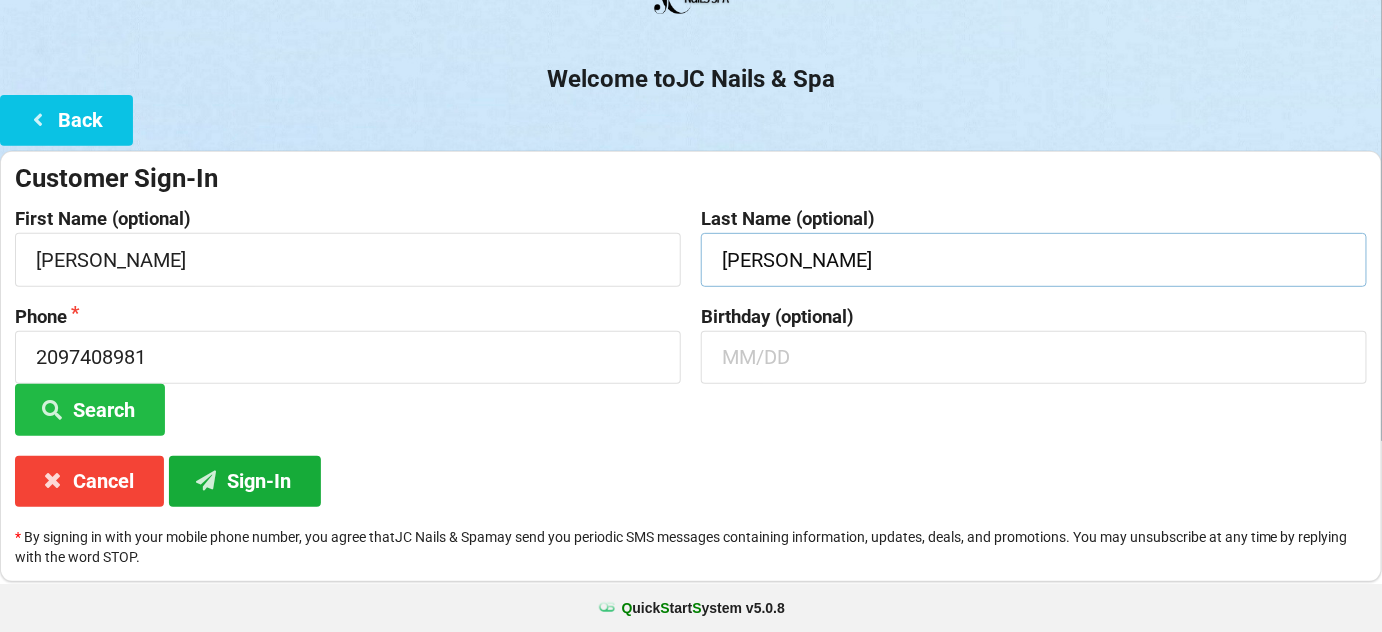 type on "[PERSON_NAME]" 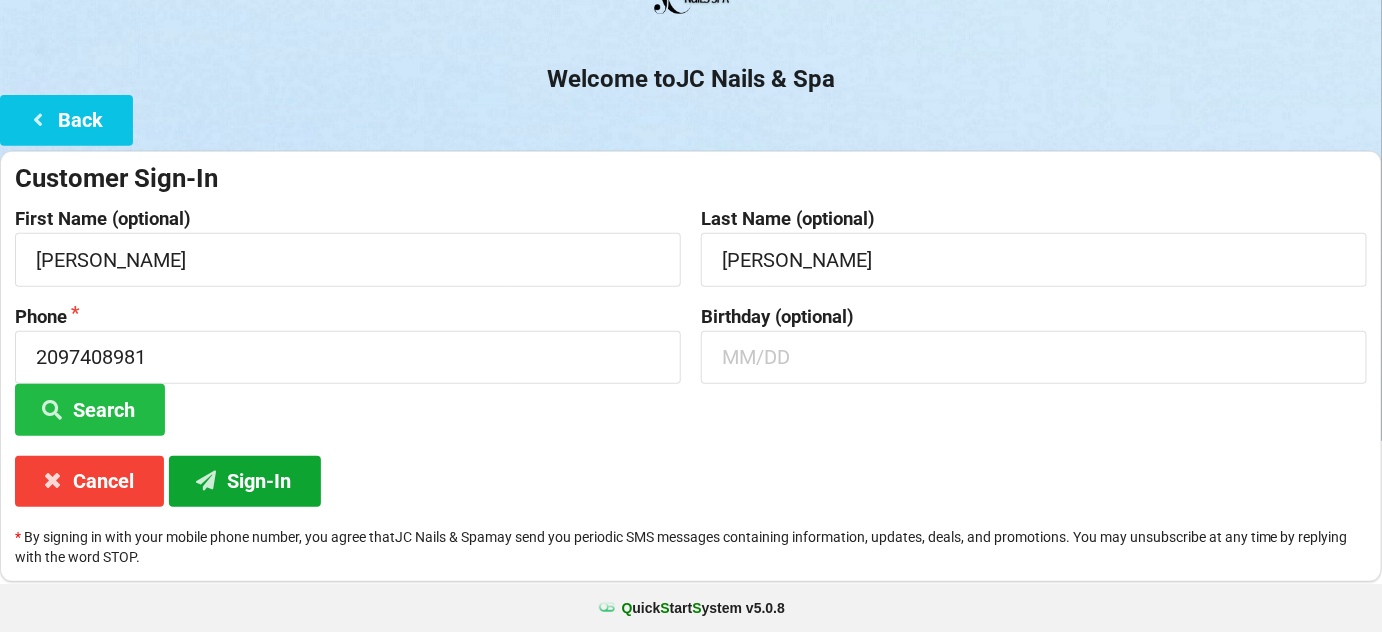click on "Sign-In" at bounding box center [245, 481] 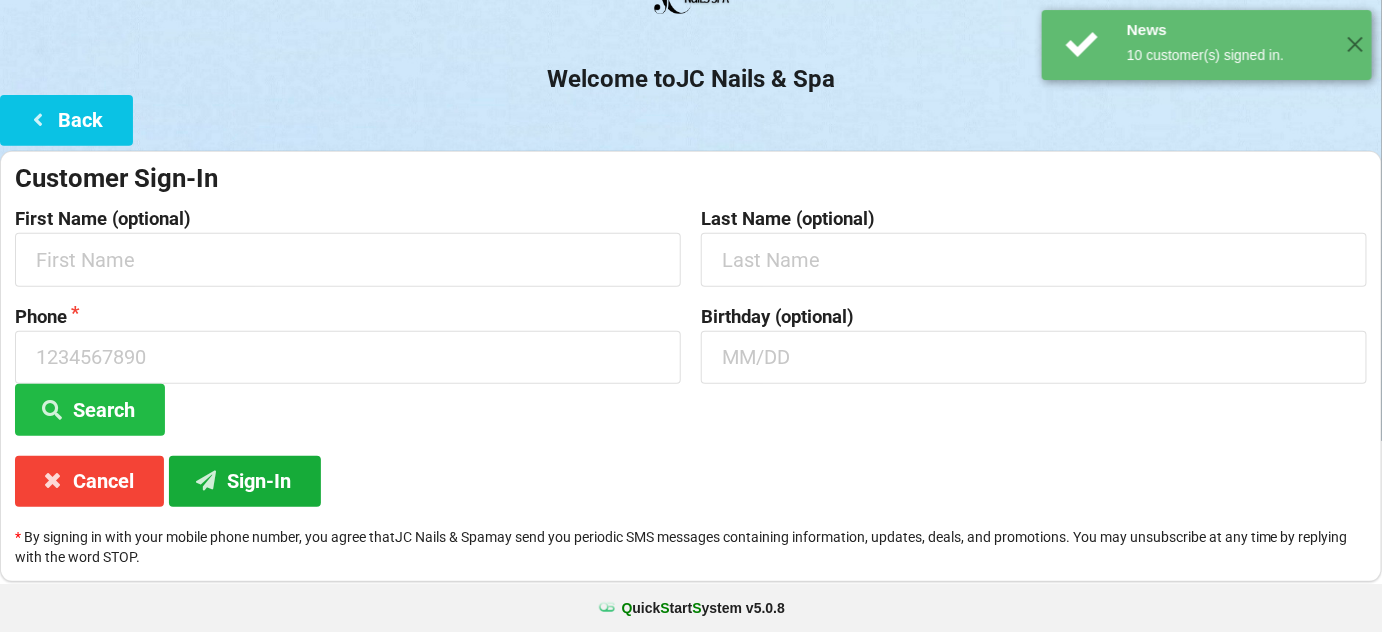scroll, scrollTop: 0, scrollLeft: 0, axis: both 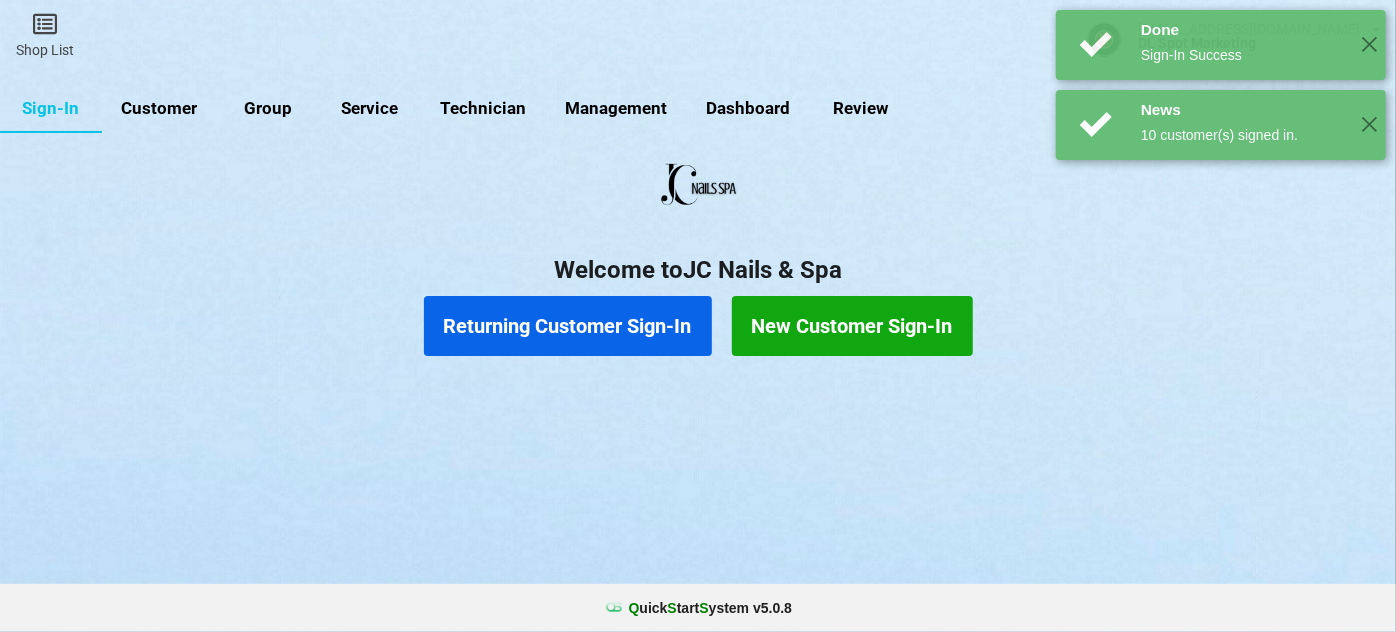 click on "Returning Customer Sign-In" at bounding box center [568, 326] 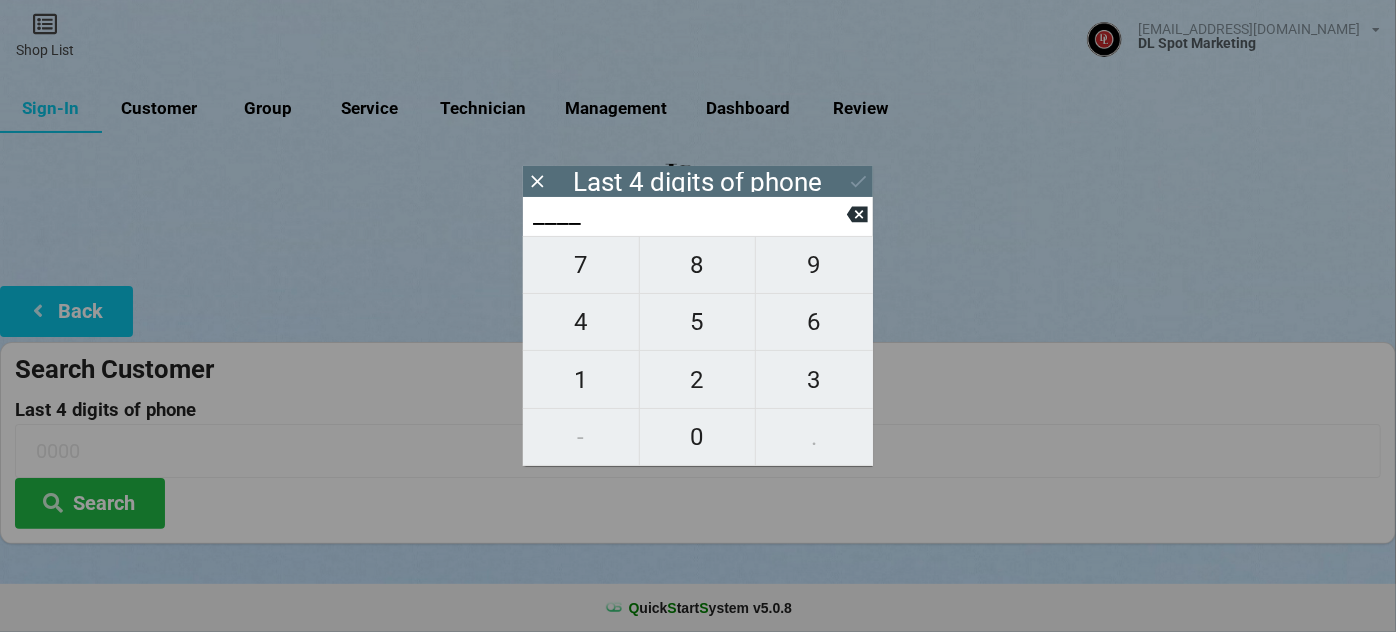 type on "0___" 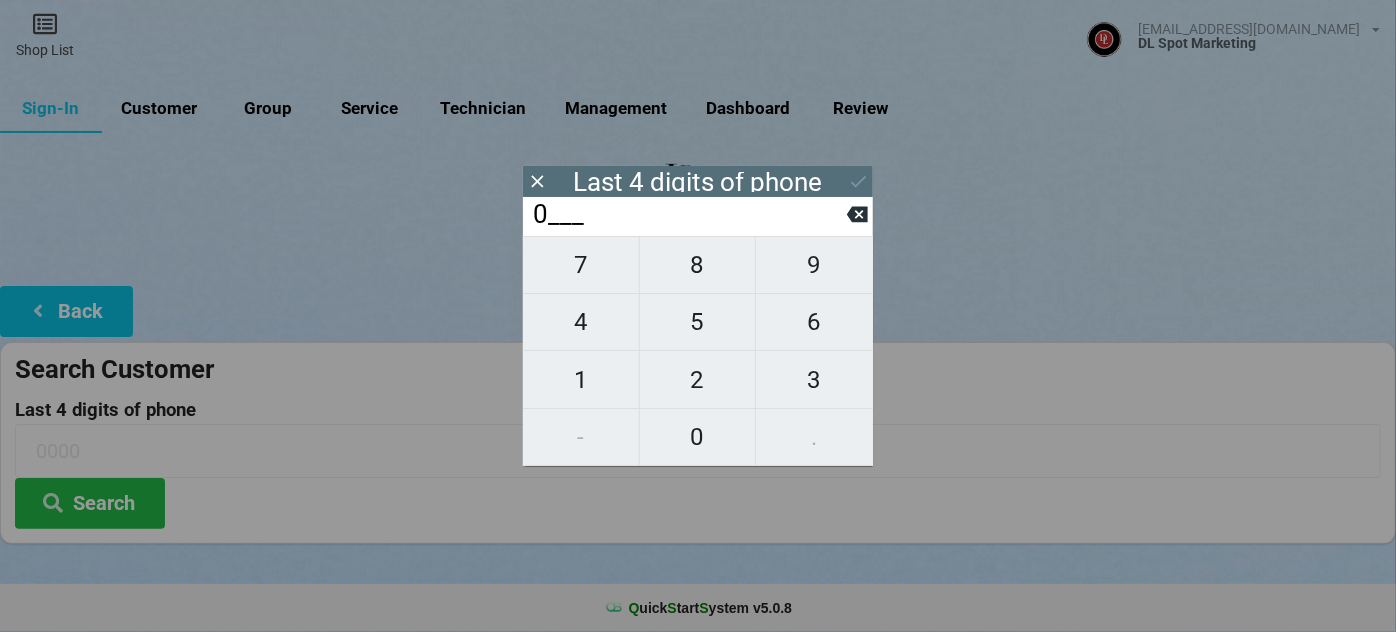type on "0___" 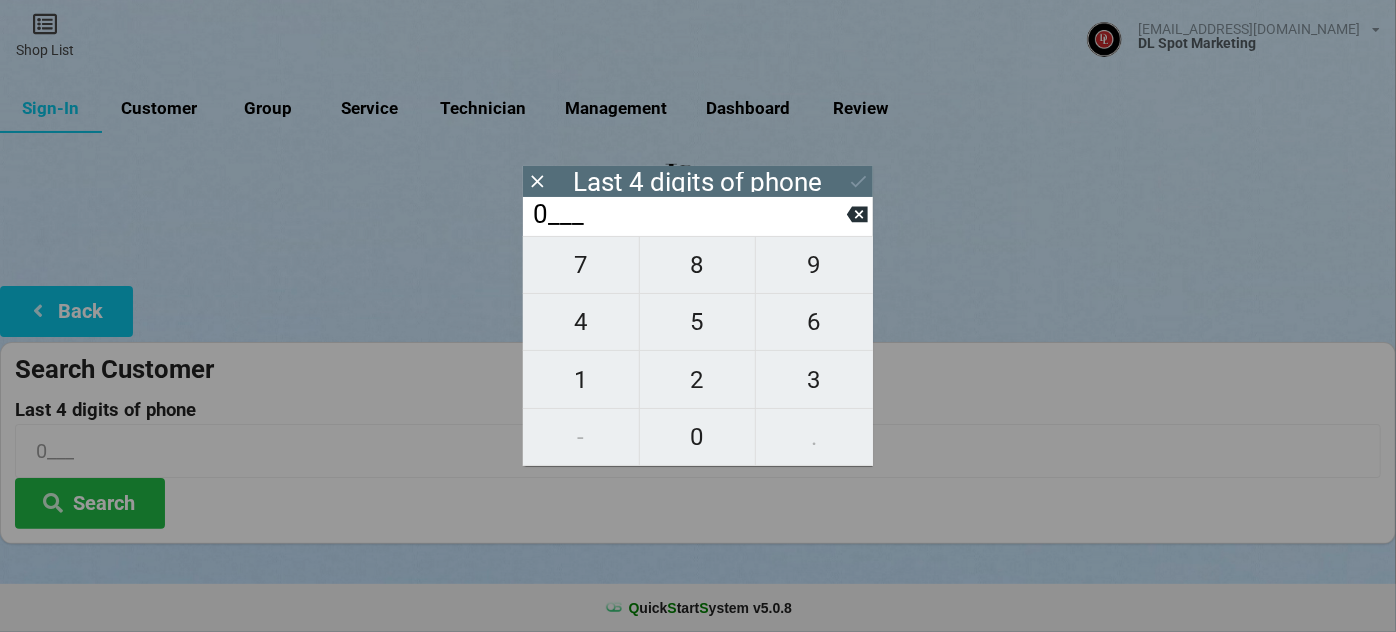 type on "00__" 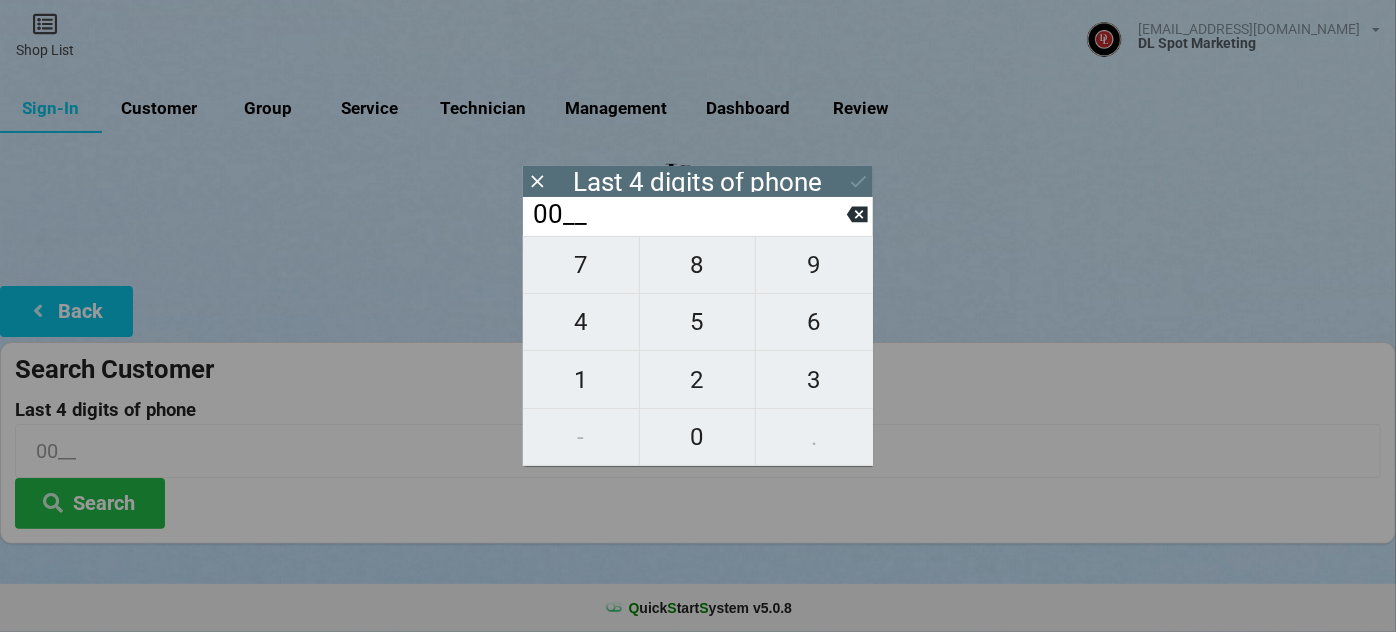 type on "007_" 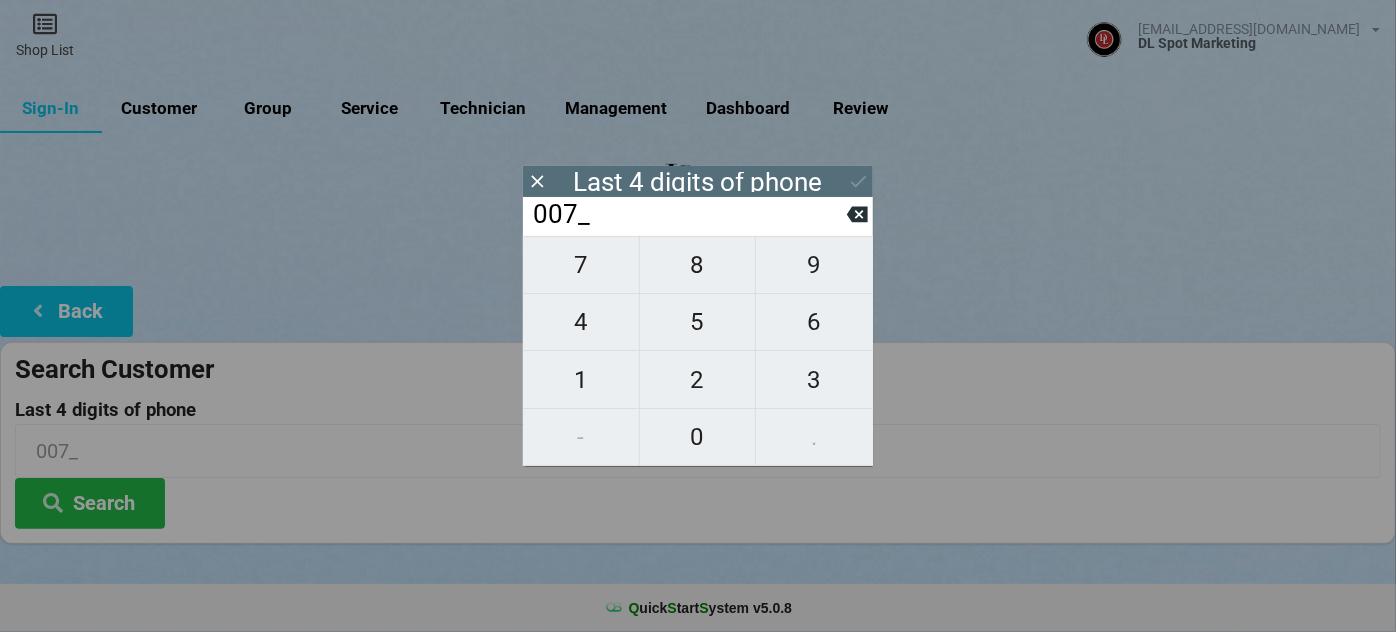 type on "0070" 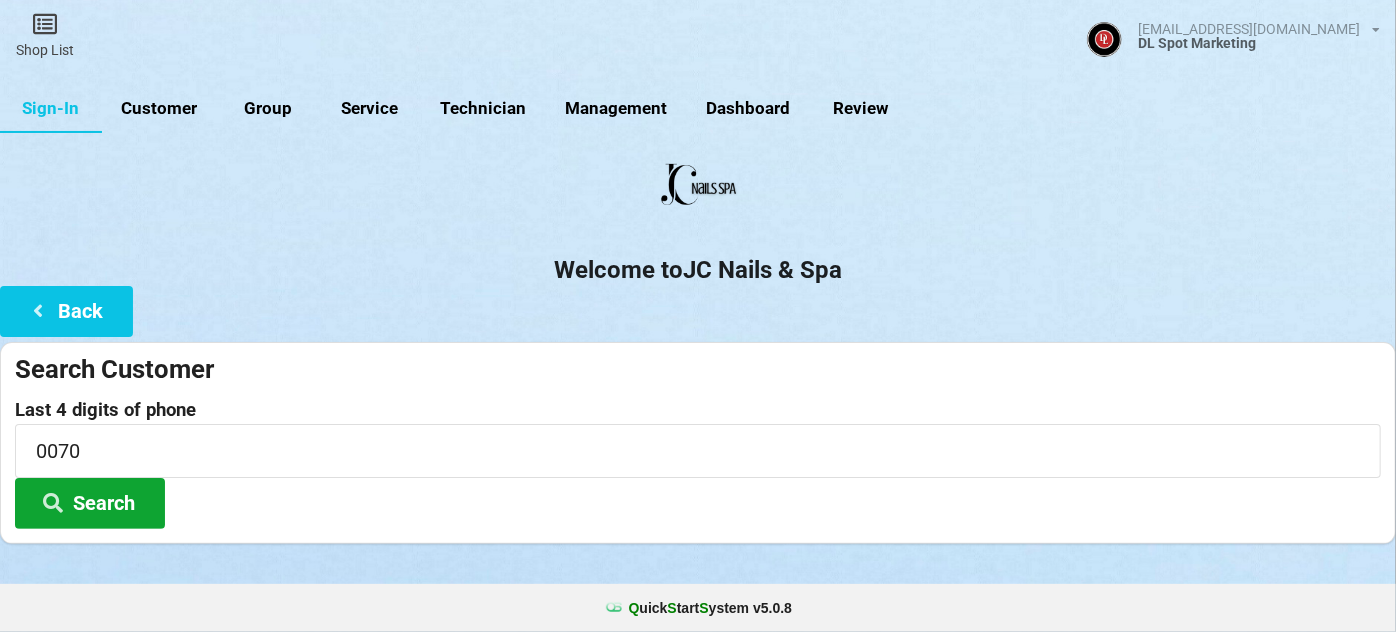 click on "Search" at bounding box center (90, 503) 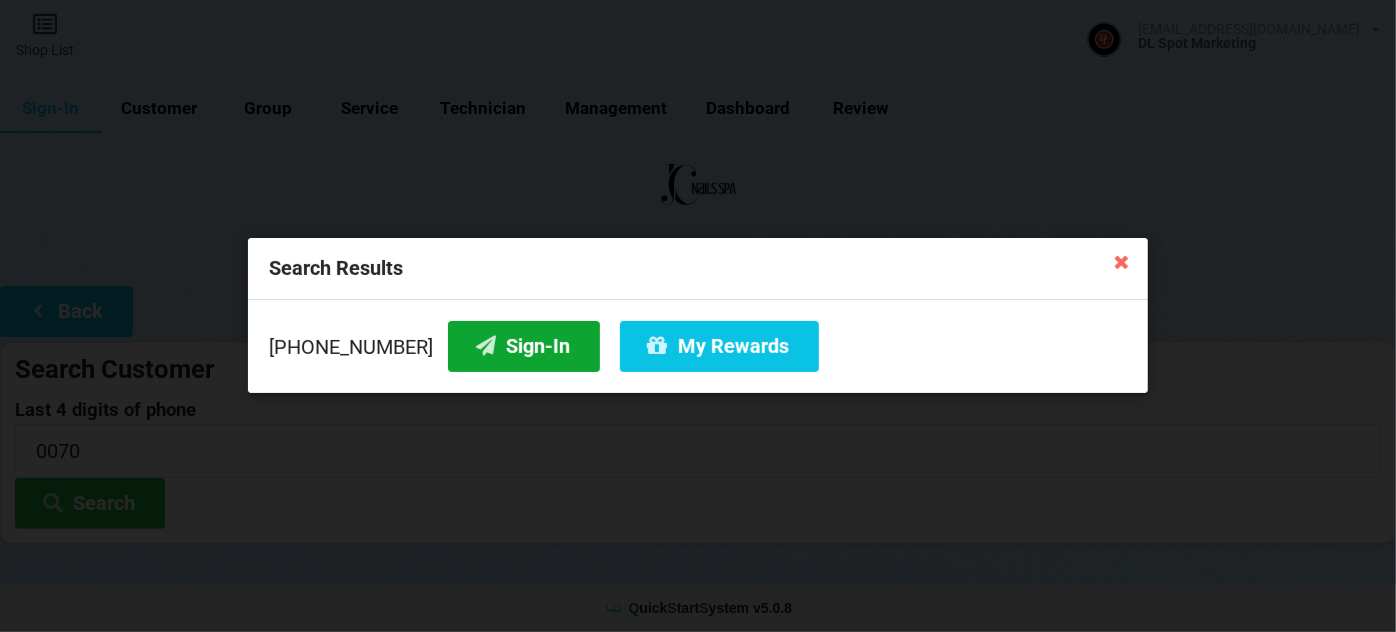 click on "Sign-In" at bounding box center [524, 346] 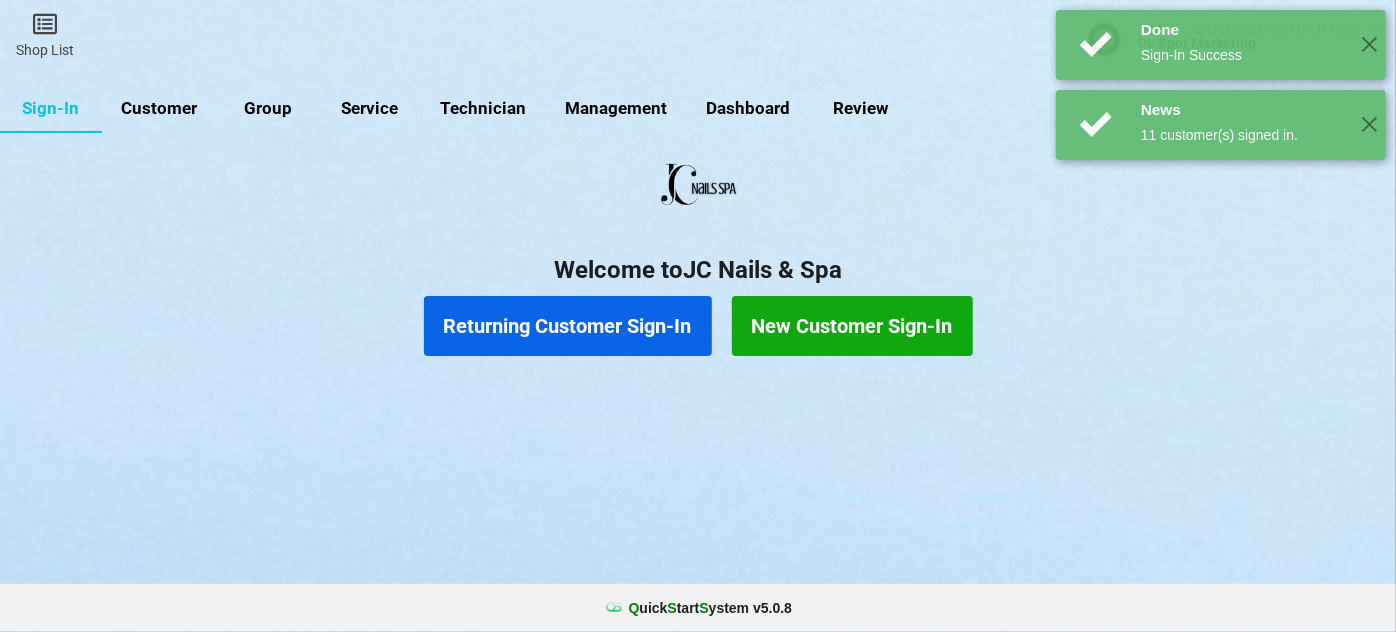 click on "Returning Customer Sign-In" at bounding box center (568, 326) 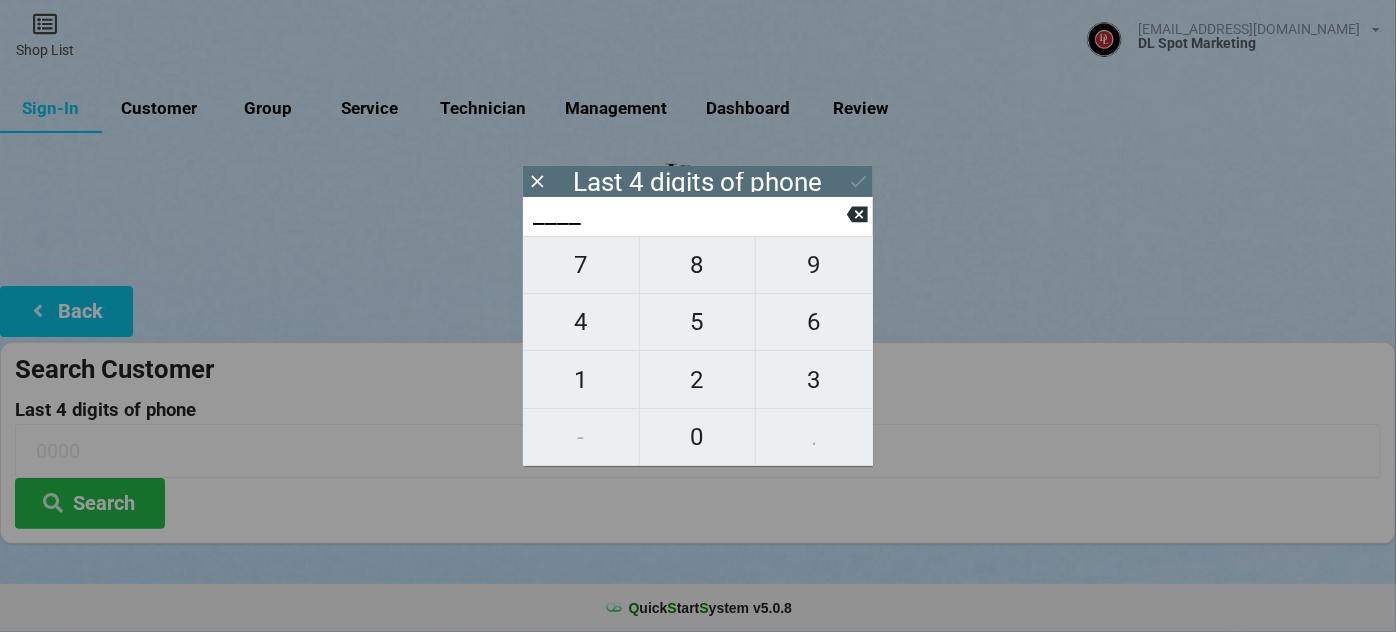 type on "1___" 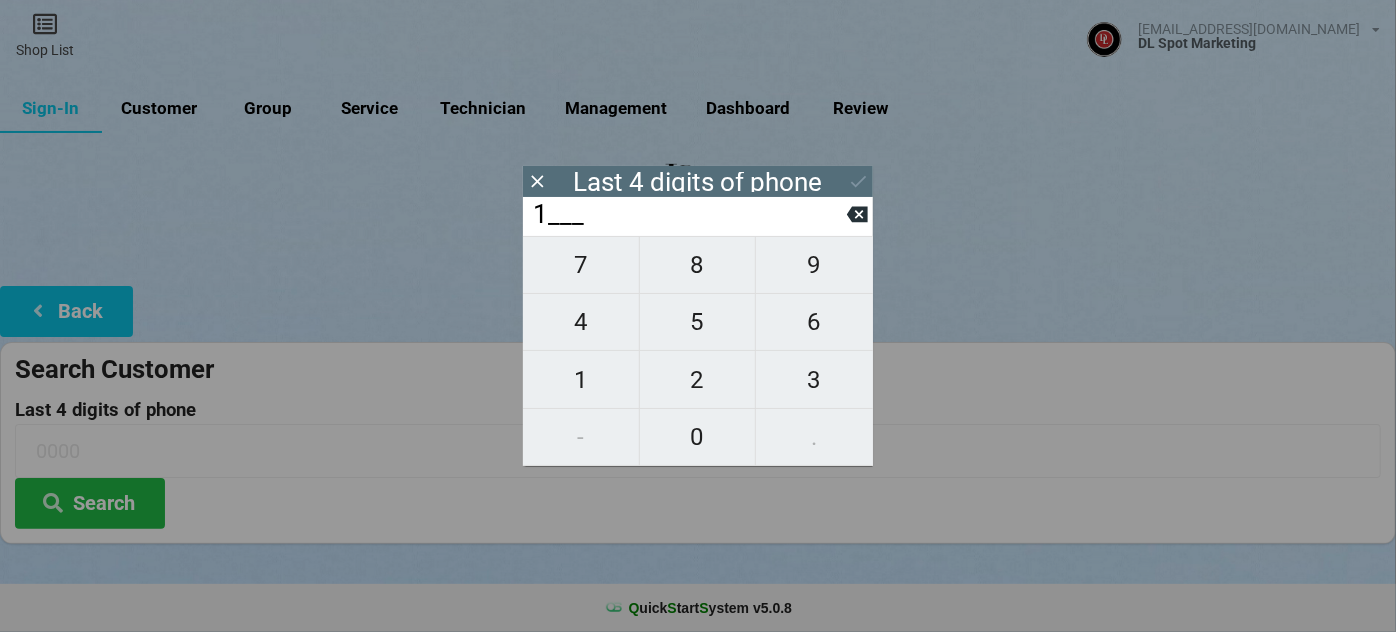 type on "1___" 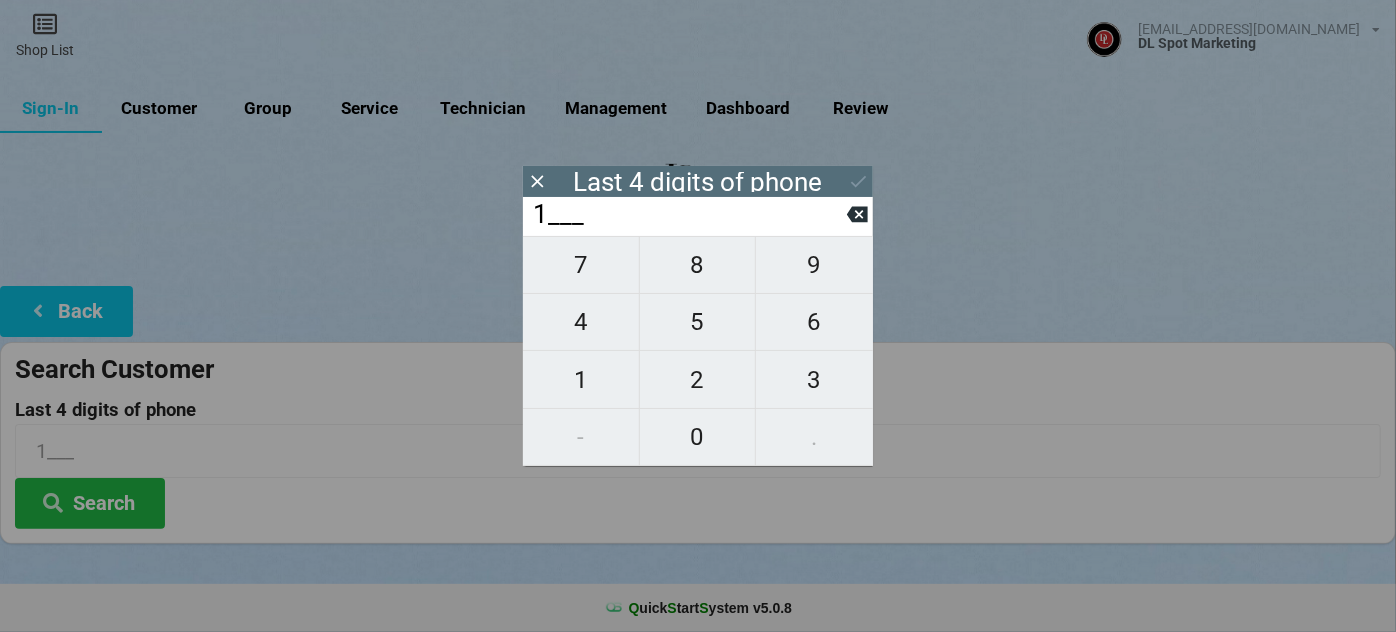 type on "16__" 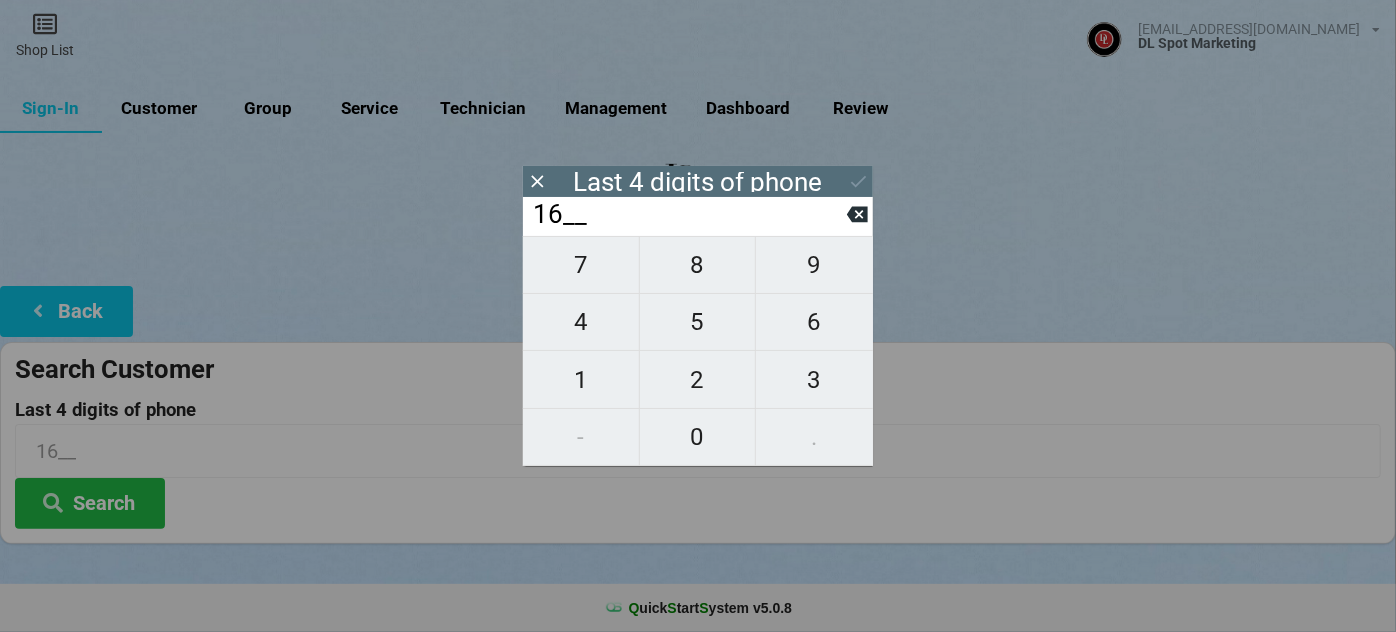 type on "168_" 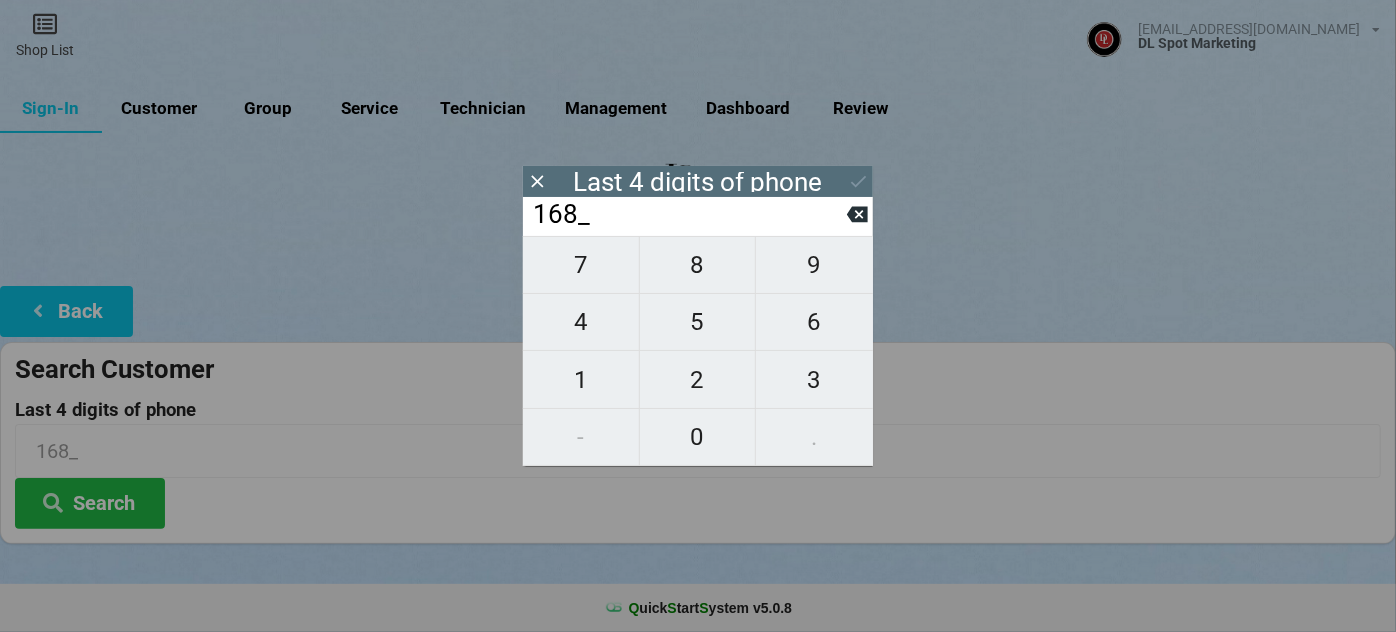 type on "1685" 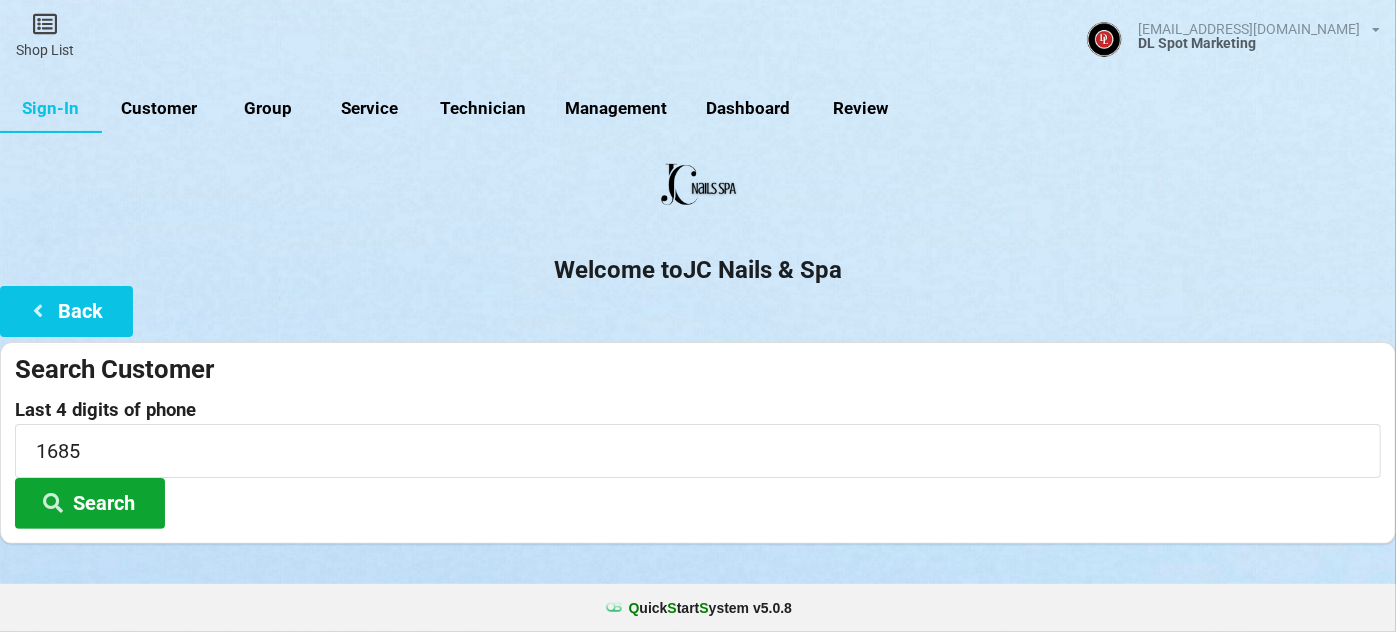 click on "Search" at bounding box center (90, 503) 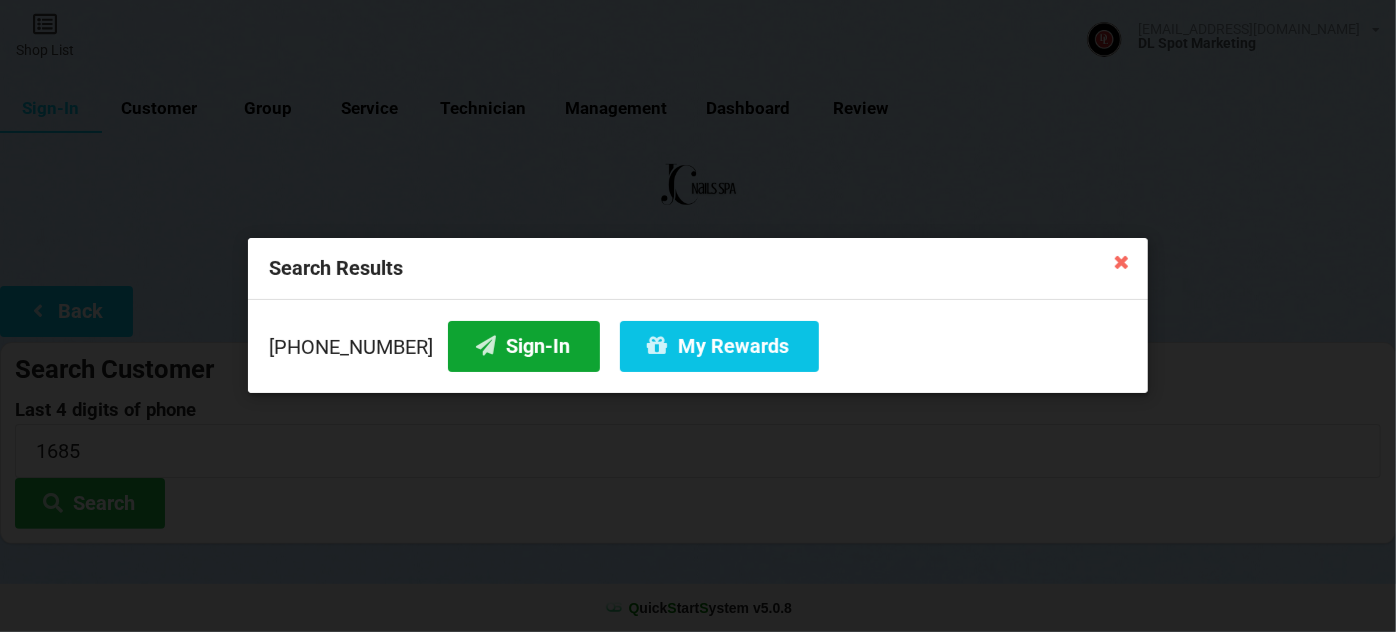 click on "Sign-In" at bounding box center [524, 346] 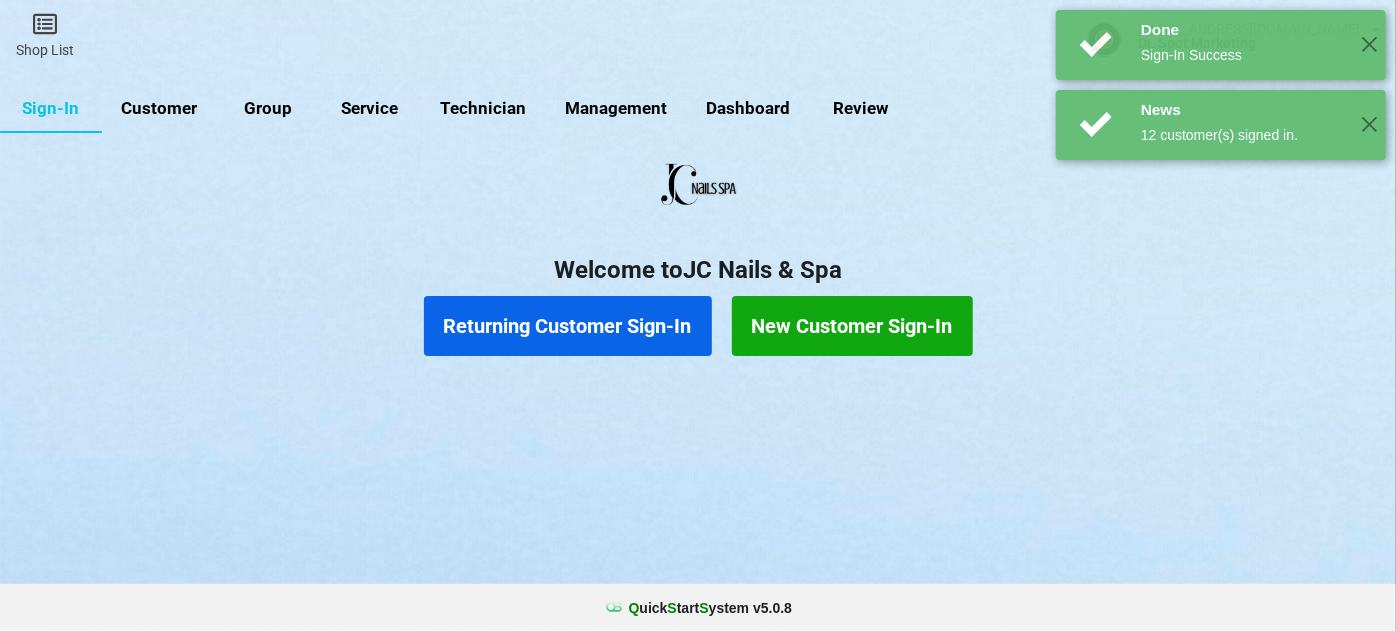 click on "Returning Customer Sign-In" at bounding box center [568, 326] 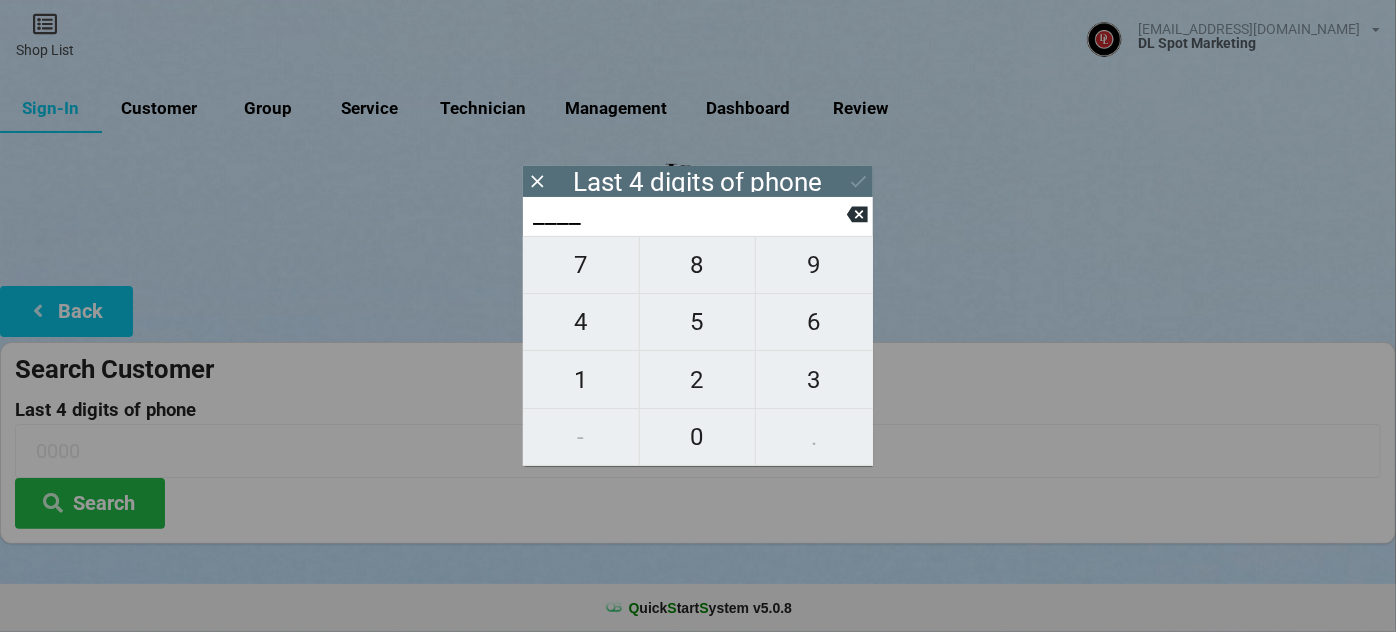 type on "5___" 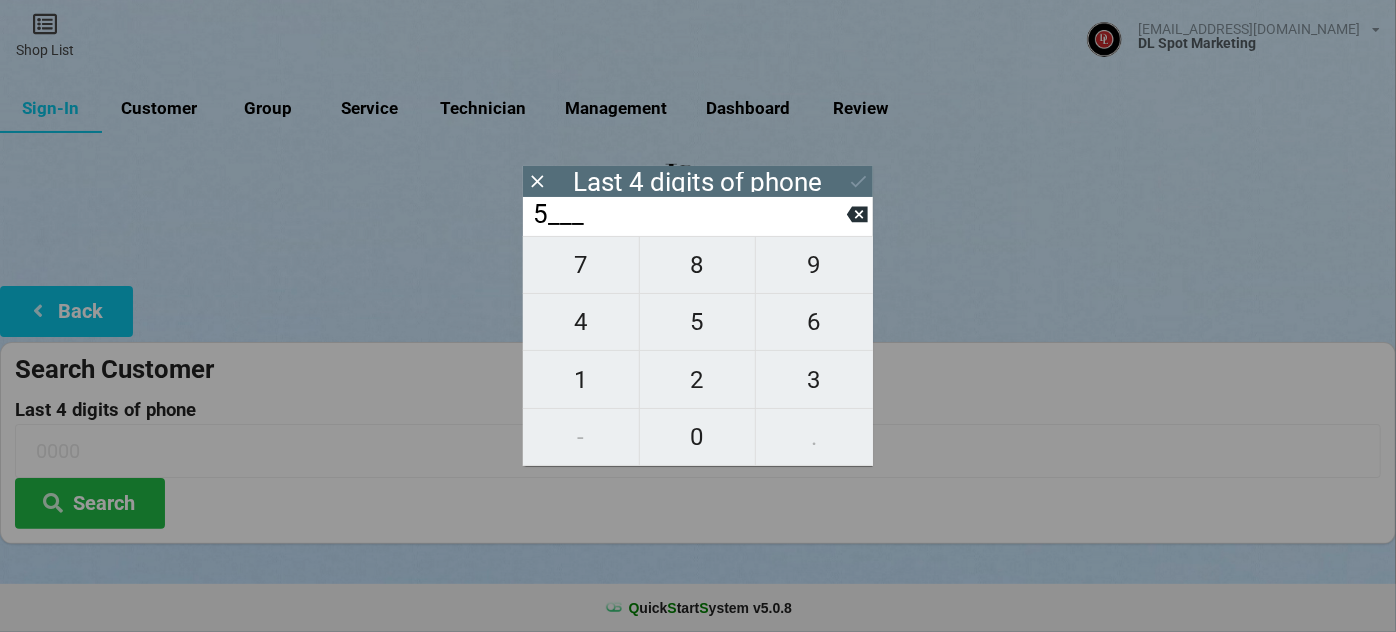 type on "5___" 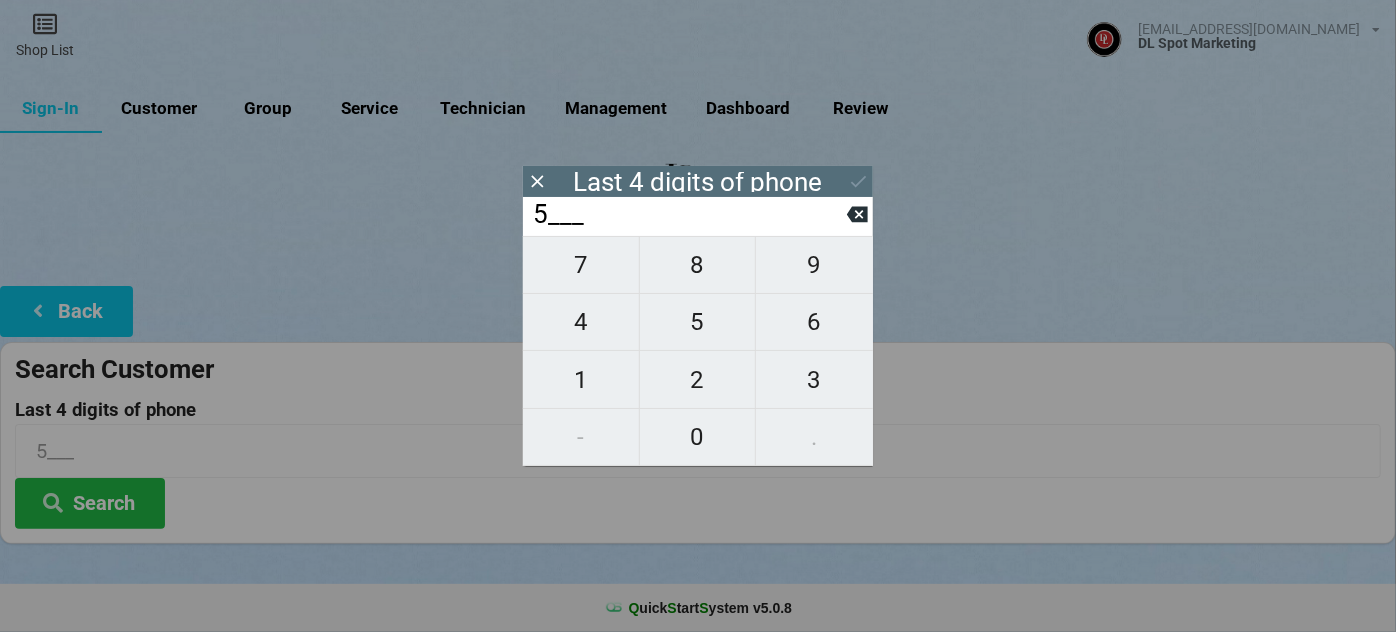 type on "59__" 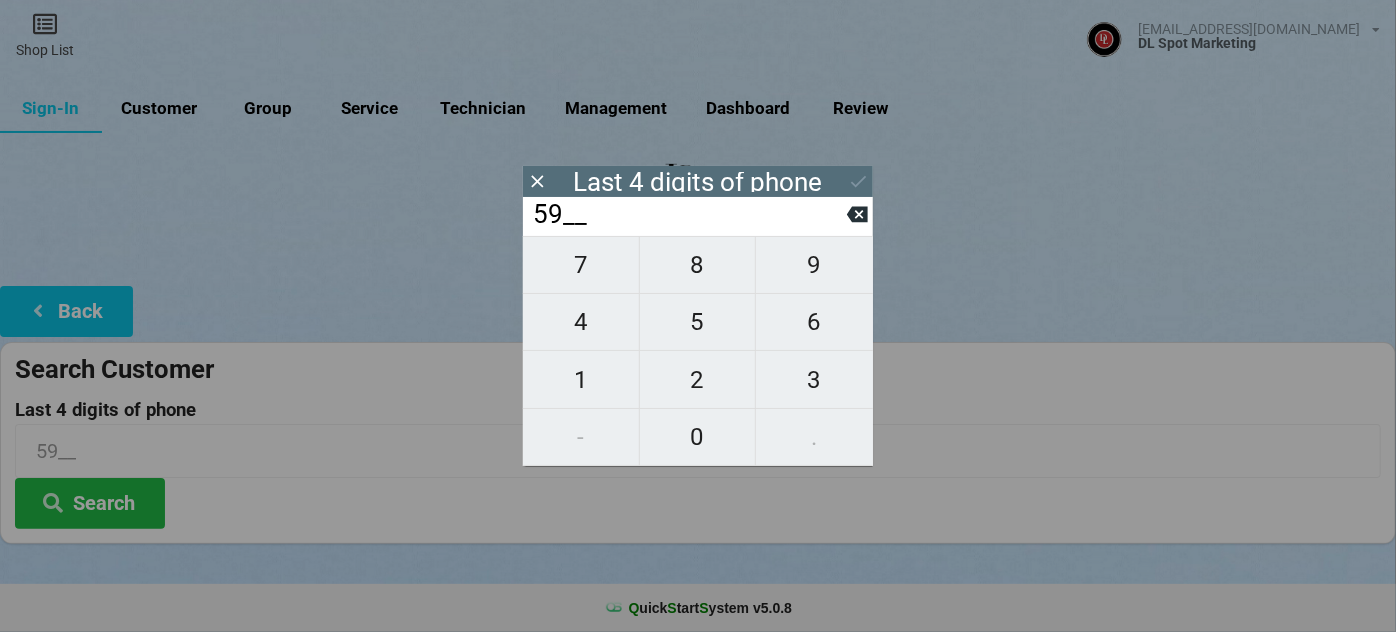 type on "597_" 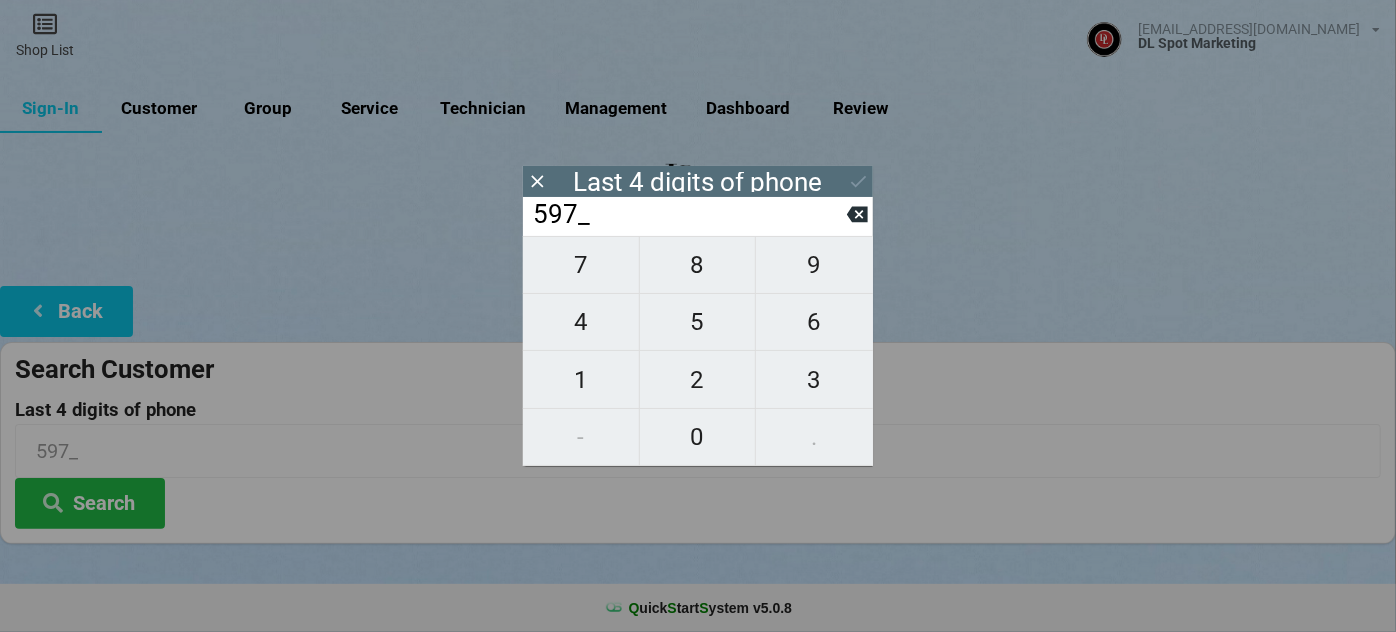 type on "5977" 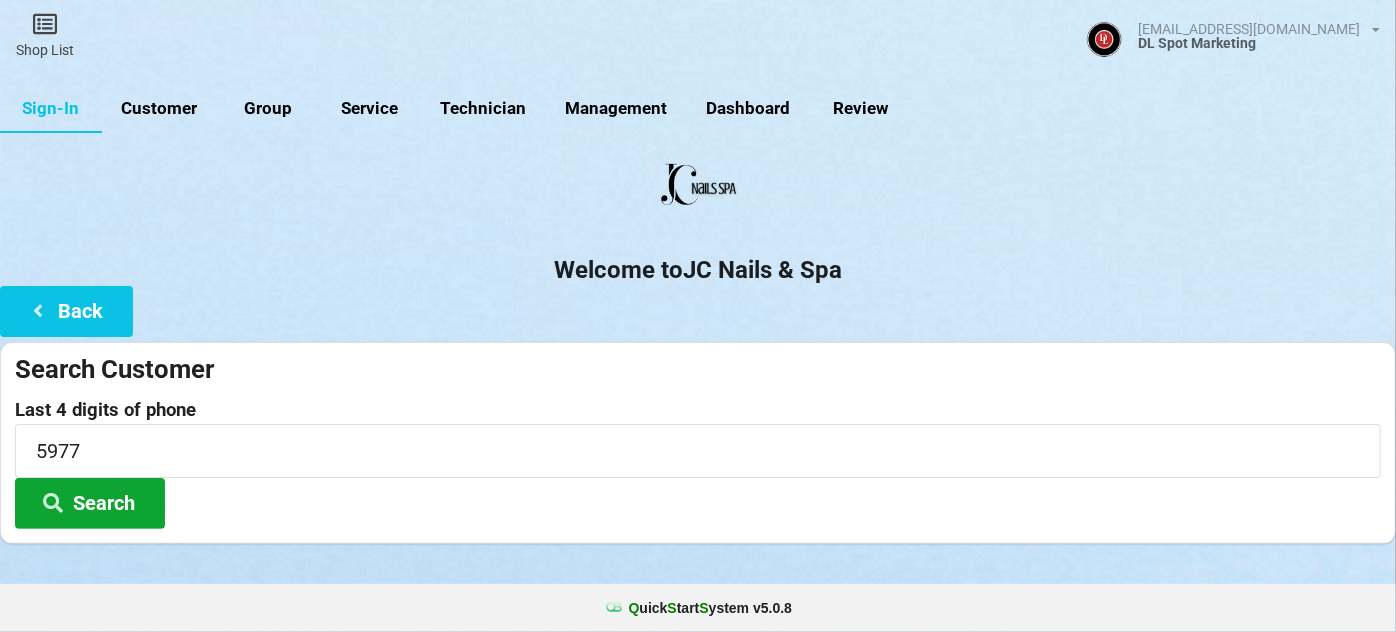 click on "Search" at bounding box center [90, 503] 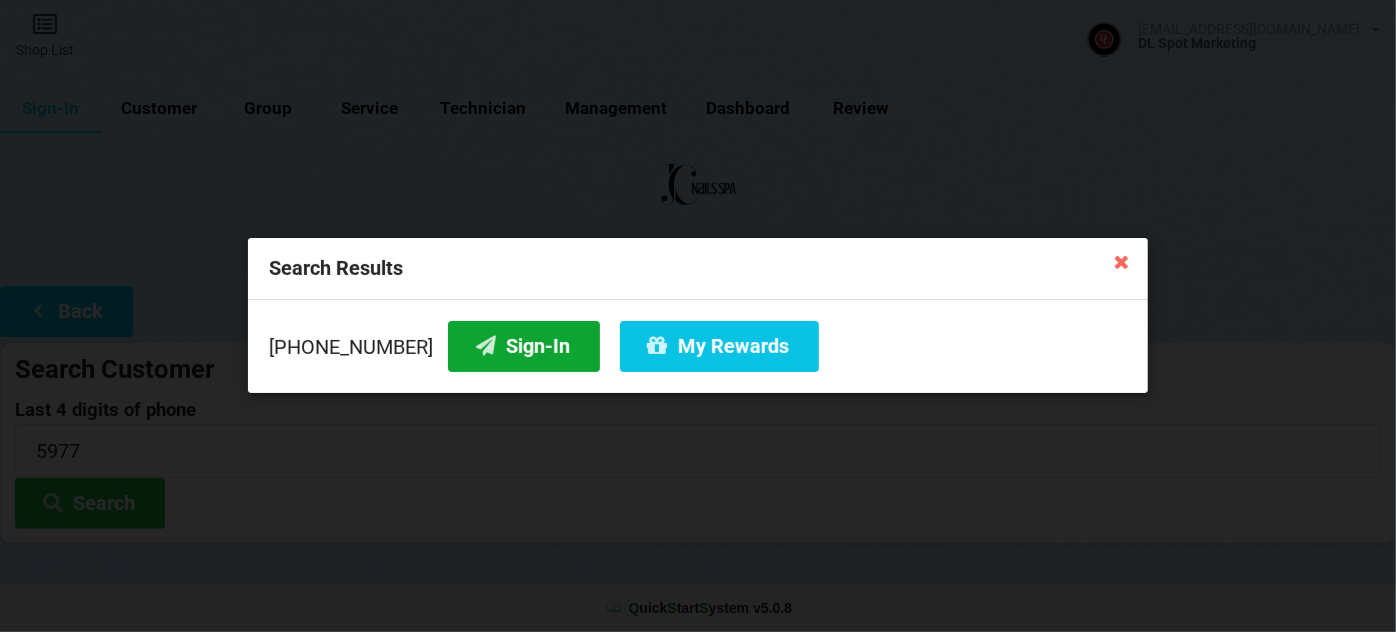 click on "Sign-In" at bounding box center [524, 346] 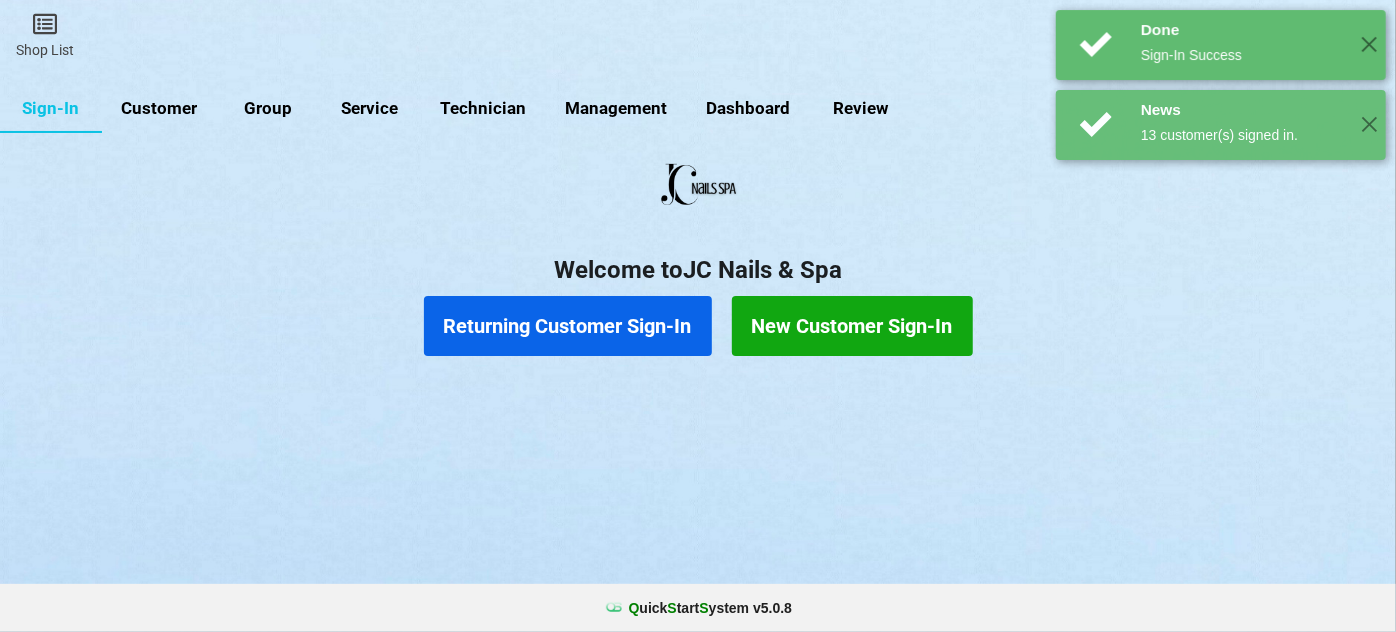 click on "Returning Customer Sign-In" at bounding box center (568, 326) 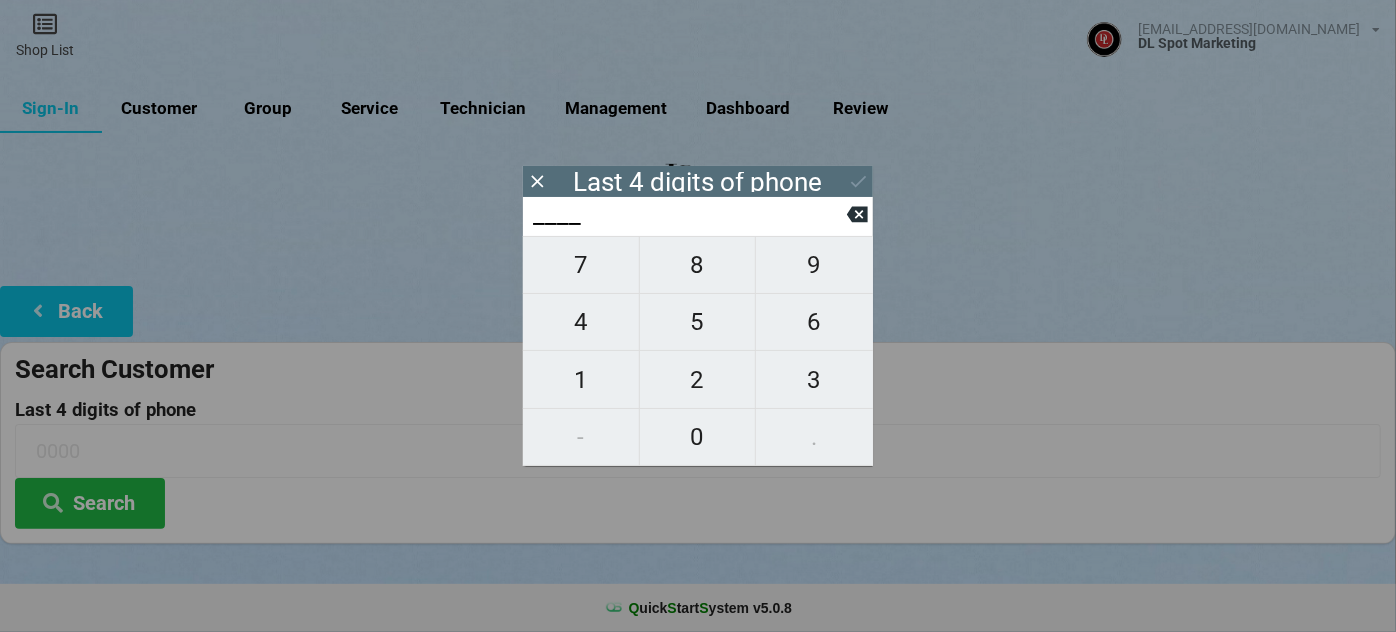type 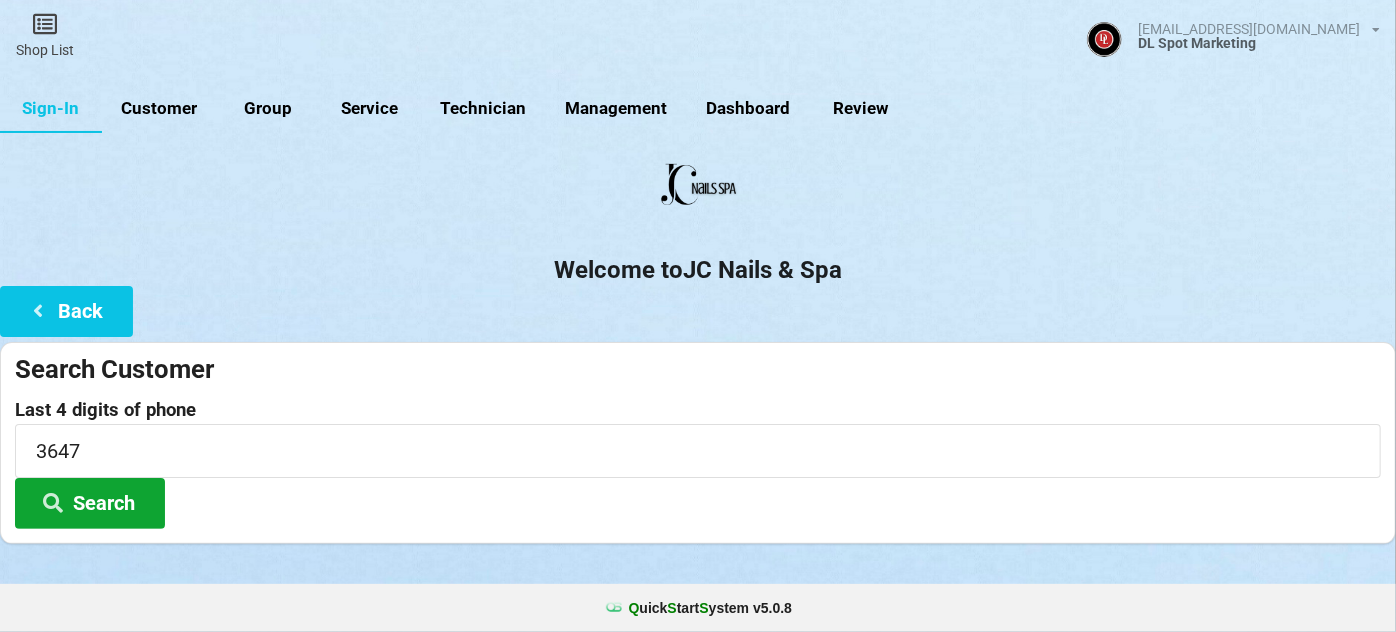 click on "Search" at bounding box center [90, 503] 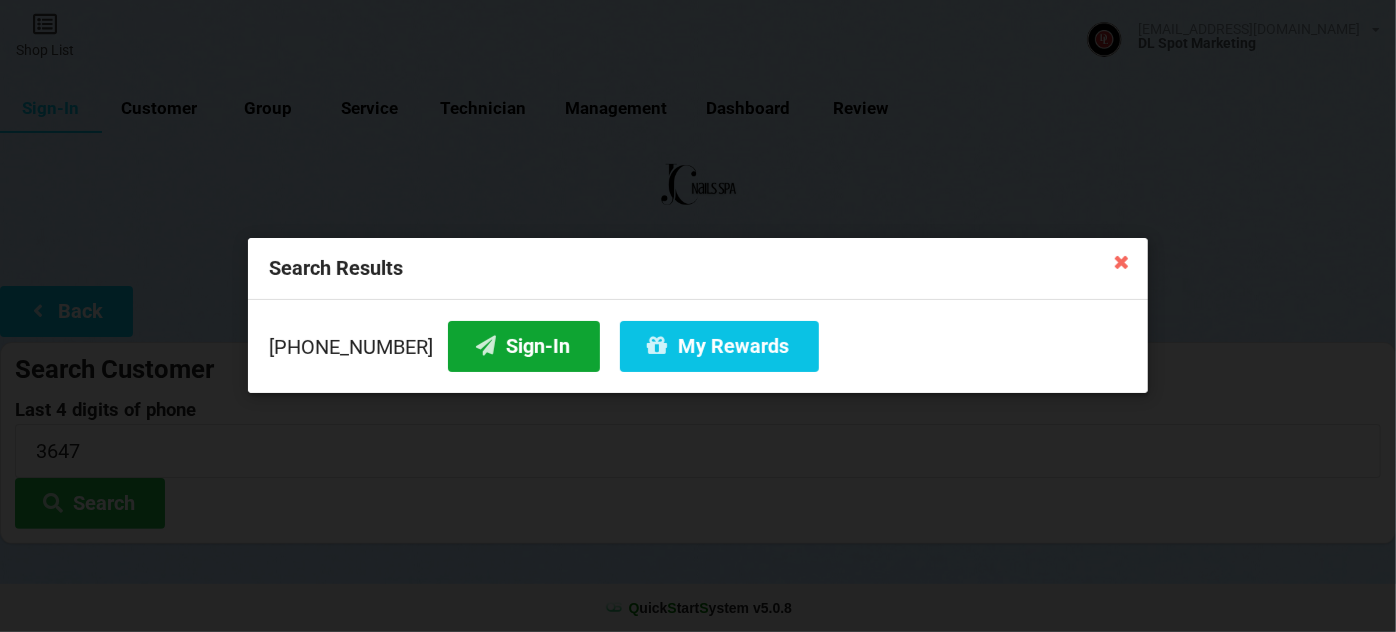 click on "Sign-In" at bounding box center [524, 346] 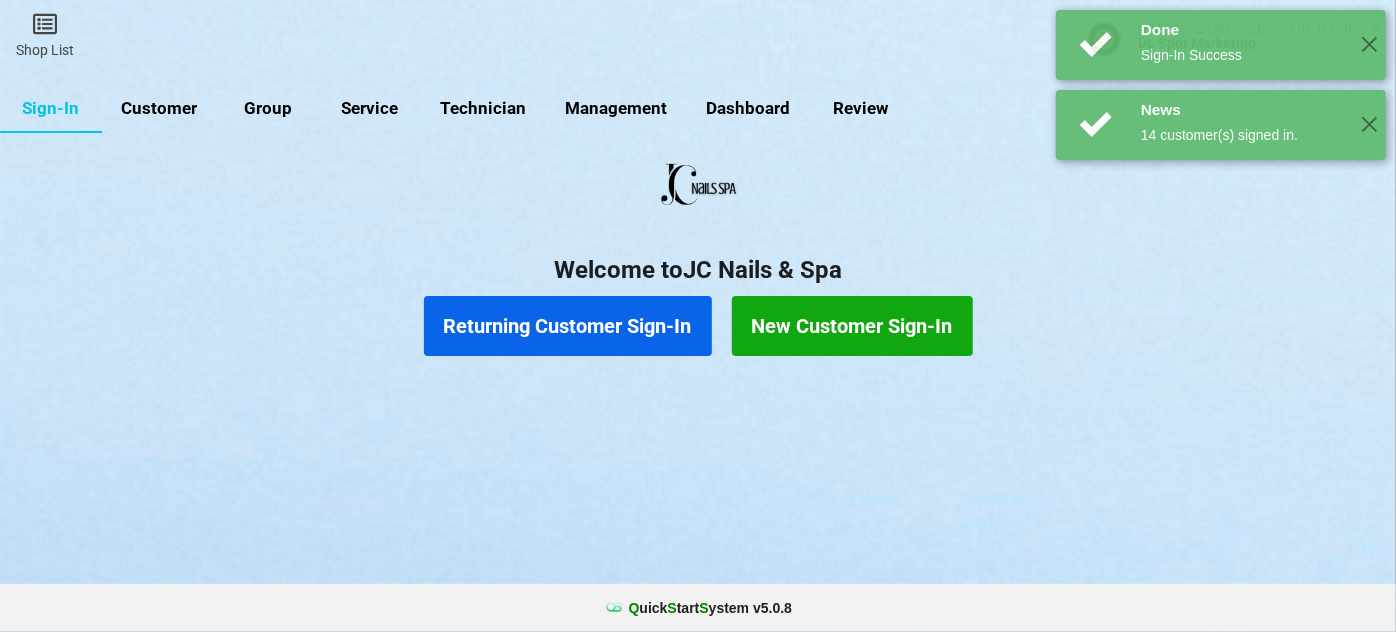 click on "Returning Customer Sign-In" at bounding box center [568, 326] 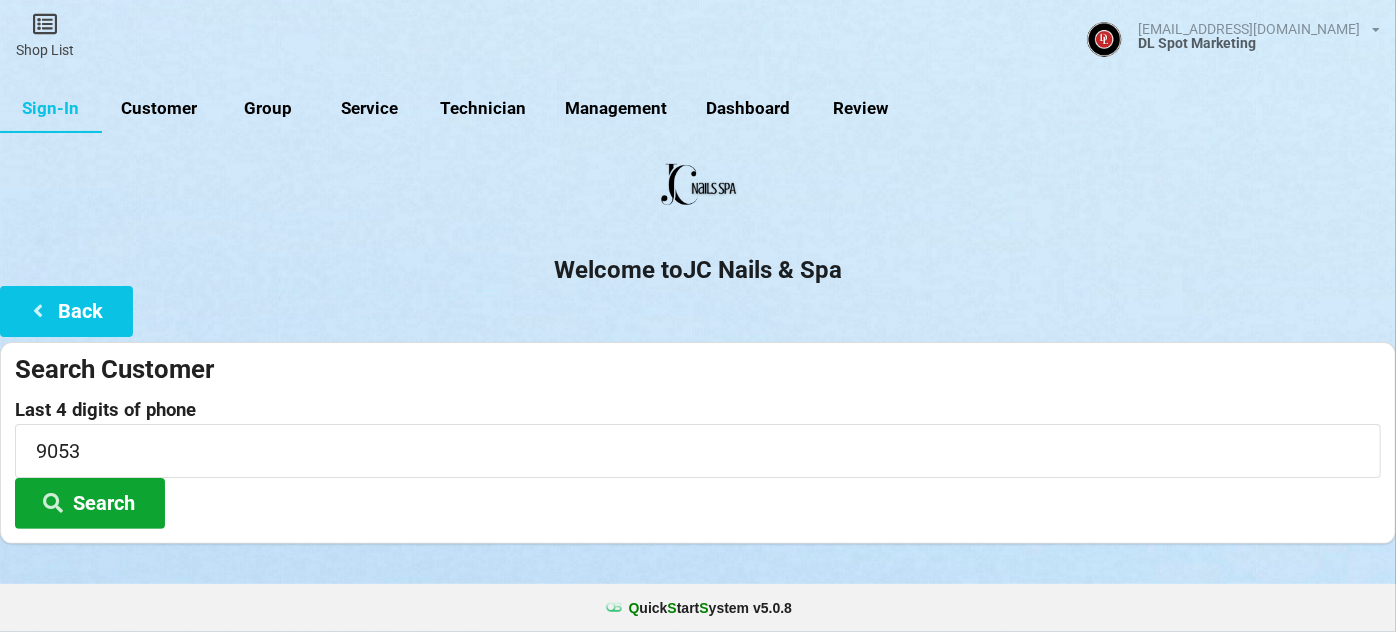 click on "Search" at bounding box center [90, 503] 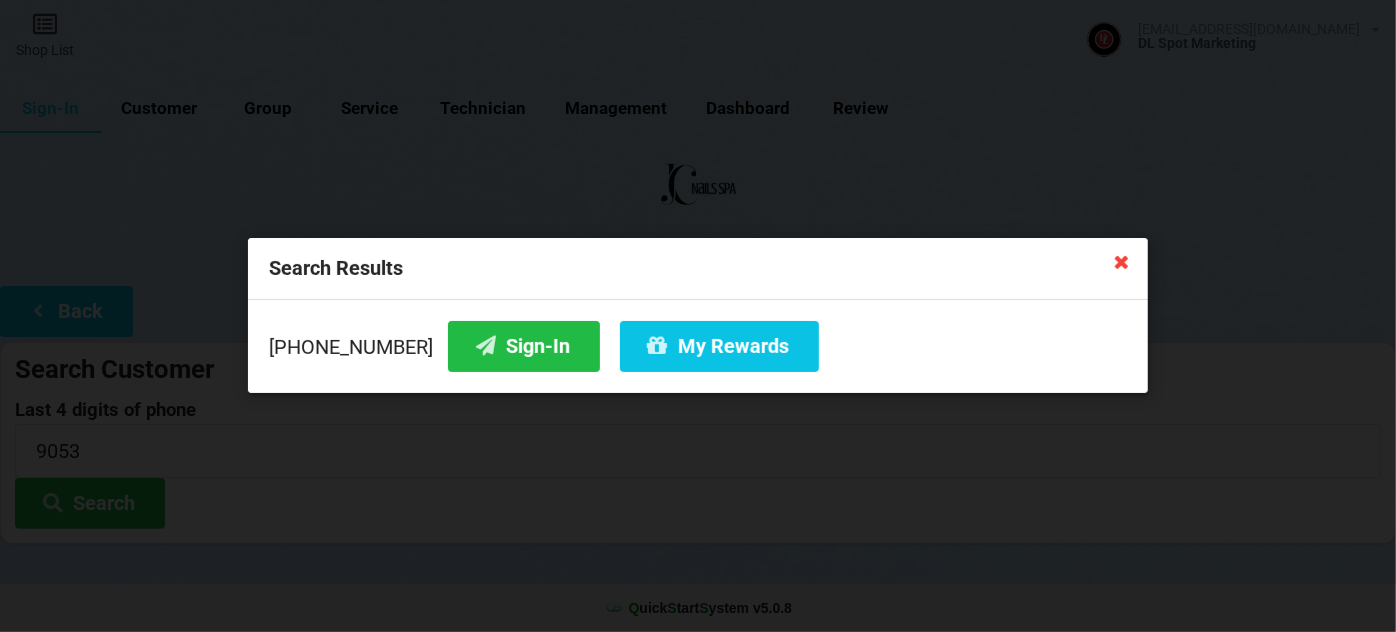 click at bounding box center (1122, 261) 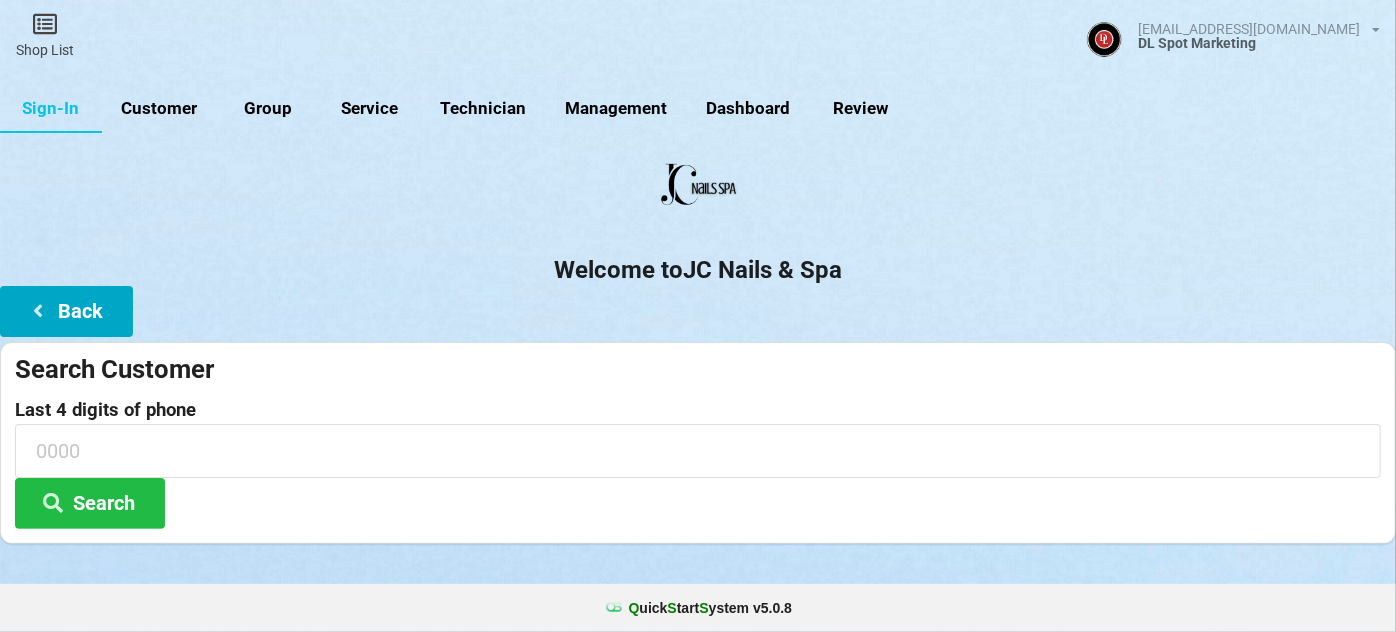 click on "Back" at bounding box center [66, 311] 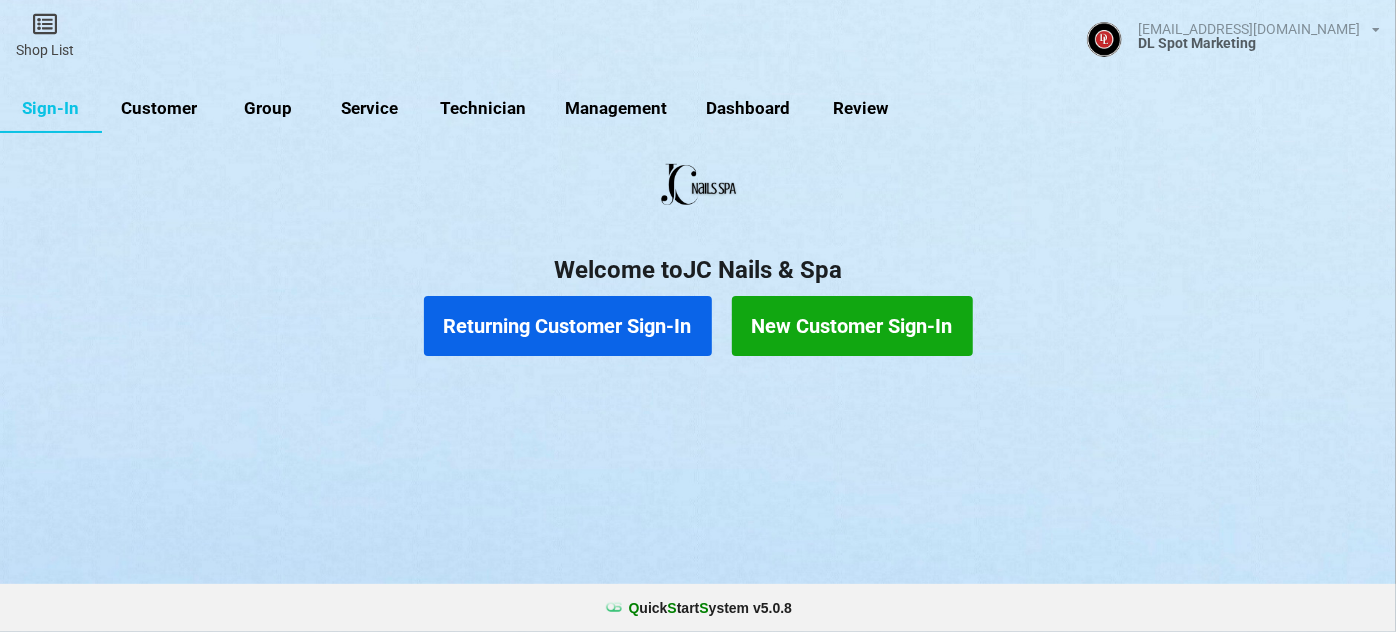 click on "New Customer Sign-In" at bounding box center (852, 326) 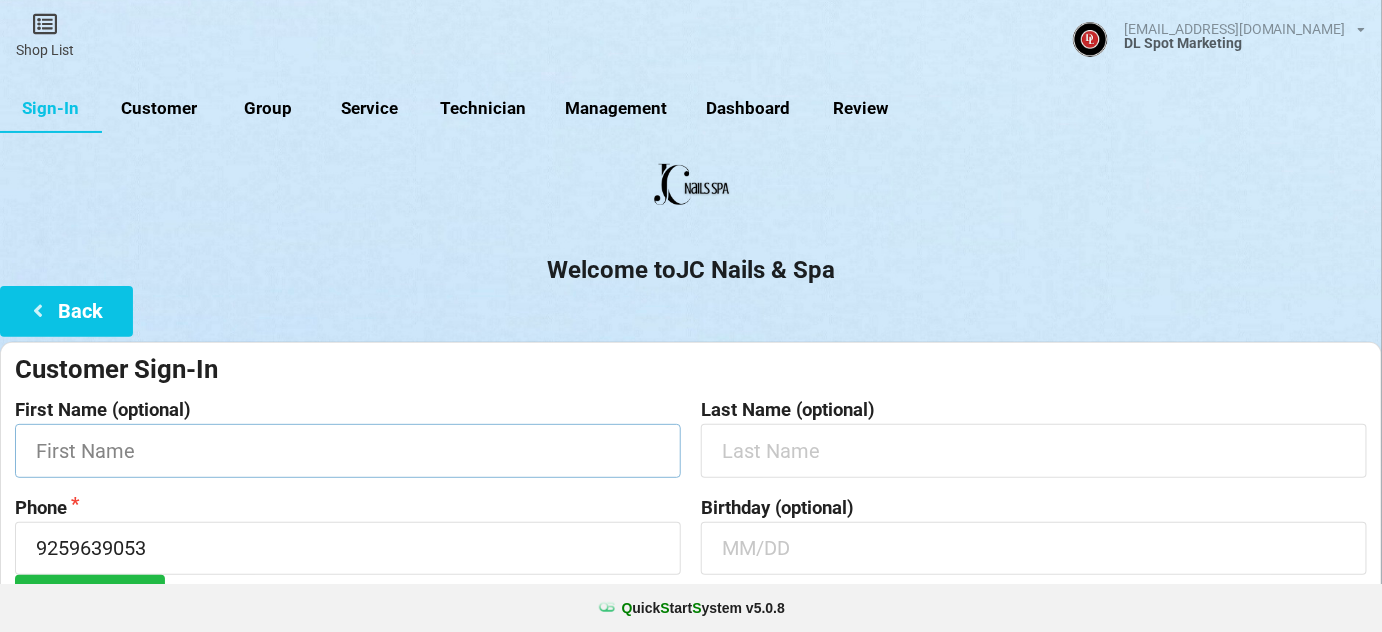 click at bounding box center [348, 450] 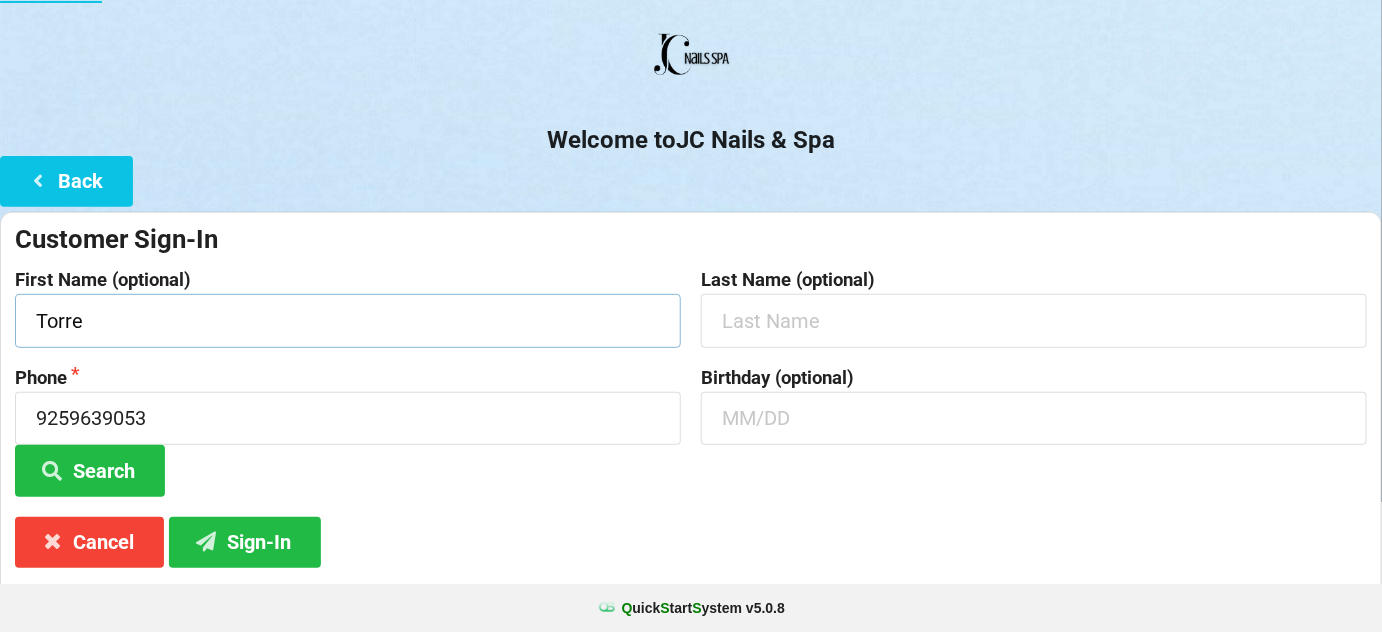 scroll, scrollTop: 191, scrollLeft: 0, axis: vertical 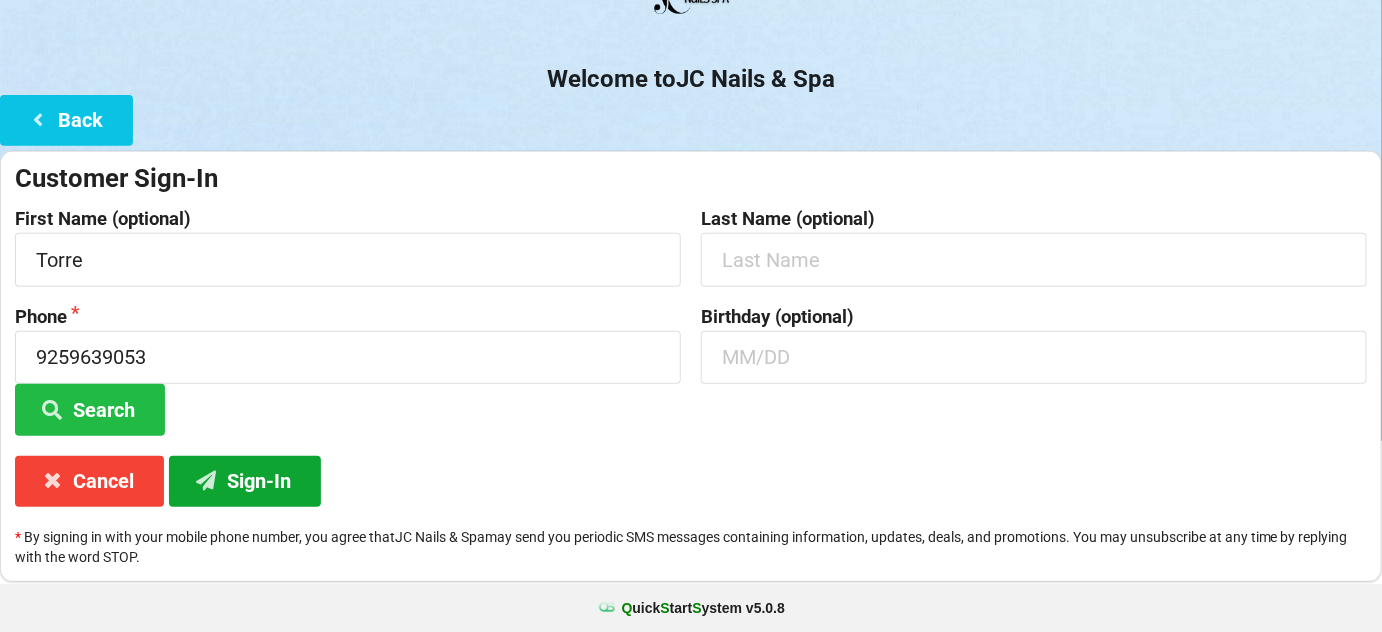 click on "Sign-In" at bounding box center (245, 481) 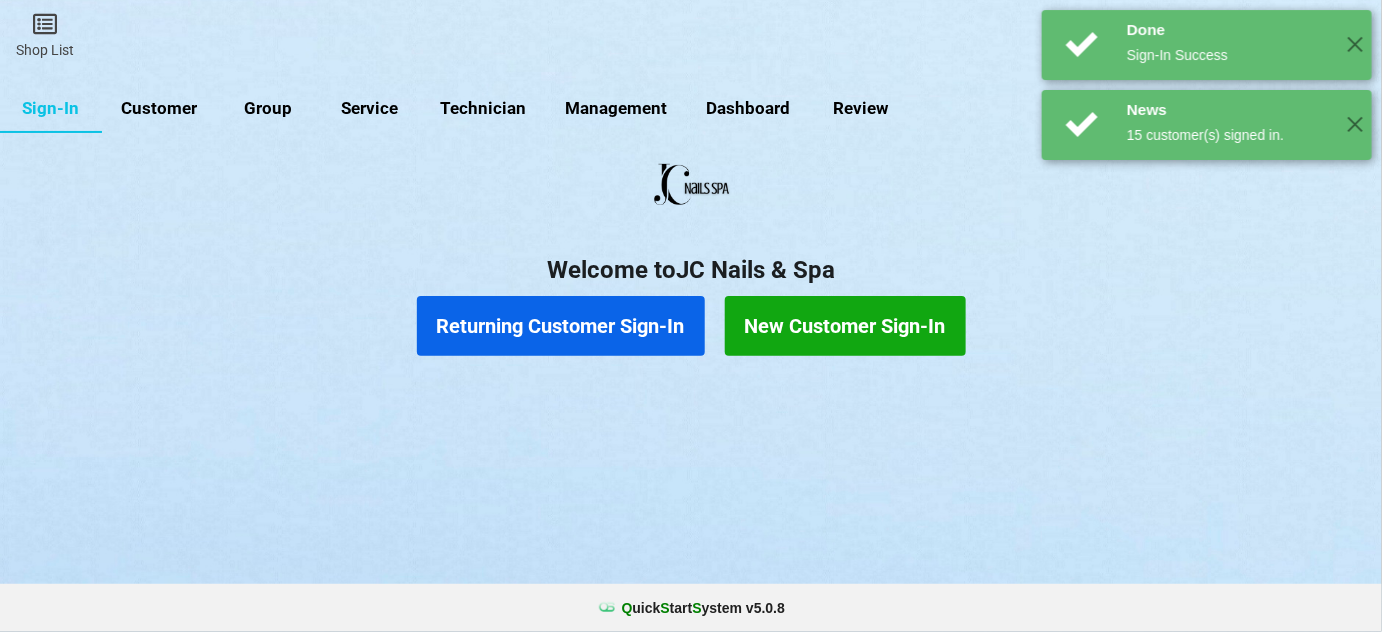 scroll, scrollTop: 0, scrollLeft: 0, axis: both 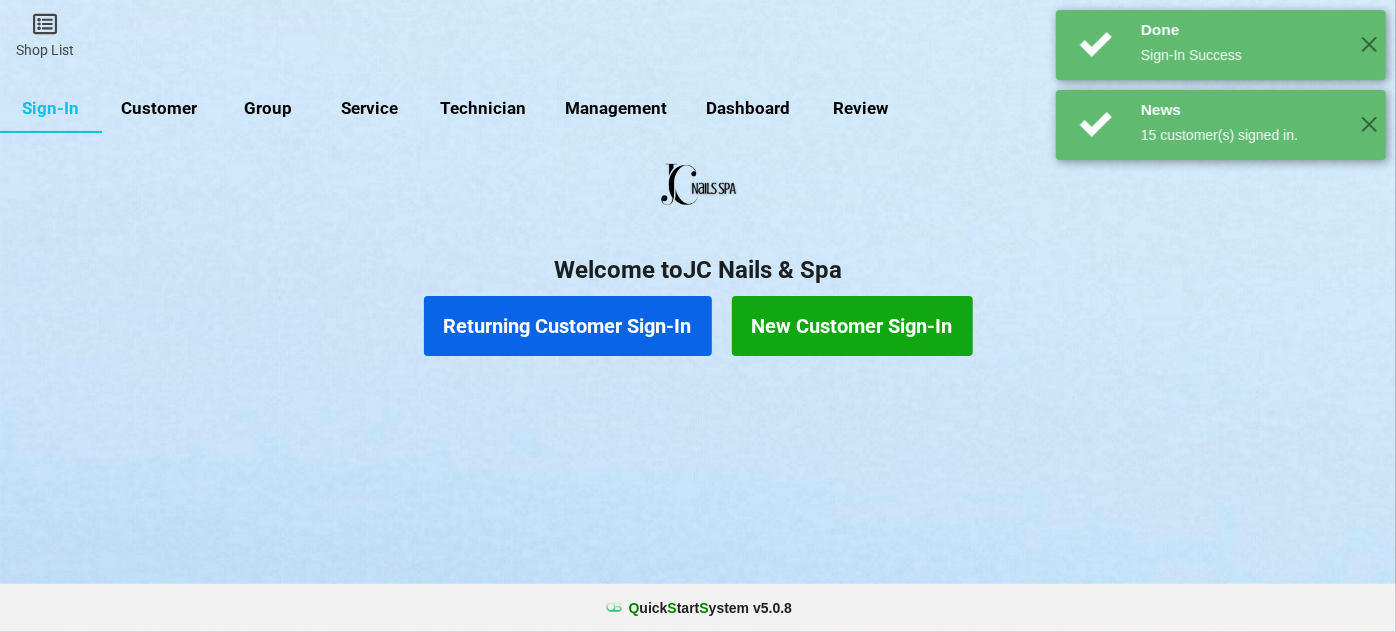 click on "Returning Customer Sign-In" at bounding box center [568, 326] 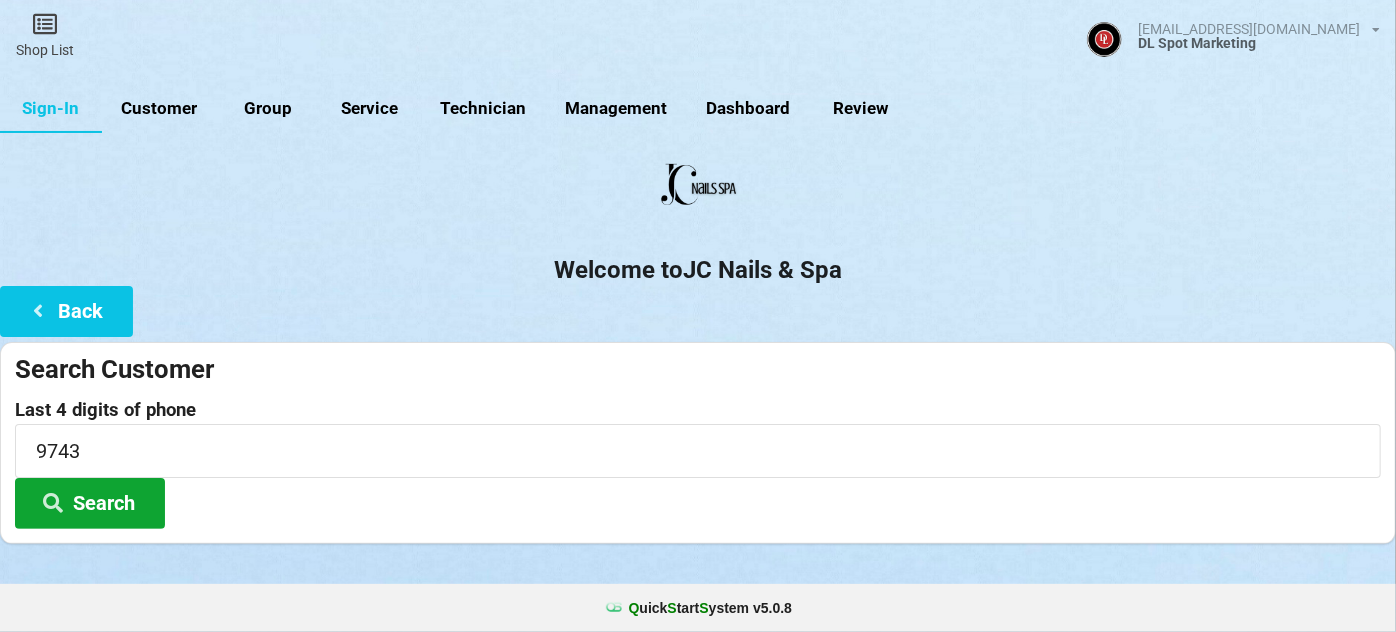 click on "Search" at bounding box center (90, 503) 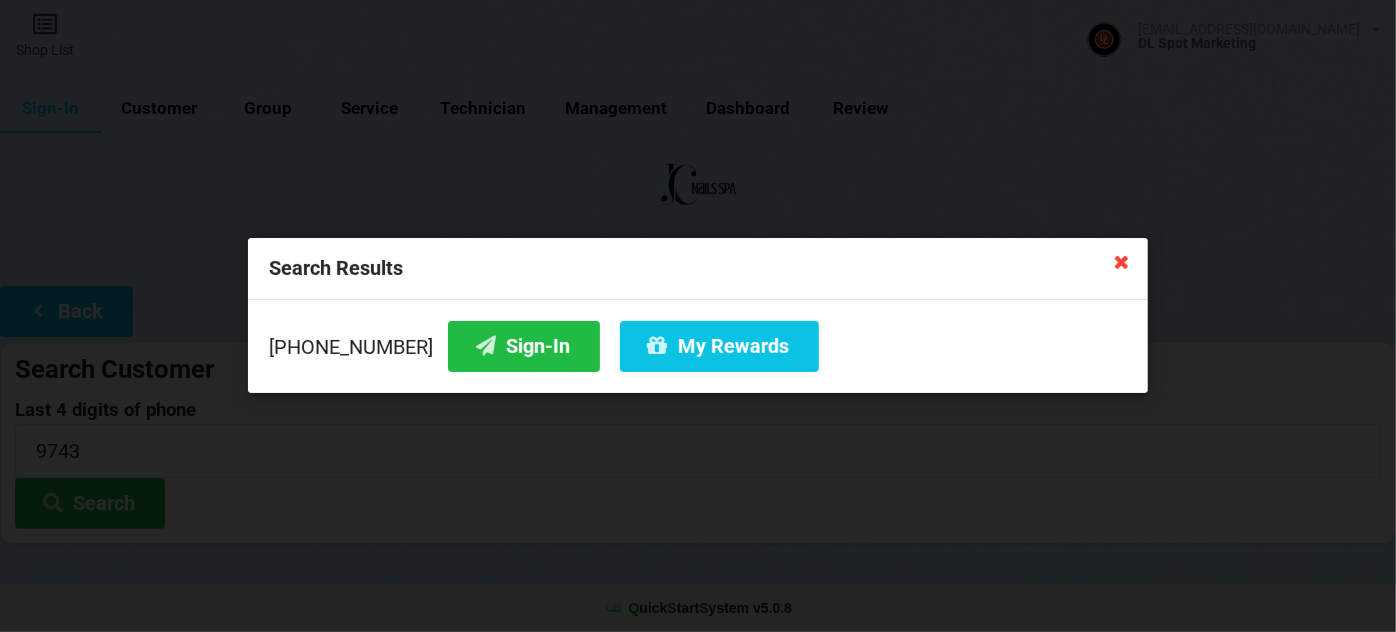 click at bounding box center (1122, 261) 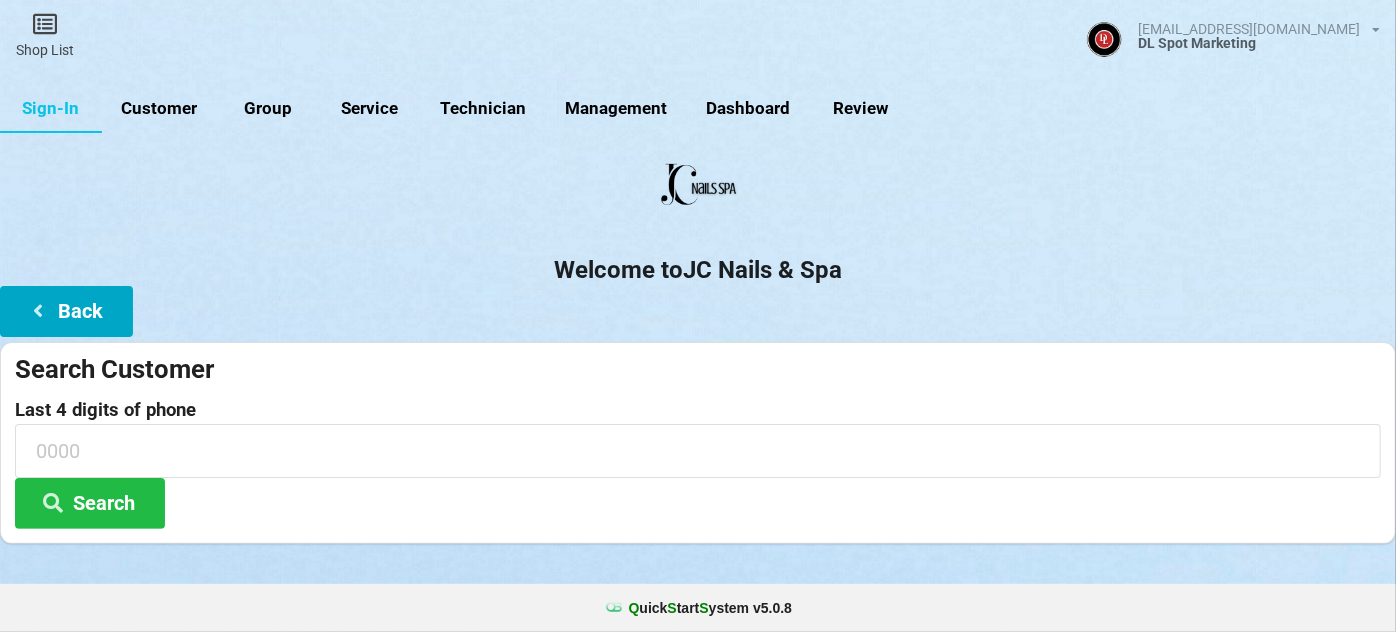 click on "Back" at bounding box center [66, 311] 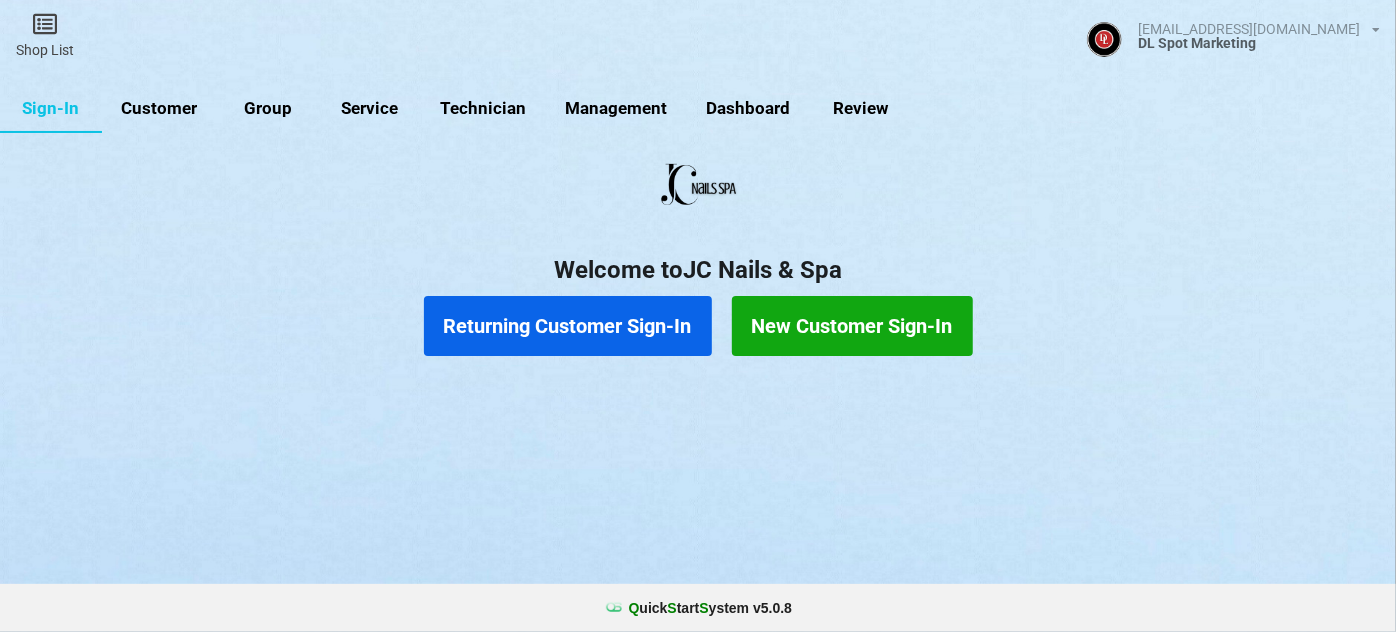 click on "New Customer Sign-In" at bounding box center [852, 326] 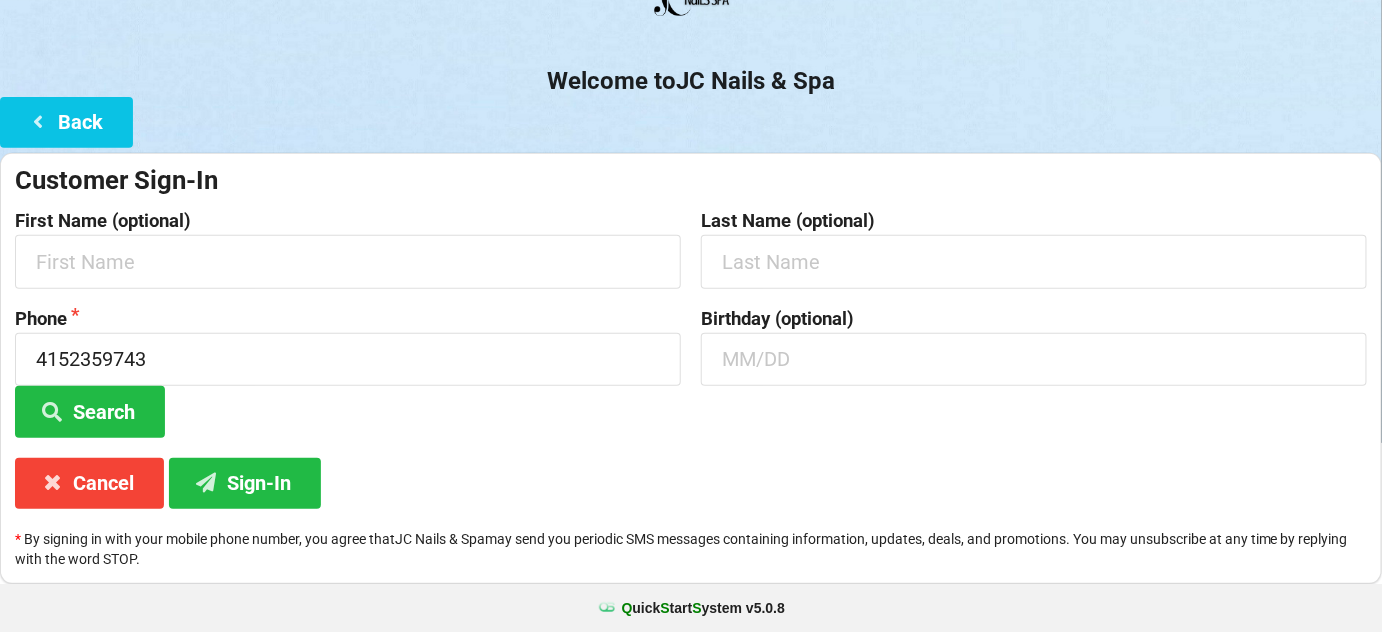 scroll, scrollTop: 191, scrollLeft: 0, axis: vertical 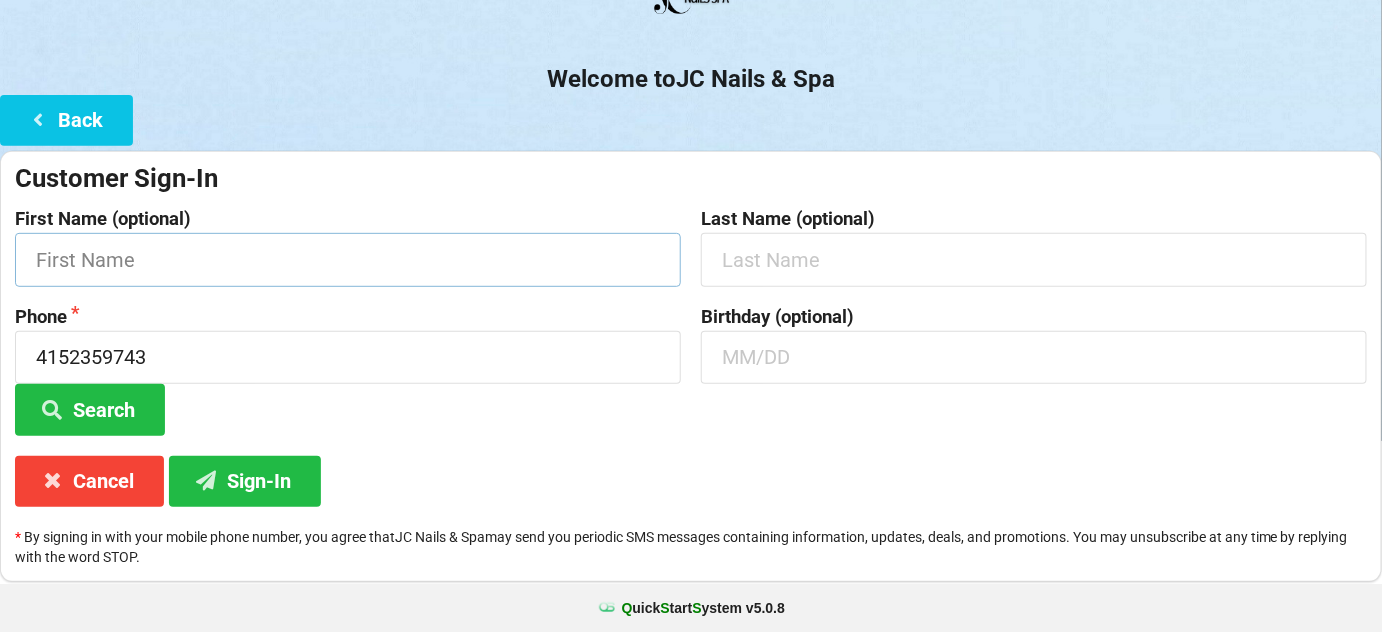 click at bounding box center [348, 259] 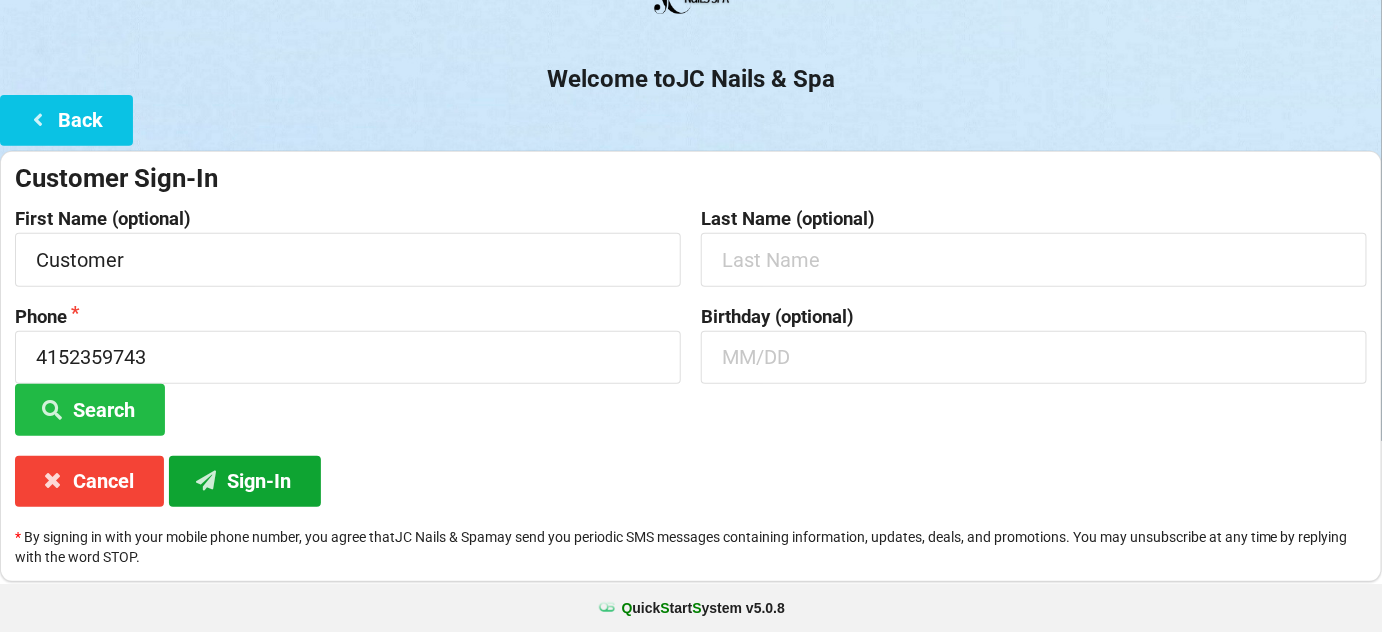 click on "Sign-In" at bounding box center (245, 481) 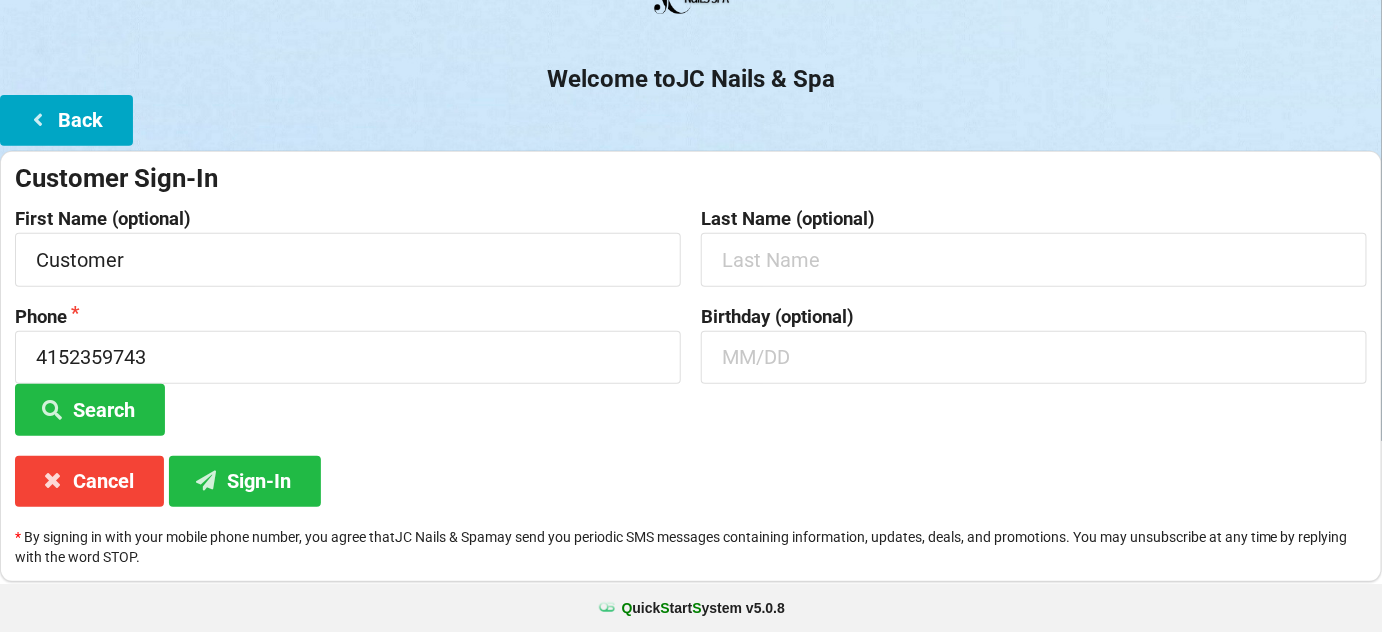click on "Back" at bounding box center [66, 120] 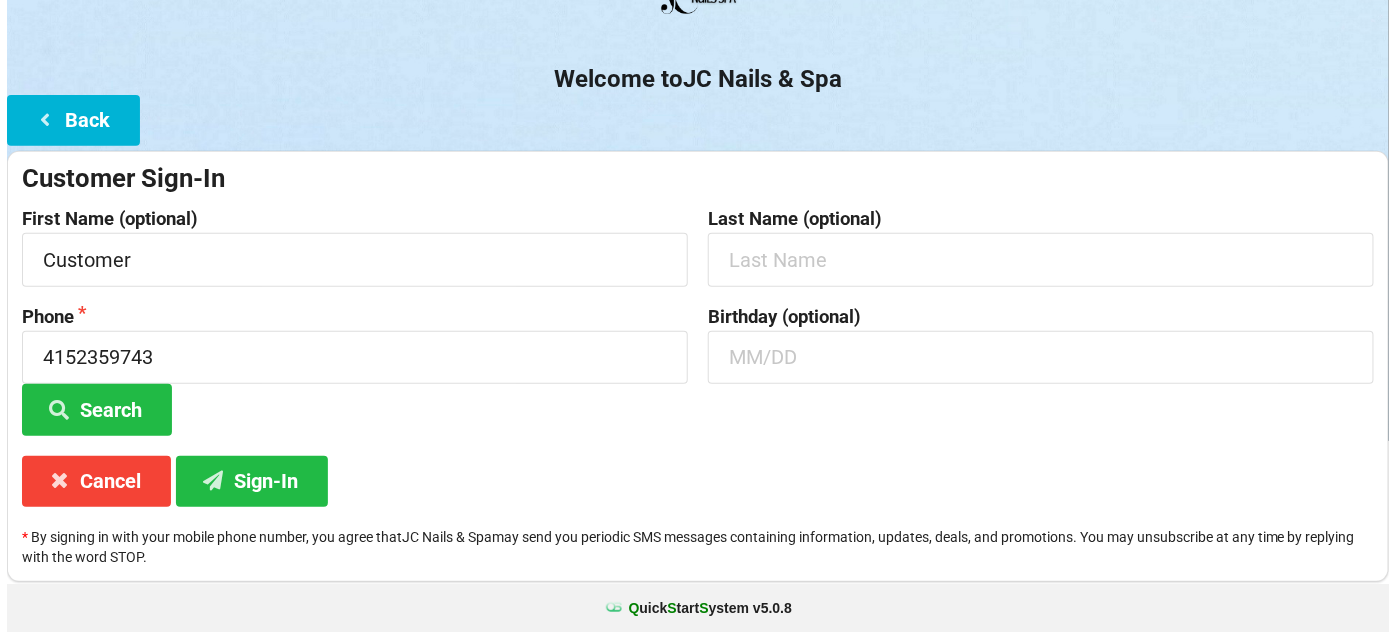 scroll, scrollTop: 0, scrollLeft: 0, axis: both 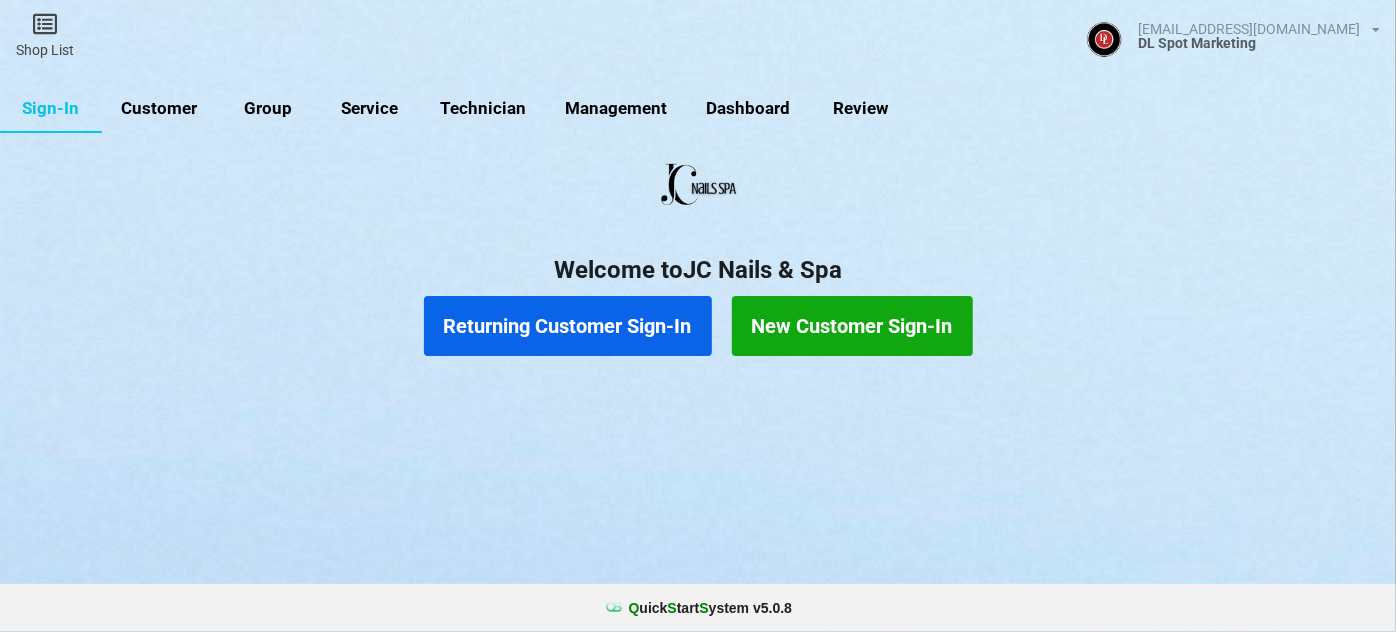 click on "Returning Customer Sign-In" at bounding box center (568, 326) 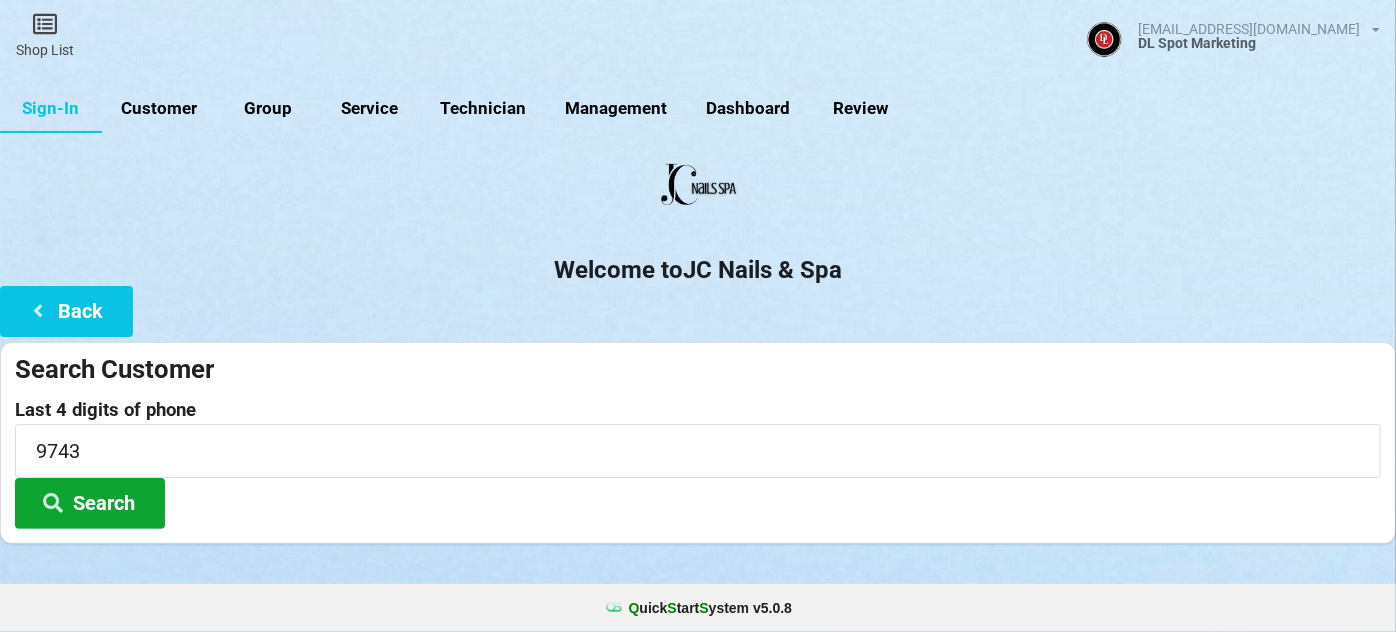 click on "Search" at bounding box center [90, 503] 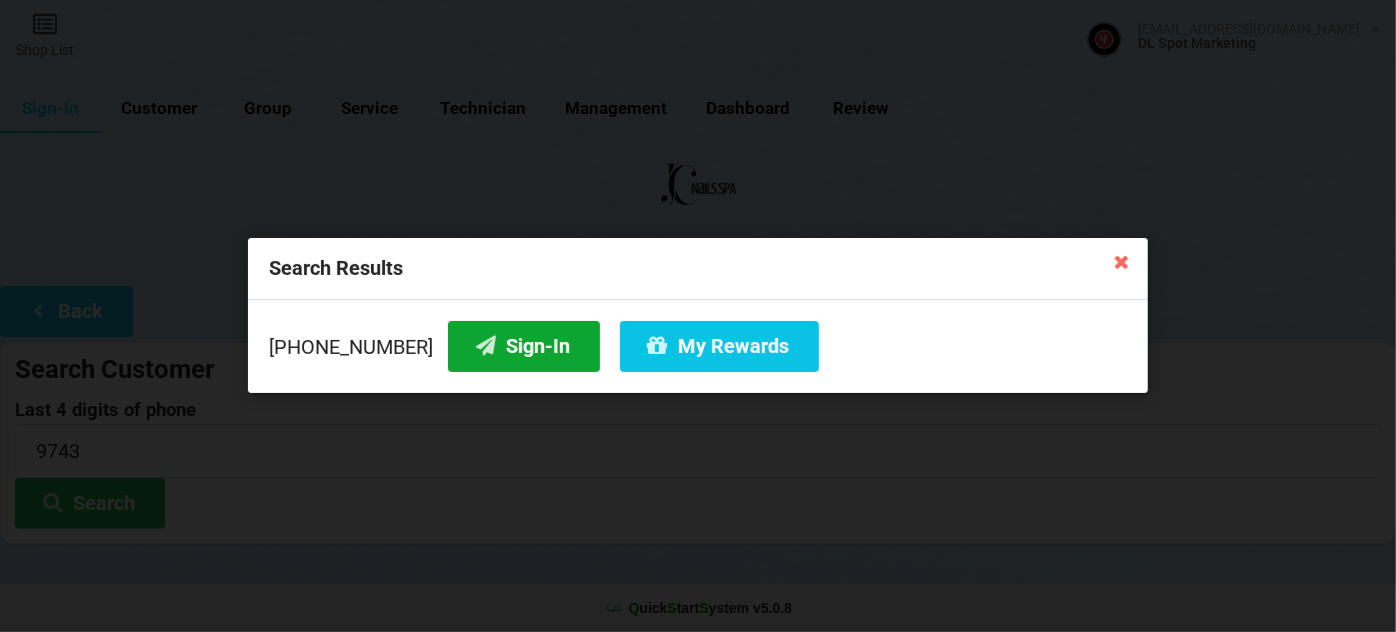 click on "Sign-In" at bounding box center (524, 346) 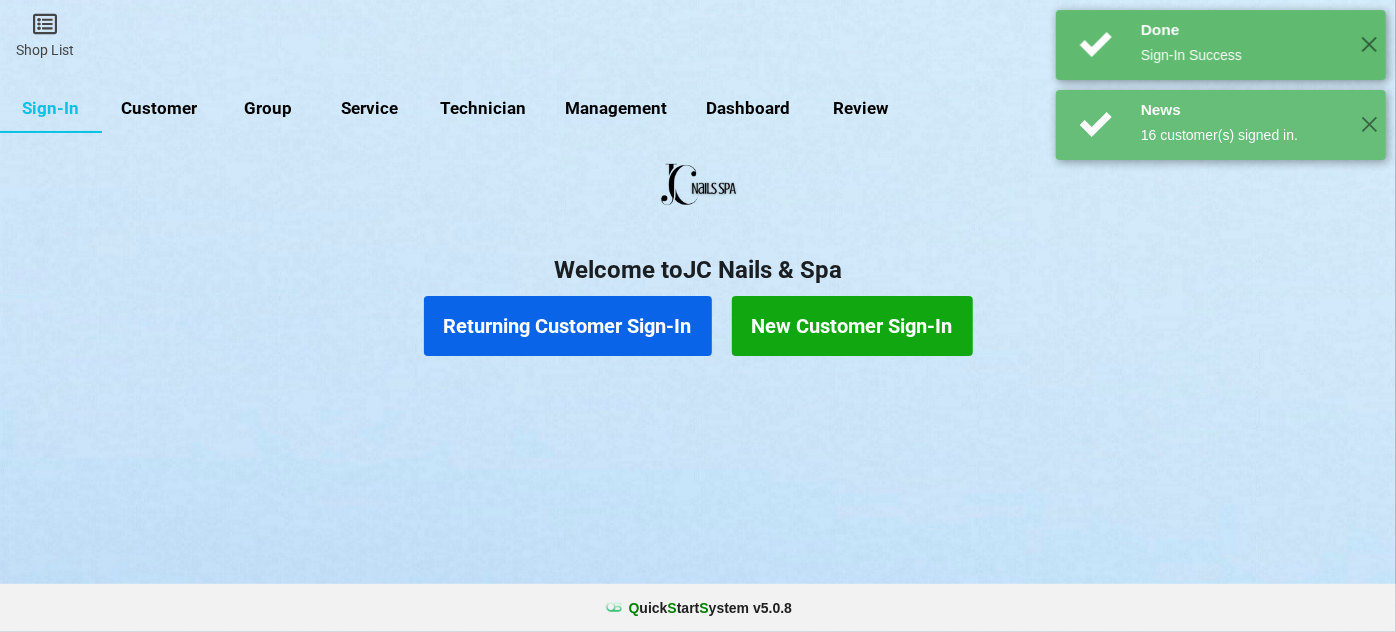 click on "Returning Customer Sign-In" at bounding box center (568, 326) 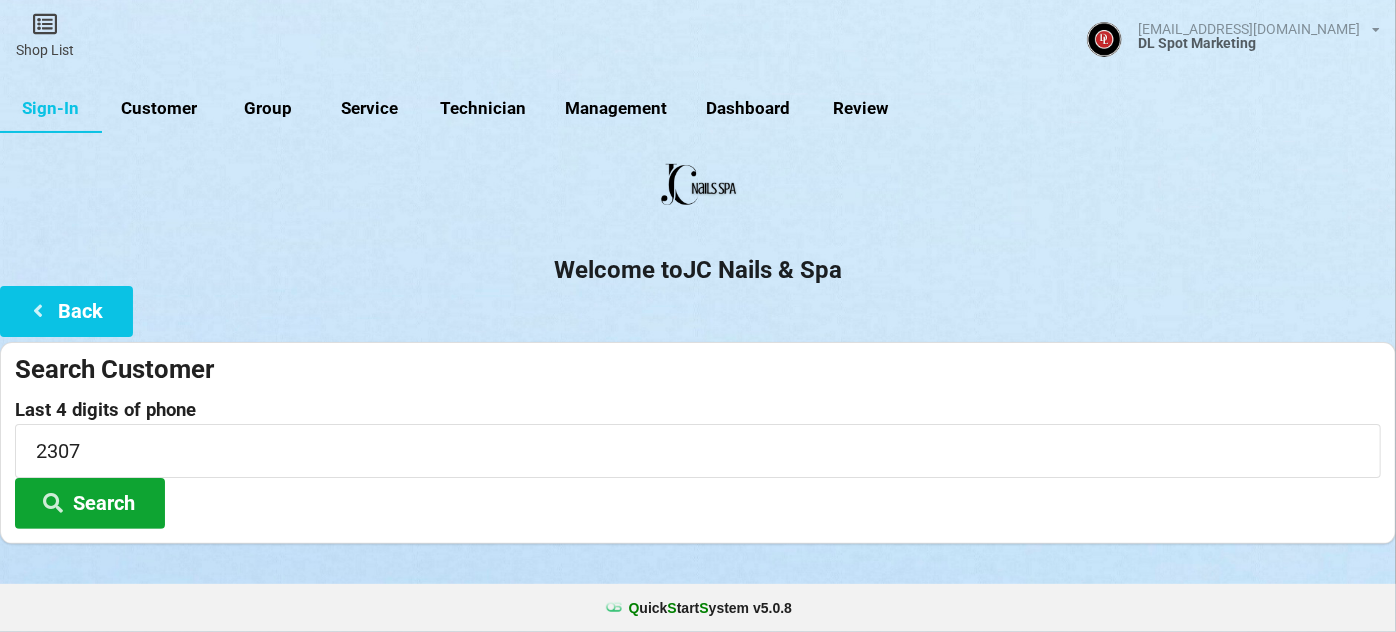 click on "Search" at bounding box center (90, 503) 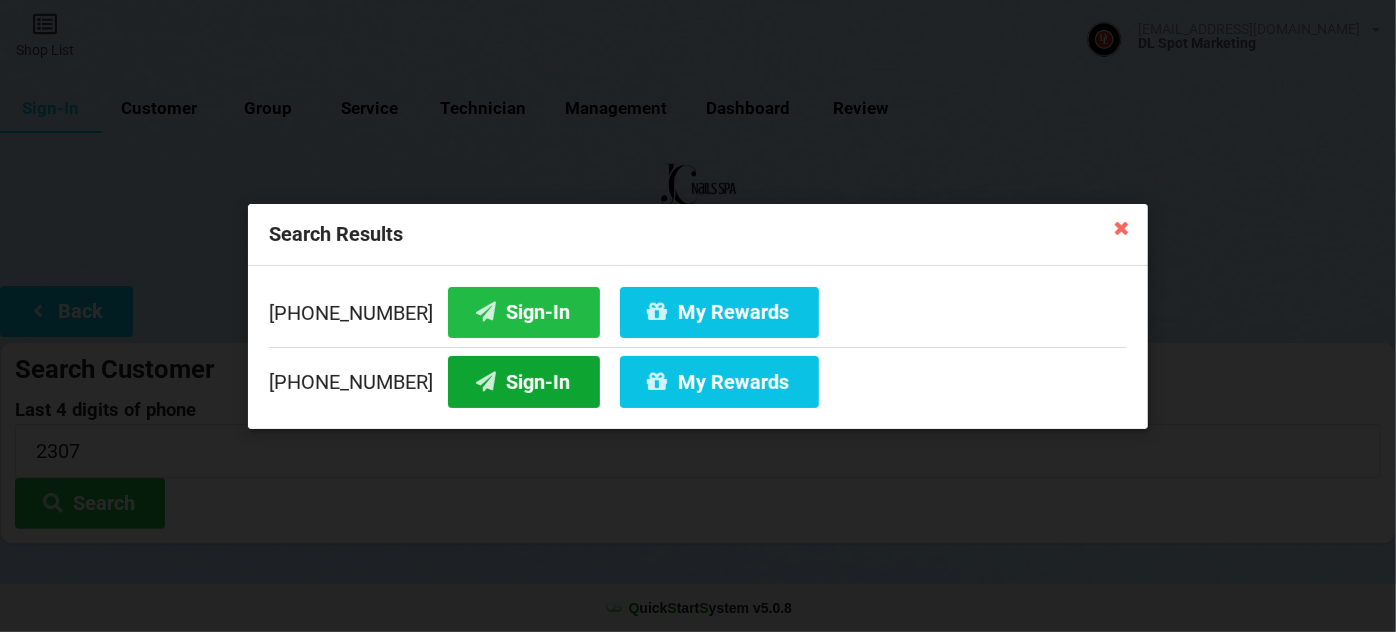 click on "Sign-In" at bounding box center (524, 381) 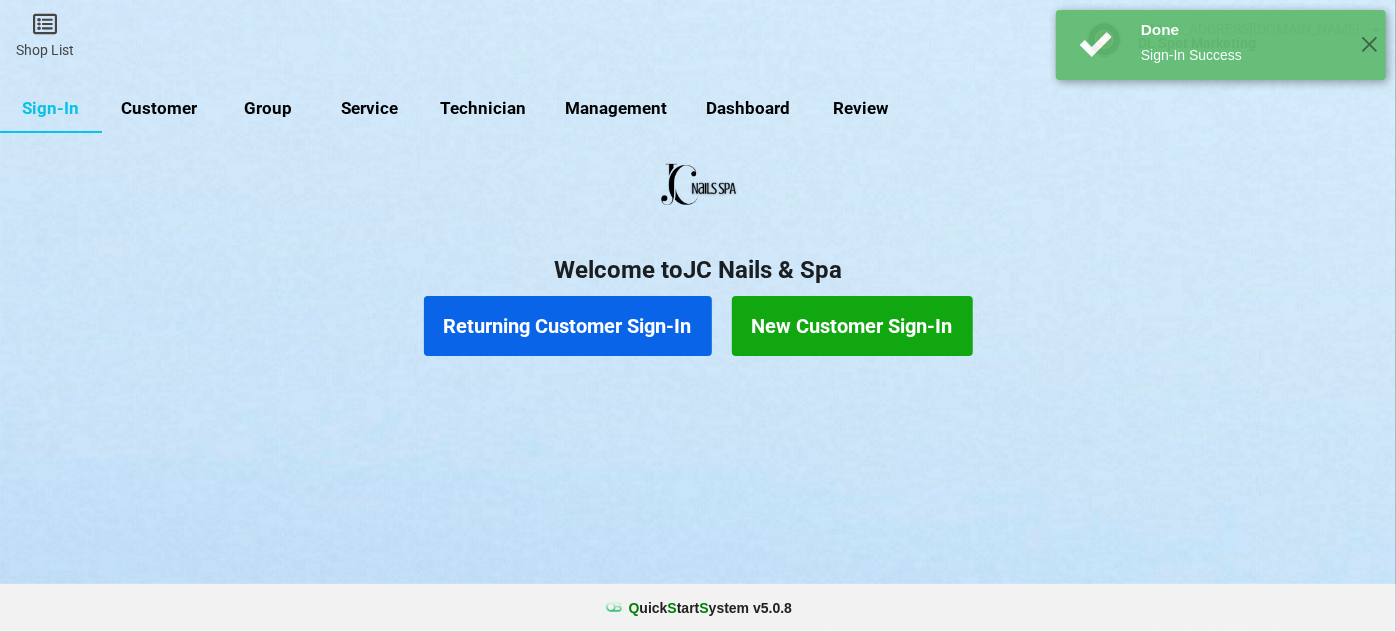 click on "Customer" at bounding box center [159, 109] 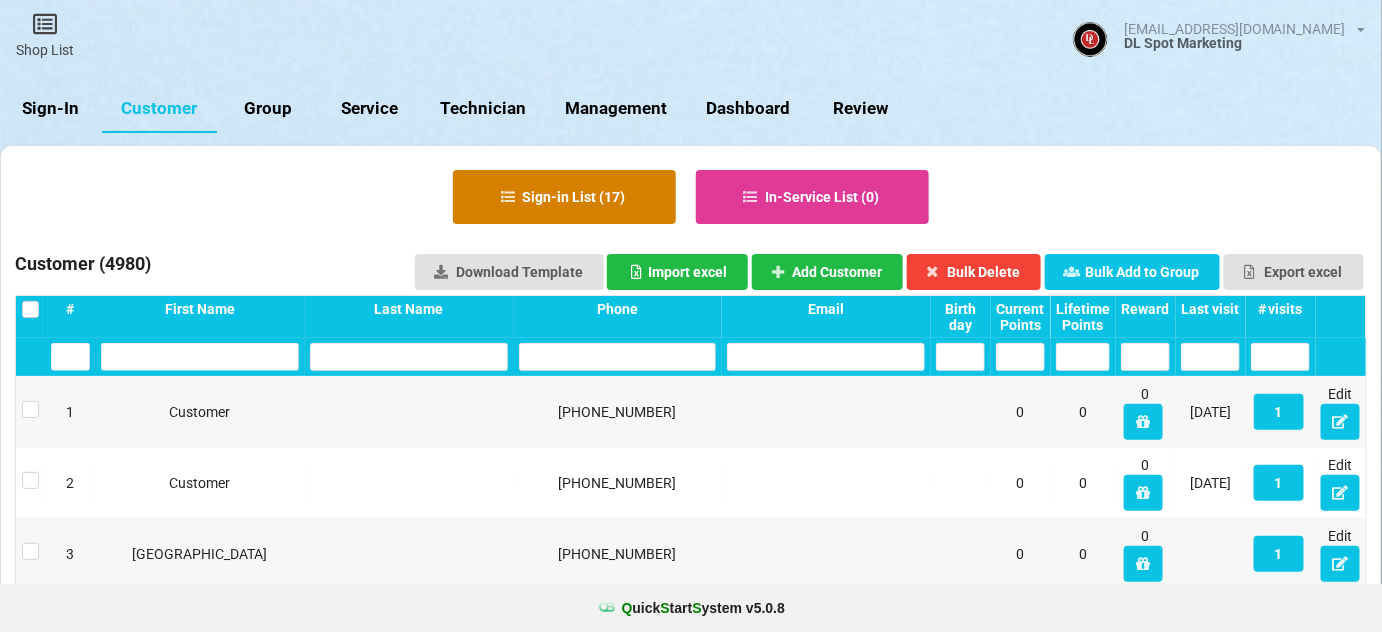 click on "Sign-in List ( 17 )" at bounding box center [564, 197] 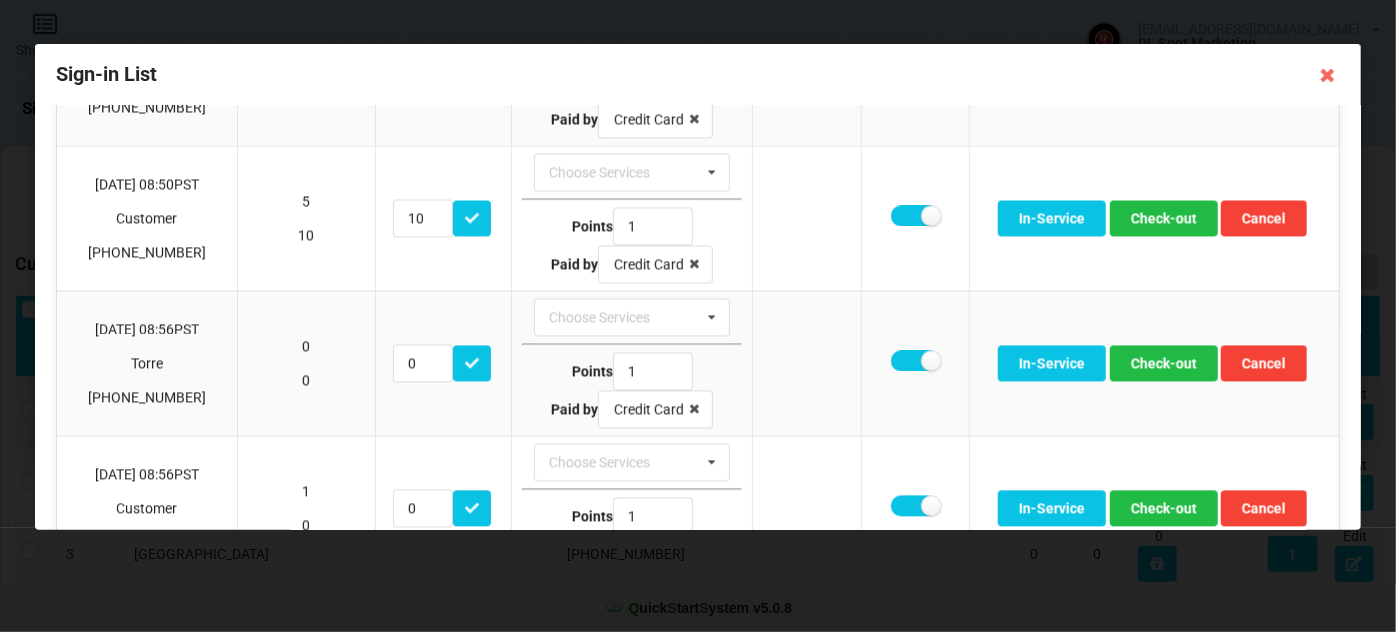scroll, scrollTop: 2060, scrollLeft: 0, axis: vertical 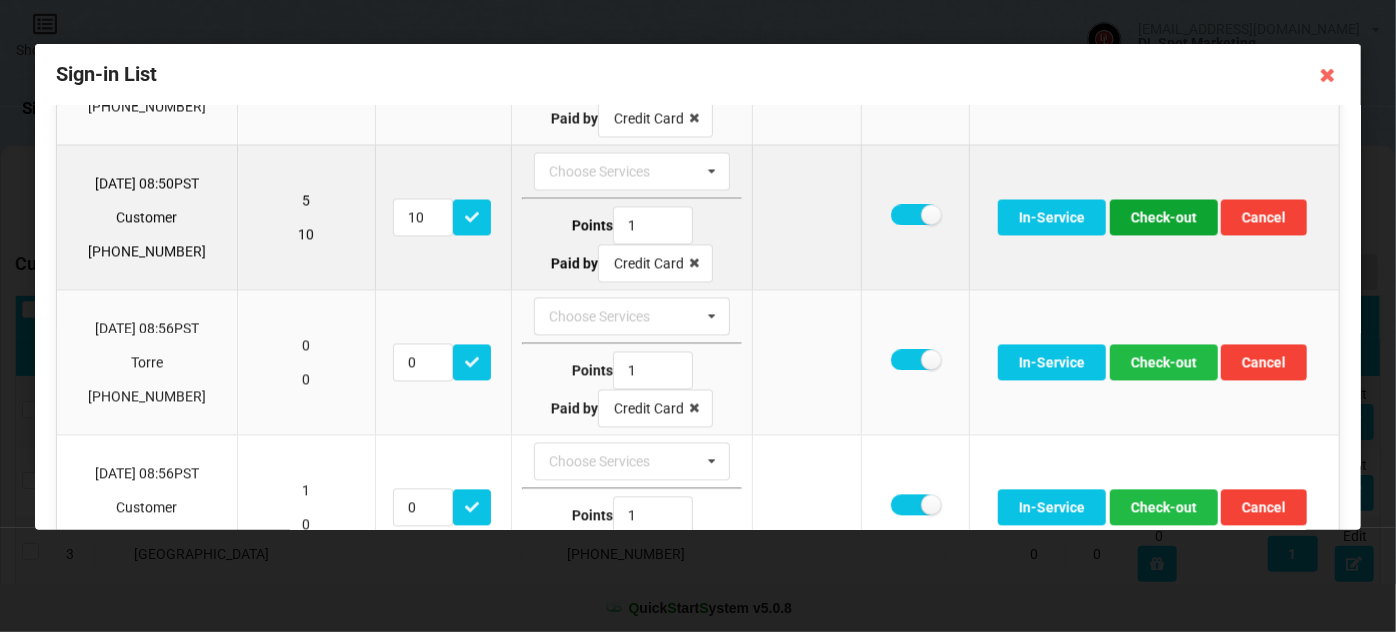 click on "Check-out" at bounding box center (1164, 217) 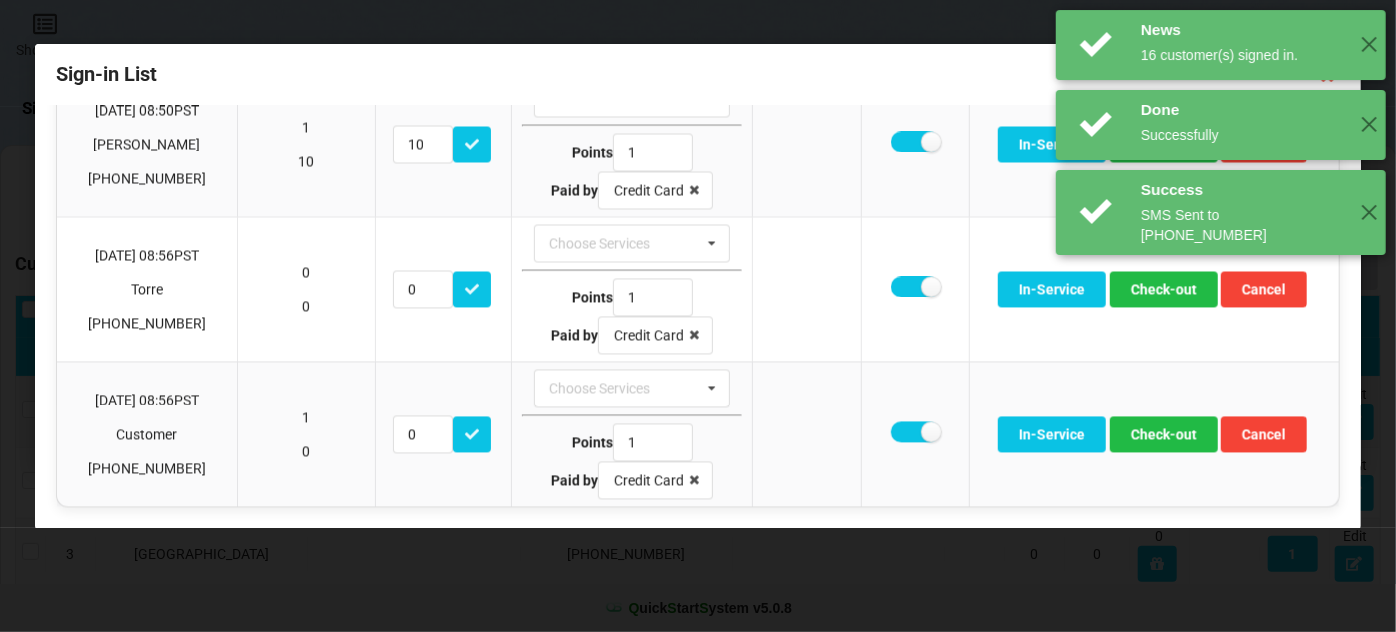 scroll, scrollTop: 1964, scrollLeft: 0, axis: vertical 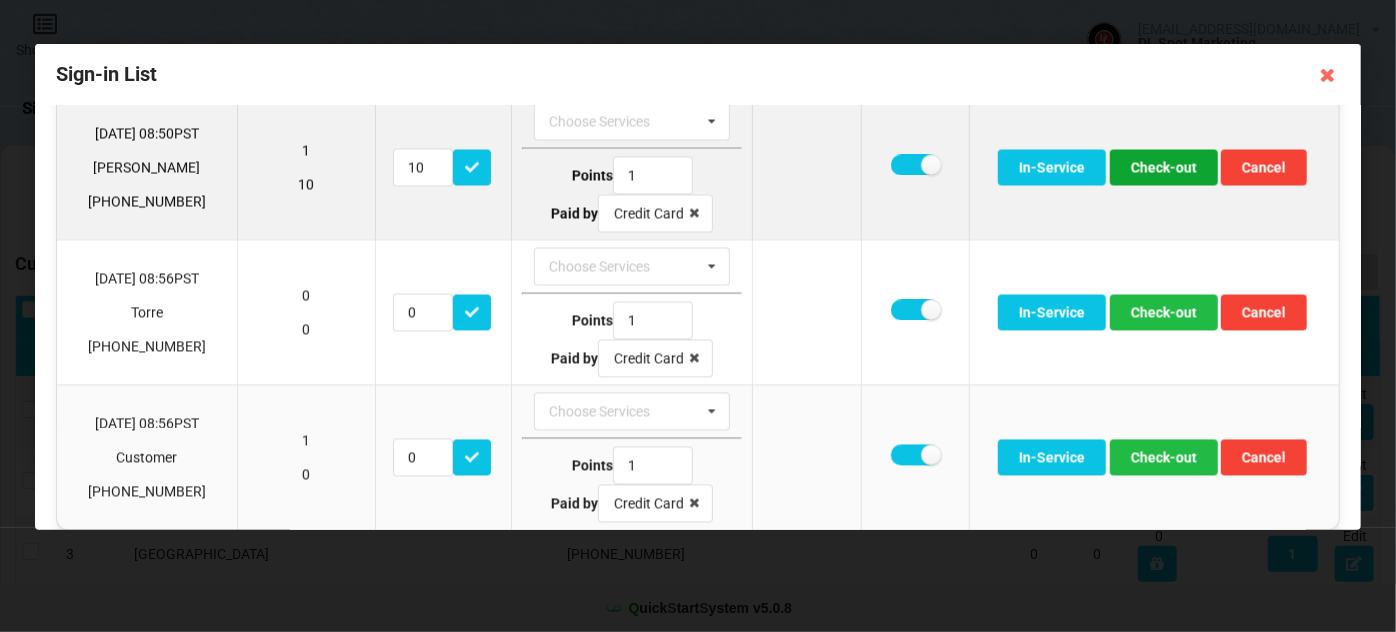 click on "Check-out" at bounding box center [1164, 168] 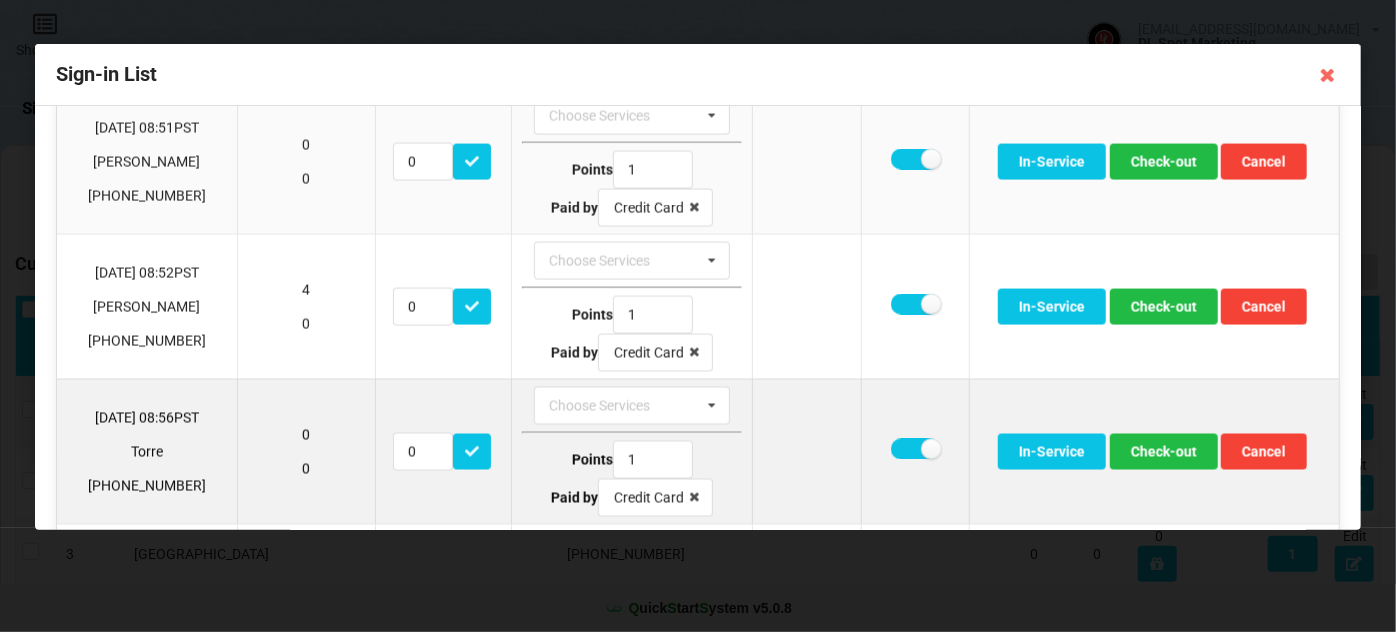 scroll, scrollTop: 1578, scrollLeft: 0, axis: vertical 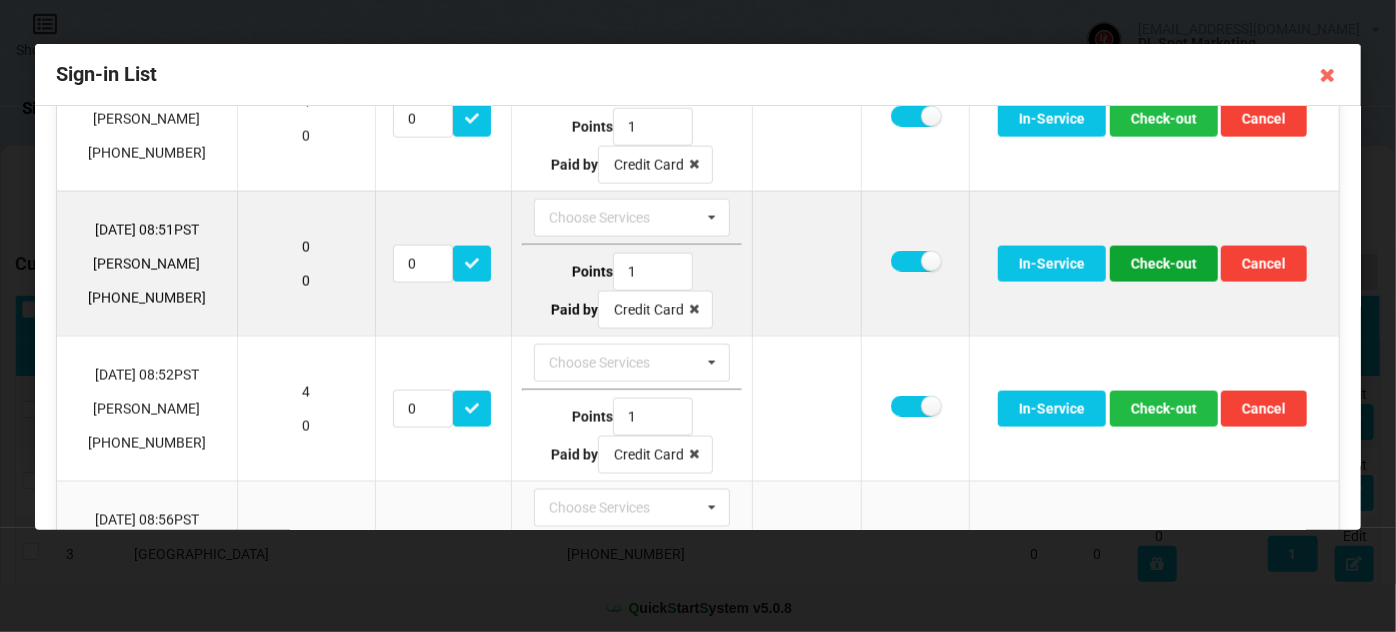 click on "Check-out" at bounding box center (1164, 264) 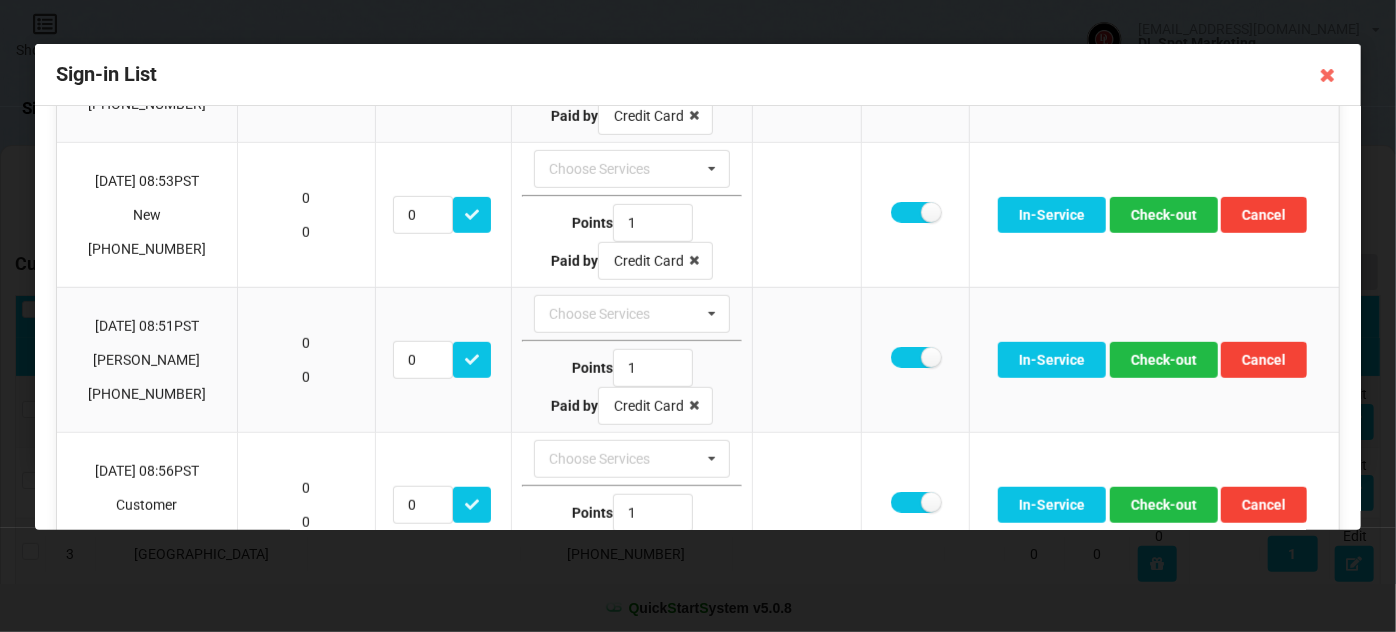 scroll, scrollTop: 608, scrollLeft: 0, axis: vertical 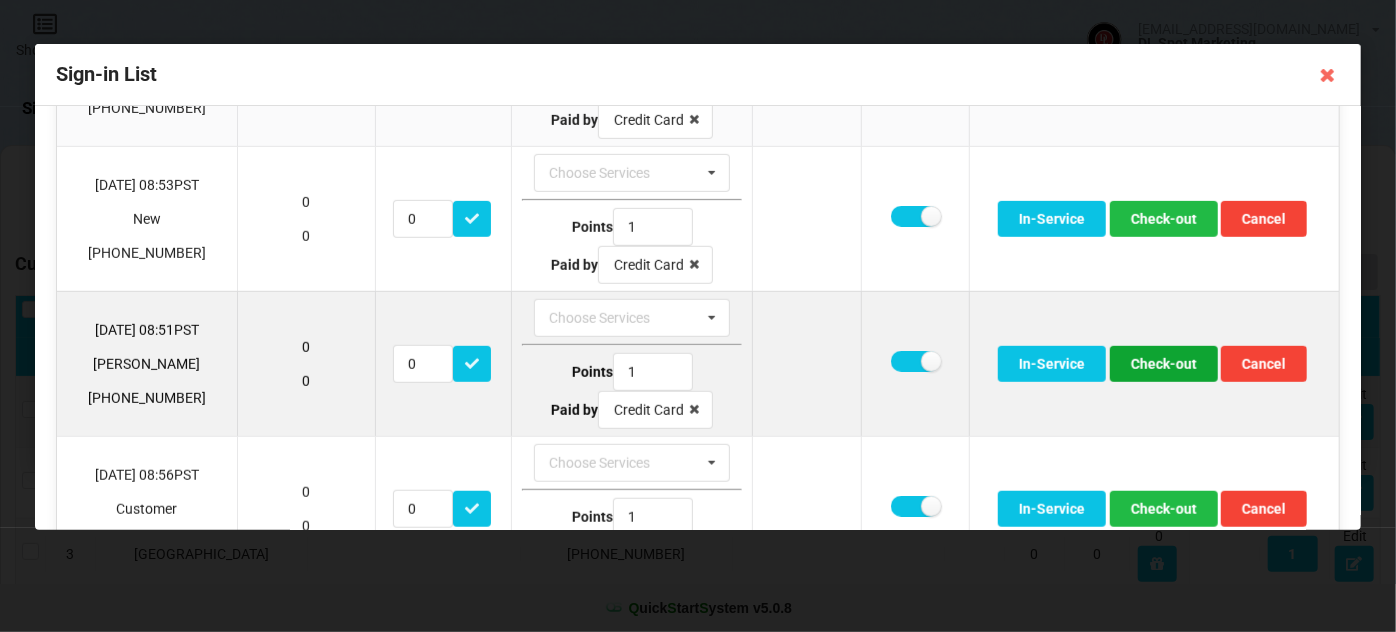 click on "Check-out" at bounding box center (1164, 364) 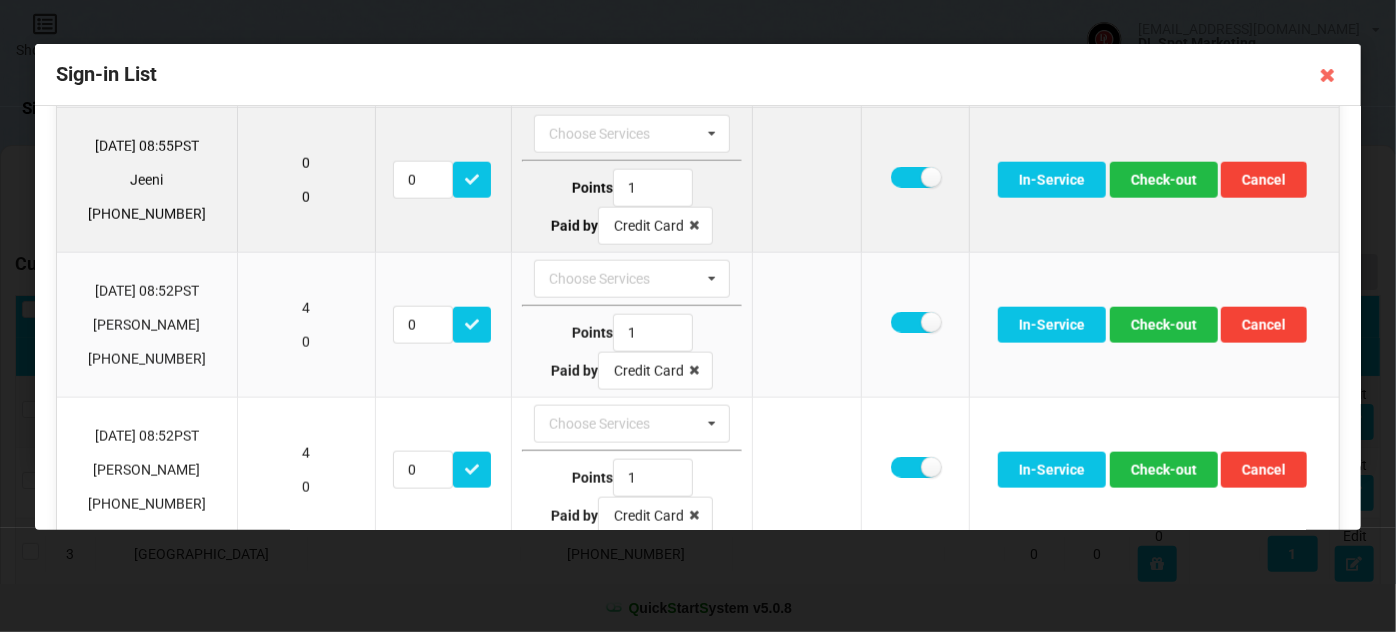 scroll, scrollTop: 1333, scrollLeft: 0, axis: vertical 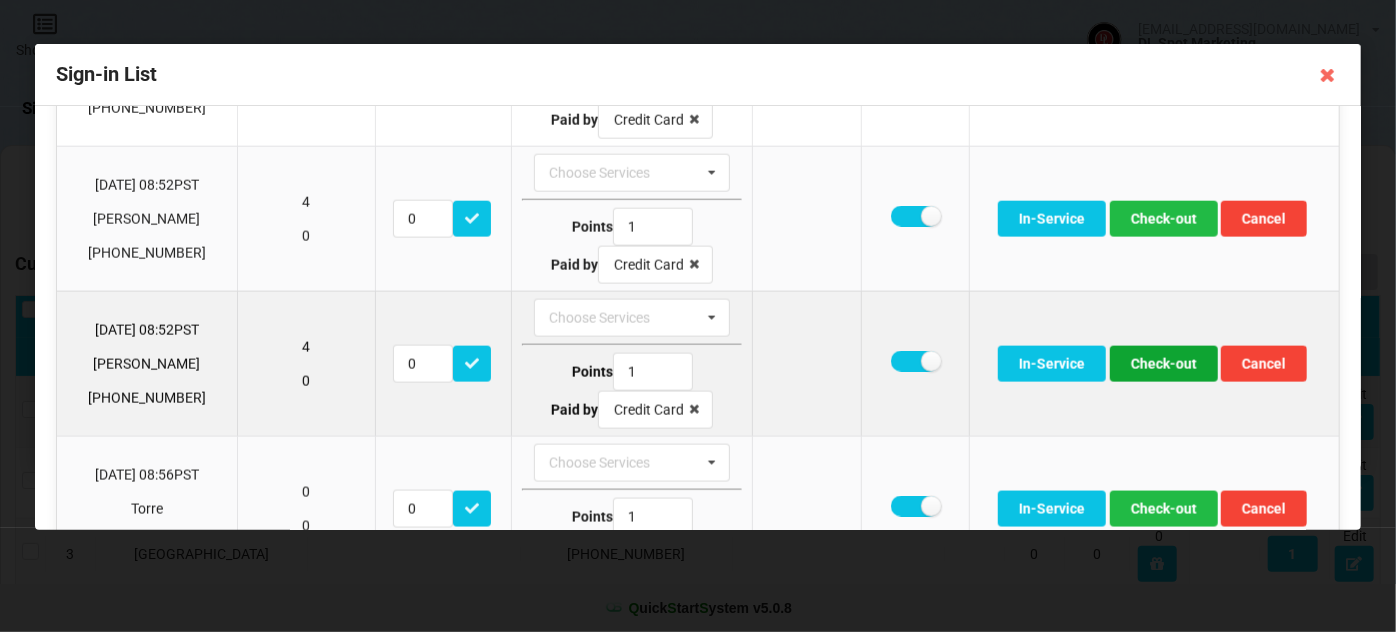 click on "Check-out" at bounding box center [1164, 364] 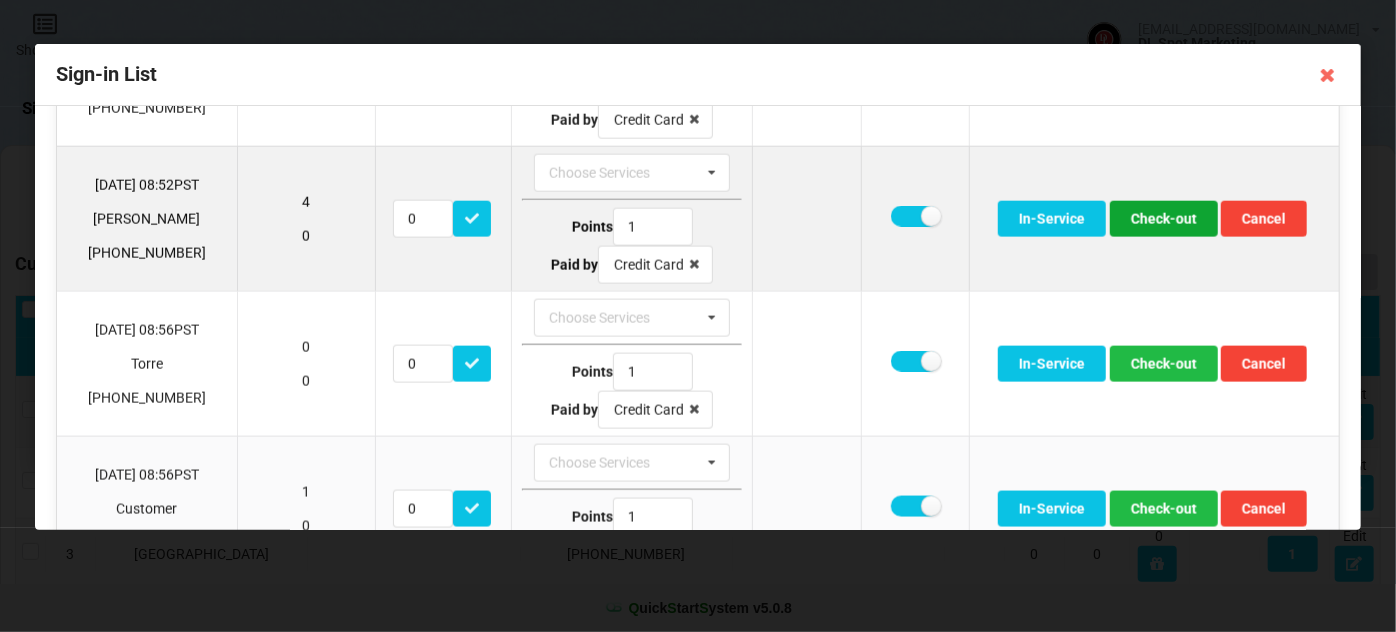 click on "Check-out" at bounding box center (1164, 219) 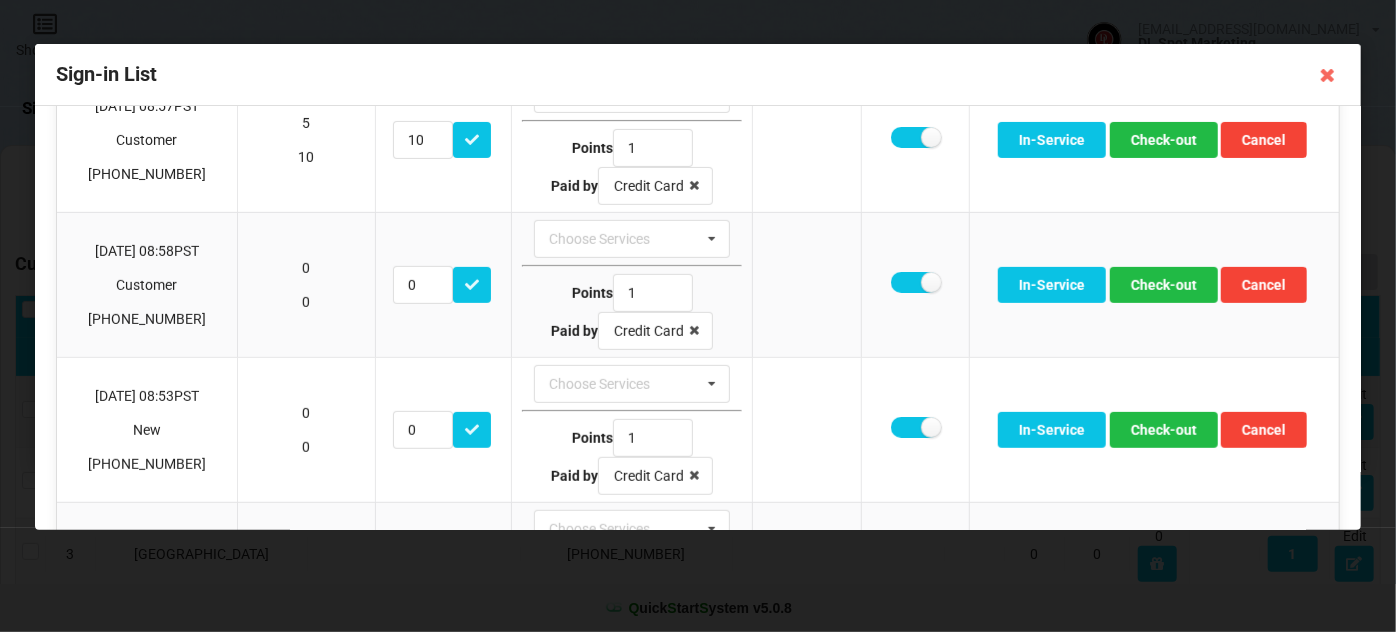 scroll, scrollTop: 0, scrollLeft: 0, axis: both 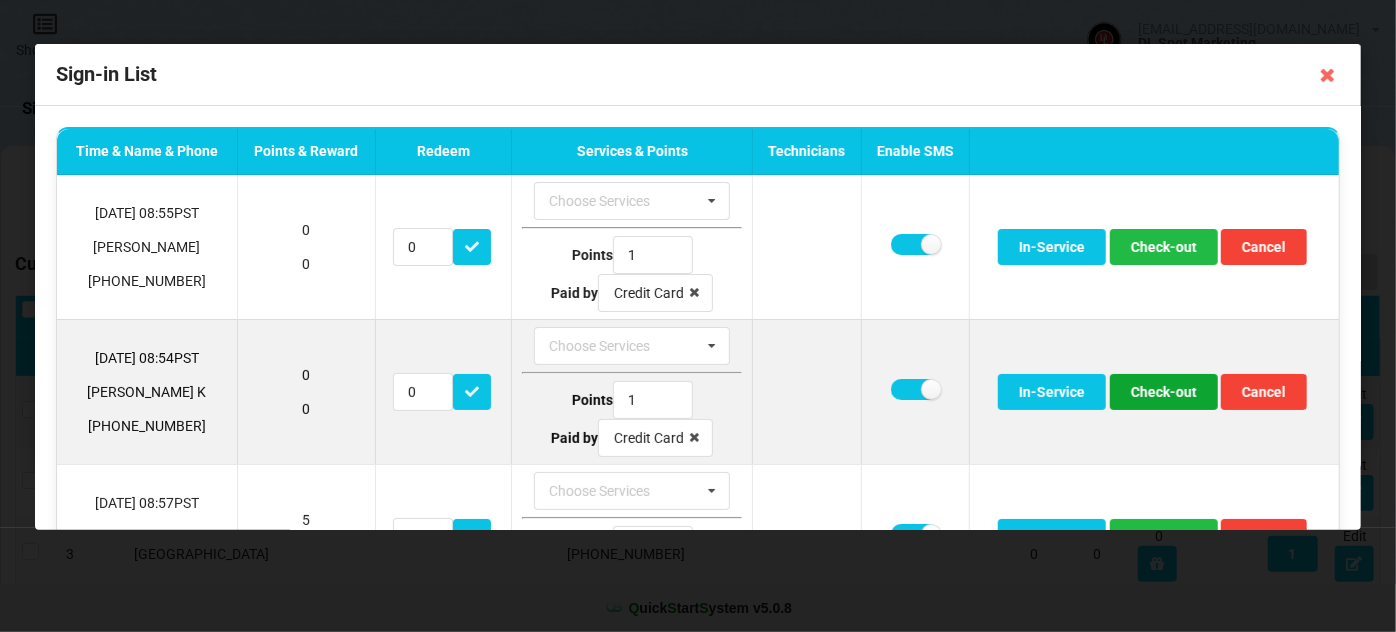 click on "Check-out" at bounding box center [1164, 392] 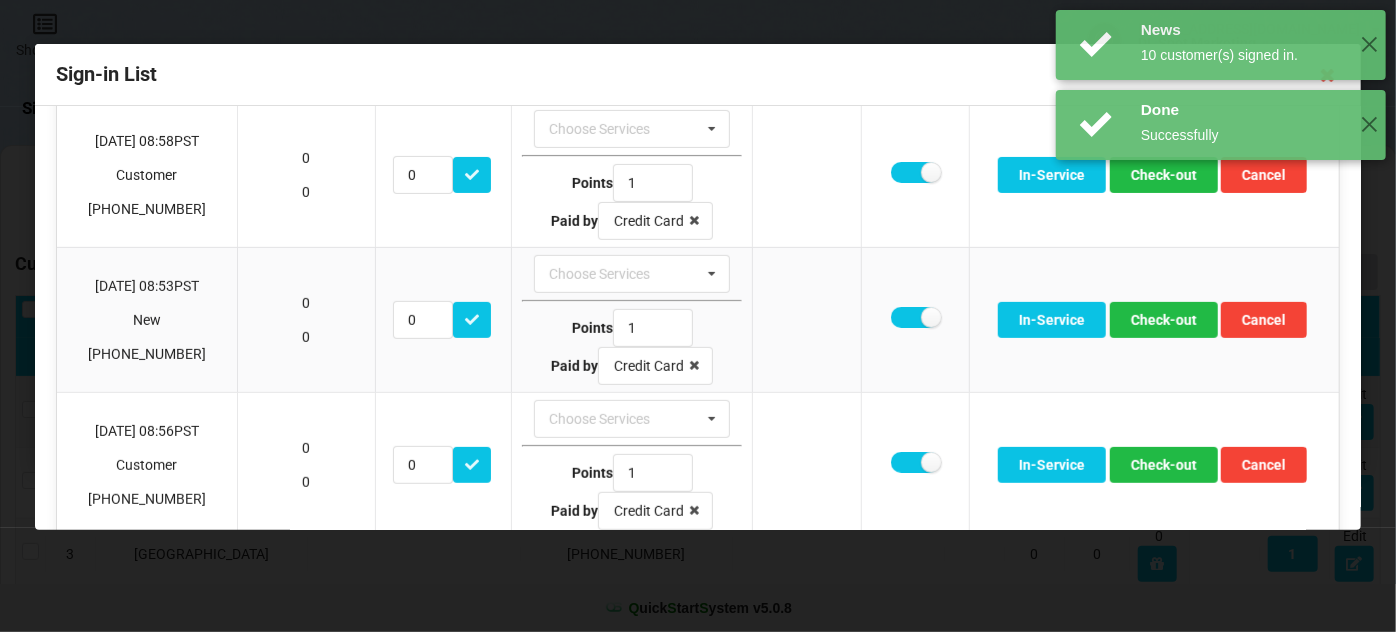 scroll, scrollTop: 363, scrollLeft: 0, axis: vertical 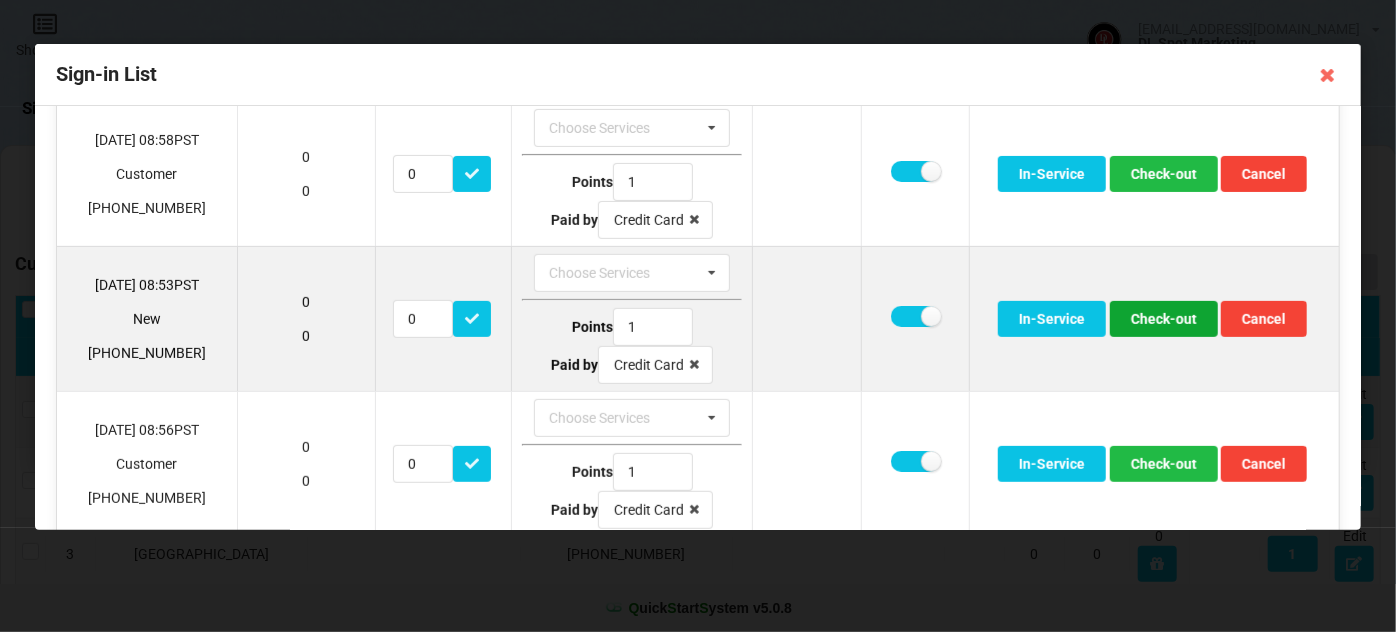 click on "Check-out" at bounding box center [1164, 319] 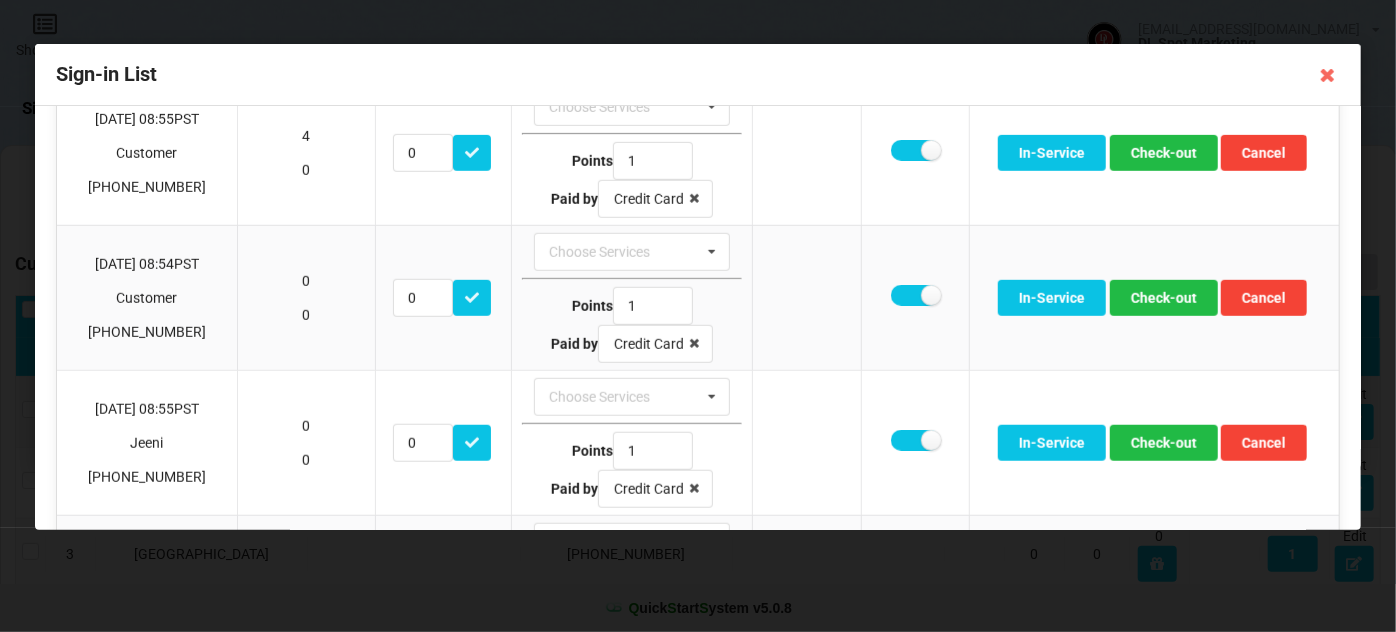 scroll, scrollTop: 727, scrollLeft: 0, axis: vertical 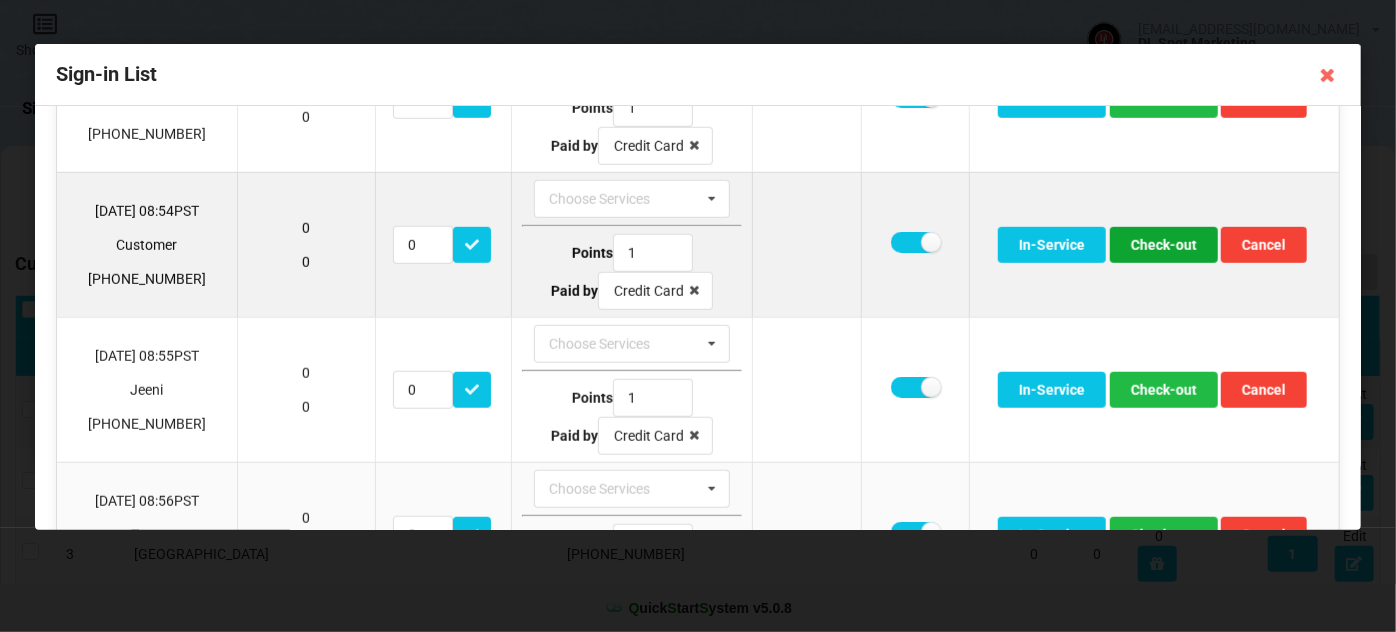 click on "Check-out" at bounding box center [1164, 245] 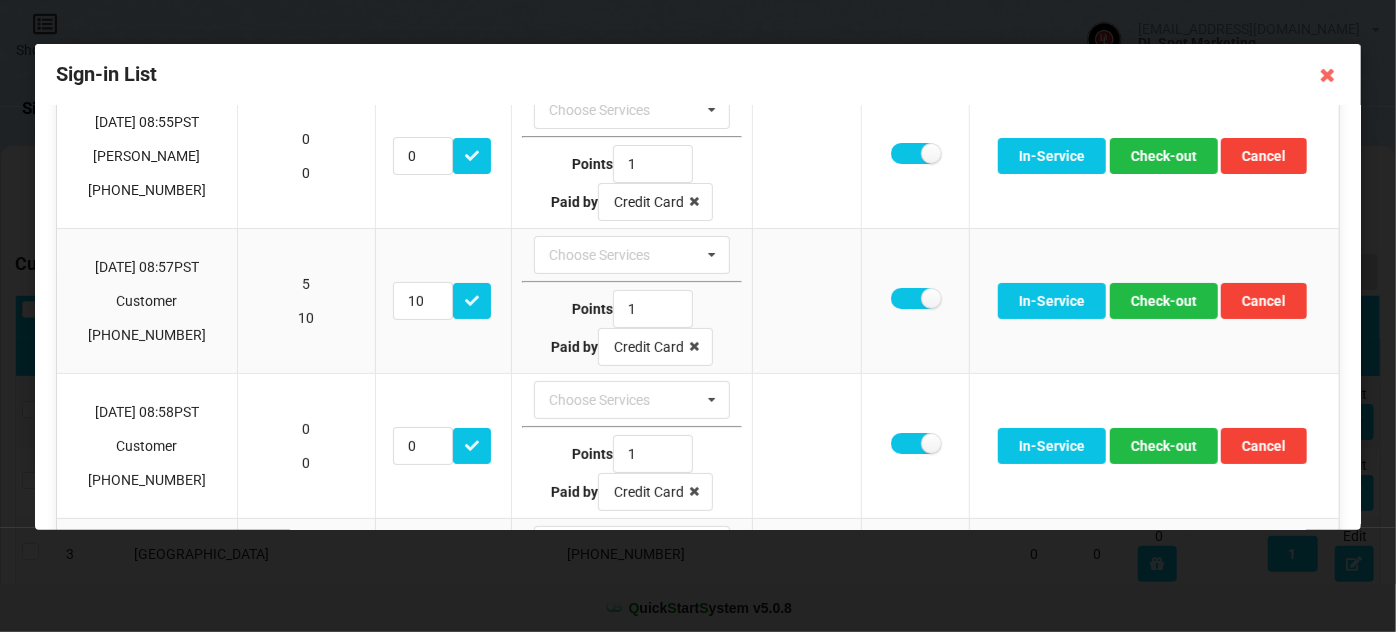 scroll, scrollTop: 88, scrollLeft: 0, axis: vertical 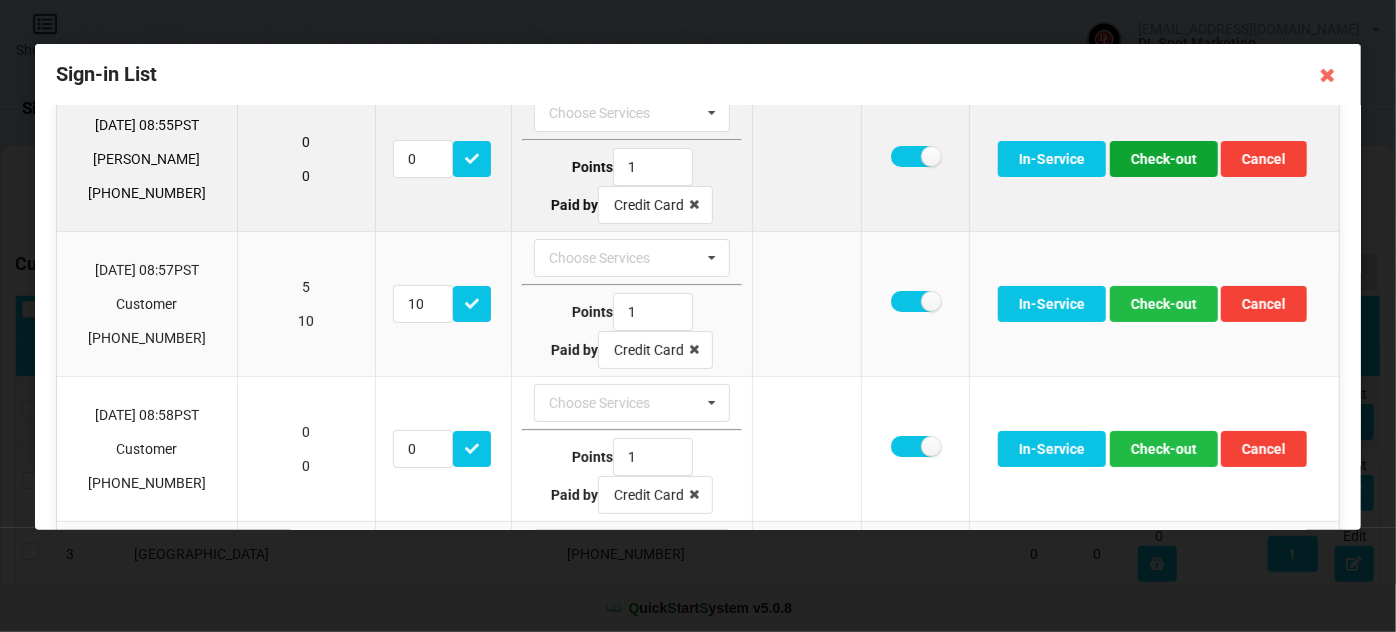 click on "Check-out" at bounding box center [1164, 159] 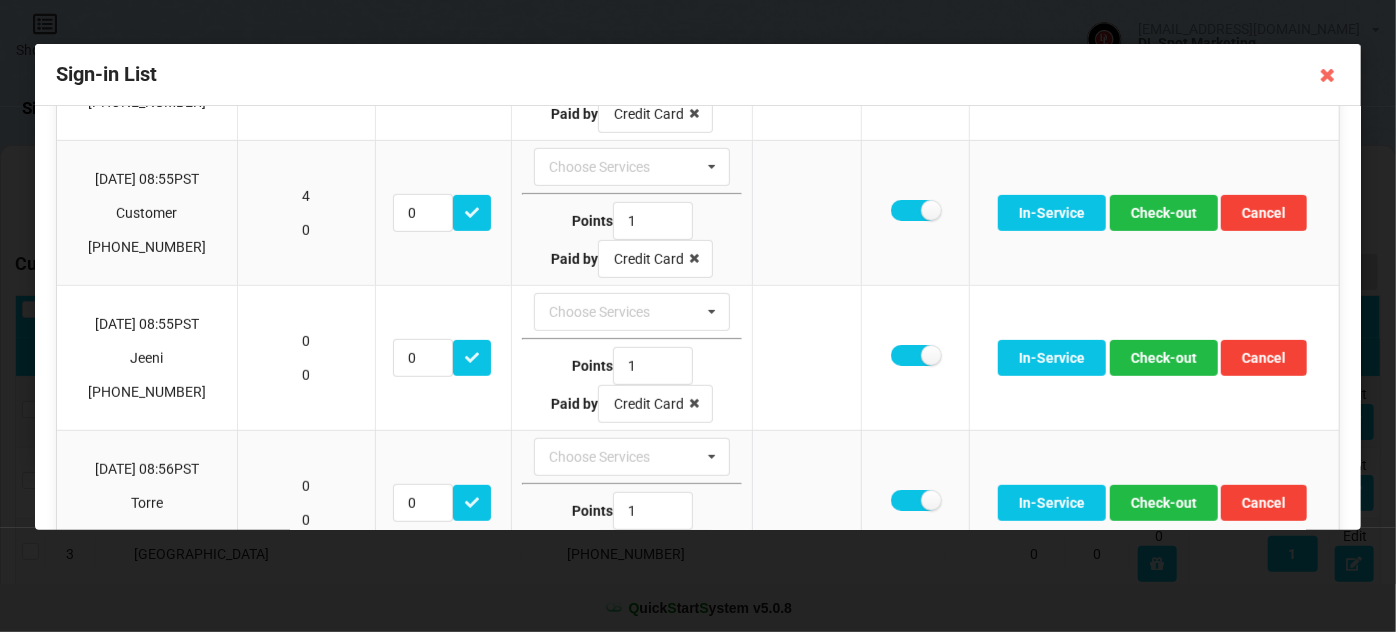 scroll, scrollTop: 485, scrollLeft: 0, axis: vertical 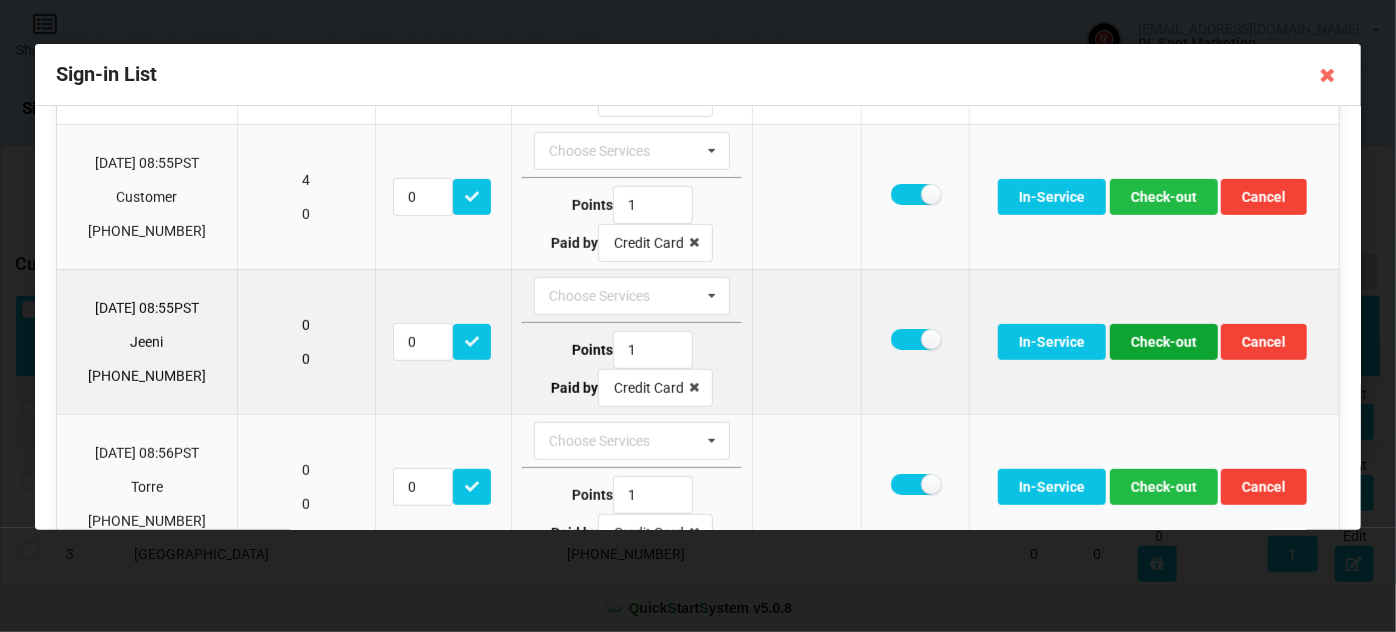 click on "Check-out" at bounding box center (1164, 342) 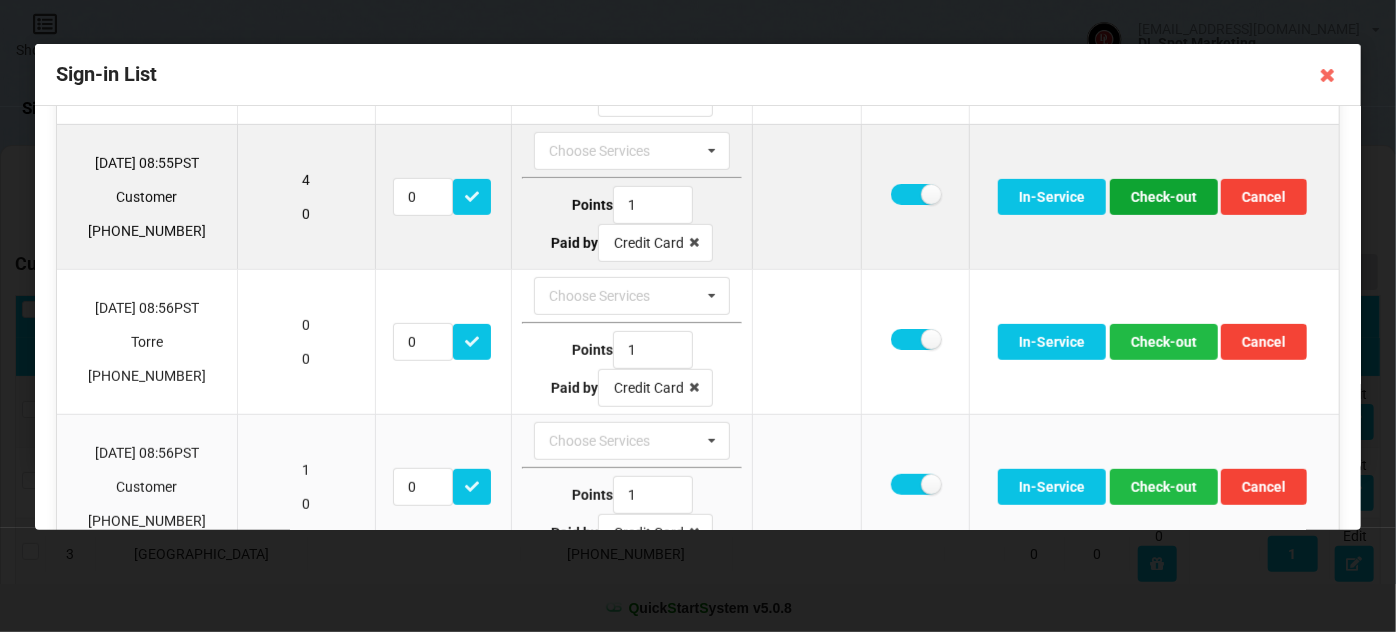 click on "Check-out" at bounding box center (1164, 197) 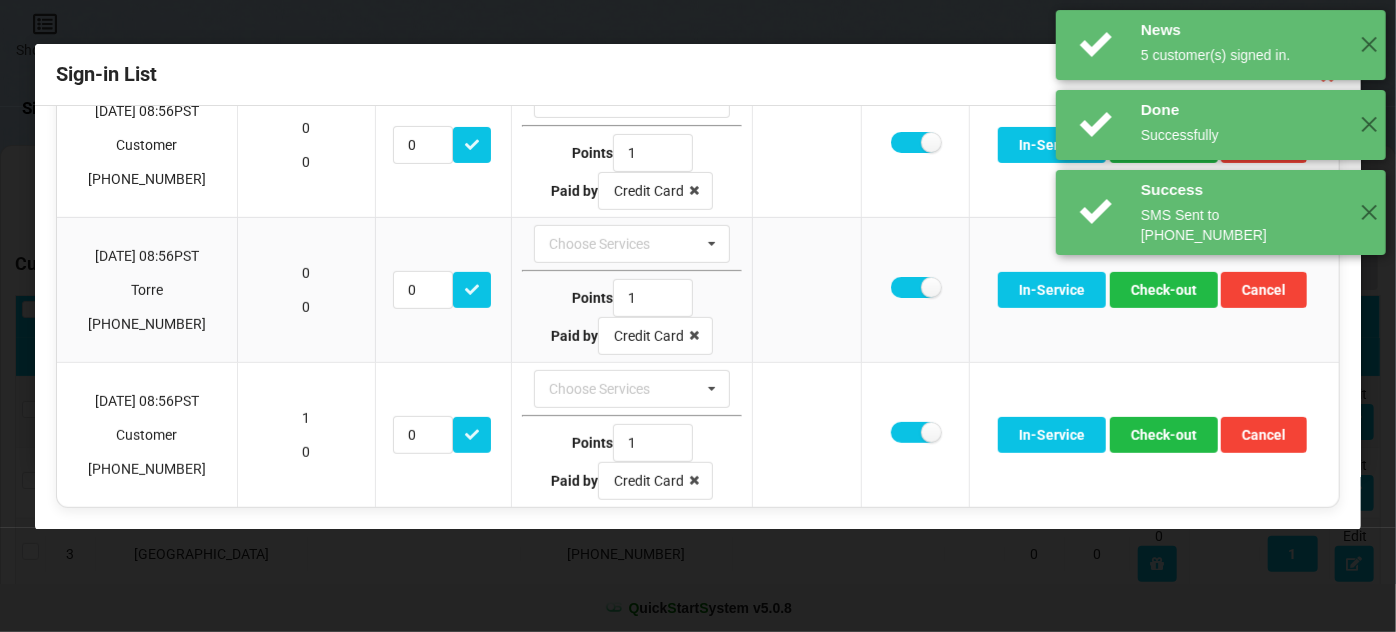 scroll, scrollTop: 384, scrollLeft: 0, axis: vertical 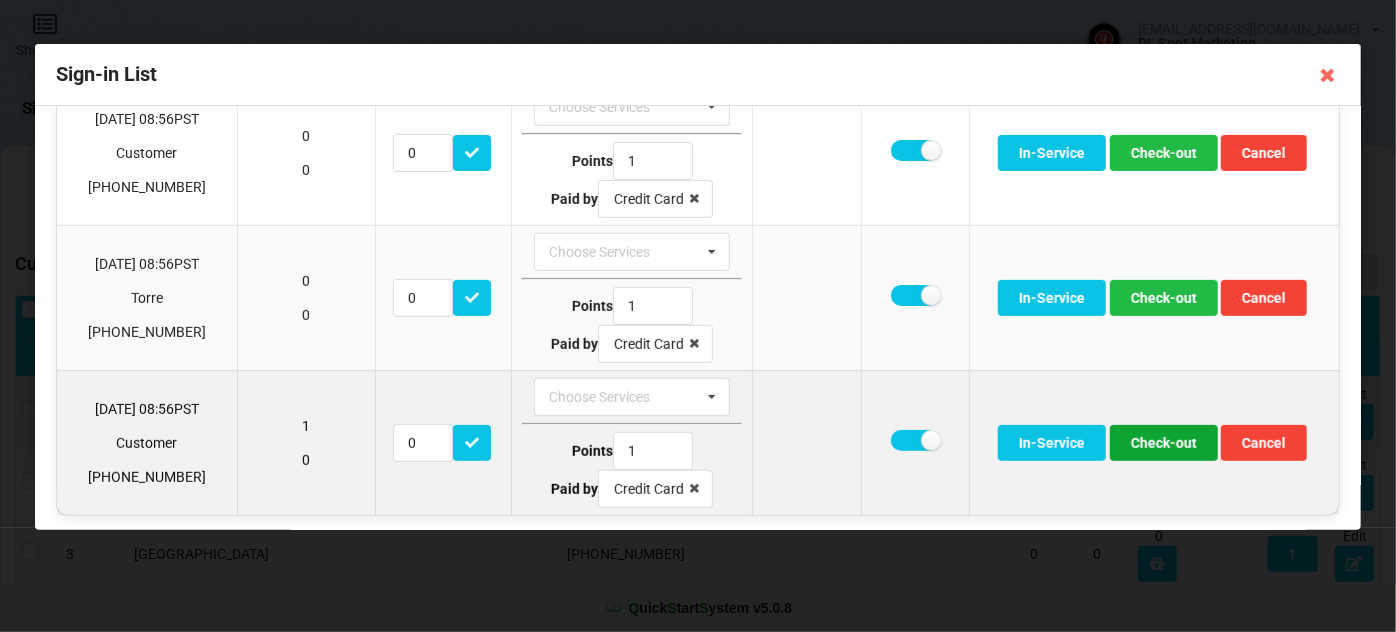 click on "Check-out" at bounding box center (1164, 443) 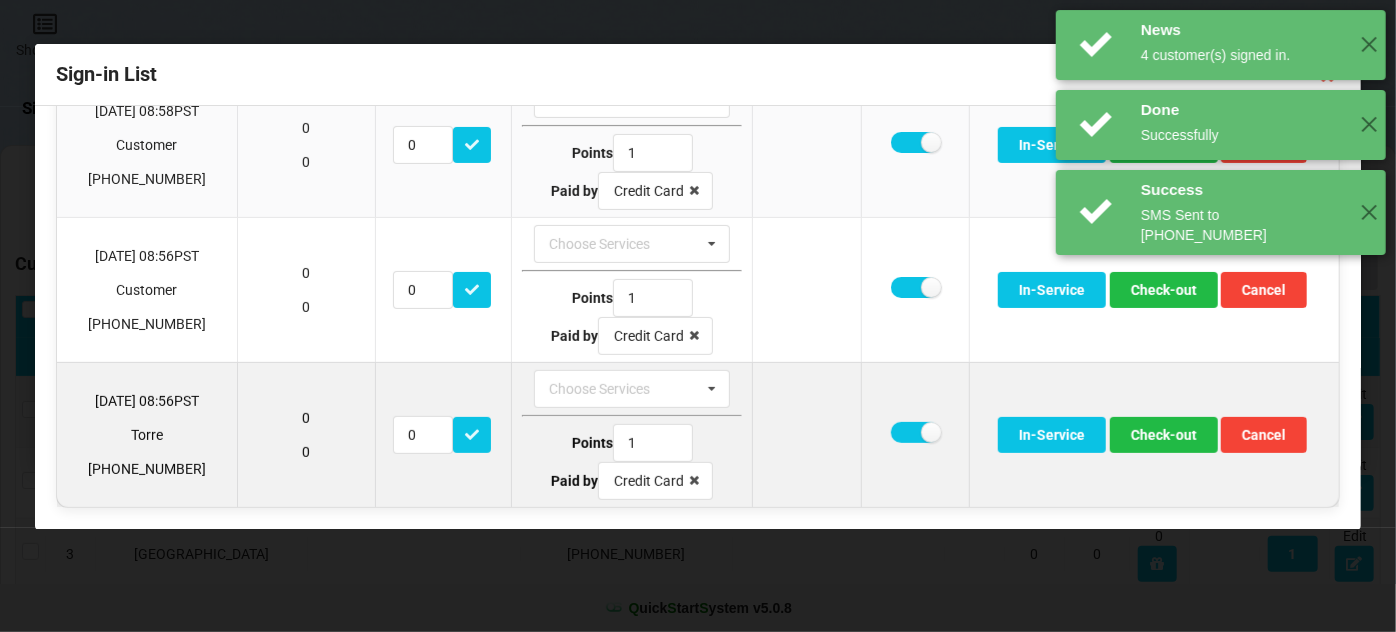 scroll, scrollTop: 240, scrollLeft: 0, axis: vertical 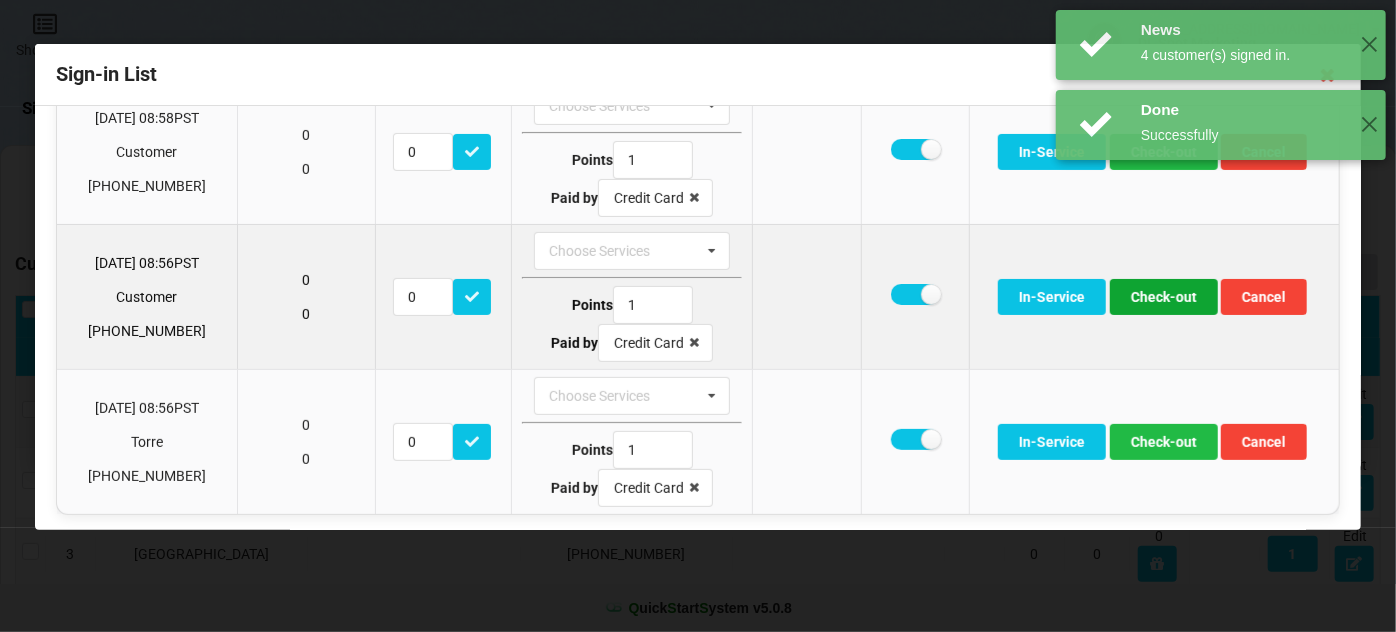 click on "Check-out" at bounding box center [1164, 297] 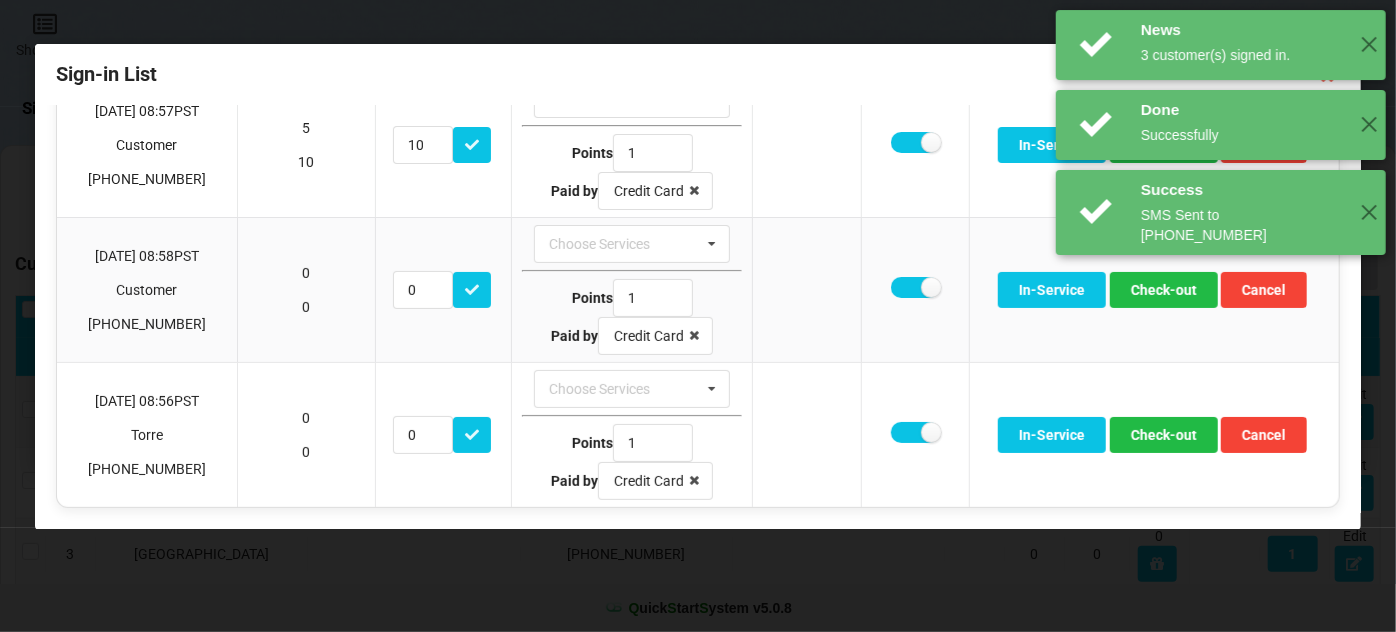 scroll, scrollTop: 97, scrollLeft: 0, axis: vertical 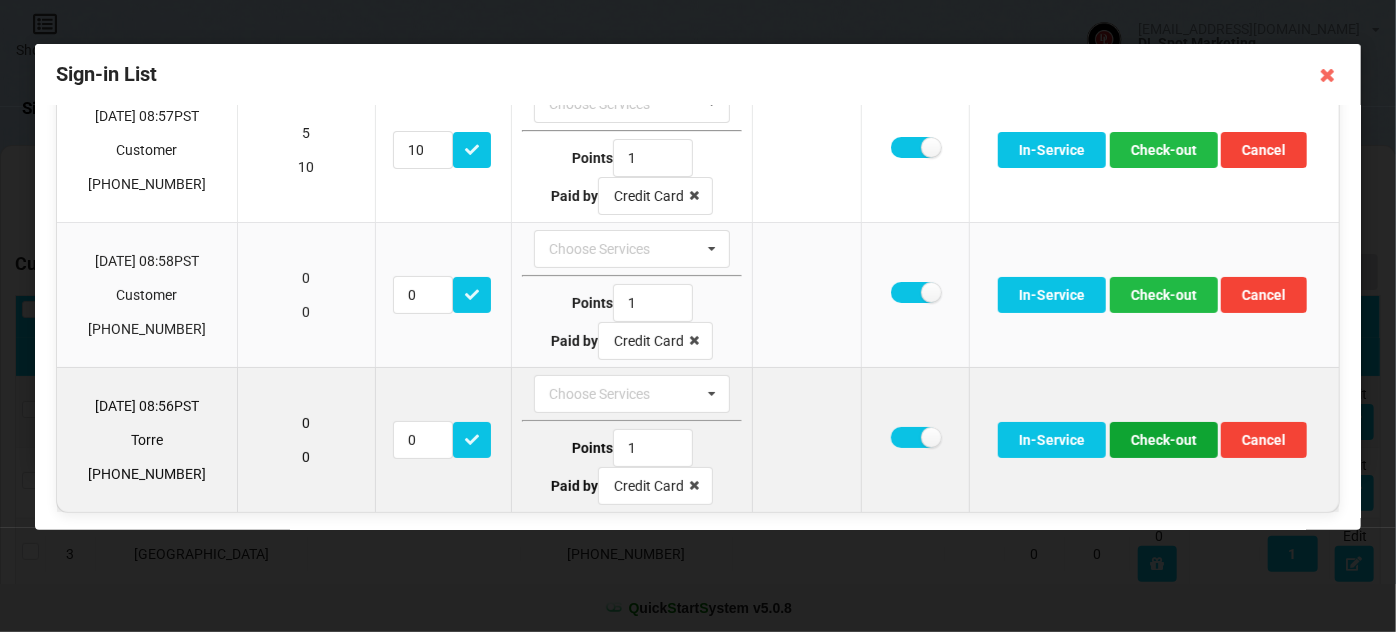 click on "Check-out" at bounding box center (1164, 440) 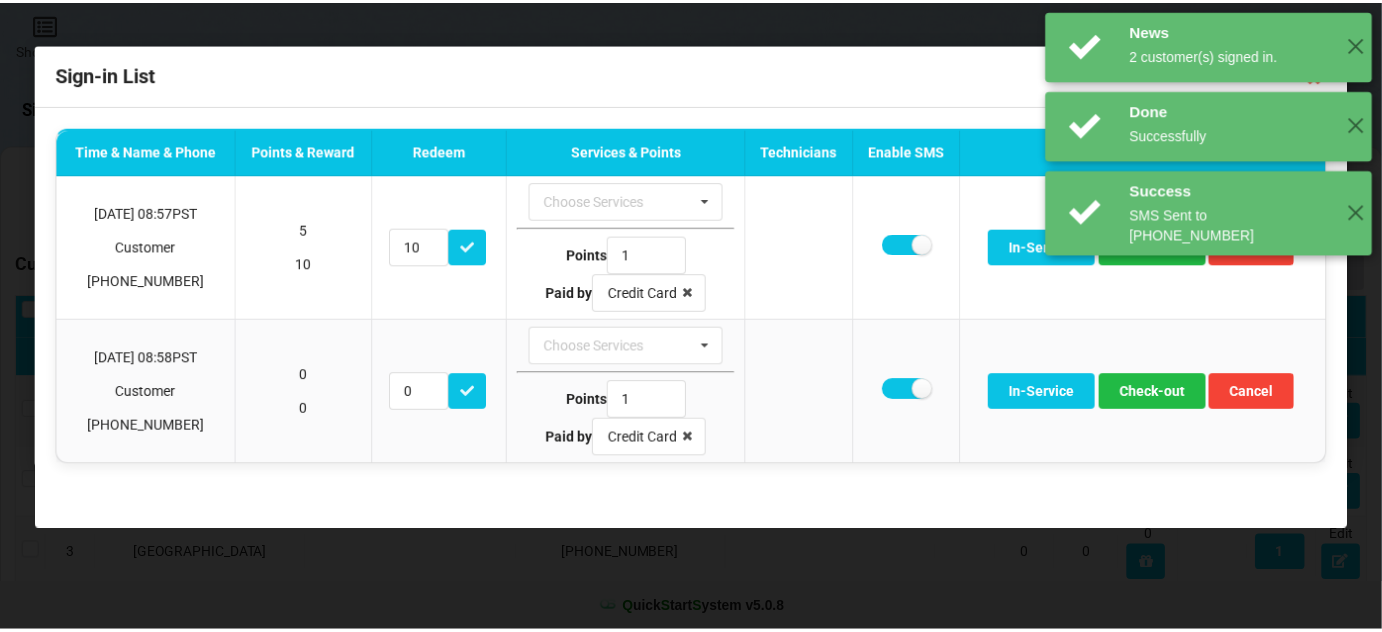 scroll, scrollTop: 0, scrollLeft: 0, axis: both 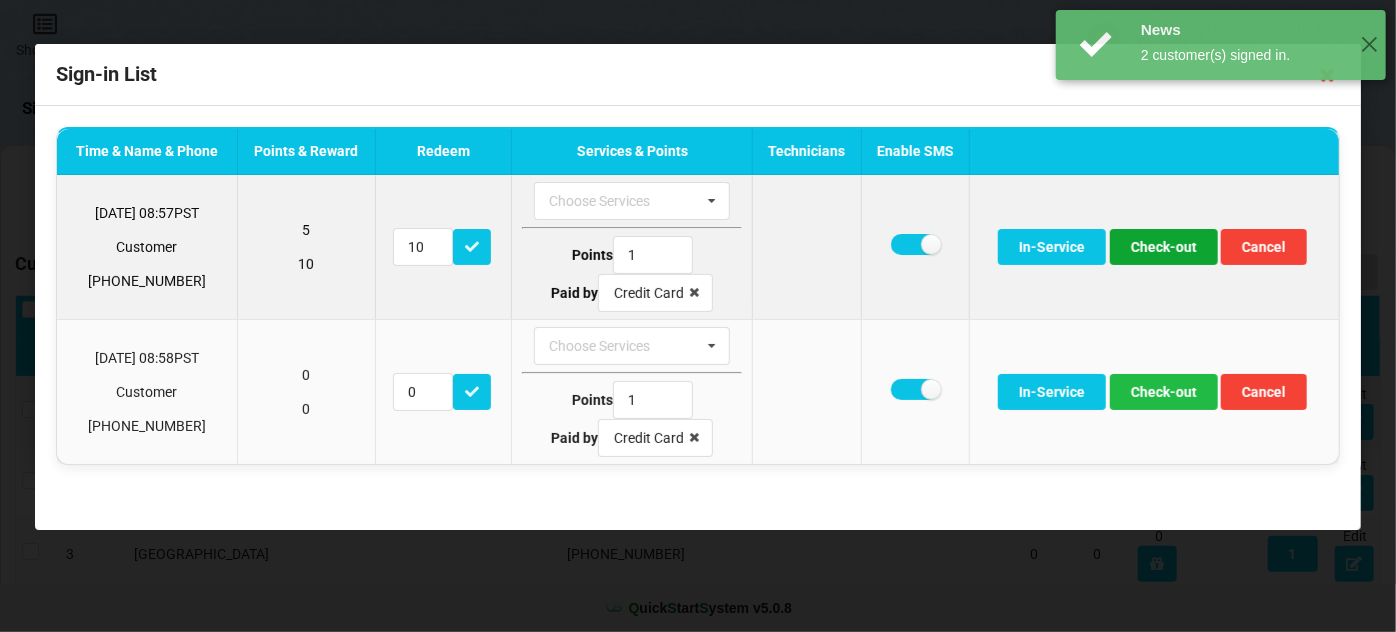 click on "Check-out" at bounding box center [1164, 247] 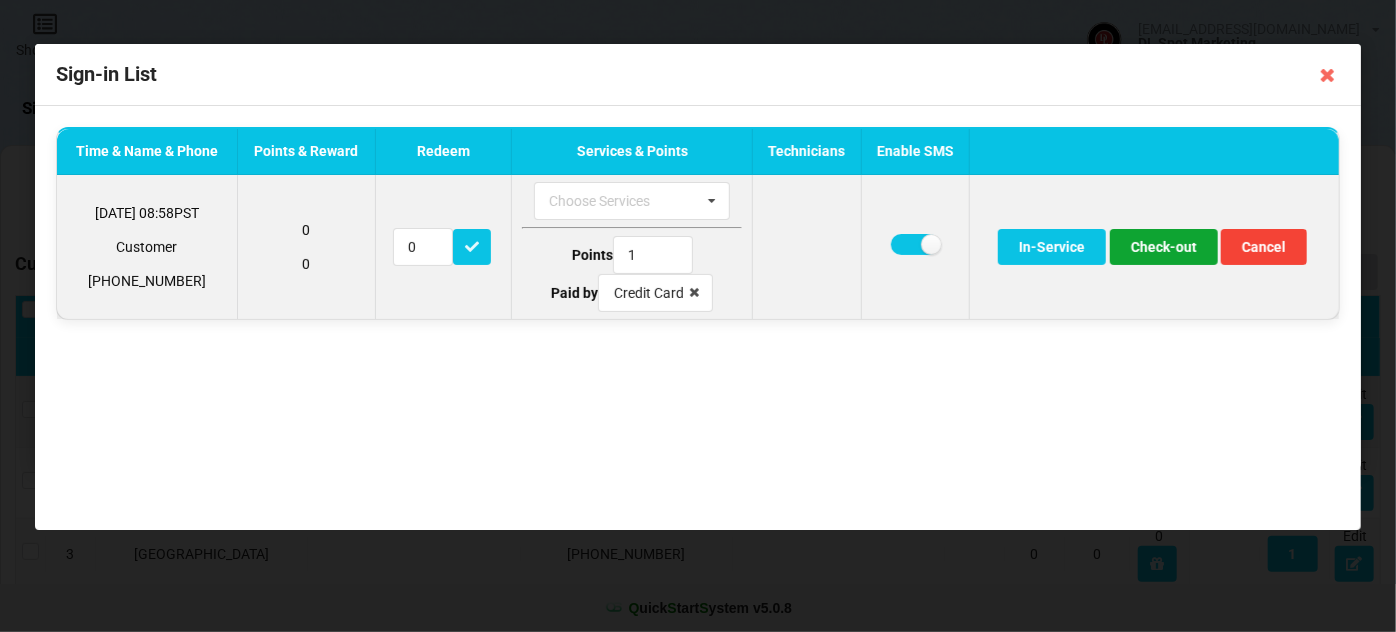 click on "Check-out" at bounding box center [1164, 247] 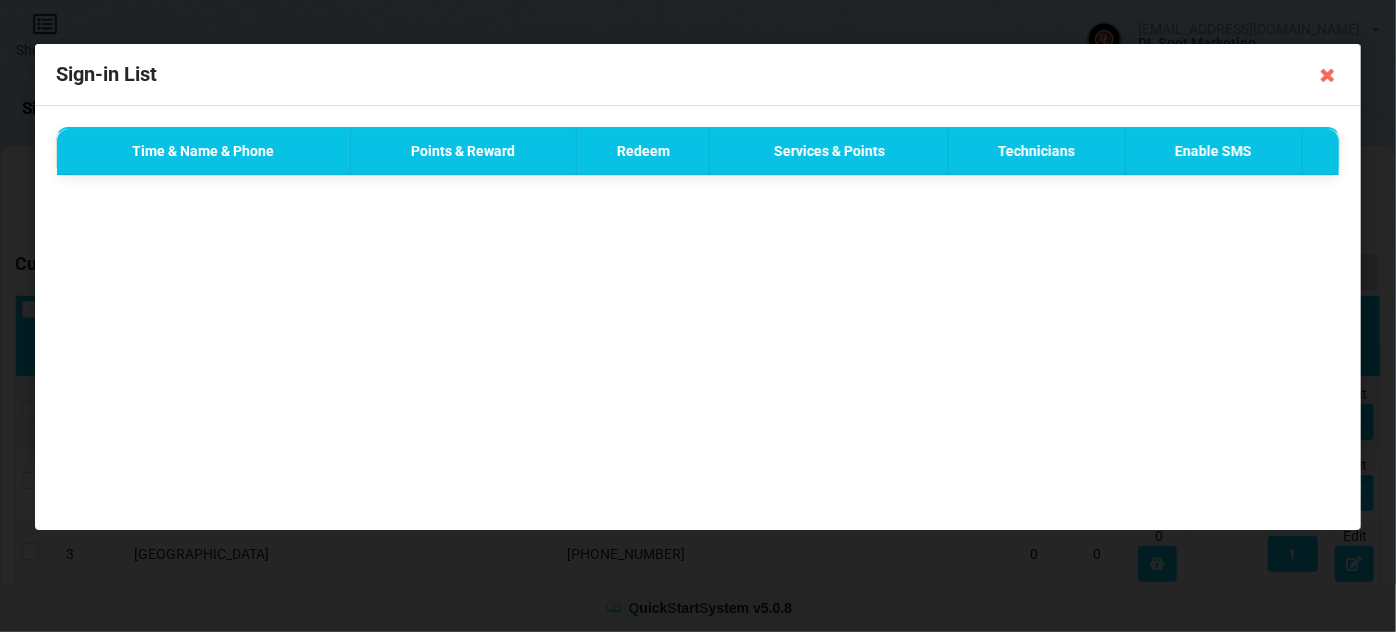 click at bounding box center [1328, 75] 